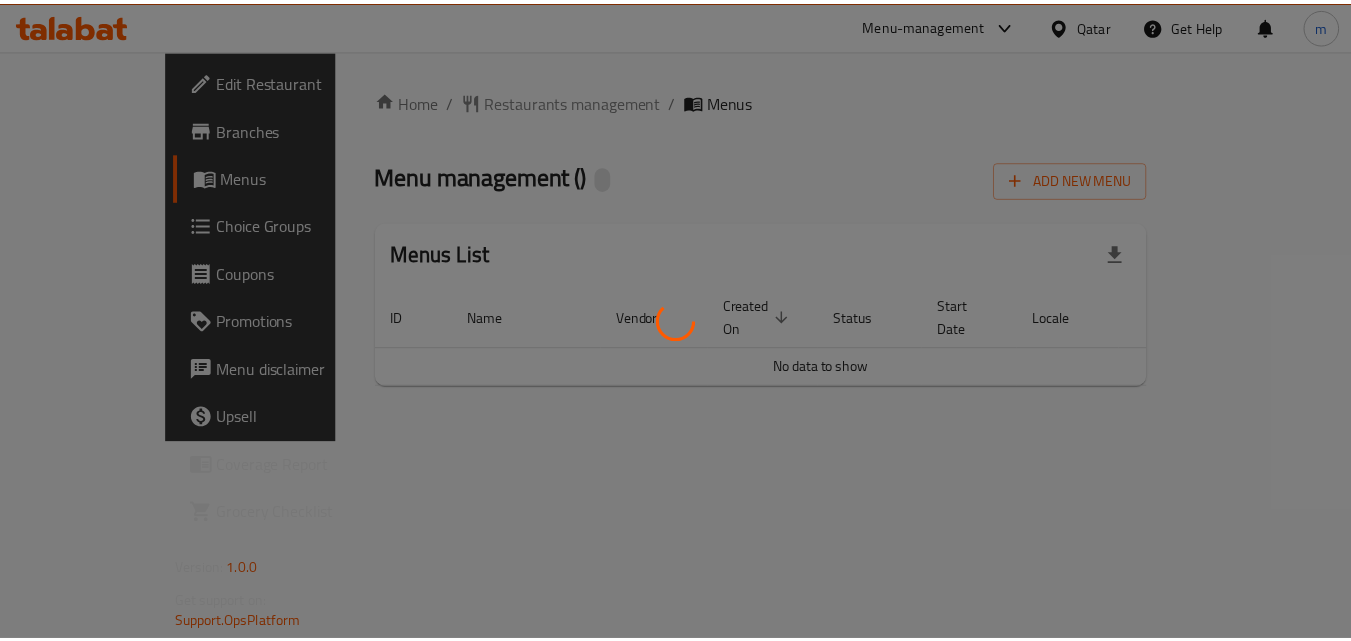 scroll, scrollTop: 0, scrollLeft: 0, axis: both 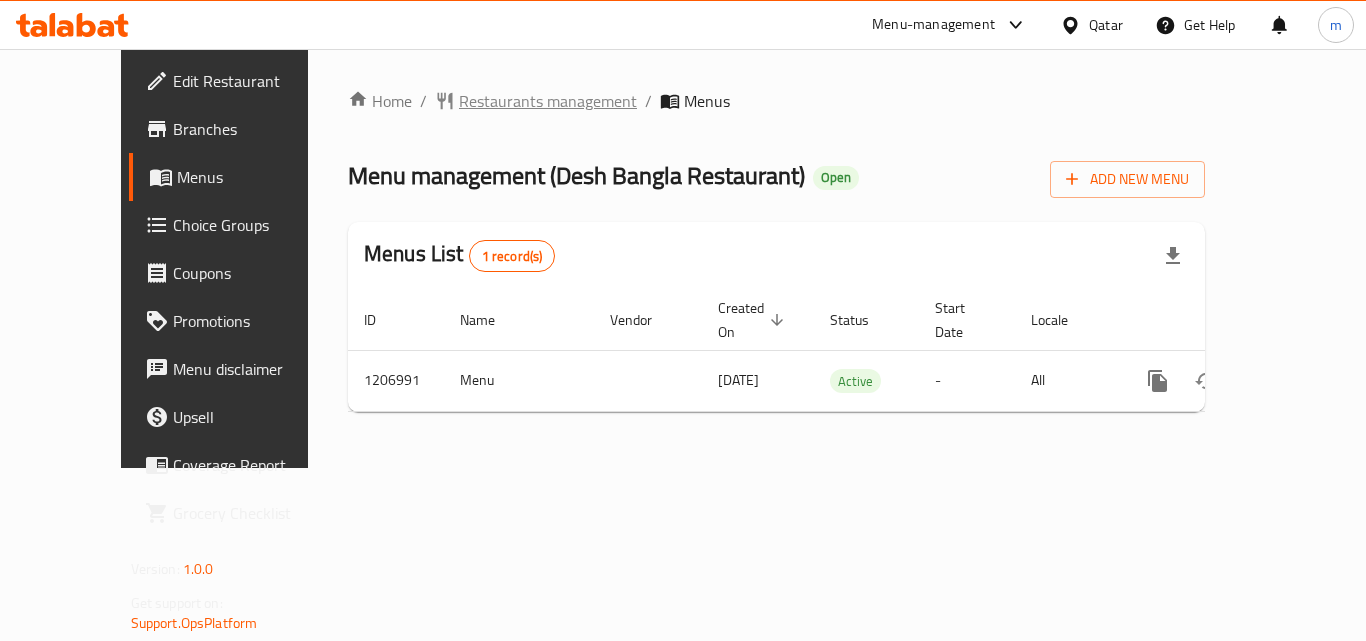 click on "Restaurants management" at bounding box center [548, 101] 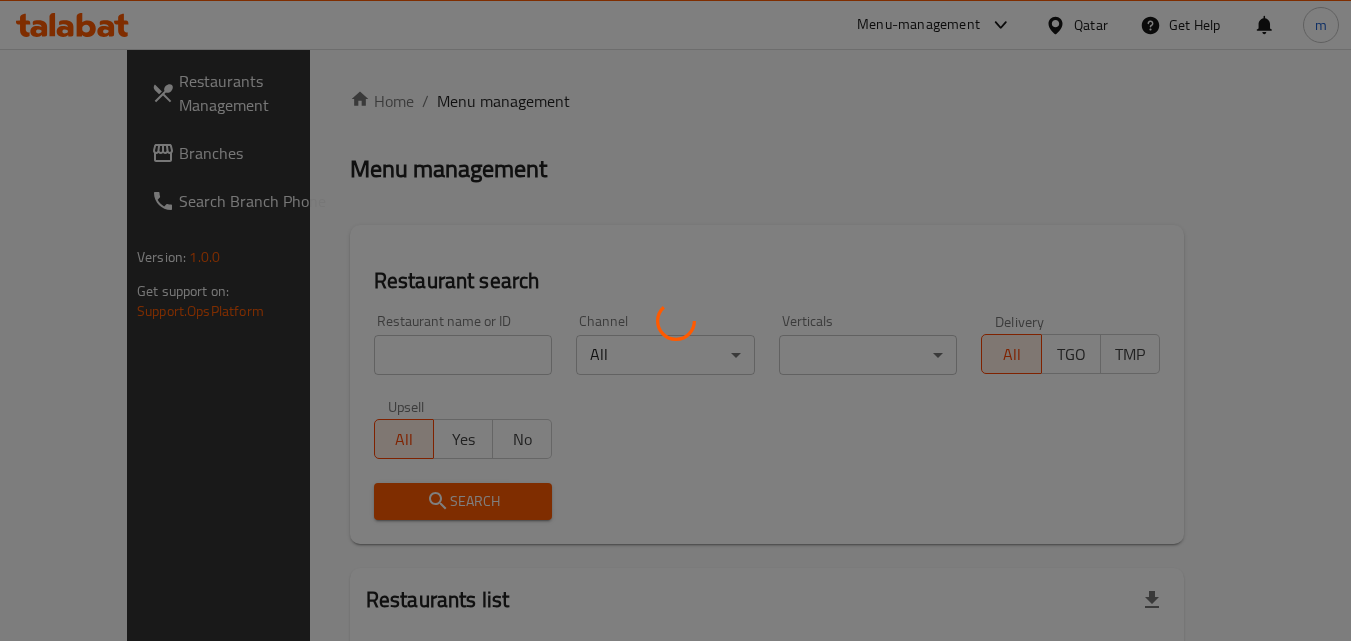 click at bounding box center (675, 320) 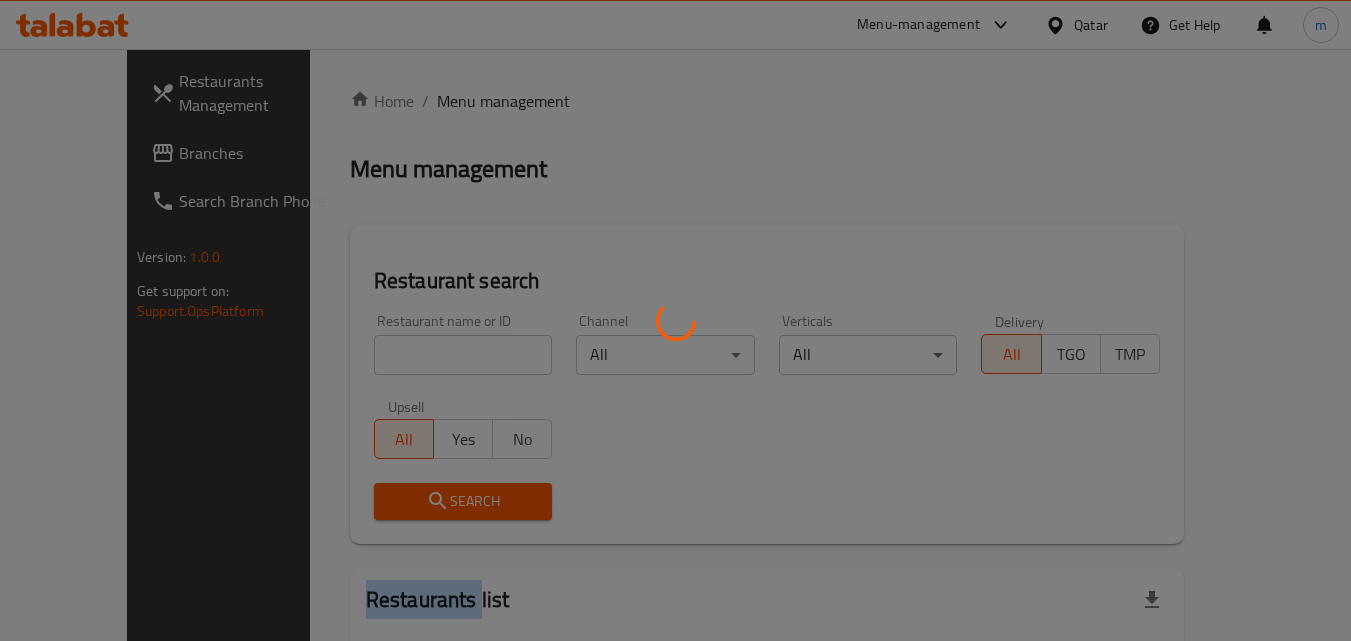 click at bounding box center [675, 320] 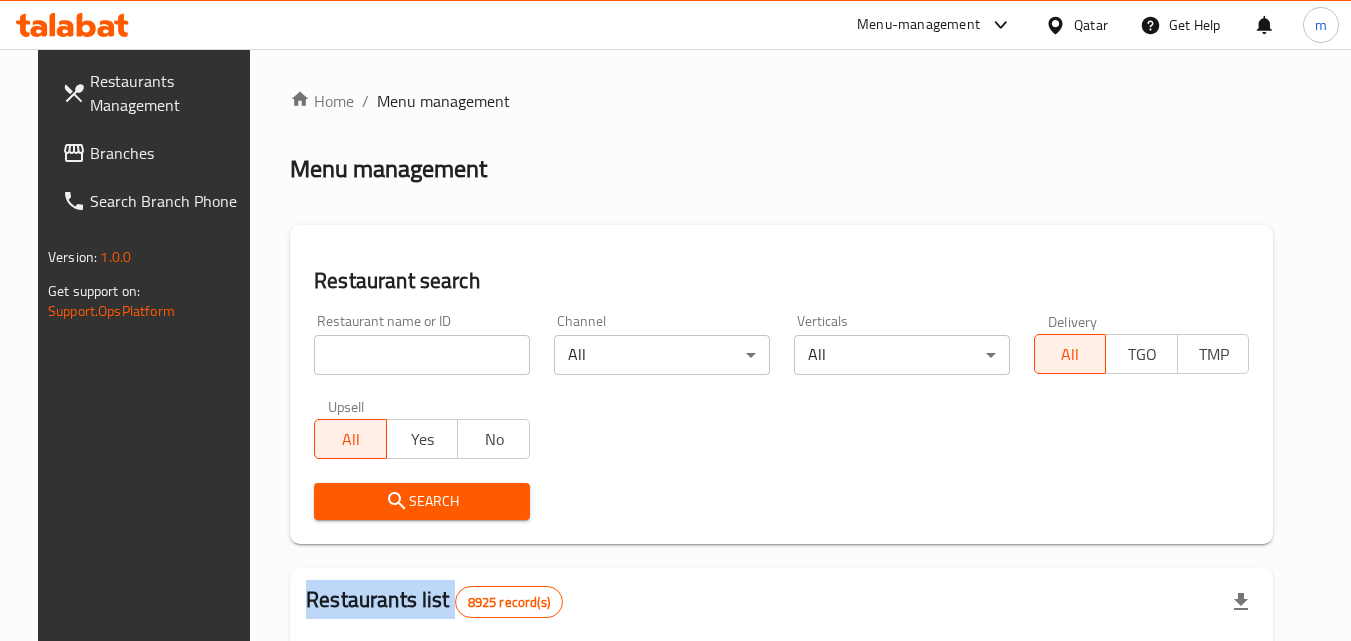 click on "Home / Menu management Menu management Restaurant search Restaurant name or ID Restaurant name or ID Channel All ​ Verticals All ​ Delivery All TGO TMP Upsell All Yes No   Search Restaurants list   8925 record(s) ID sorted ascending Name (En) Name (Ar) Ref. Name Logo Branches Open Busy Closed POS group Status Action 639 Hardee's هارديز TMP 23 18 0 0 Americana-Digital OPEN 663 Jabal Lebnan جبل لبنان 1 1 0 0 HIDDEN 664 Kanafji كنفجي 1 1 0 0 HIDDEN 665 Take Away تيك آوي 1 1 0 0 HIDDEN 666 Zaman Al-Khair Restaurant مطعم زمان الخير 1 0 0 0 INACTIVE 667 Al-Rabwah الربوة 1 0 0 0 INACTIVE 672 Bait Jedy بيت جدي 1 1 0 0 HIDDEN 673 Coffee Centre مركز القهوة 1 0 0 0 INACTIVE 676 Morning fresh مورنيج فريش 1 1 0 0 HIDDEN 680 Al-Qarmouty القرموطي 1 0 0 0 HIDDEN Rows per page: 10 1-10 of 8925" at bounding box center (781, 709) 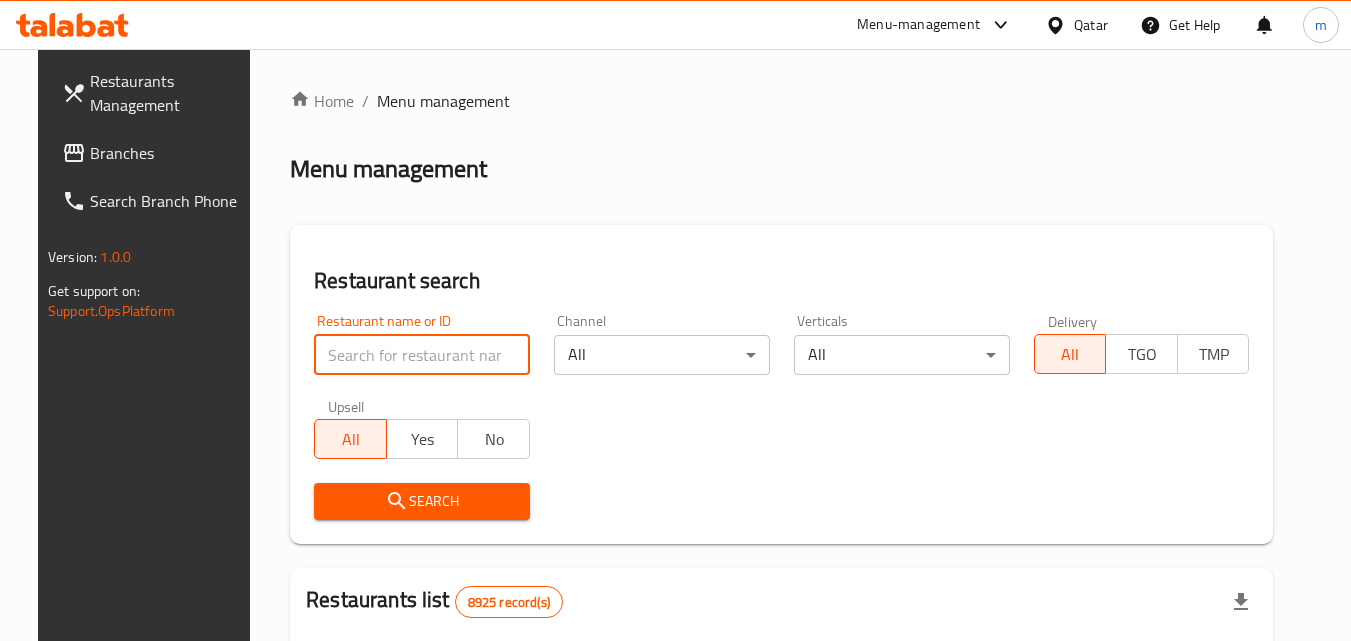 click at bounding box center [422, 355] 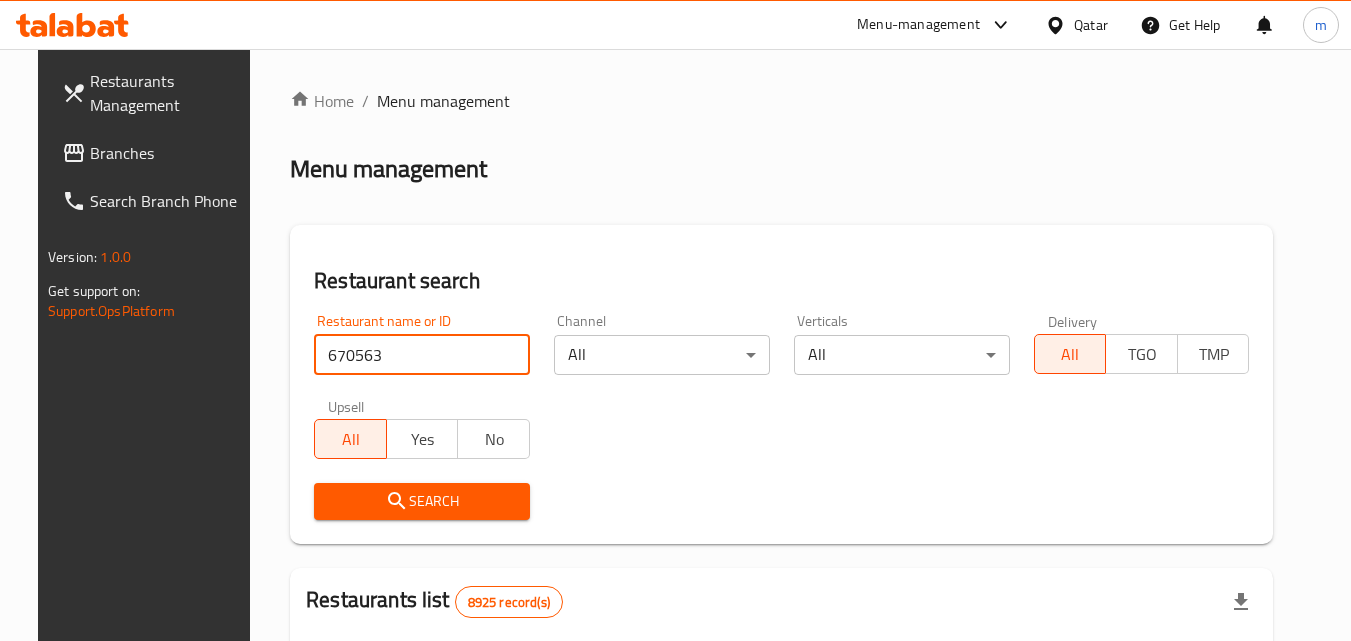 type on "670563" 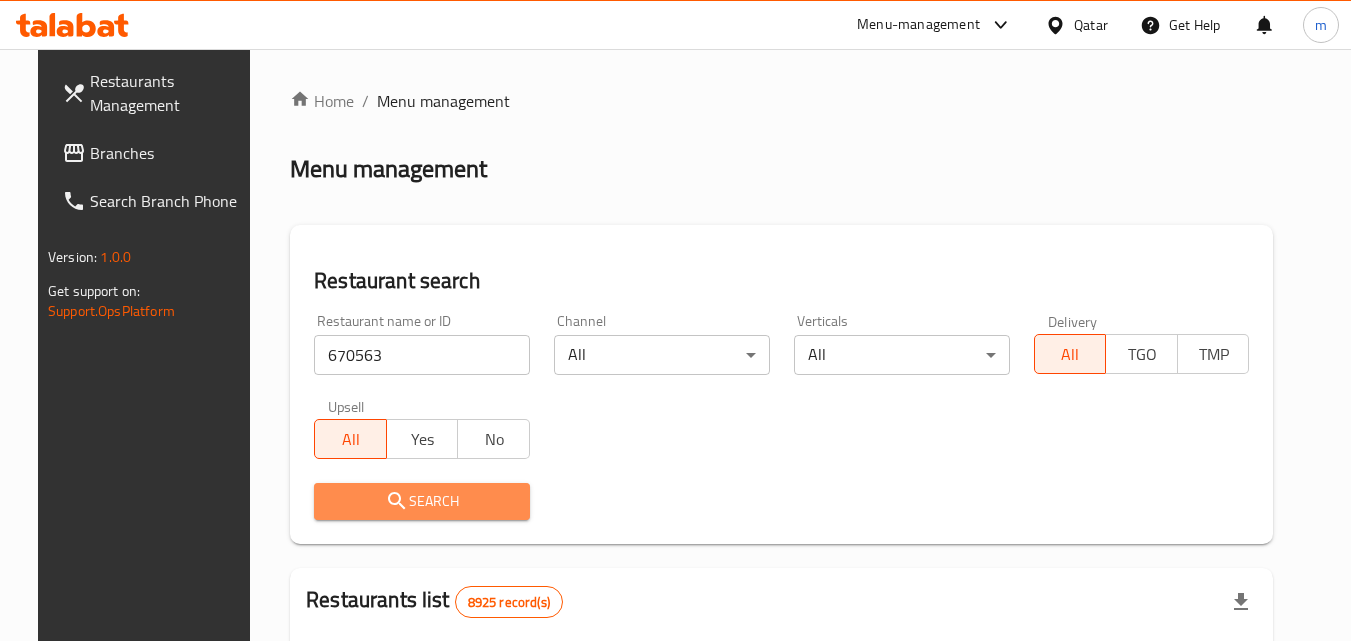 click on "Search" at bounding box center (422, 501) 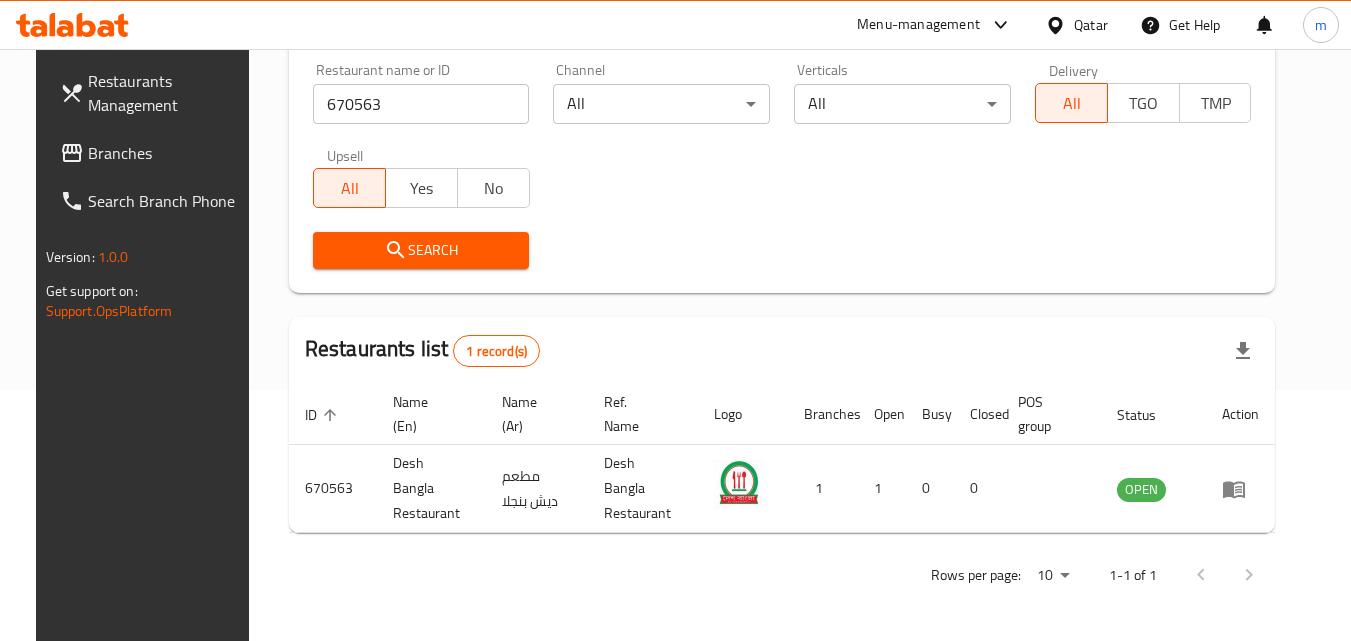 scroll, scrollTop: 234, scrollLeft: 0, axis: vertical 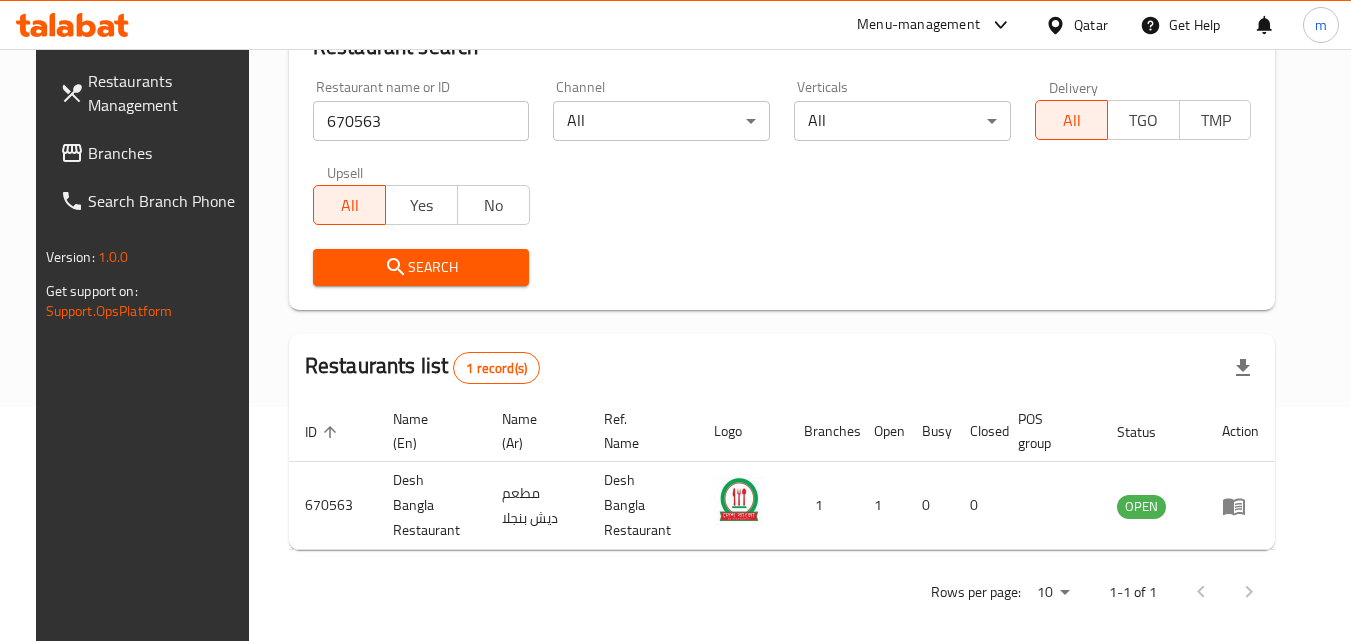 click on "Qatar" at bounding box center [1091, 25] 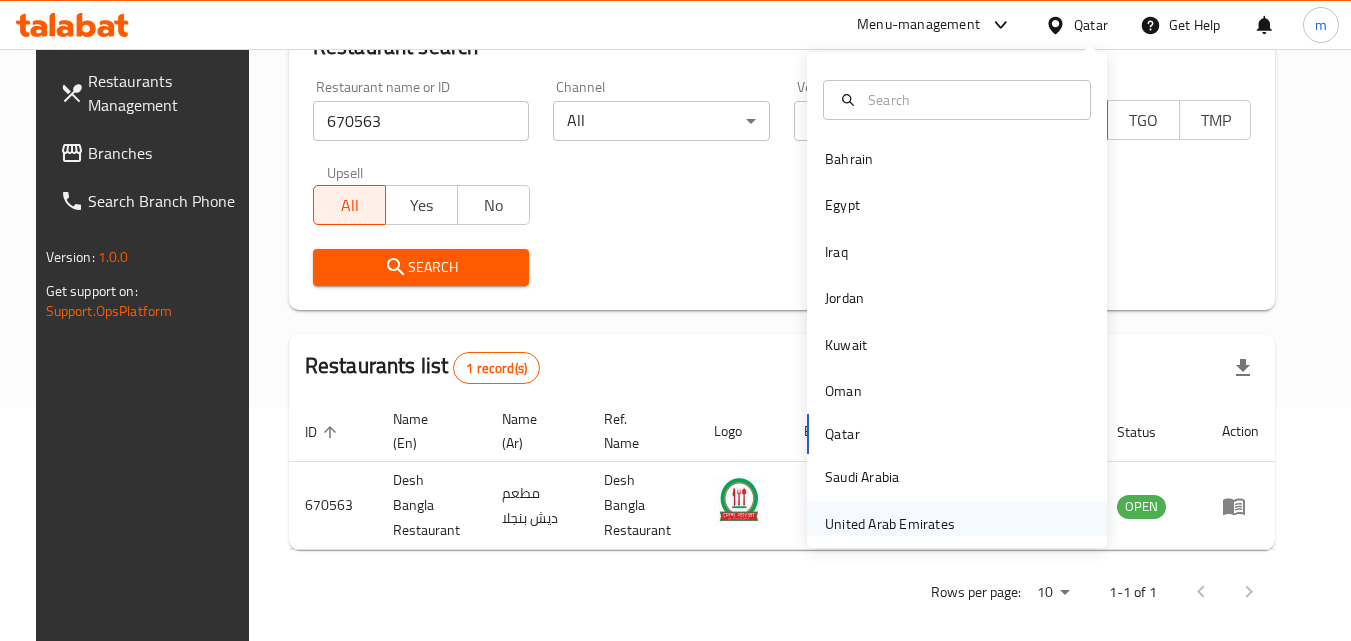 click on "United Arab Emirates" at bounding box center [890, 524] 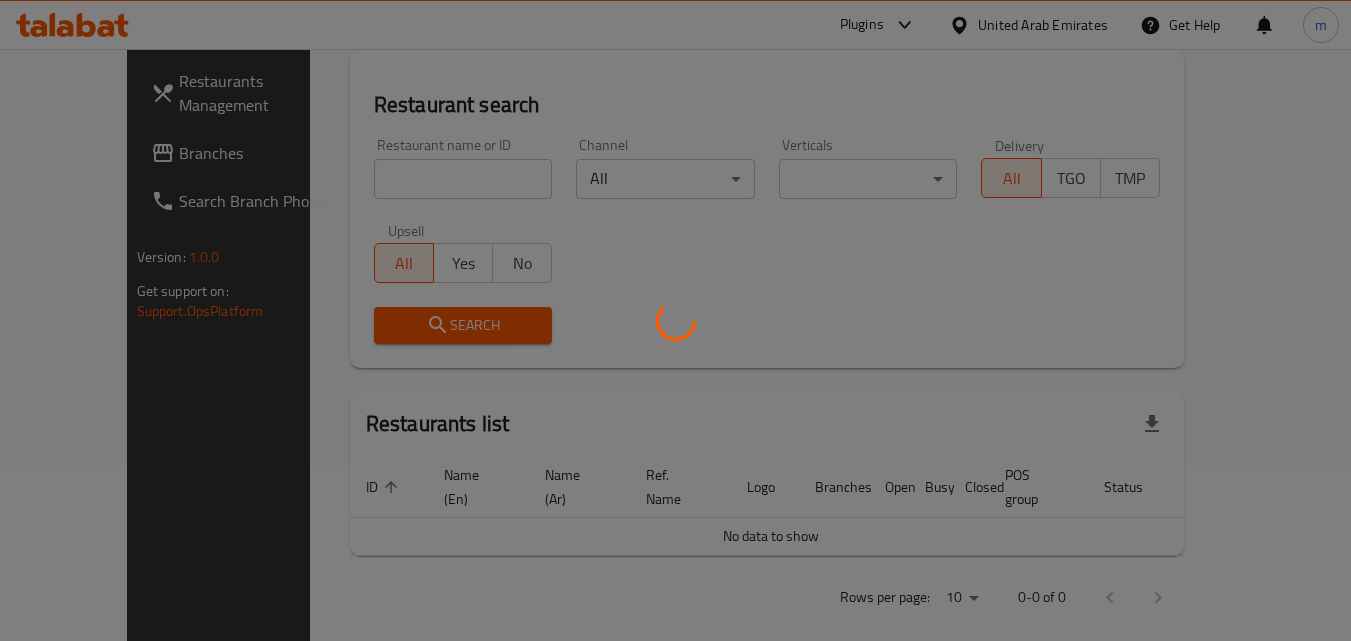 click at bounding box center (675, 320) 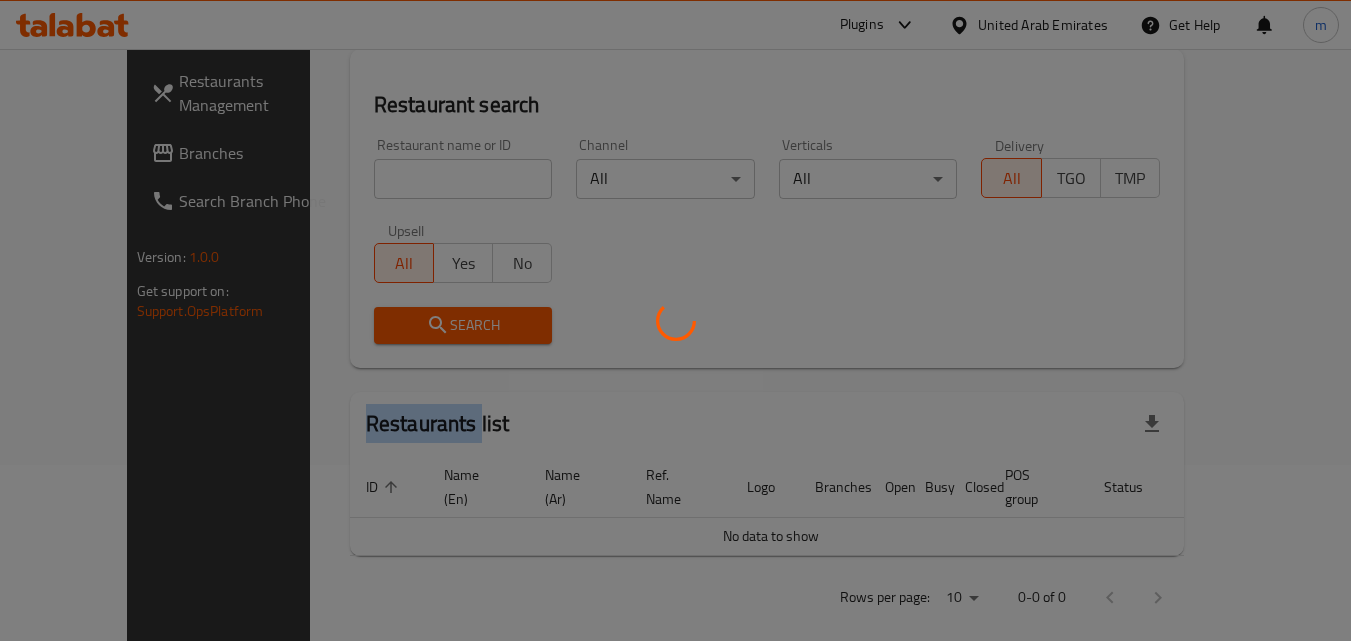 click at bounding box center (675, 320) 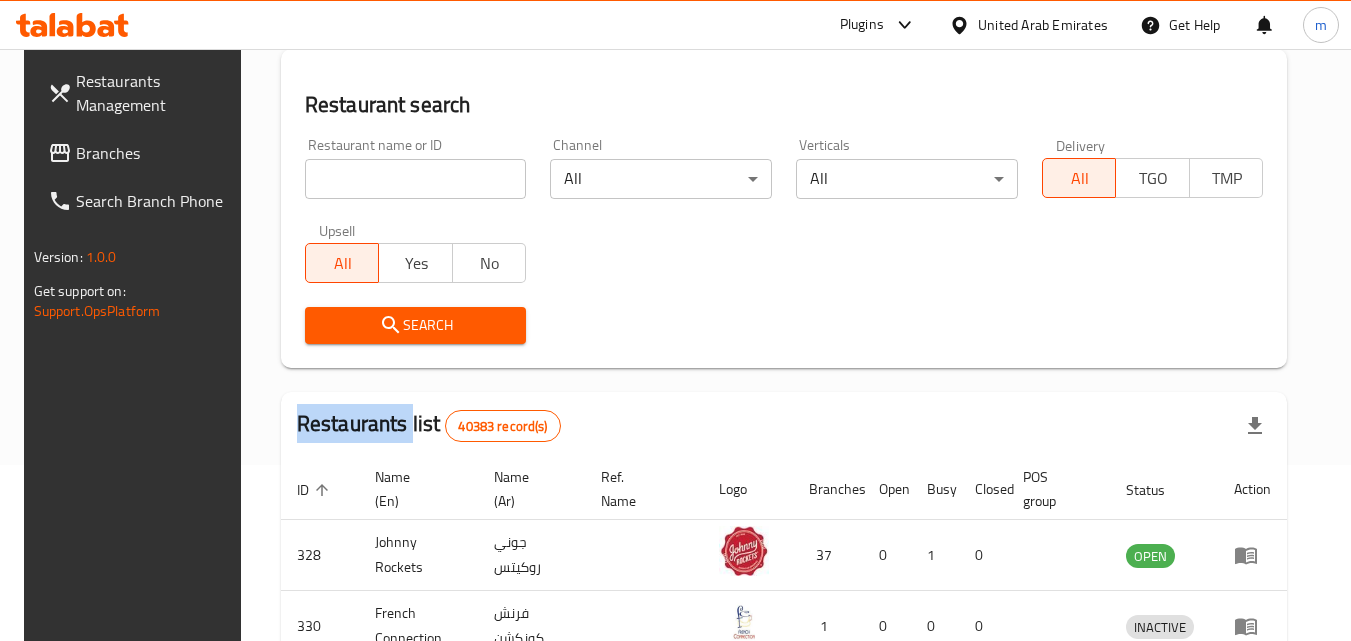 scroll, scrollTop: 234, scrollLeft: 0, axis: vertical 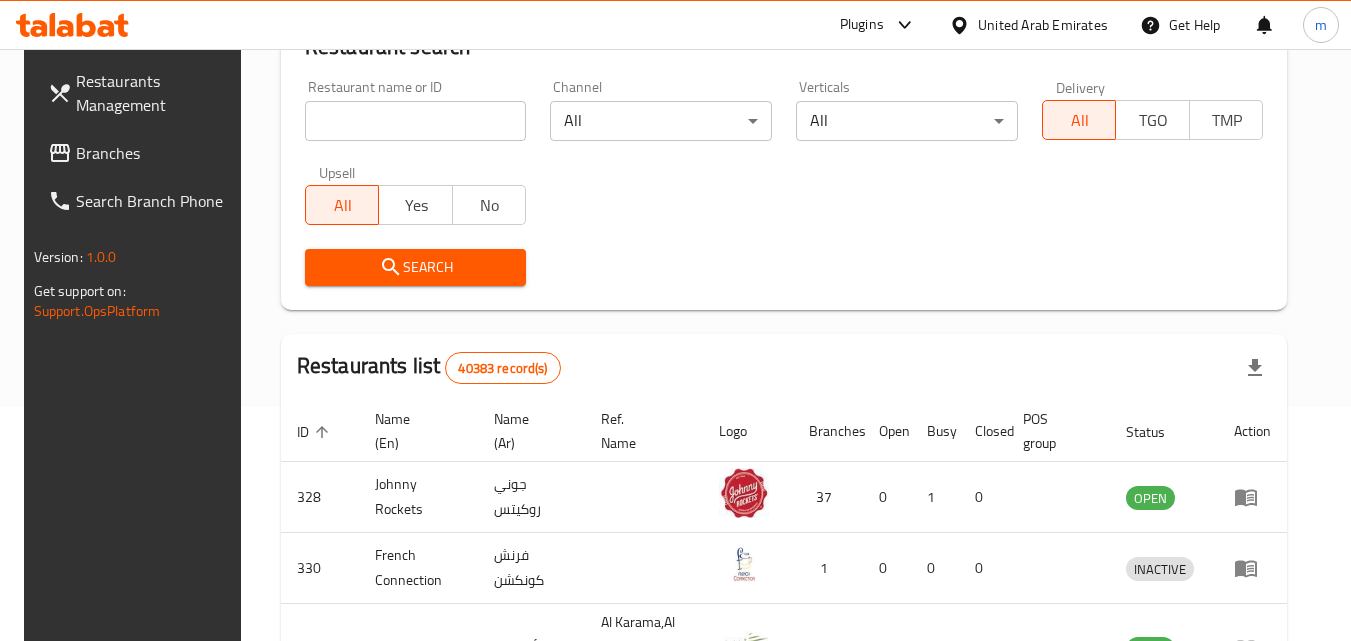 click on "Home / Menu management Menu management Restaurant search Restaurant name or ID Restaurant name or ID Channel All ​ Verticals All ​ Delivery All TGO TMP Upsell All Yes No   Search Restaurants list   40383 record(s) ID sorted ascending Name (En) Name (Ar) Ref. Name Logo Branches Open Busy Closed POS group Status Action 328 Johnny Rockets جوني روكيتس 37 0 1 0 OPEN 330 French Connection فرنش كونكشن 1 0 0 0 INACTIVE 339 Arz Lebanon أرز لبنان Al Karama,Al Barsha & Mirdif 9 1 0 2 OPEN 340 Mega Wraps ميجا رابس 3 0 0 0 INACTIVE 342 Sandella's Flatbread Cafe سانديلاز فلات براد 7 0 0 0 INACTIVE 343 Dragon Hut كوخ التنين 1 0 0 0 INACTIVE 348 Thai Kitchen المطبخ التايلندى 1 0 0 0 INACTIVE 349 Mughal  موغل 1 0 0 0 HIDDEN 350 HOT N COOL (Old) هوت و كول 1 0 0 0 INACTIVE 355 Al Habasha  الحبشة 11 1 0 0 HIDDEN Rows per page: 10 1-10 of 40383" at bounding box center (784, 508) 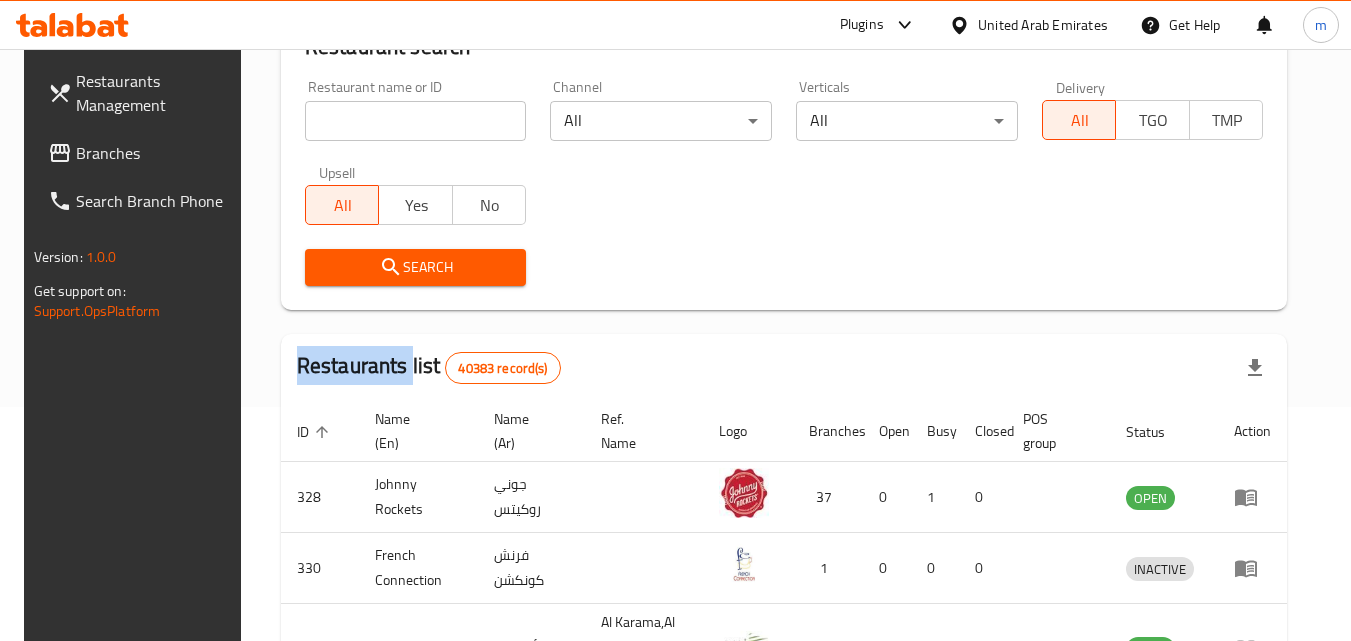 click on "All Yes No" at bounding box center [416, 195] 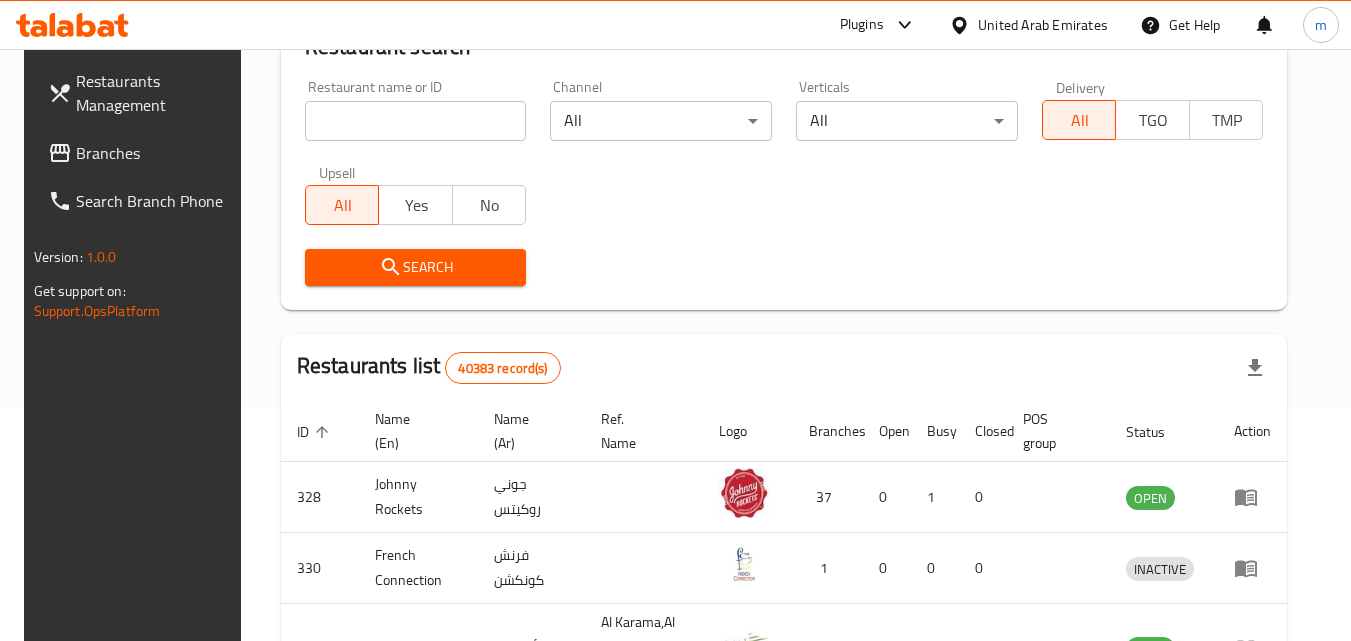 click at bounding box center (416, 121) 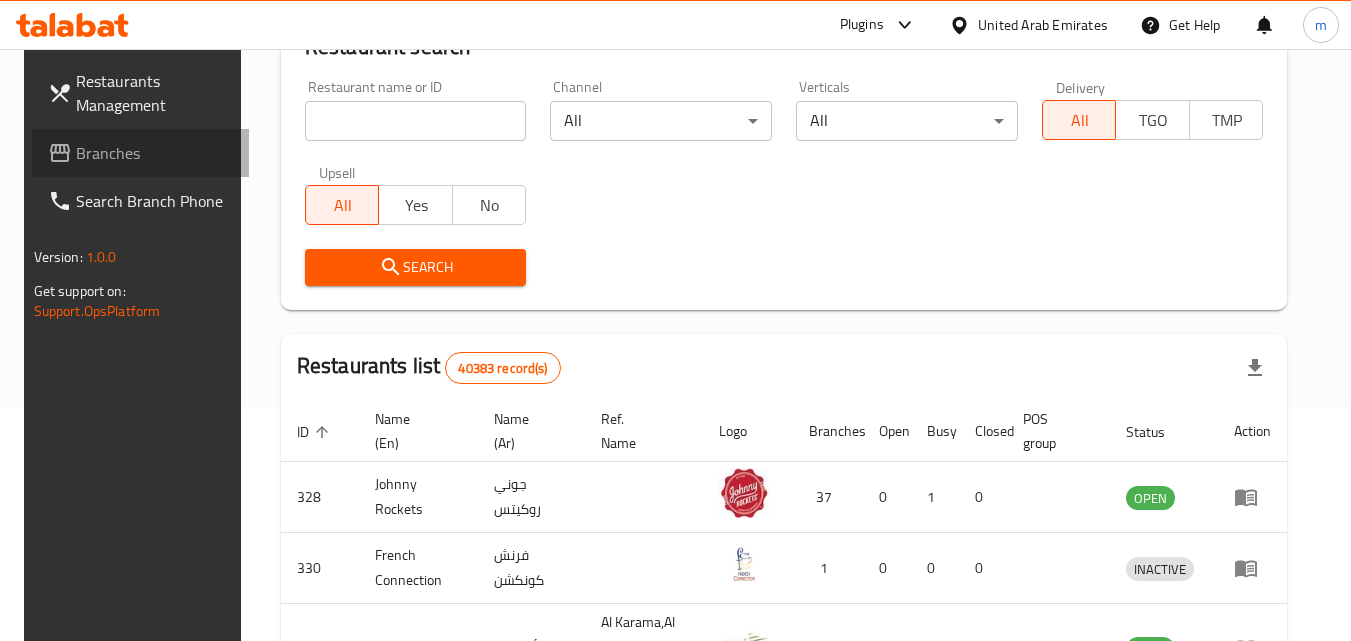 click on "Branches" at bounding box center (155, 153) 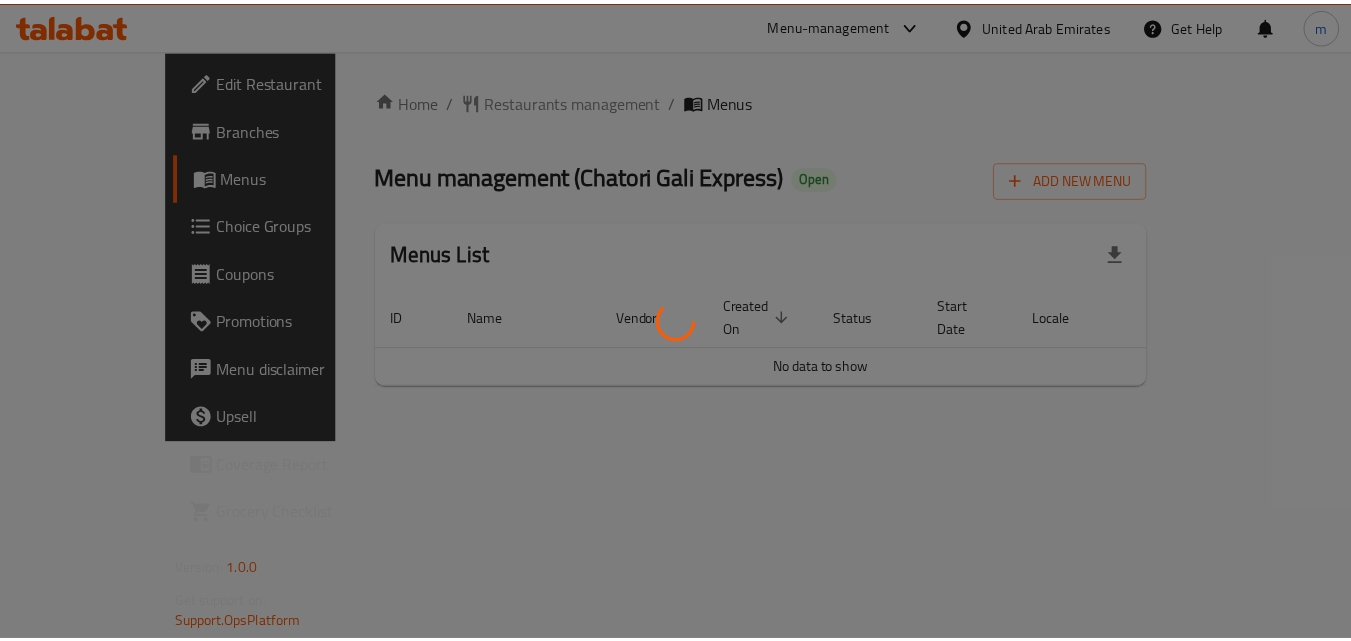 scroll, scrollTop: 0, scrollLeft: 0, axis: both 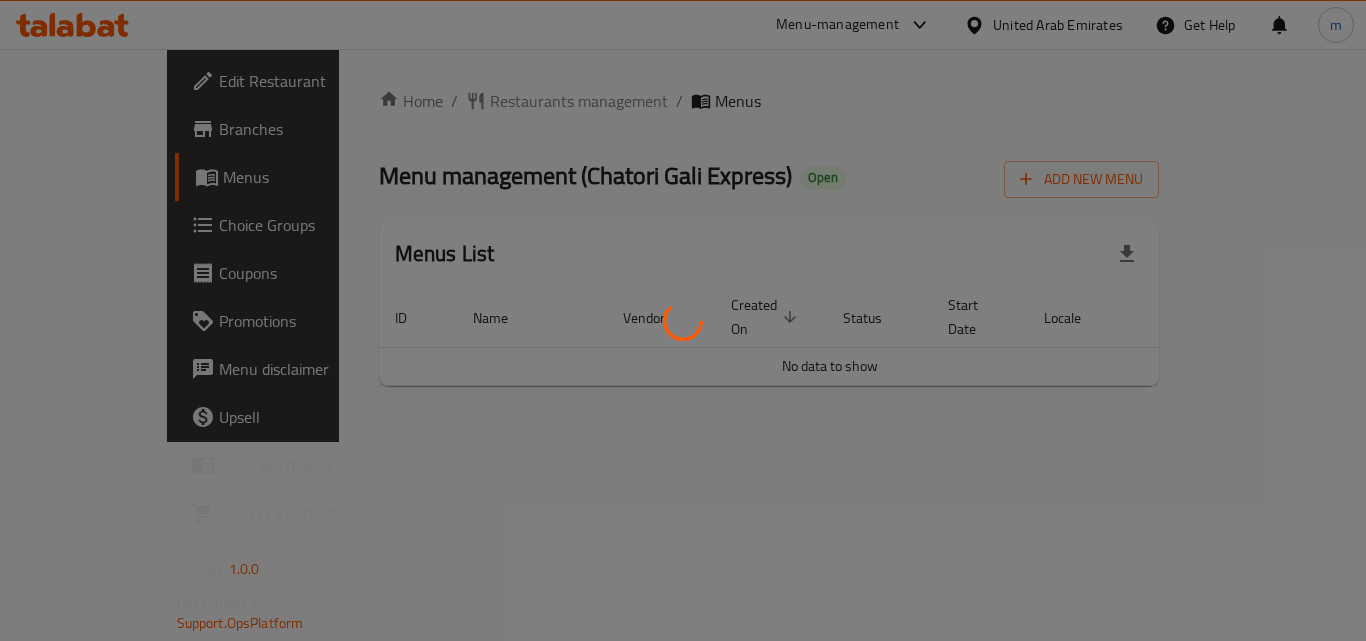 click at bounding box center [683, 320] 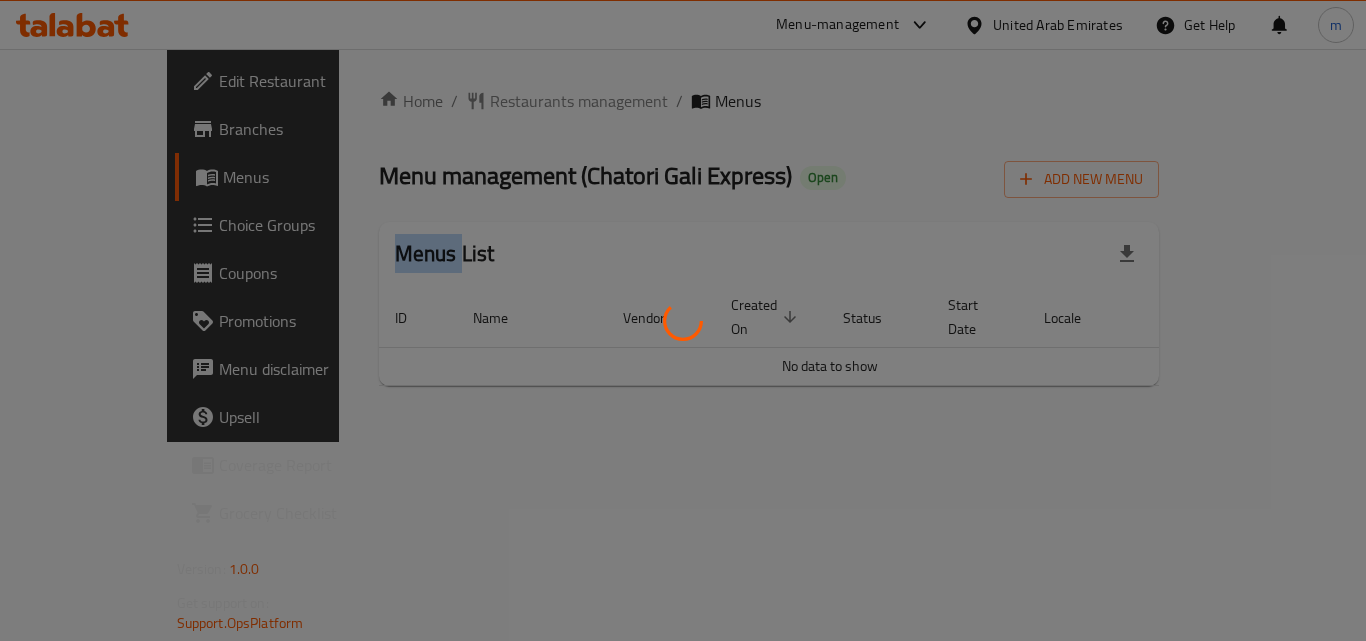 click at bounding box center (683, 320) 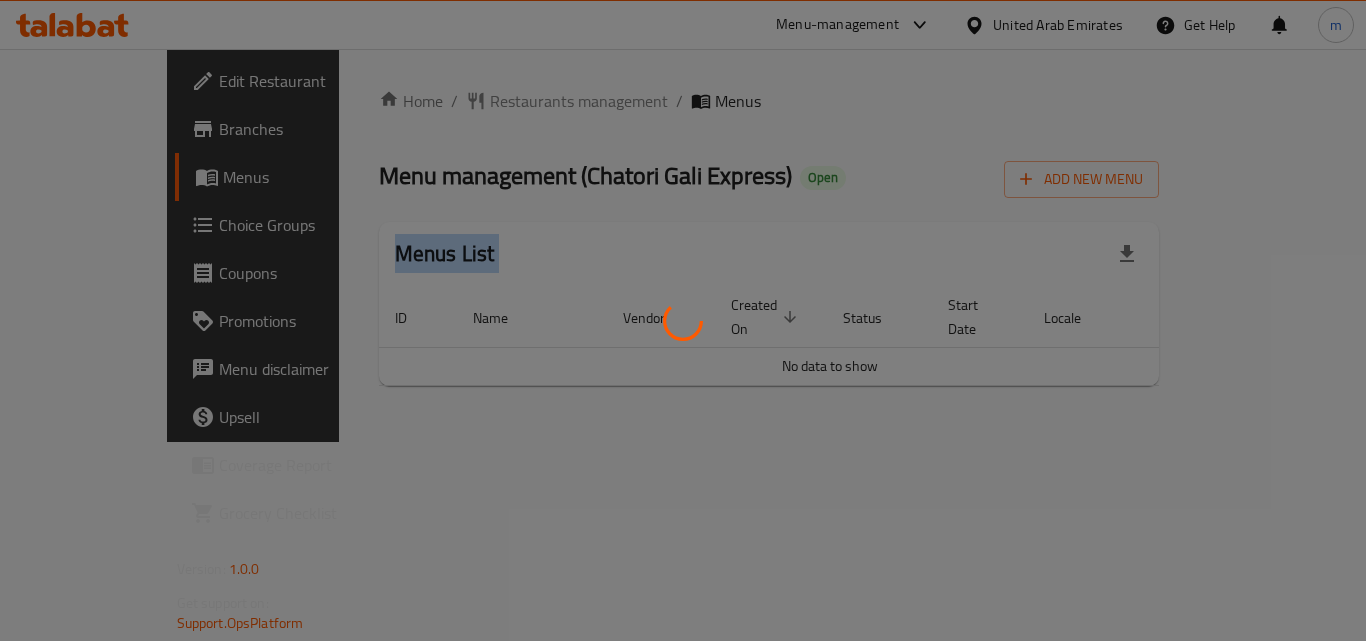 click at bounding box center (683, 320) 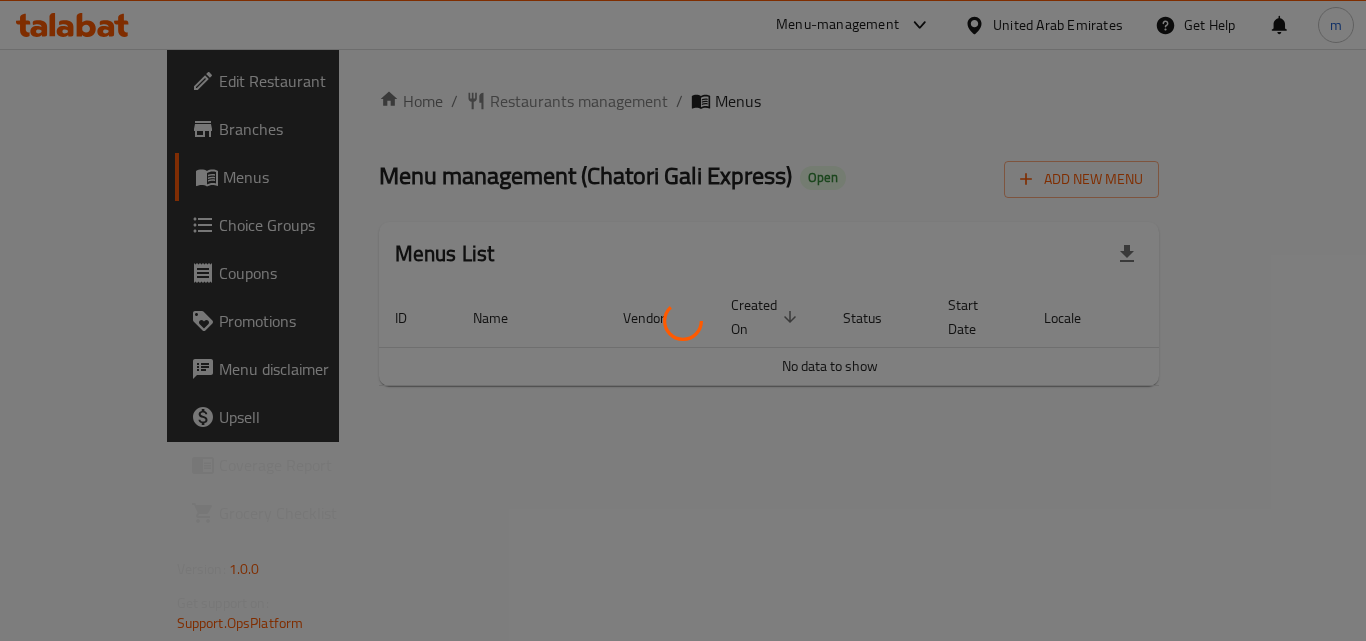 drag, startPoint x: 462, startPoint y: 471, endPoint x: 423, endPoint y: 230, distance: 244.13521 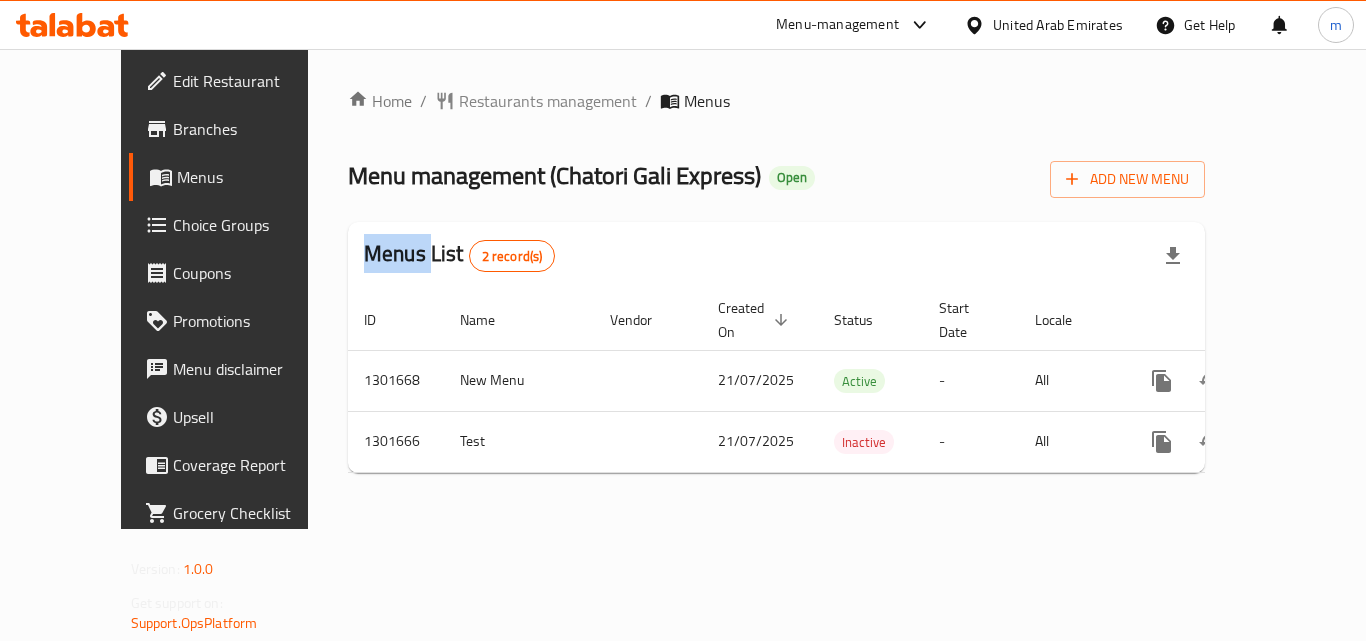 click at bounding box center (683, 320) 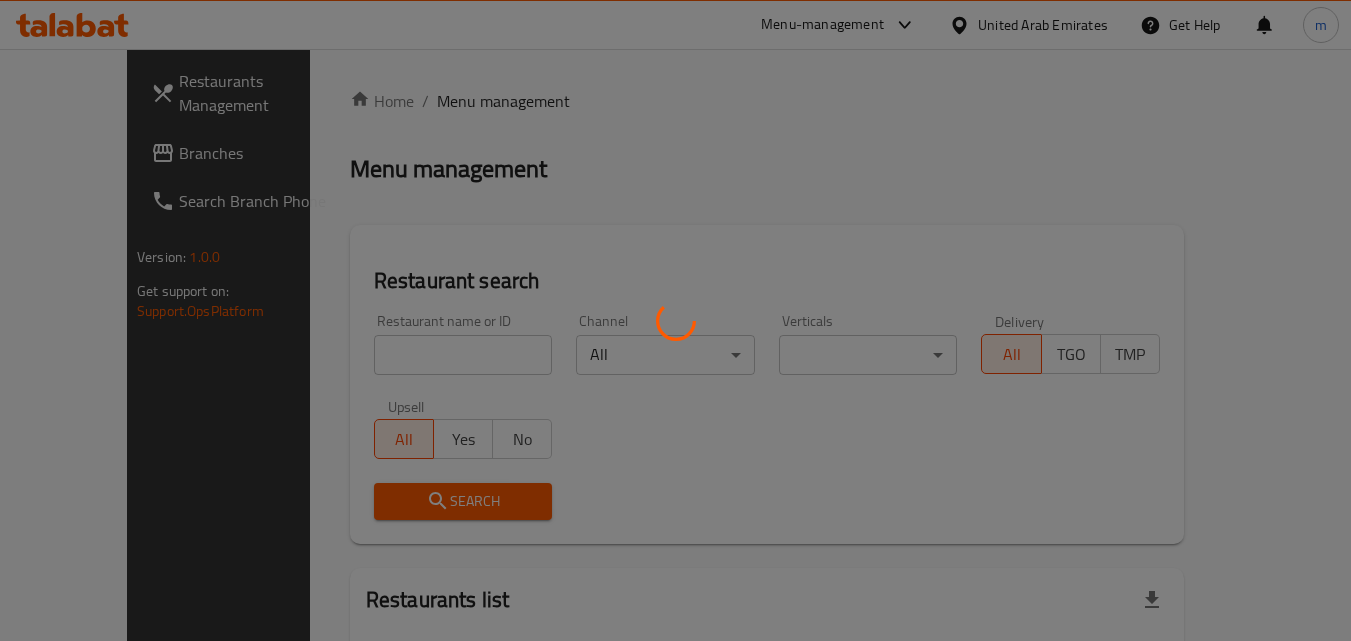 click at bounding box center [675, 320] 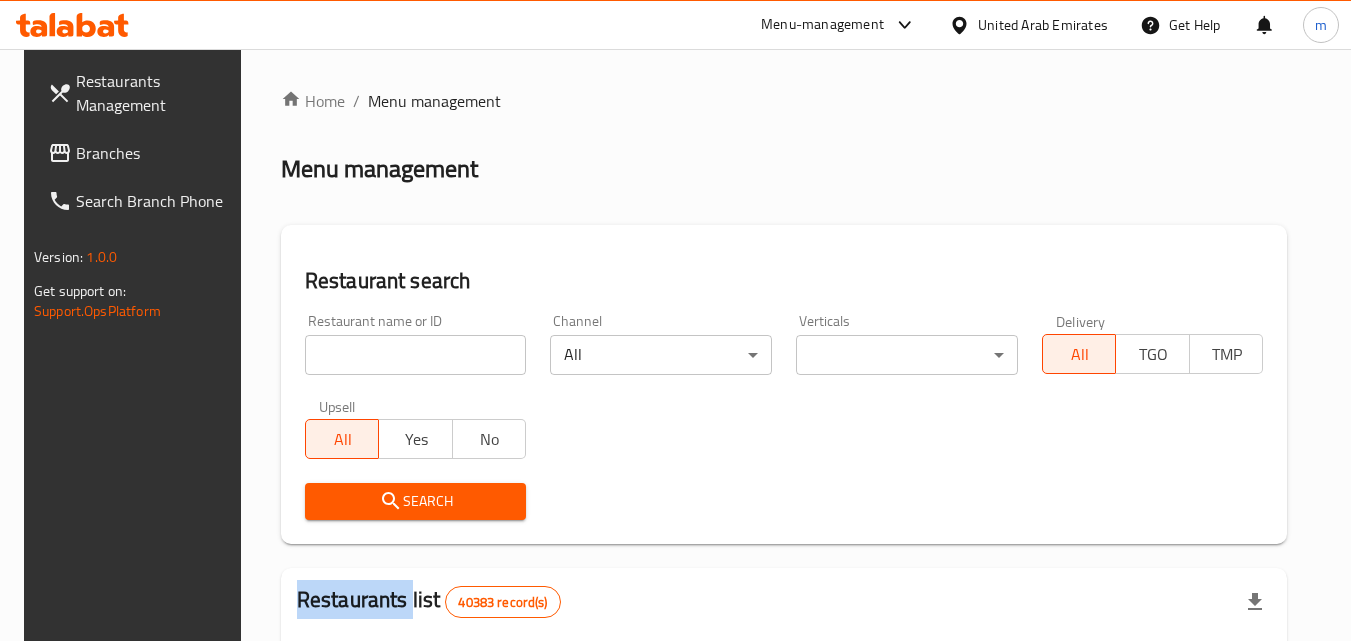 click at bounding box center [675, 320] 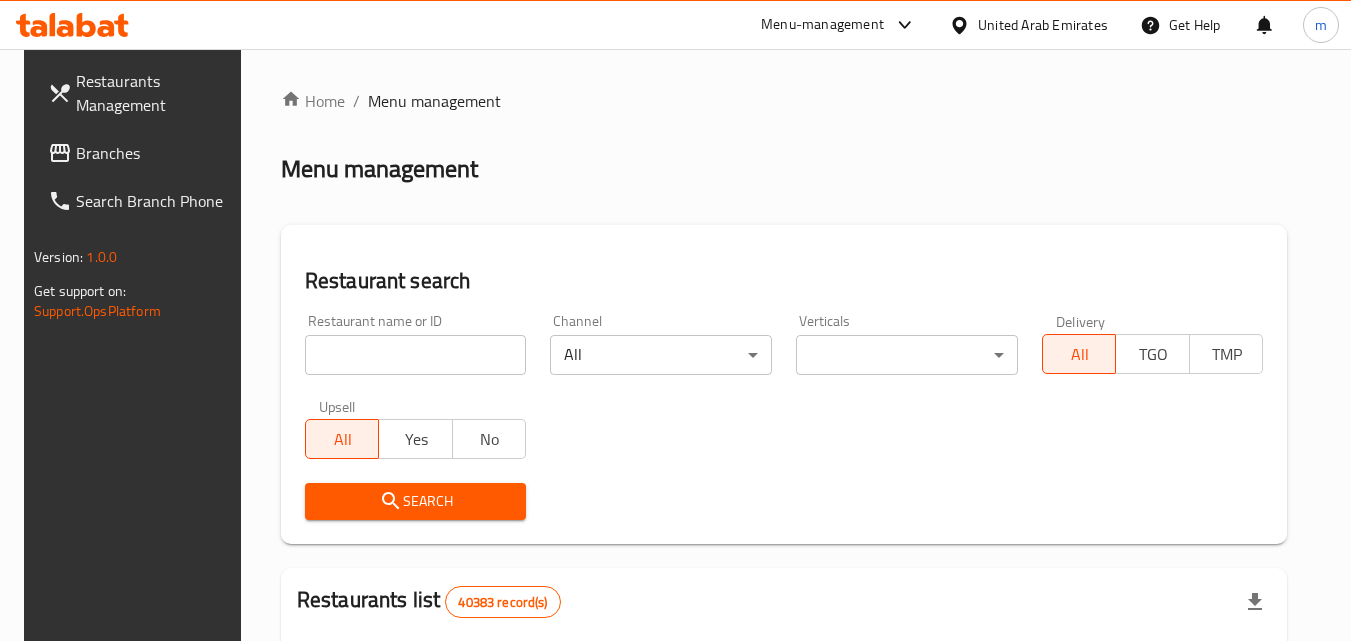 click at bounding box center [416, 355] 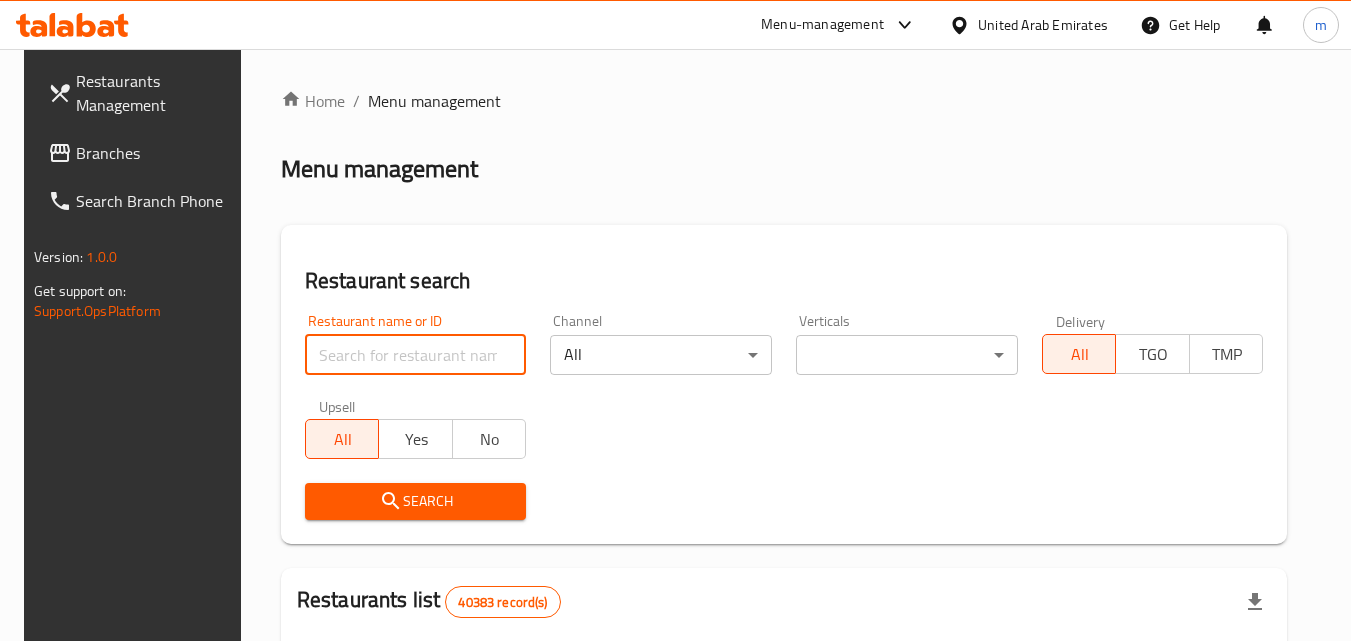 paste on "702147" 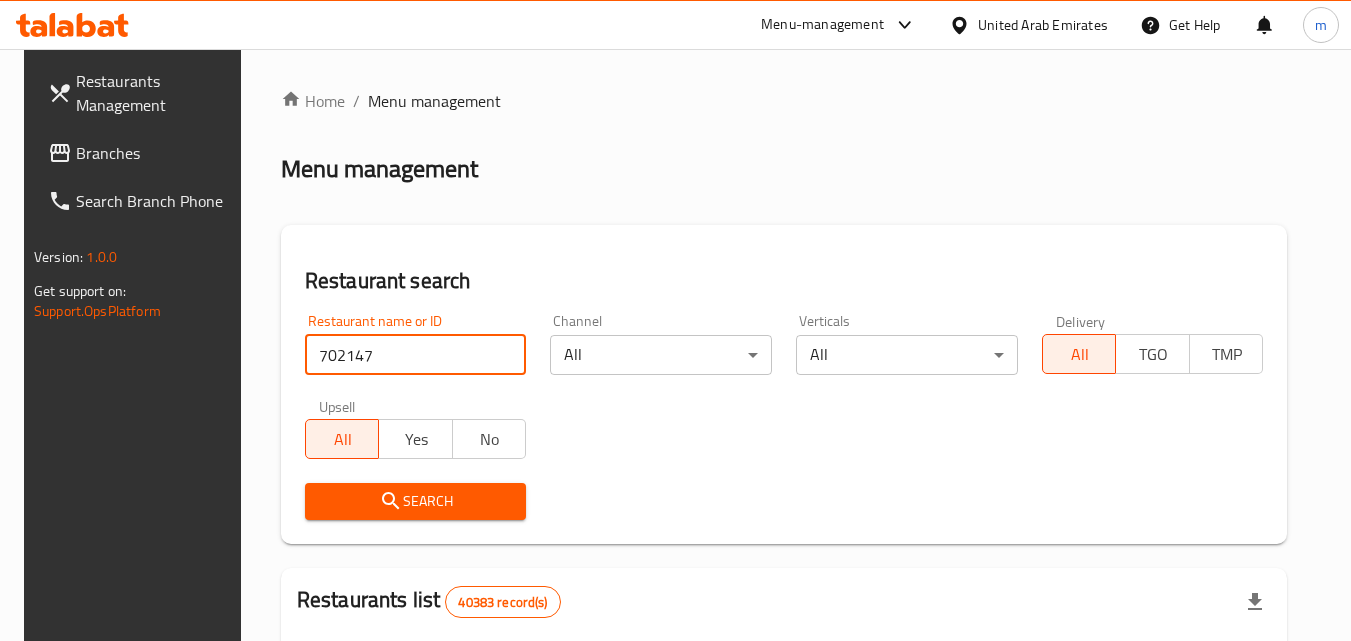 type on "702147" 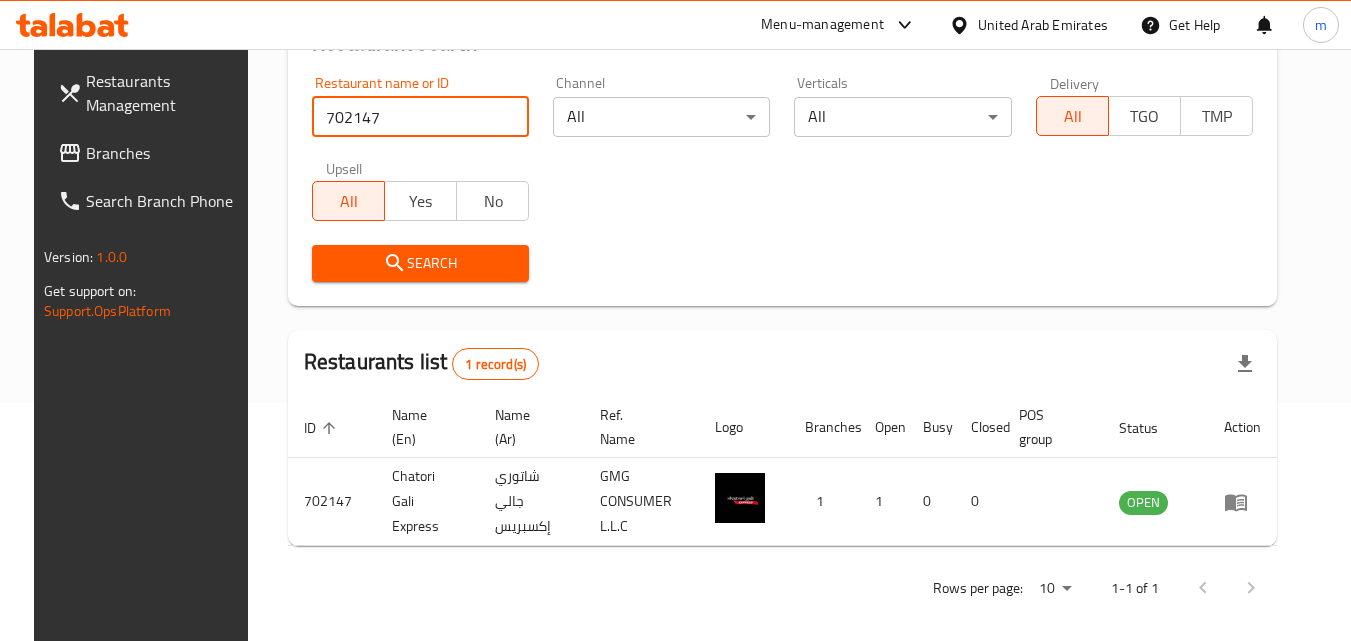 scroll, scrollTop: 251, scrollLeft: 0, axis: vertical 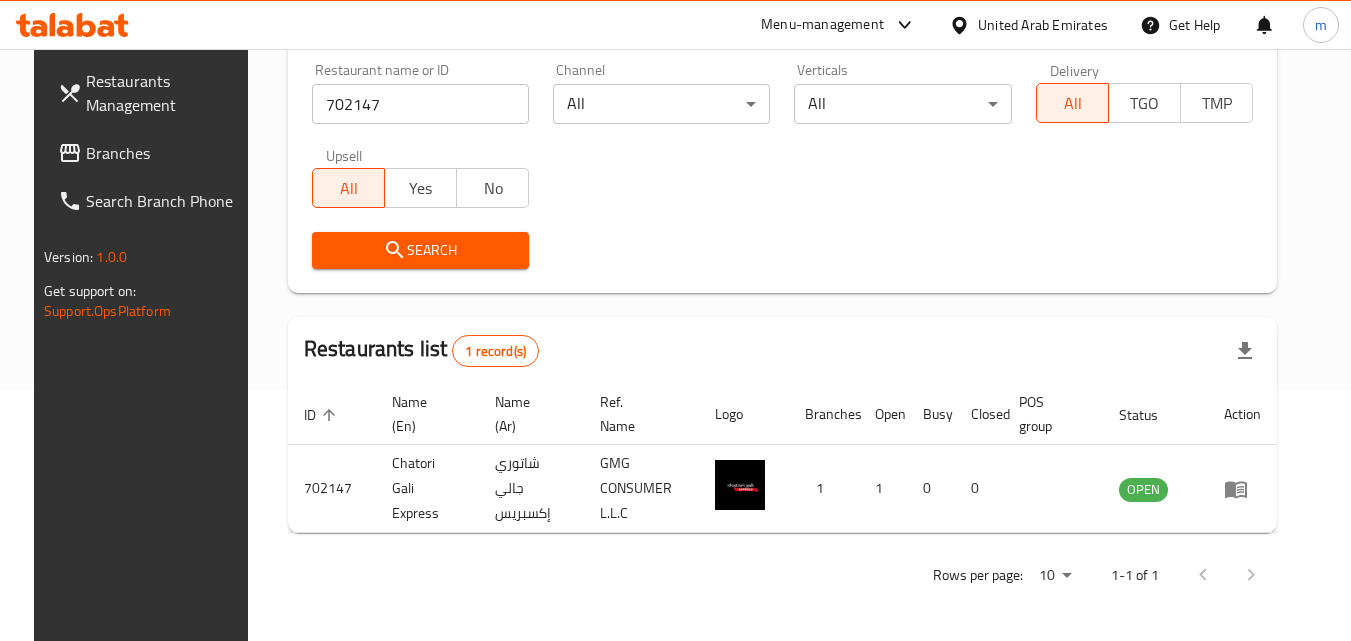 click on "United Arab Emirates" at bounding box center (1028, 25) 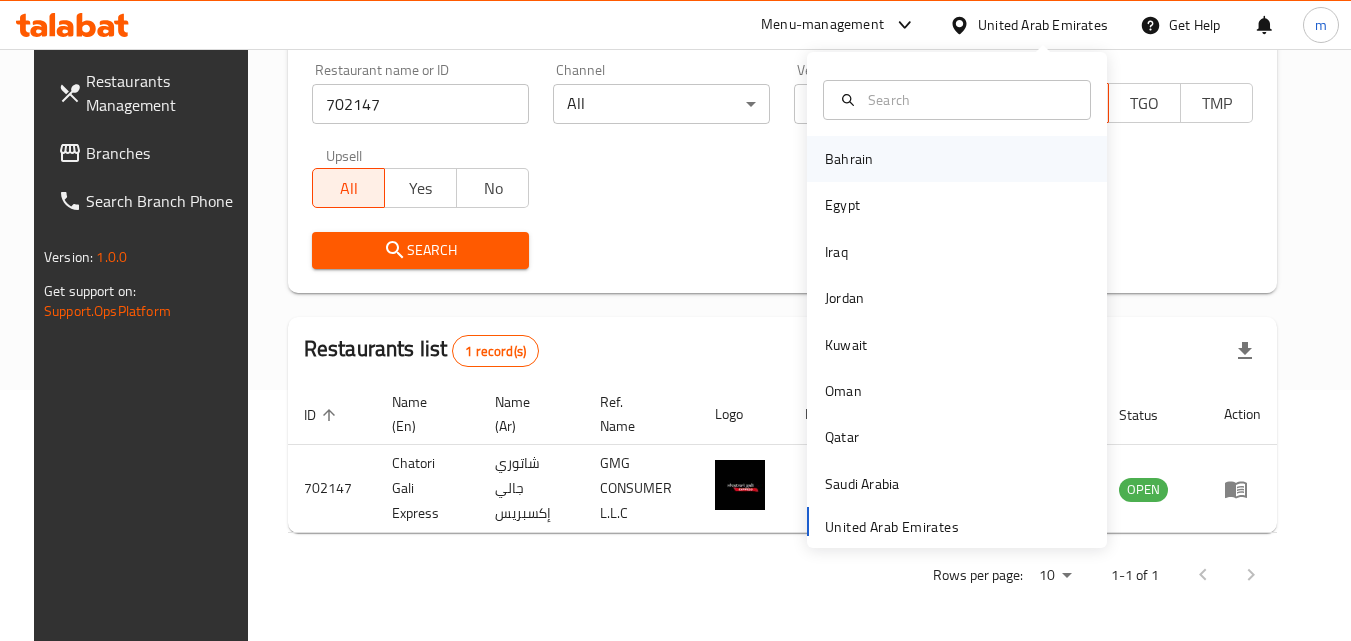 click on "Bahrain" at bounding box center [849, 159] 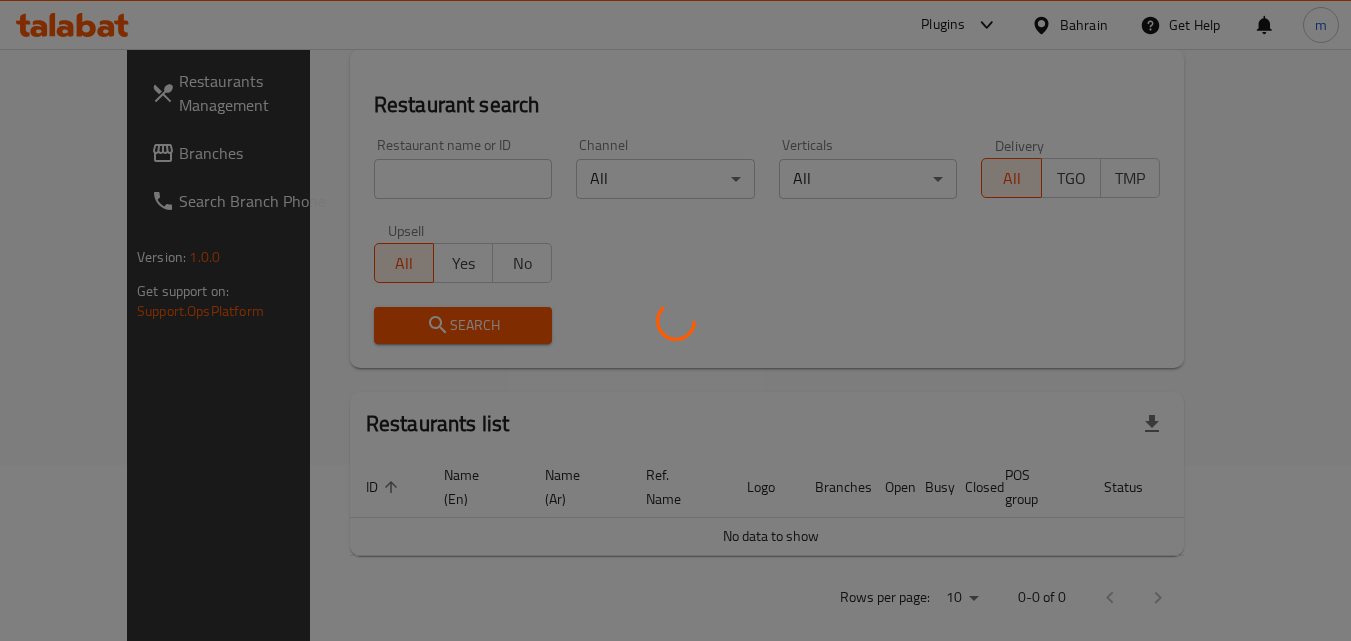 scroll, scrollTop: 251, scrollLeft: 0, axis: vertical 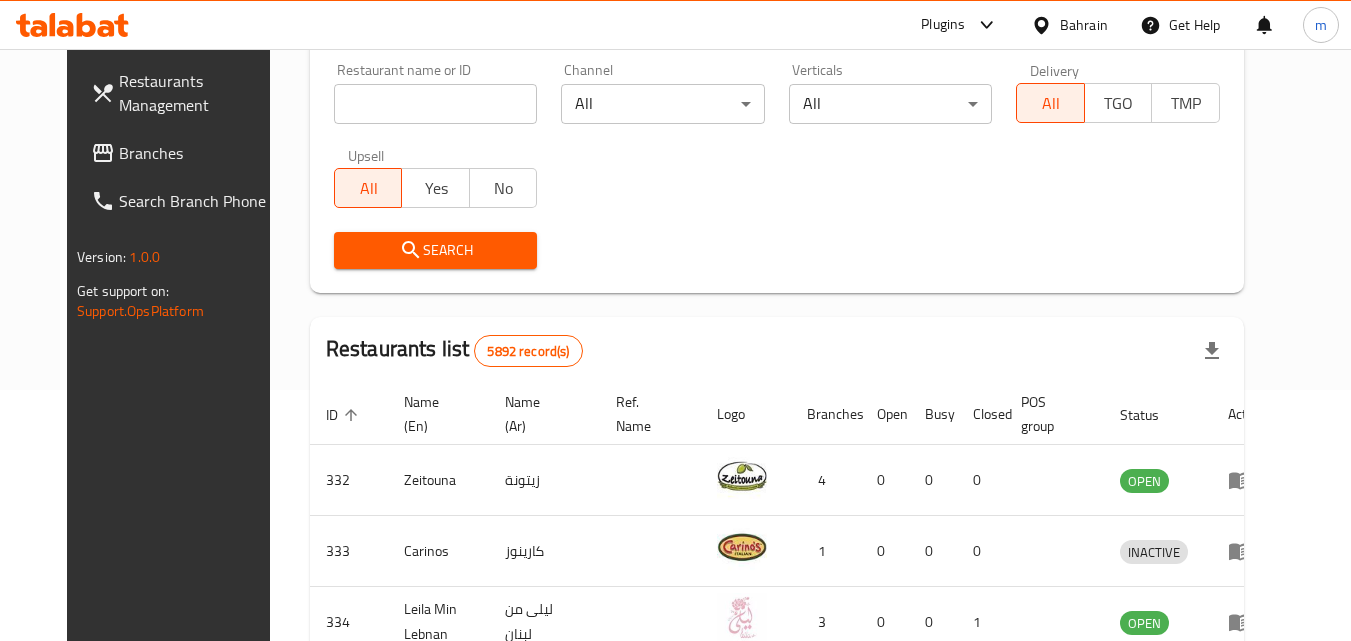 click on "Branches" at bounding box center [198, 153] 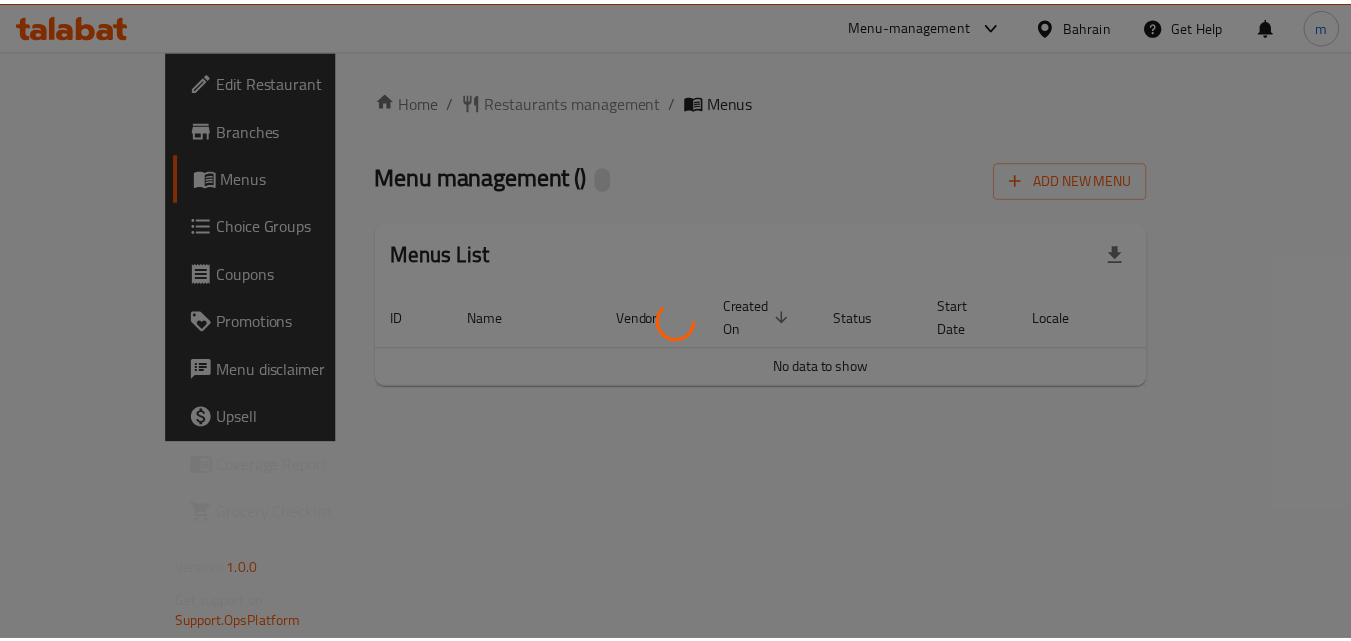 scroll, scrollTop: 0, scrollLeft: 0, axis: both 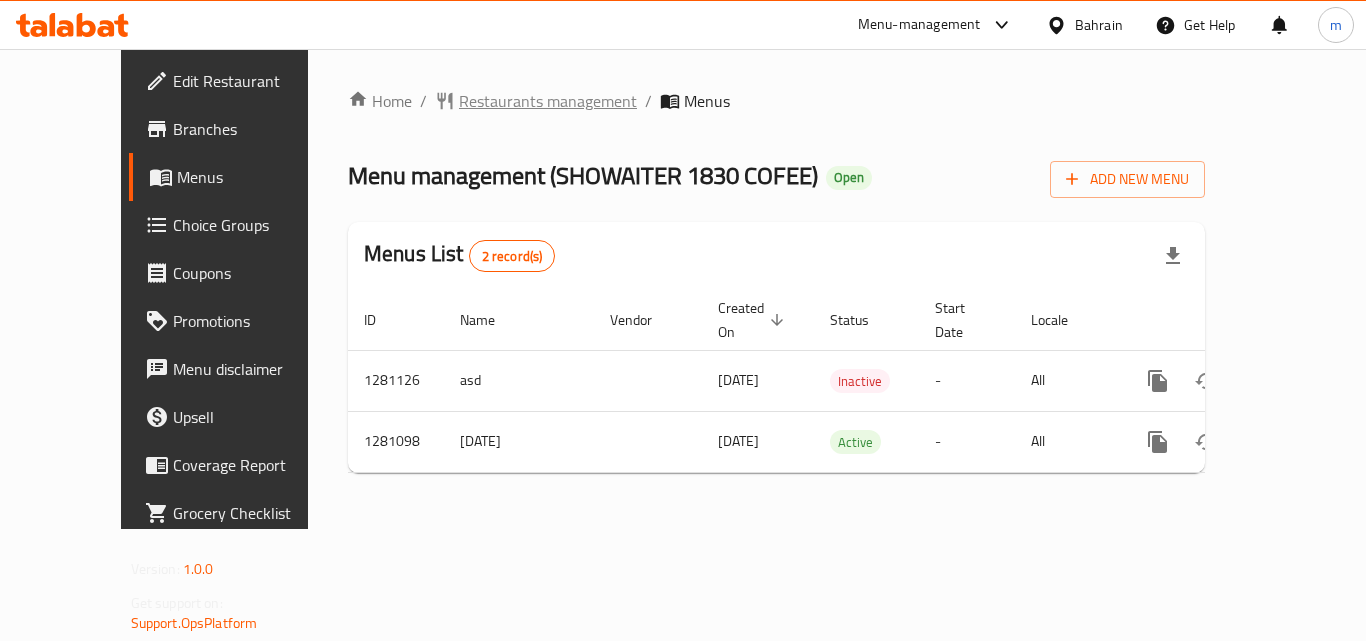 click on "Restaurants management" at bounding box center (548, 101) 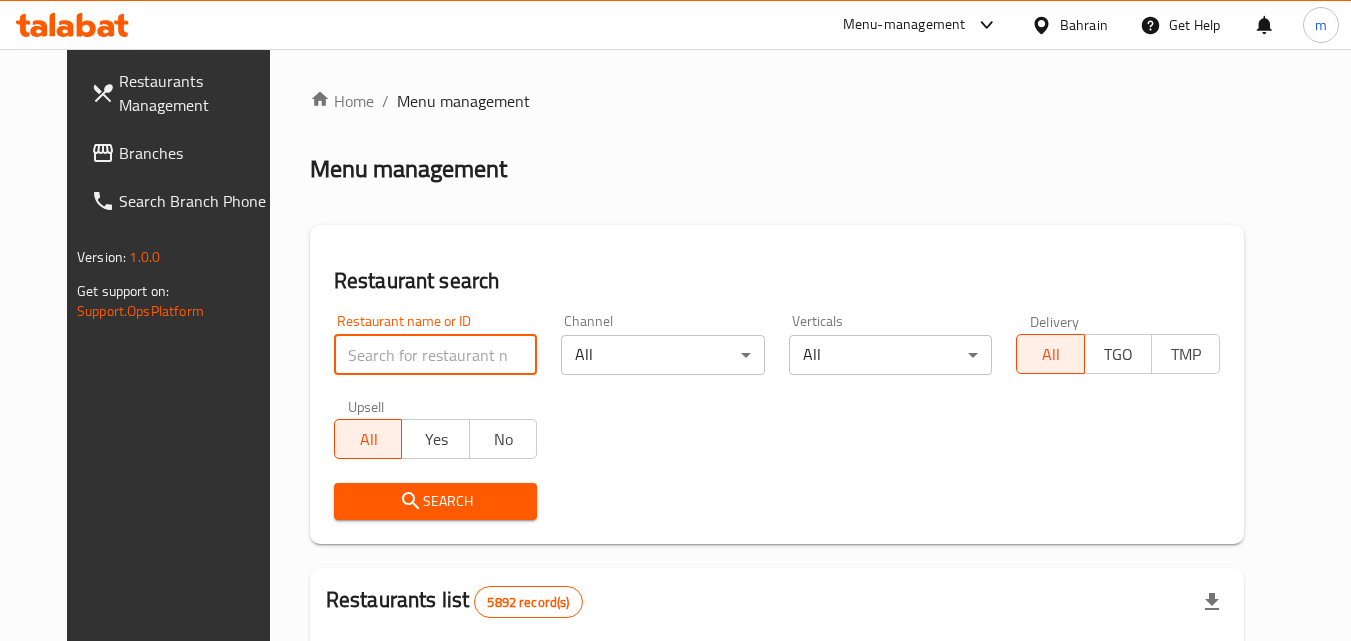 click at bounding box center [436, 355] 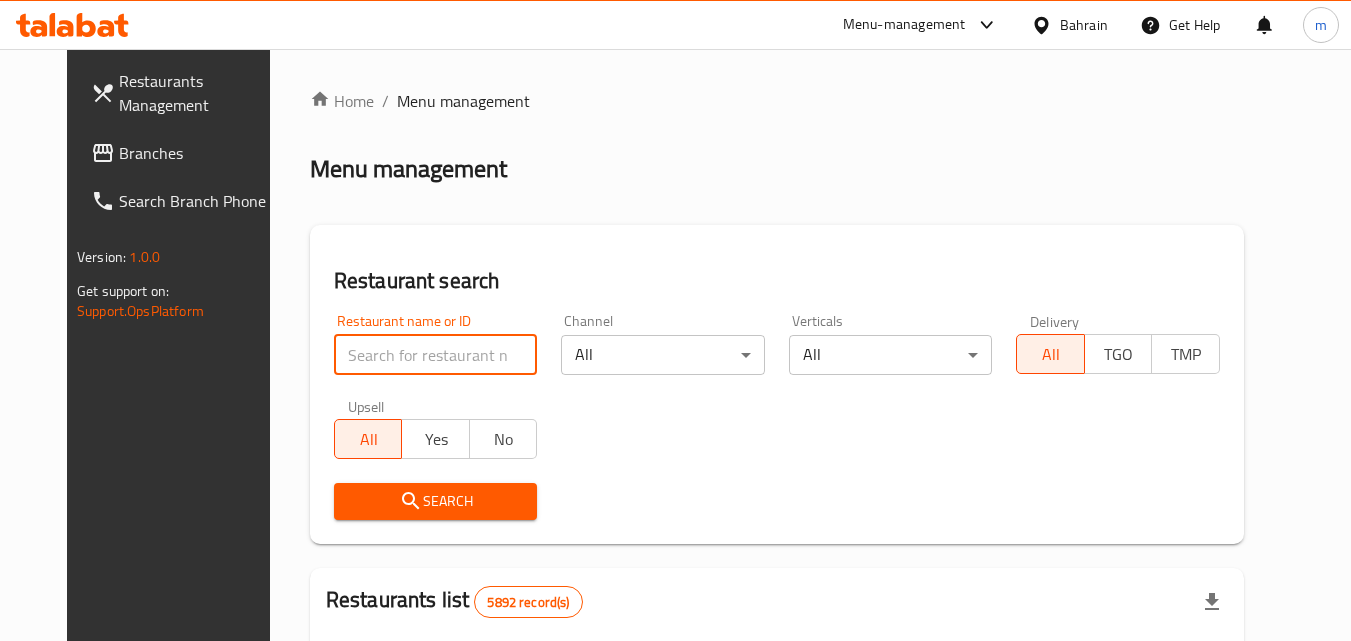 paste on "694166" 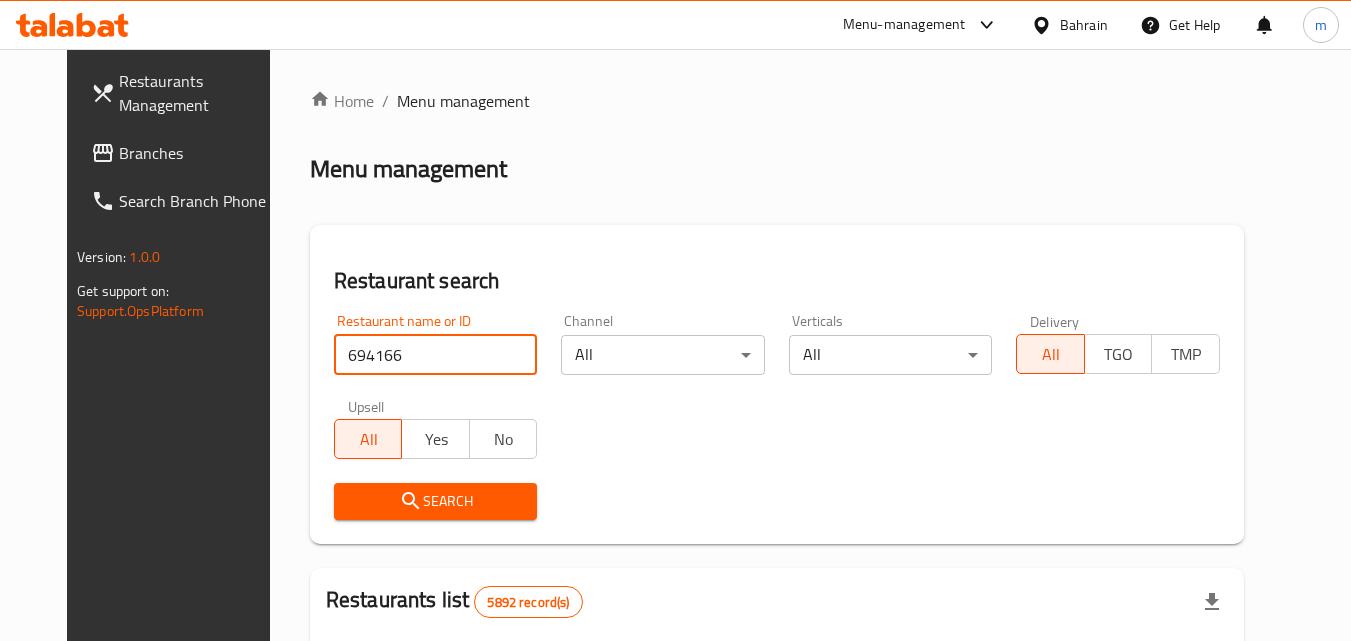 type on "694166" 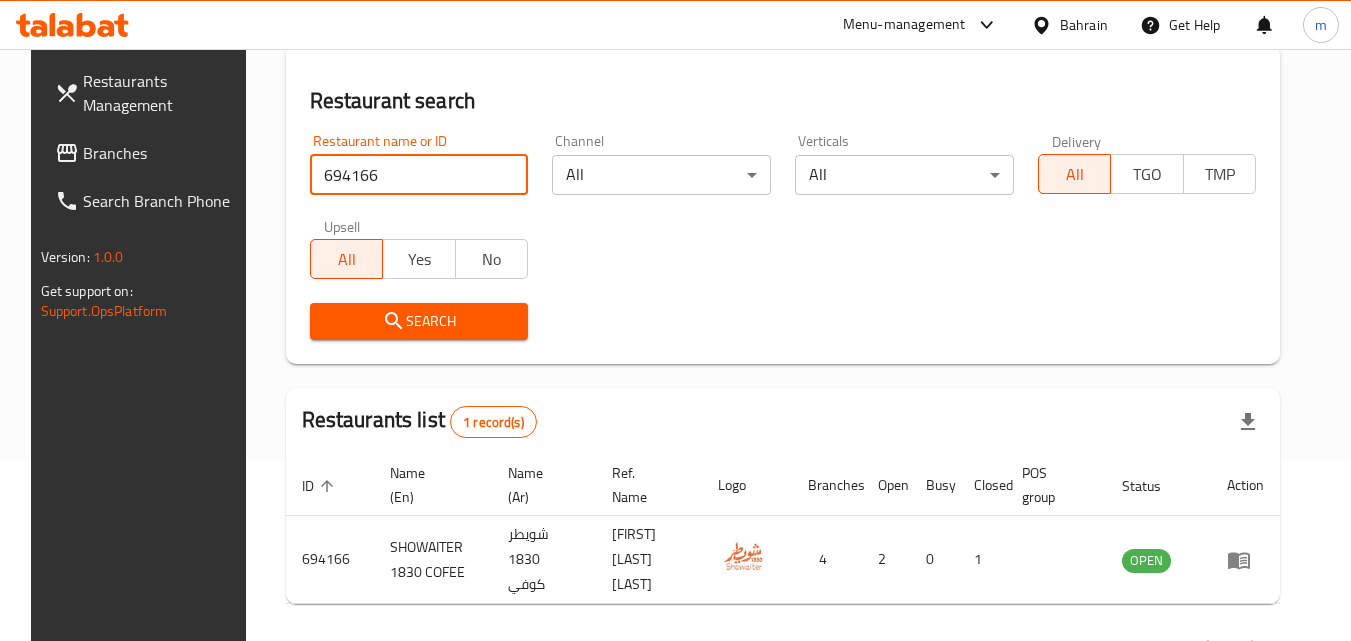scroll, scrollTop: 251, scrollLeft: 0, axis: vertical 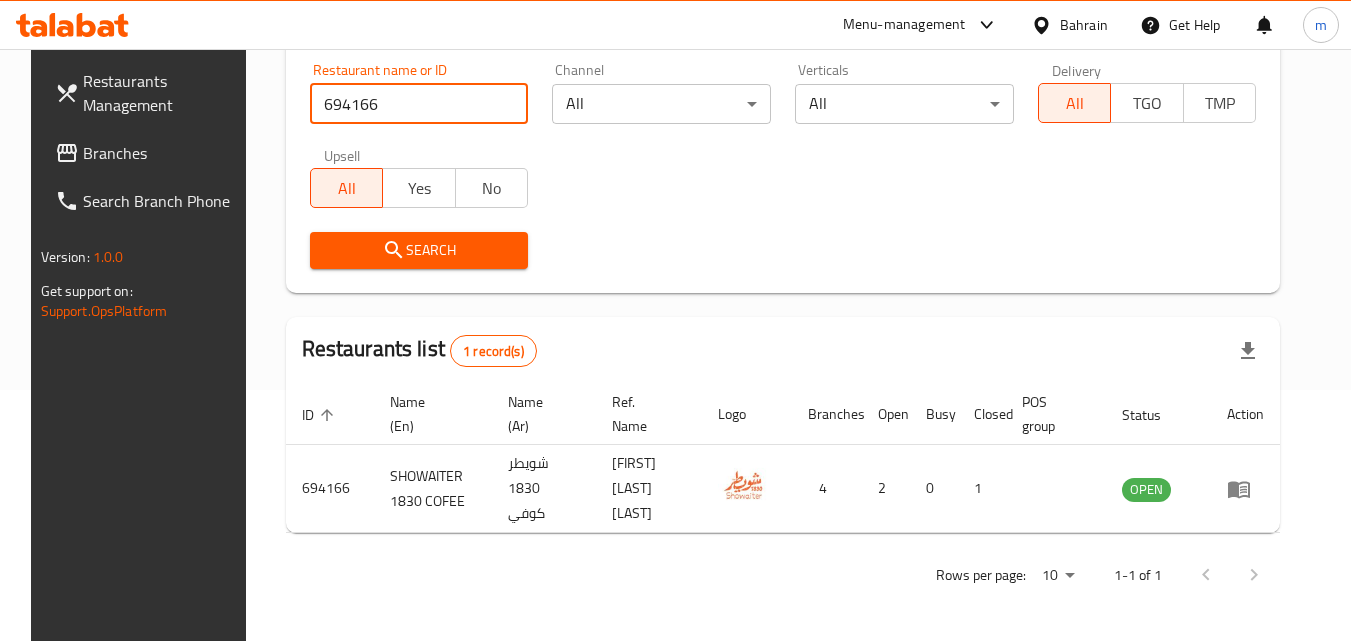 click on "Search" at bounding box center [419, 250] 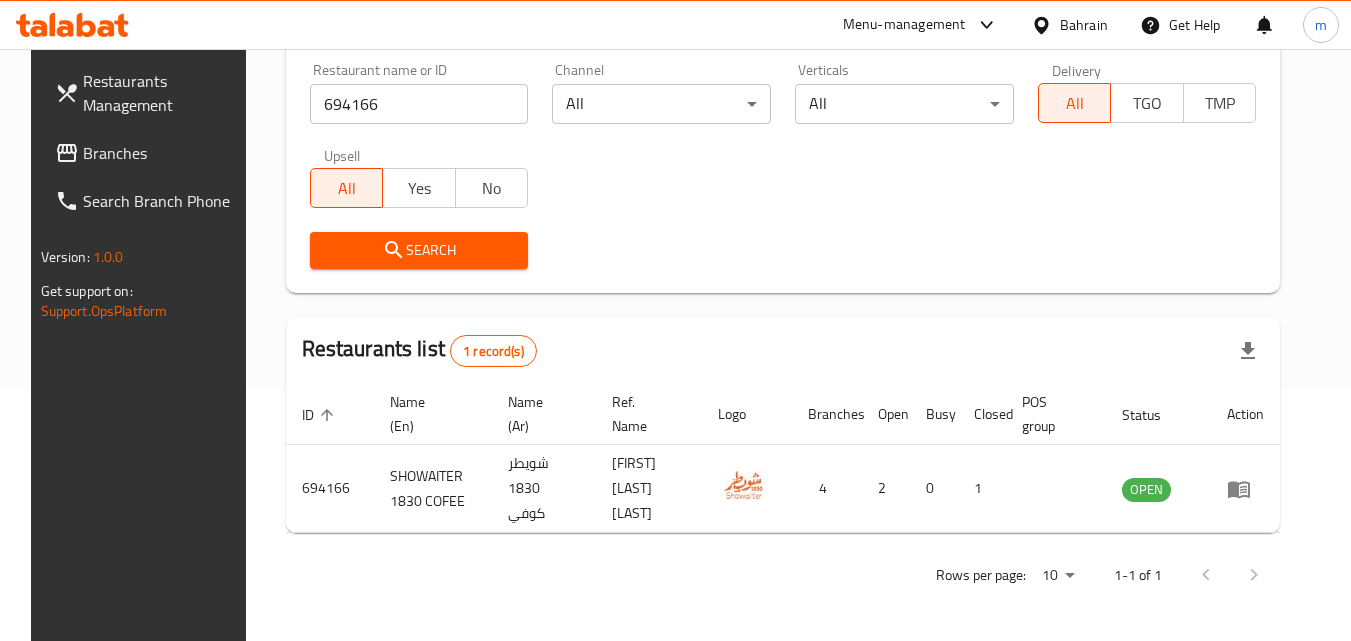 click on "Bahrain" at bounding box center [1084, 25] 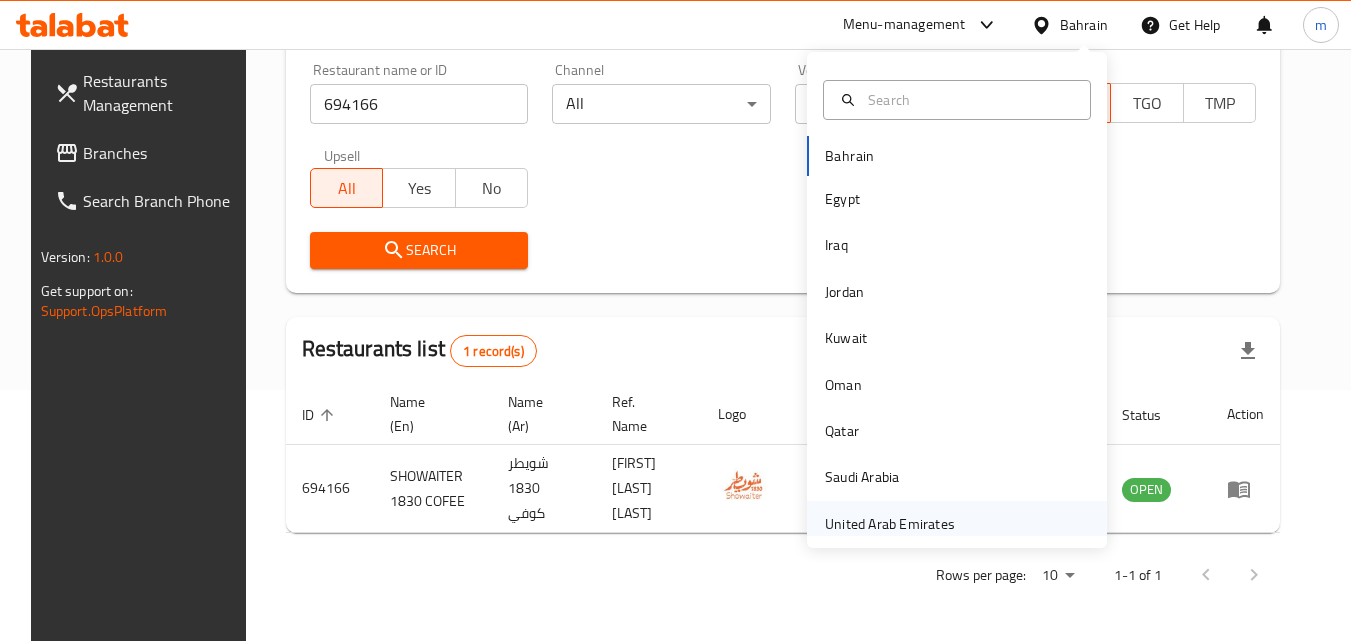 click on "United Arab Emirates" at bounding box center [890, 524] 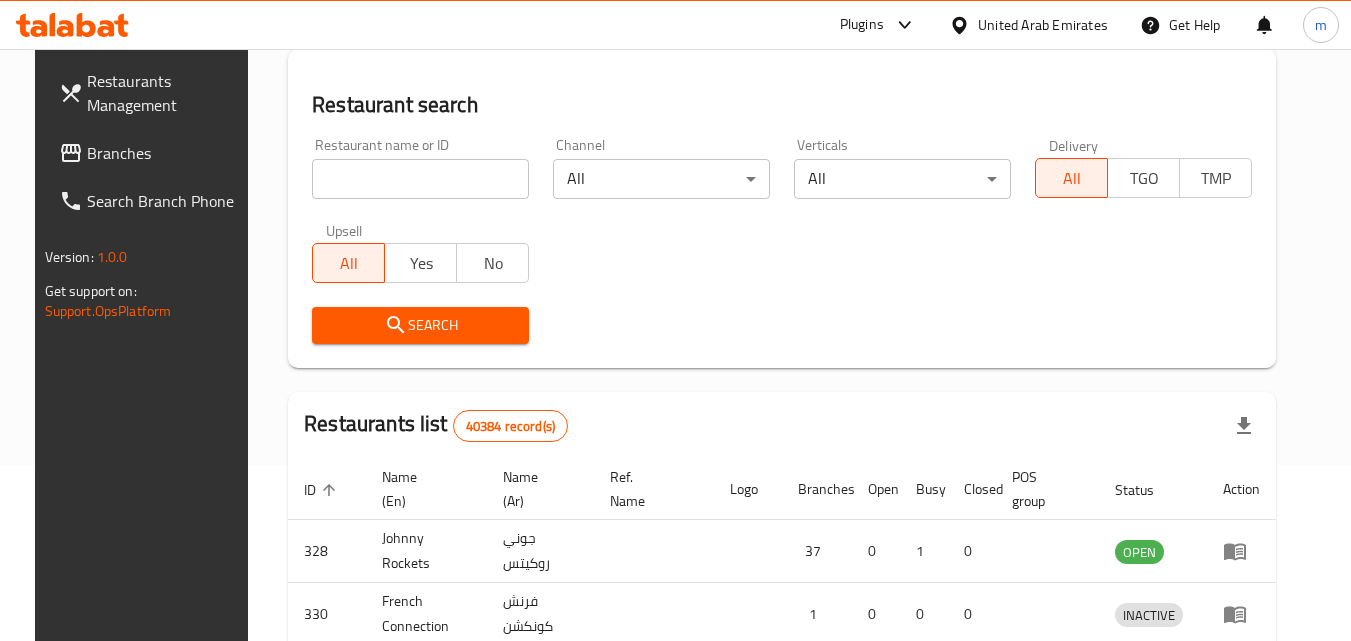 scroll, scrollTop: 251, scrollLeft: 0, axis: vertical 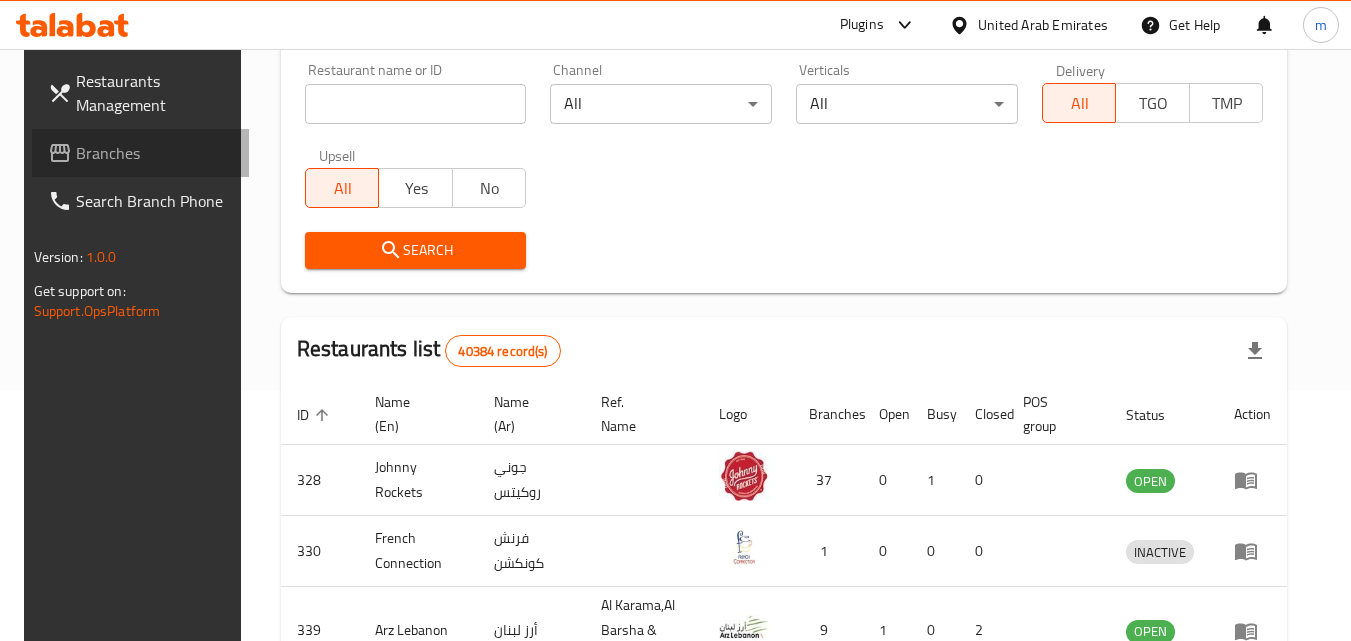 drag, startPoint x: 116, startPoint y: 148, endPoint x: 122, endPoint y: 173, distance: 25.70992 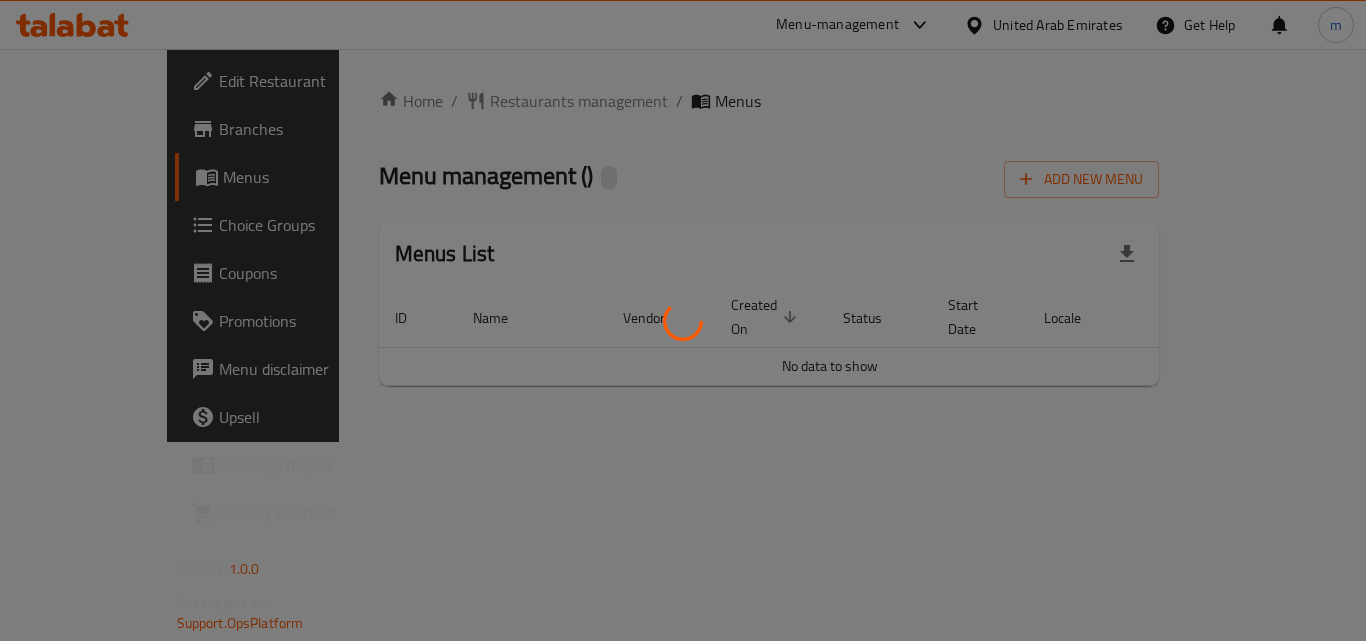 scroll, scrollTop: 0, scrollLeft: 0, axis: both 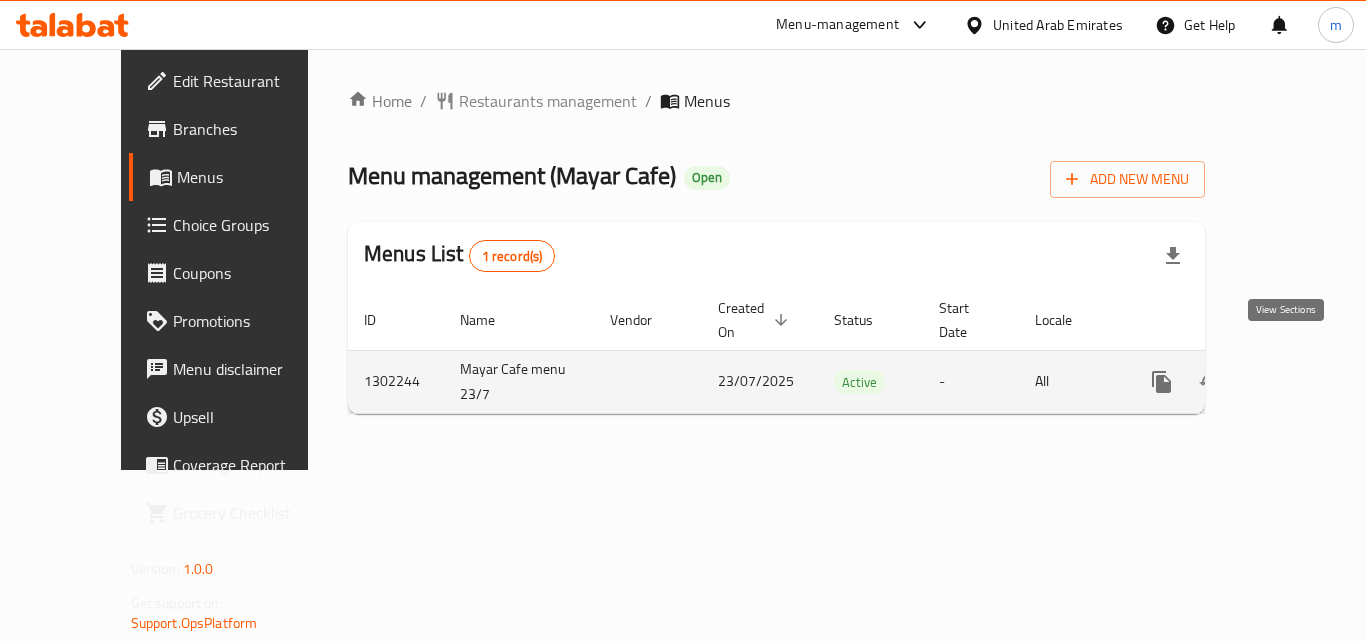 click 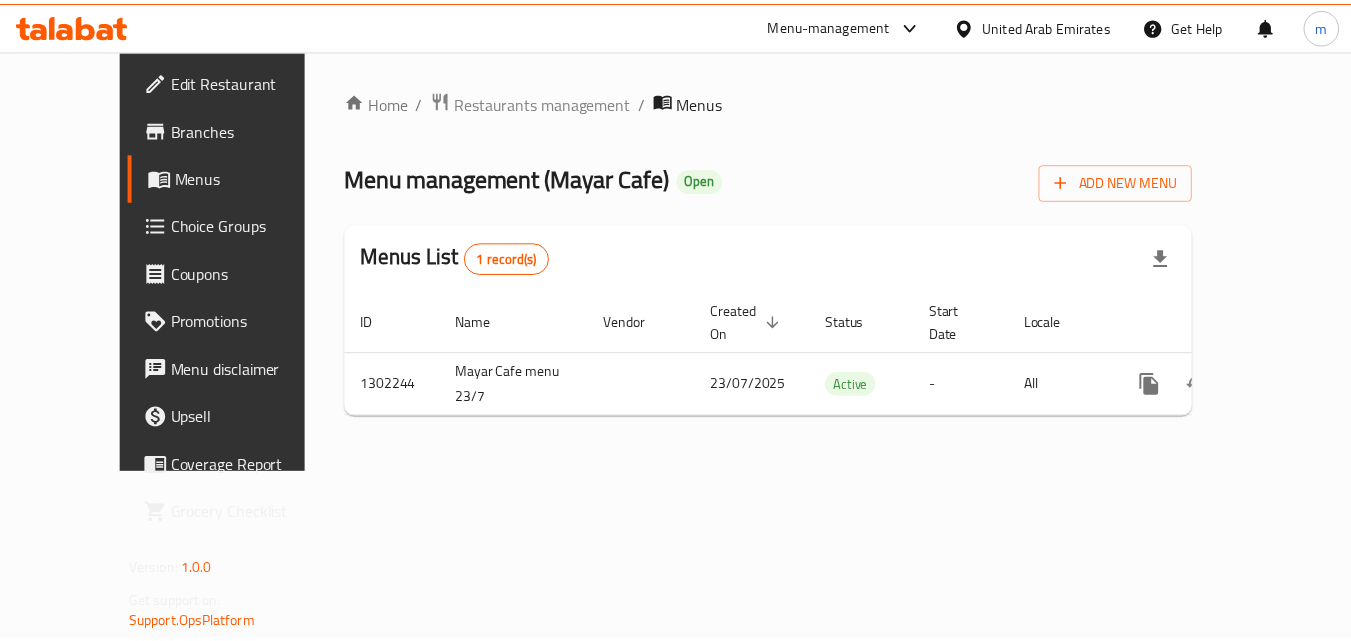 scroll, scrollTop: 0, scrollLeft: 0, axis: both 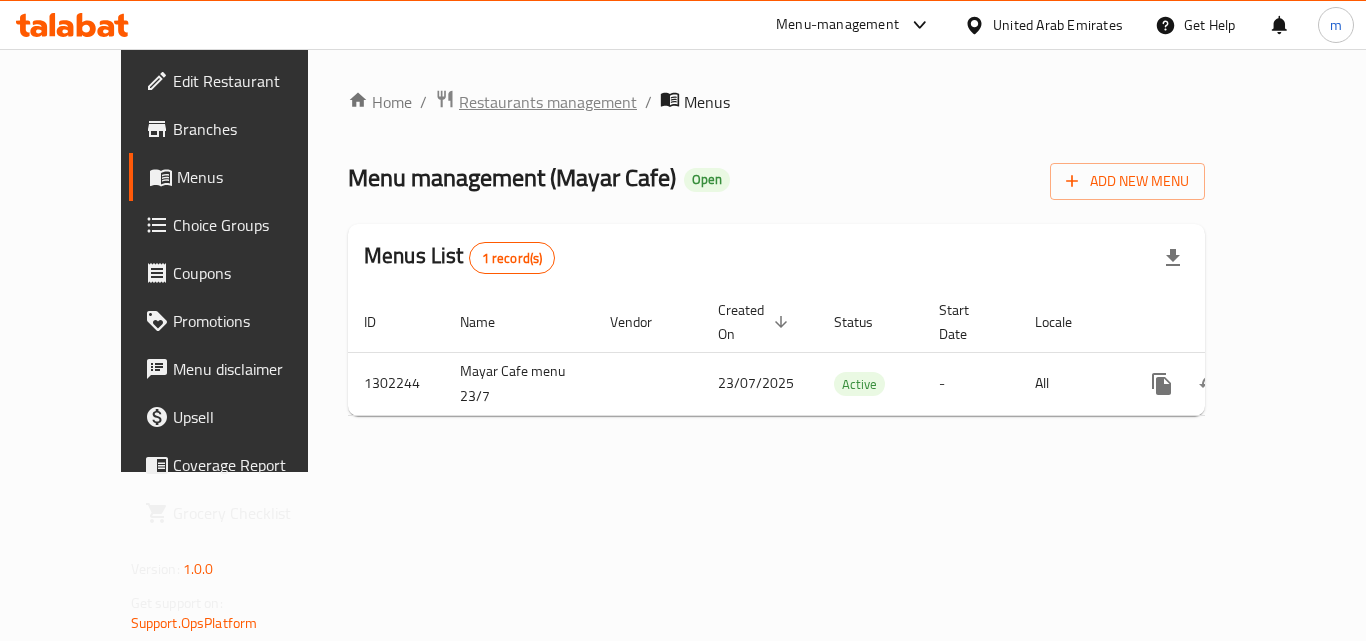 click on "Restaurants management" at bounding box center [548, 102] 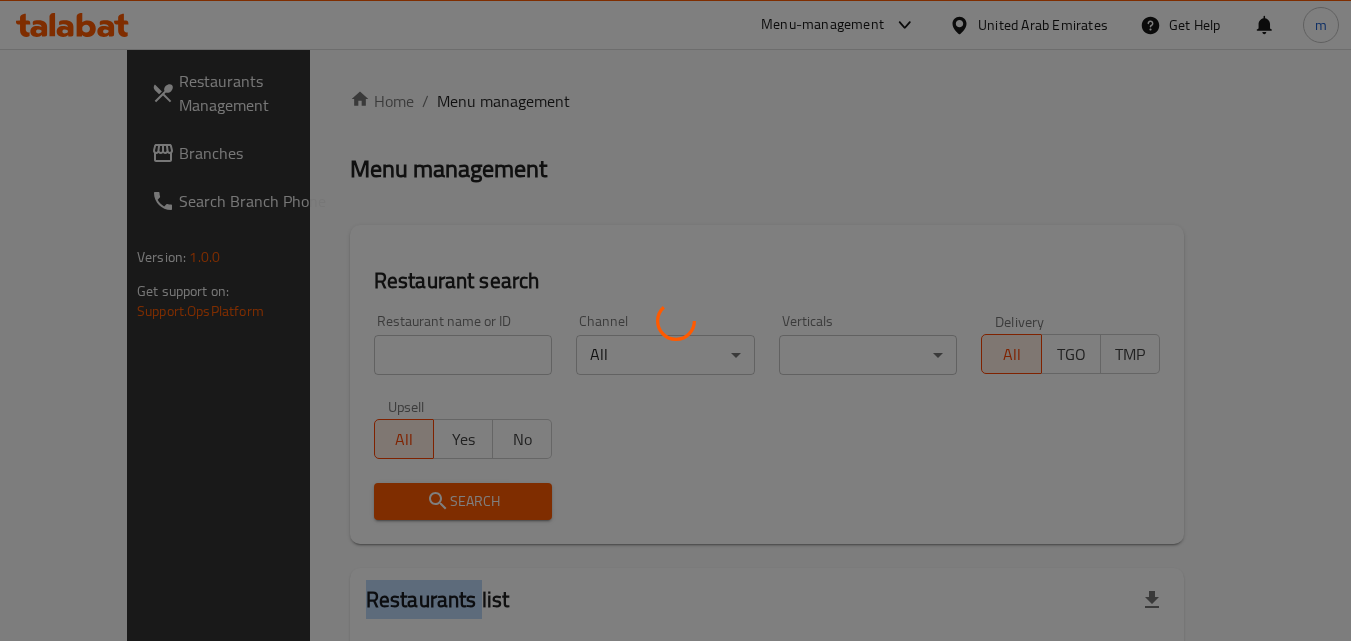 click at bounding box center [675, 320] 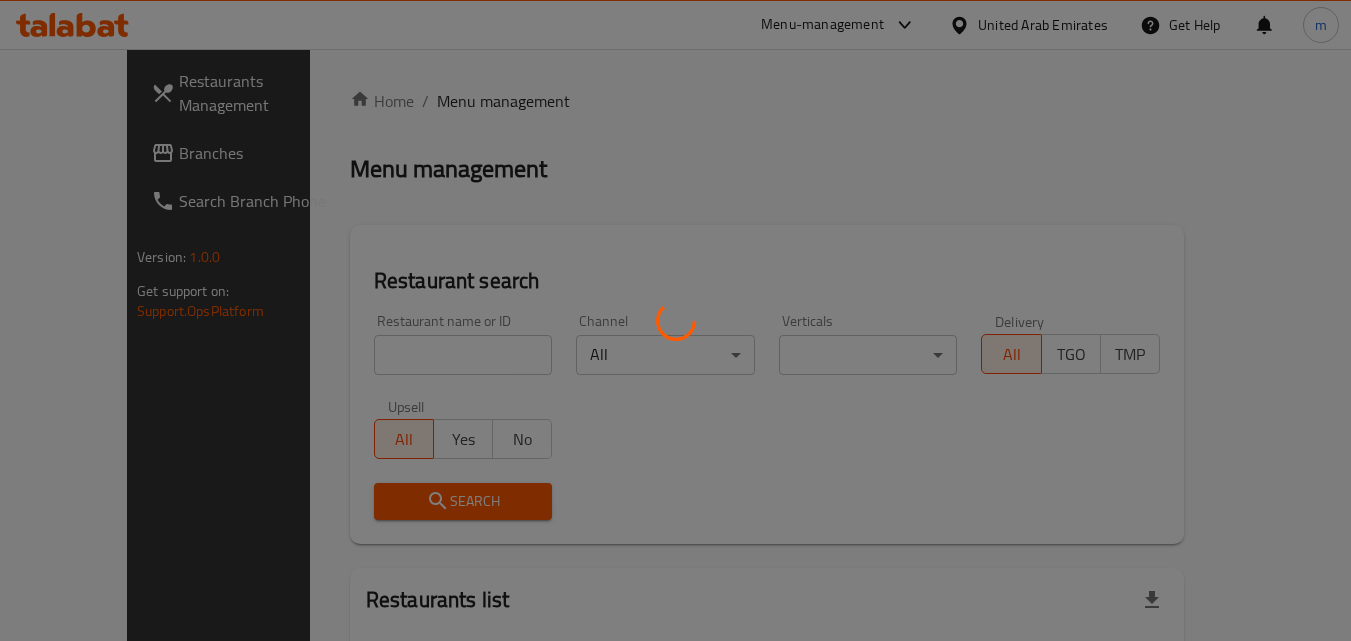 click at bounding box center [675, 320] 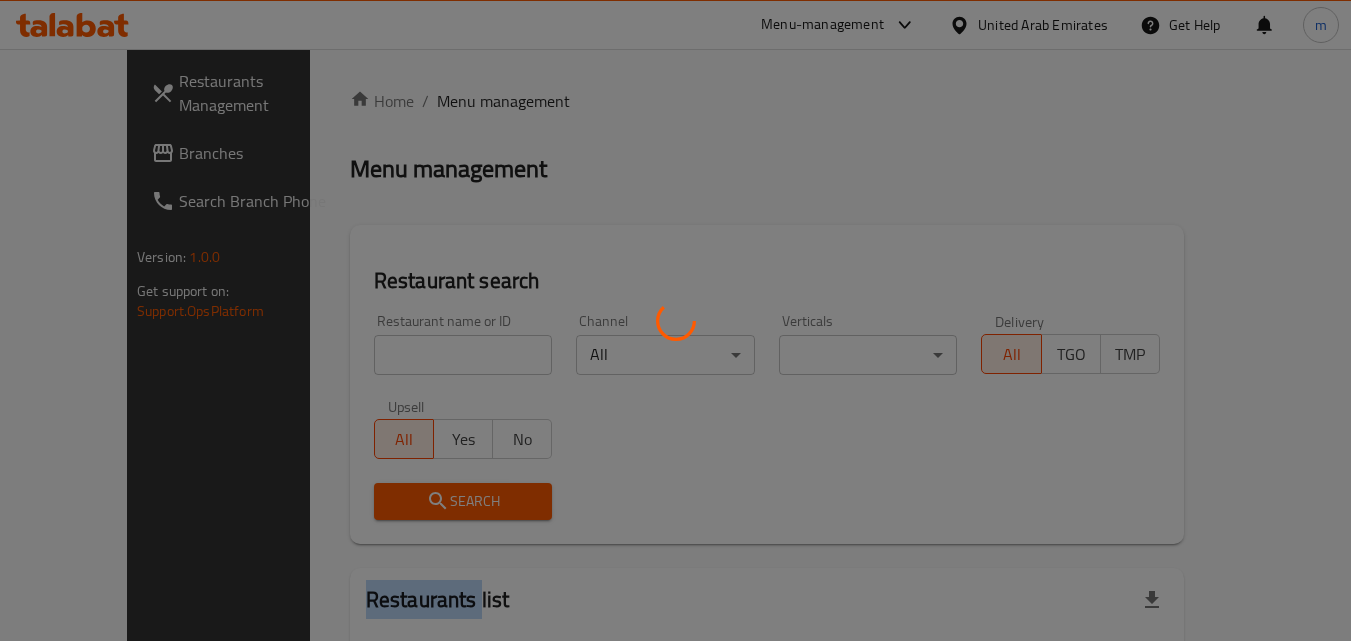 click at bounding box center [675, 320] 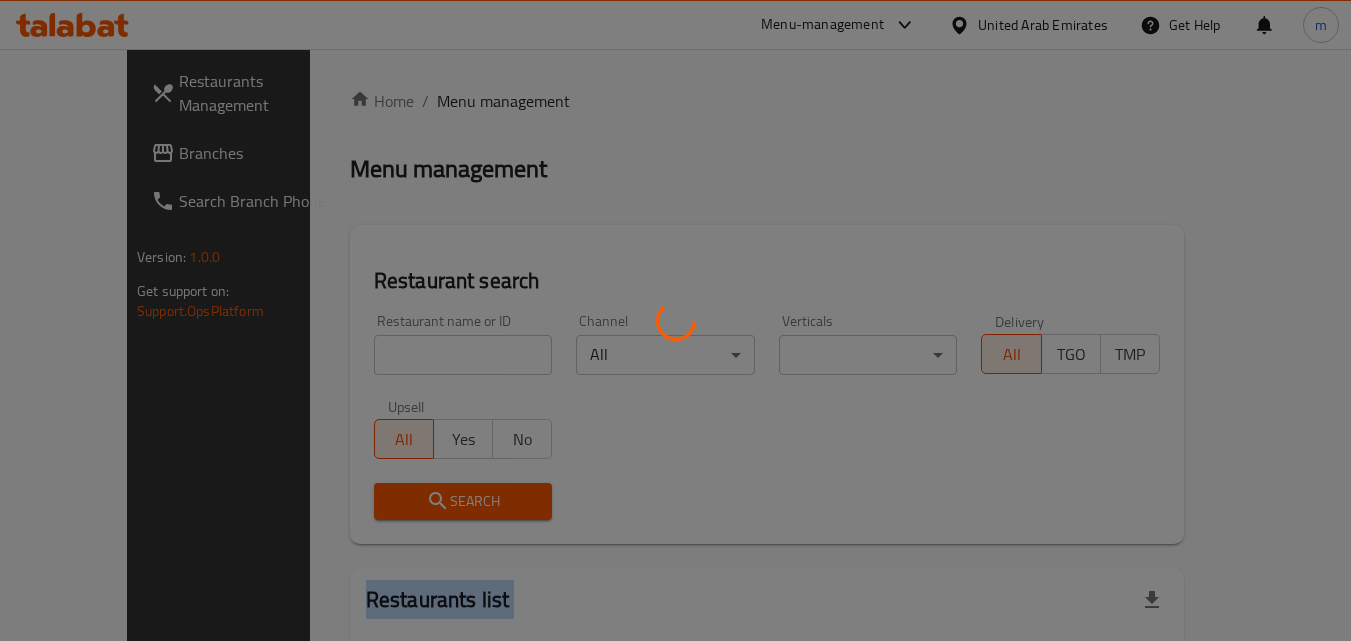 click at bounding box center [675, 320] 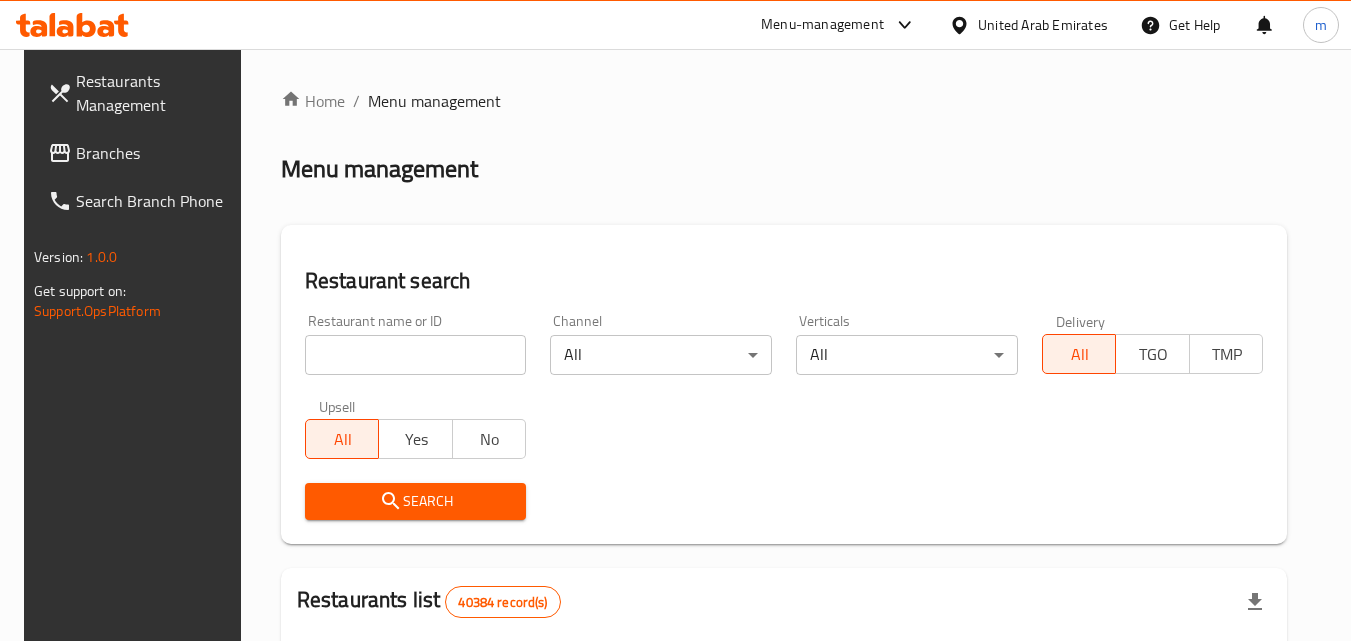 click at bounding box center (675, 320) 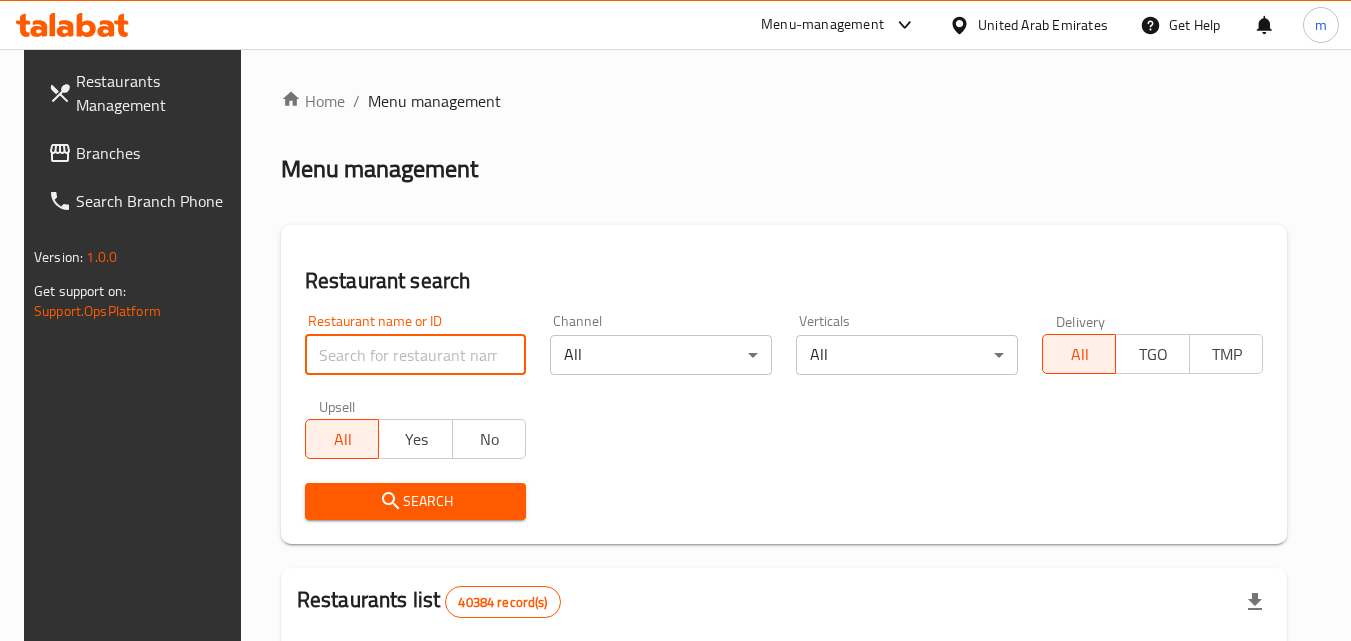 paste on "702345" 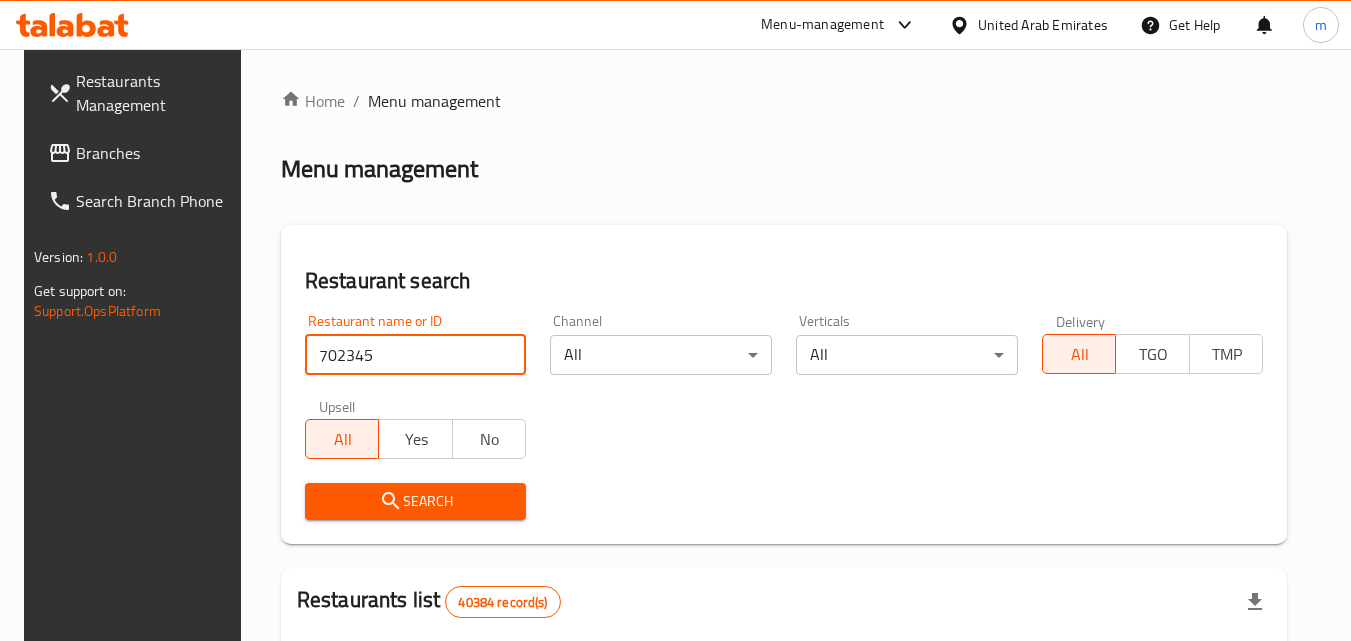 type on "702345" 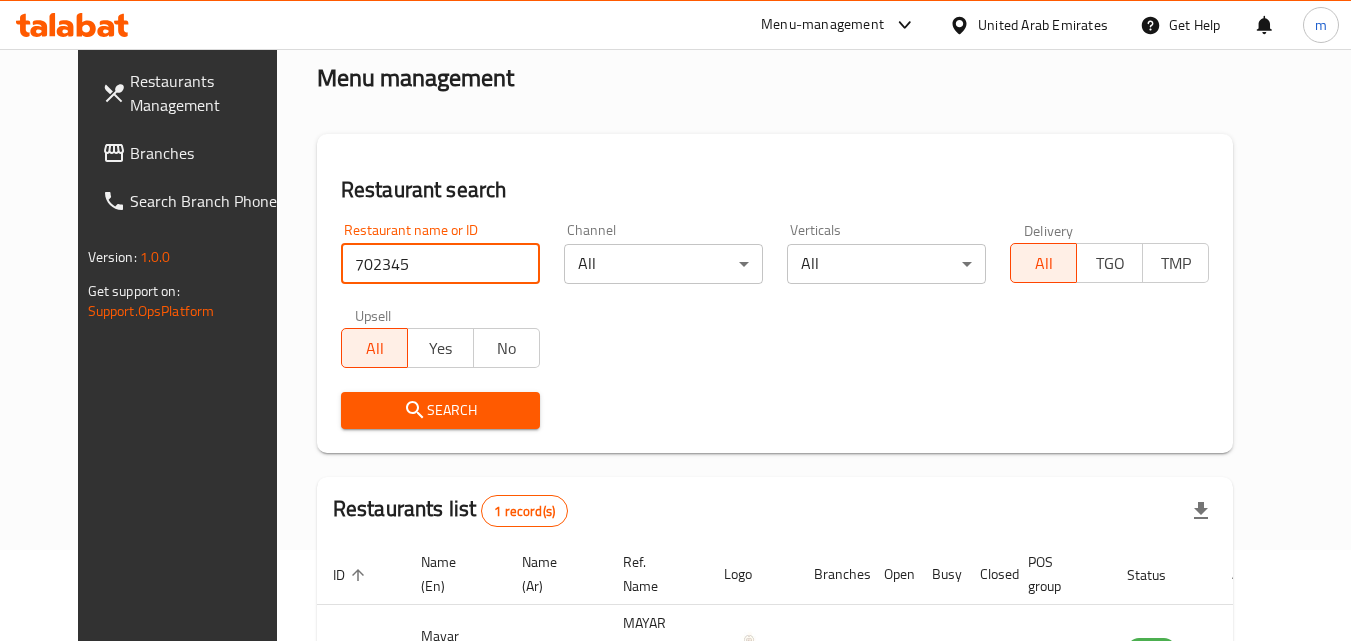 scroll, scrollTop: 234, scrollLeft: 0, axis: vertical 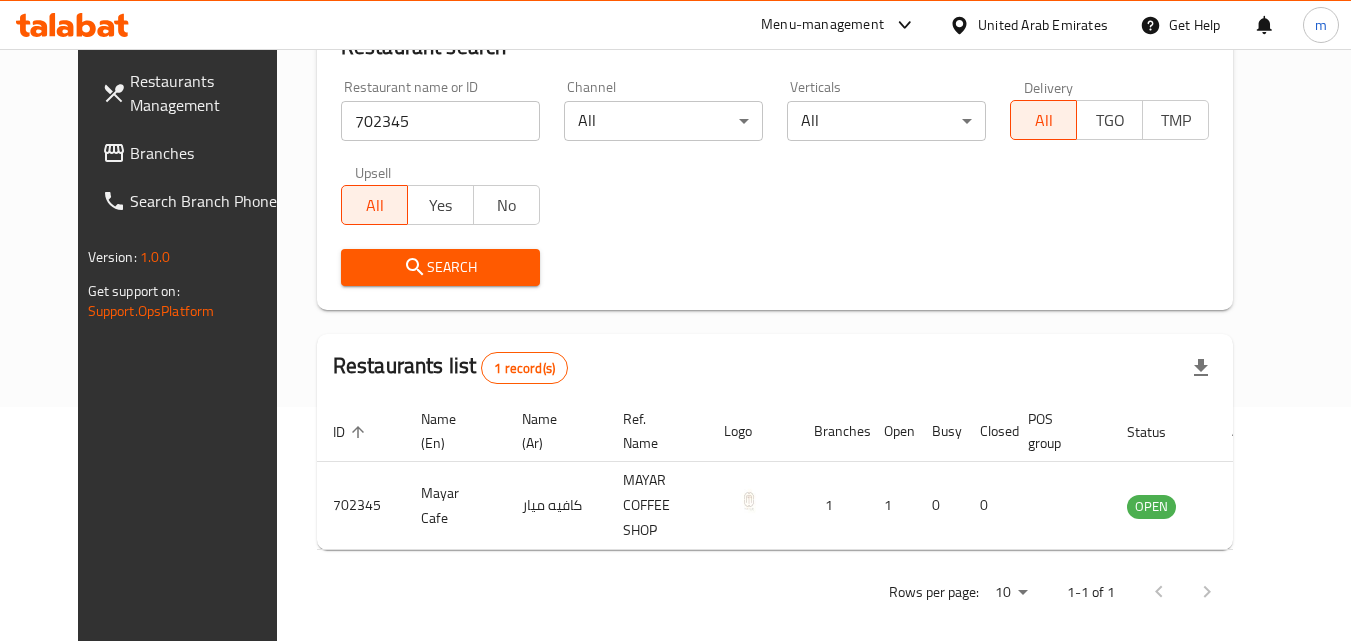 click on "Branches" at bounding box center (209, 153) 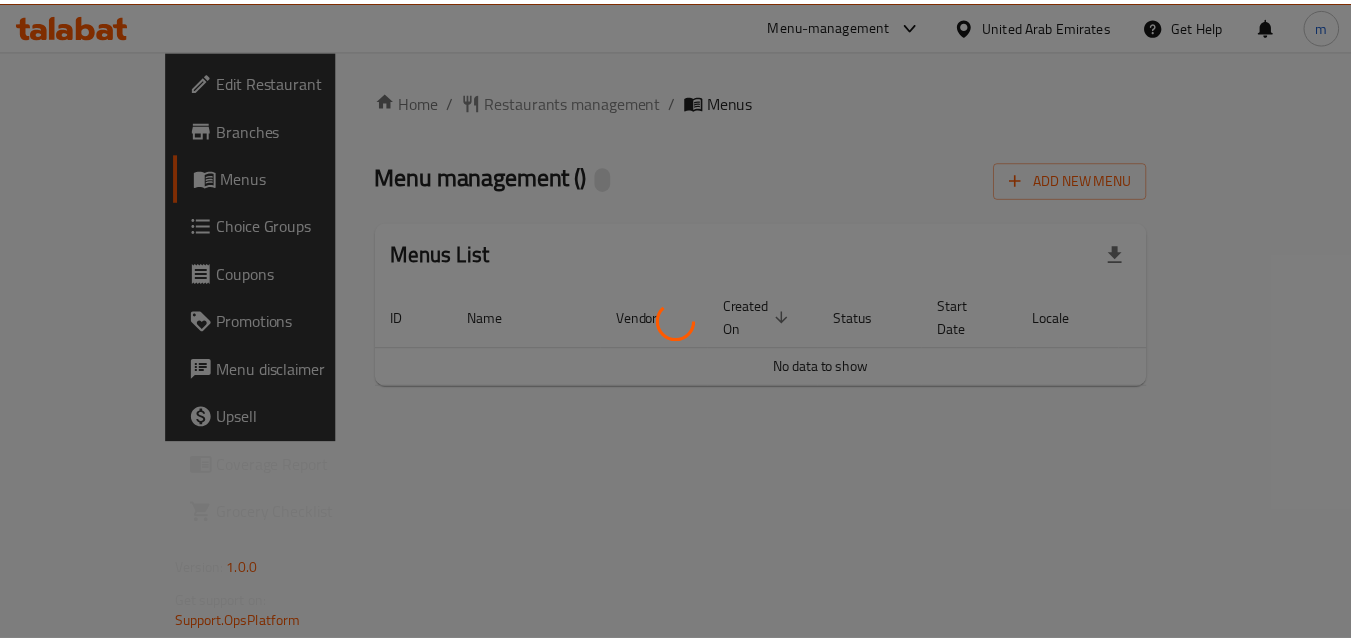 scroll, scrollTop: 0, scrollLeft: 0, axis: both 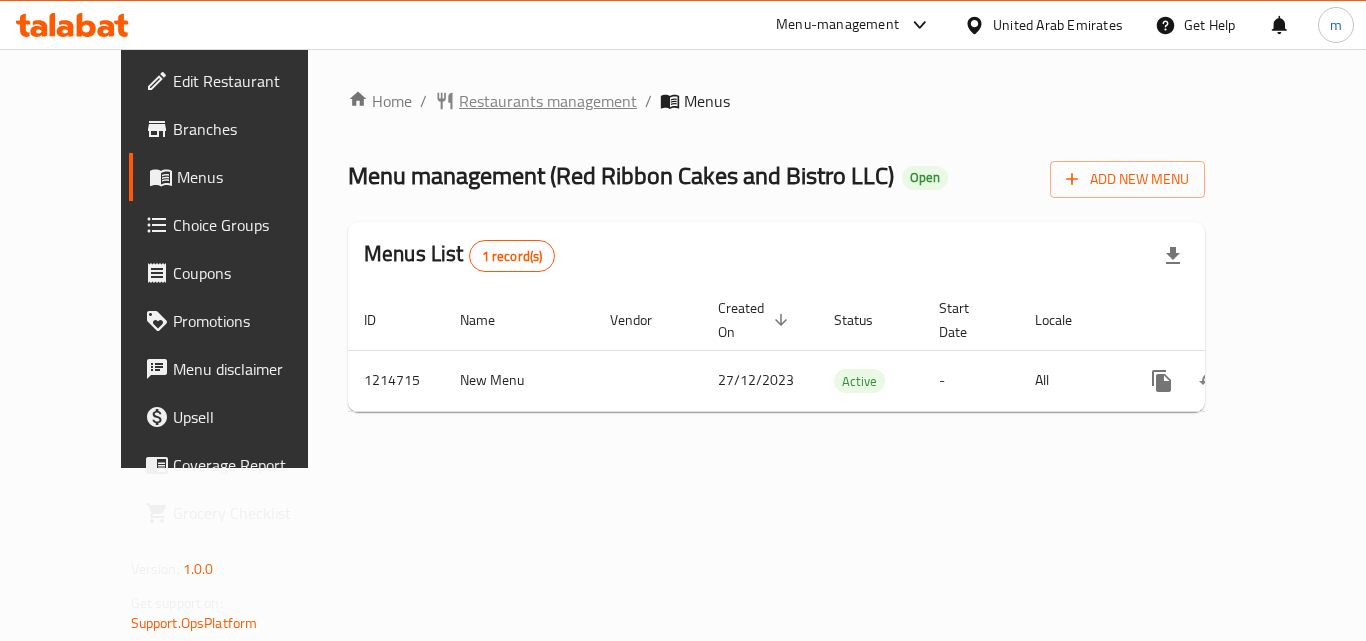 click on "Restaurants management" at bounding box center [548, 101] 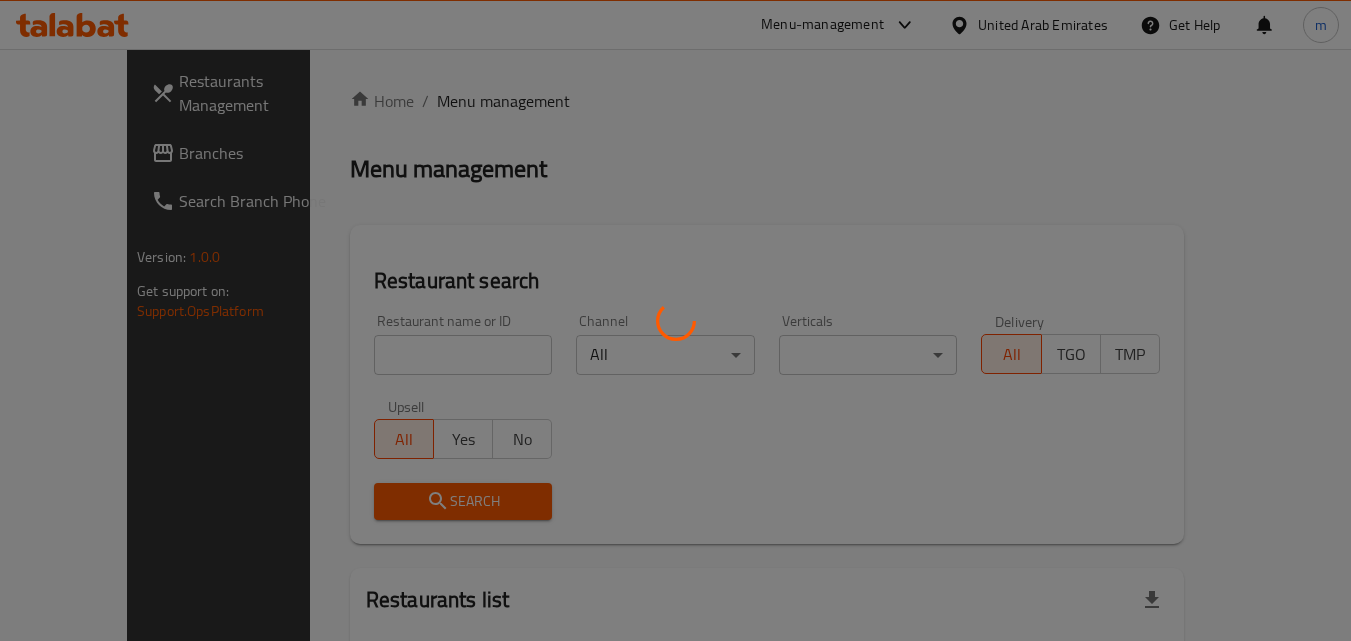 click at bounding box center (675, 320) 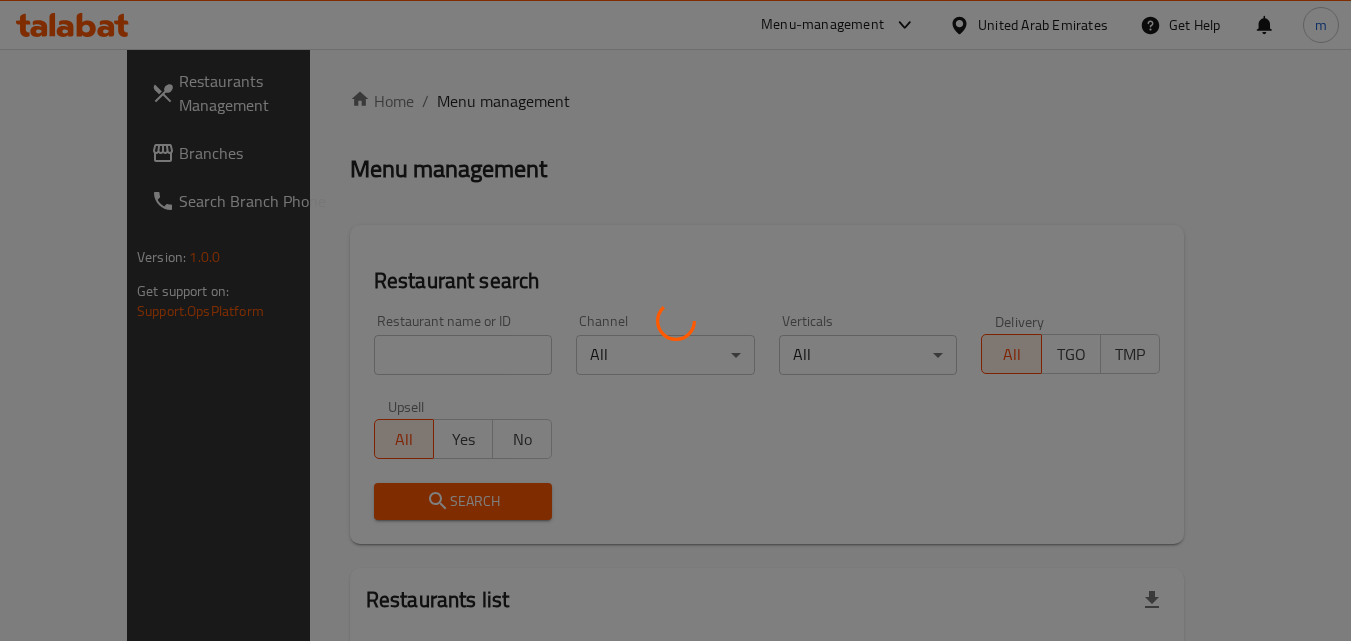 click at bounding box center [675, 320] 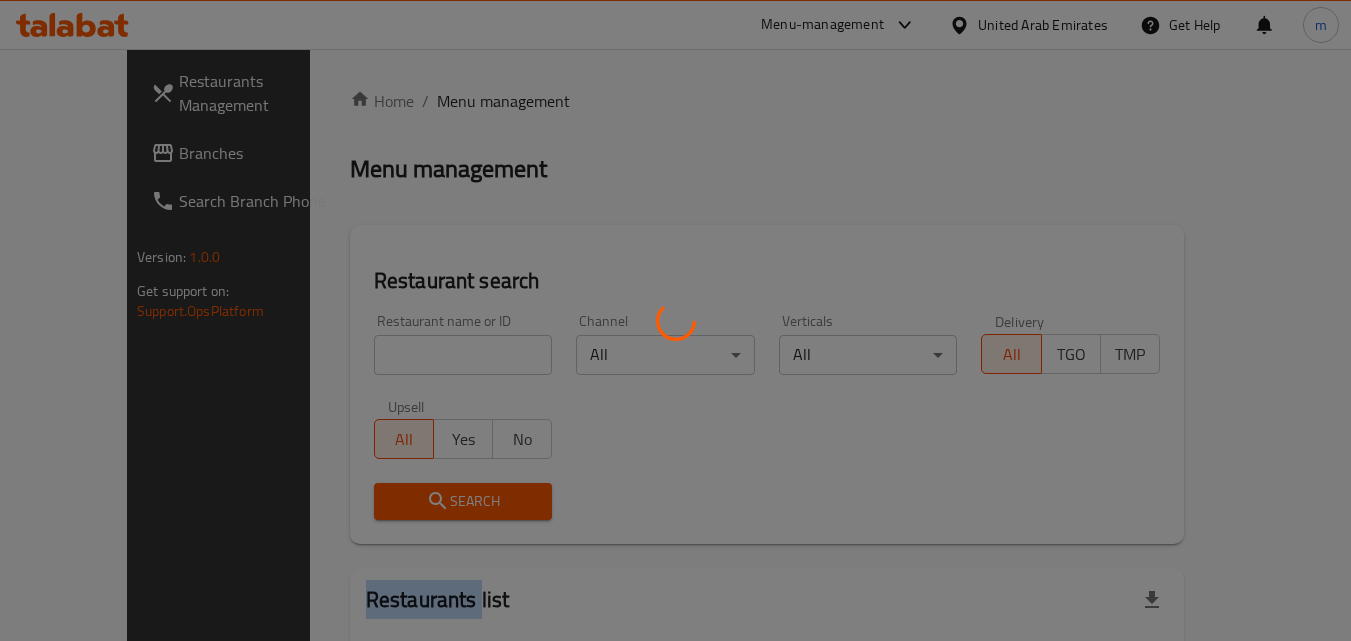 click at bounding box center (675, 320) 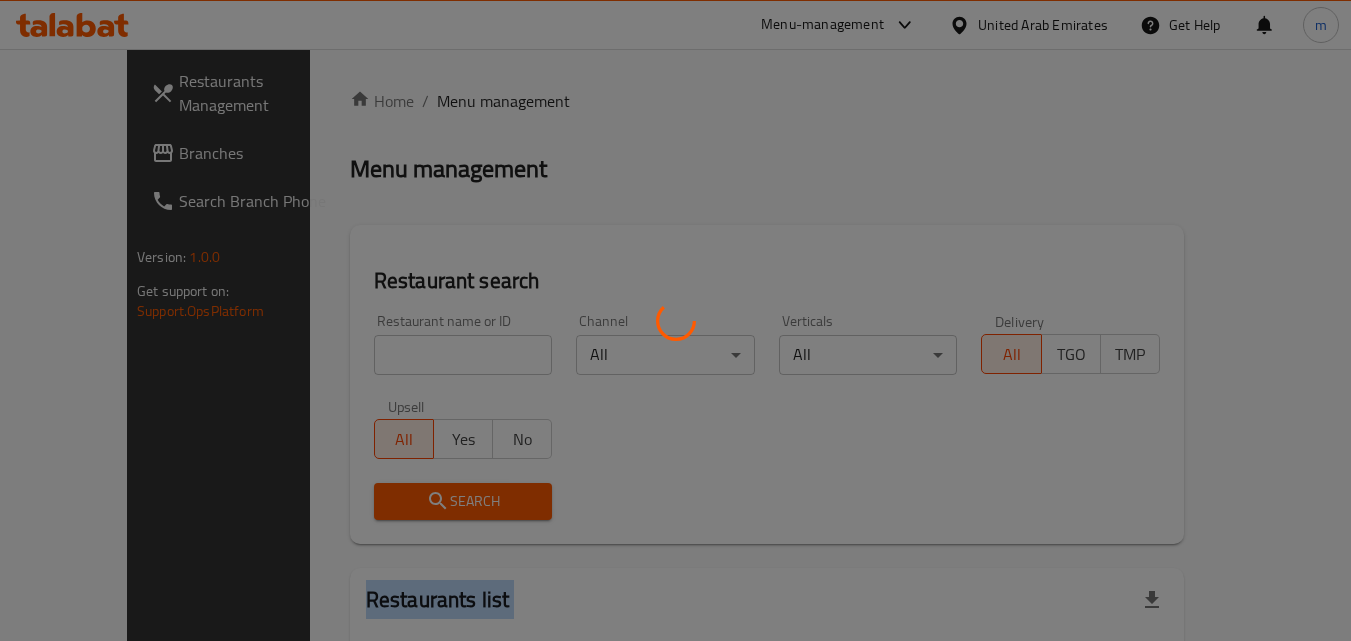 click at bounding box center [675, 320] 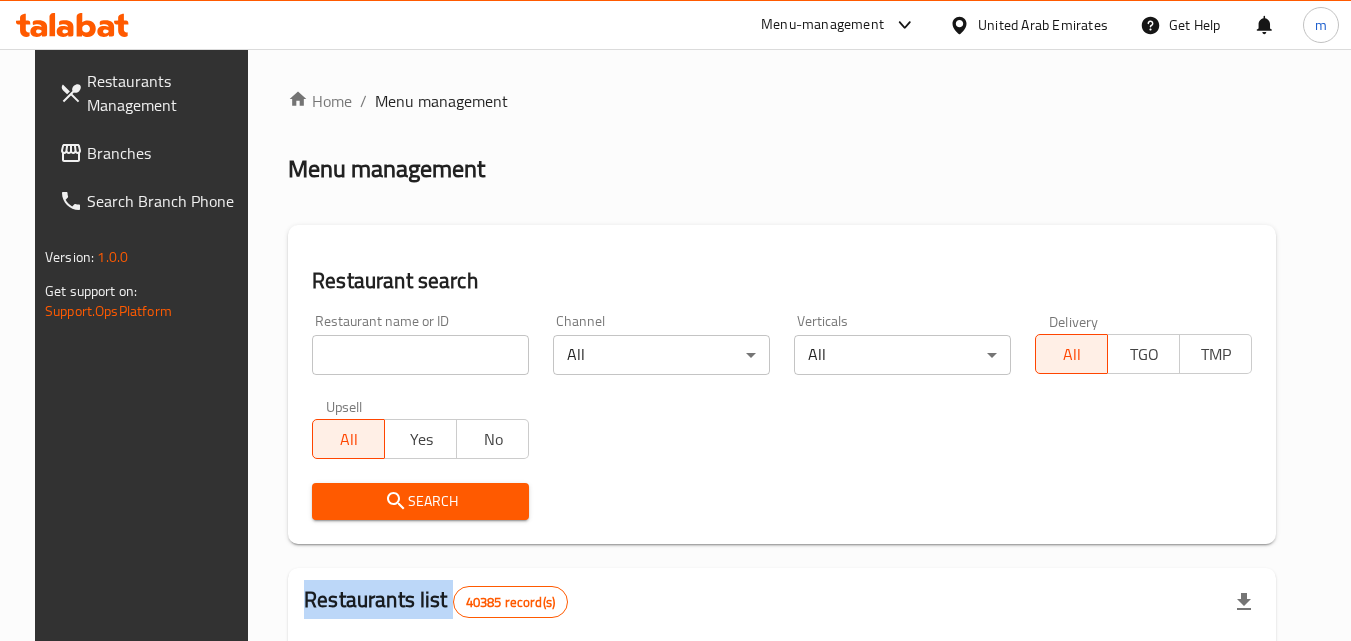 click at bounding box center (675, 320) 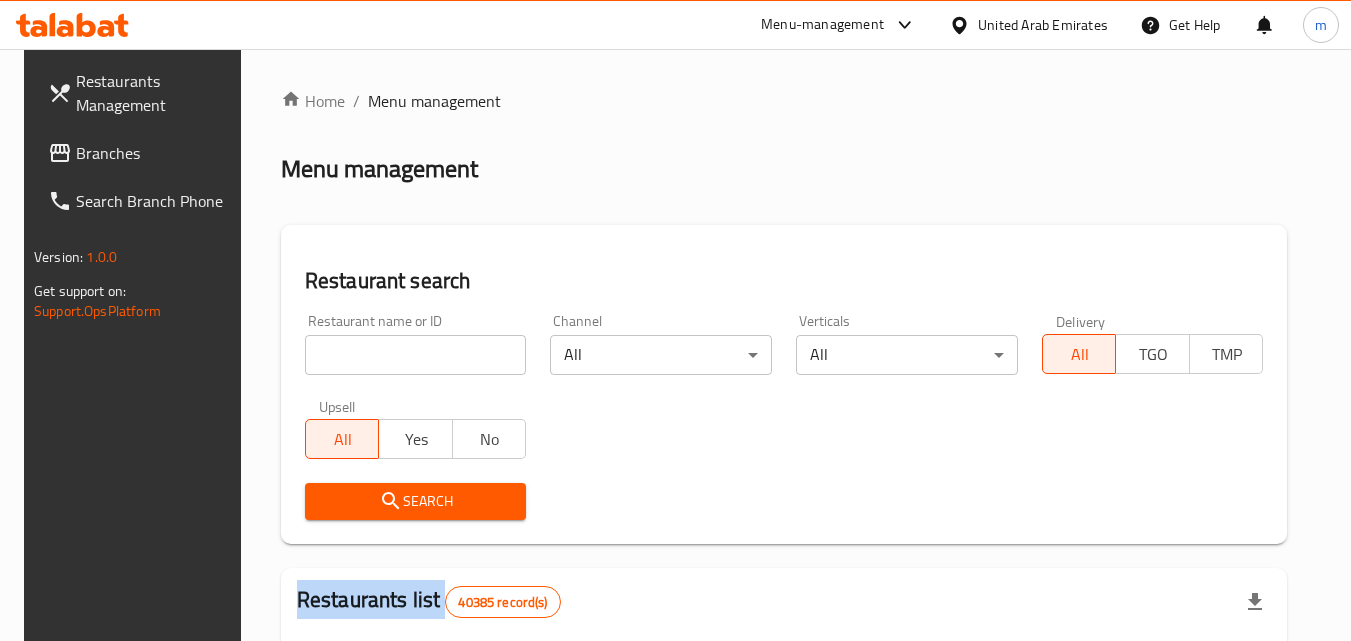 click on "Home / Menu management Menu management Restaurant search Restaurant name or ID Restaurant name or ID Channel All ​ Verticals All ​ Delivery All TGO TMP Upsell All Yes No   Search Restaurants list   40385 record(s) ID sorted ascending Name (En) Name (Ar) Ref. Name Logo Branches Open Busy Closed POS group Status Action 328 [BRAND] جوني روكيتس 37 0 1 0 OPEN 330 [BRAND] فرنش كونكشن 1 0 0 0 INACTIVE 339 [BRAND] أرز لبنان [NEIGHBORHOOD], [NEIGHBORHOOD] ​ [NEIGHBORHOOD] 9 1 0 2 OPEN 340 [BRAND] ميجا رابس 3 0 0 0 INACTIVE 342 [BRAND] سانديلاز فلات براد 7 0 0 0 INACTIVE 343 [BRAND] كوخ التنين 1 0 0 0 INACTIVE 348 [BRAND] المطبخ التايلندى 1 0 0 0 INACTIVE 349 [BRAND] موغل 1 0 0 0 HIDDEN 350 [BRAND] (Old) هوت و كول 1 0 0 0 INACTIVE 355 [BRAND] الحبشة 11 1 0 0 HIDDEN Rows per page: 10 1-10 of 40385" at bounding box center (784, 721) 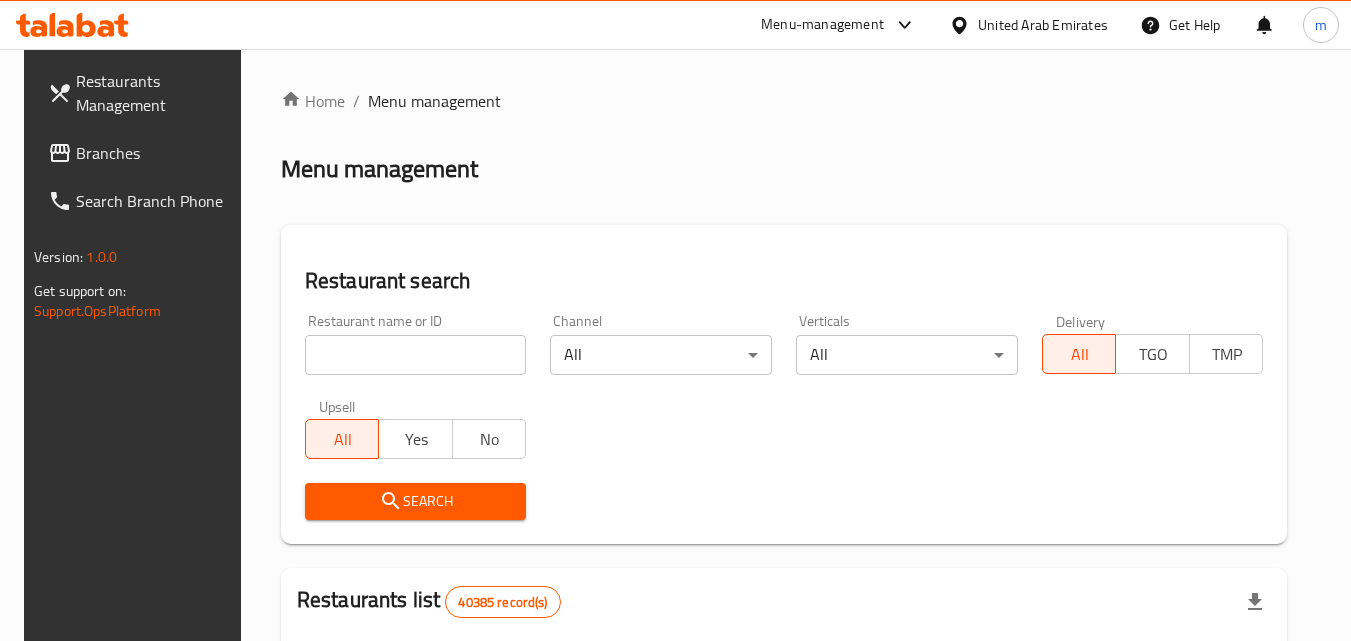 click at bounding box center [416, 355] 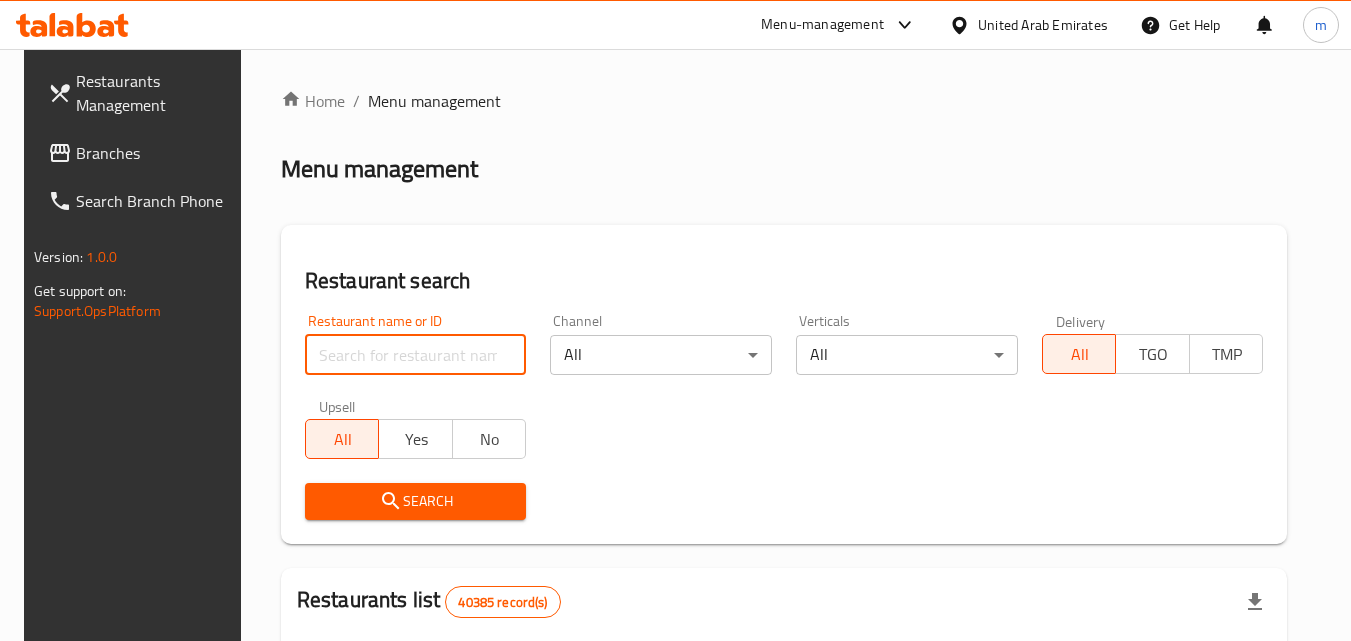 paste on "672234" 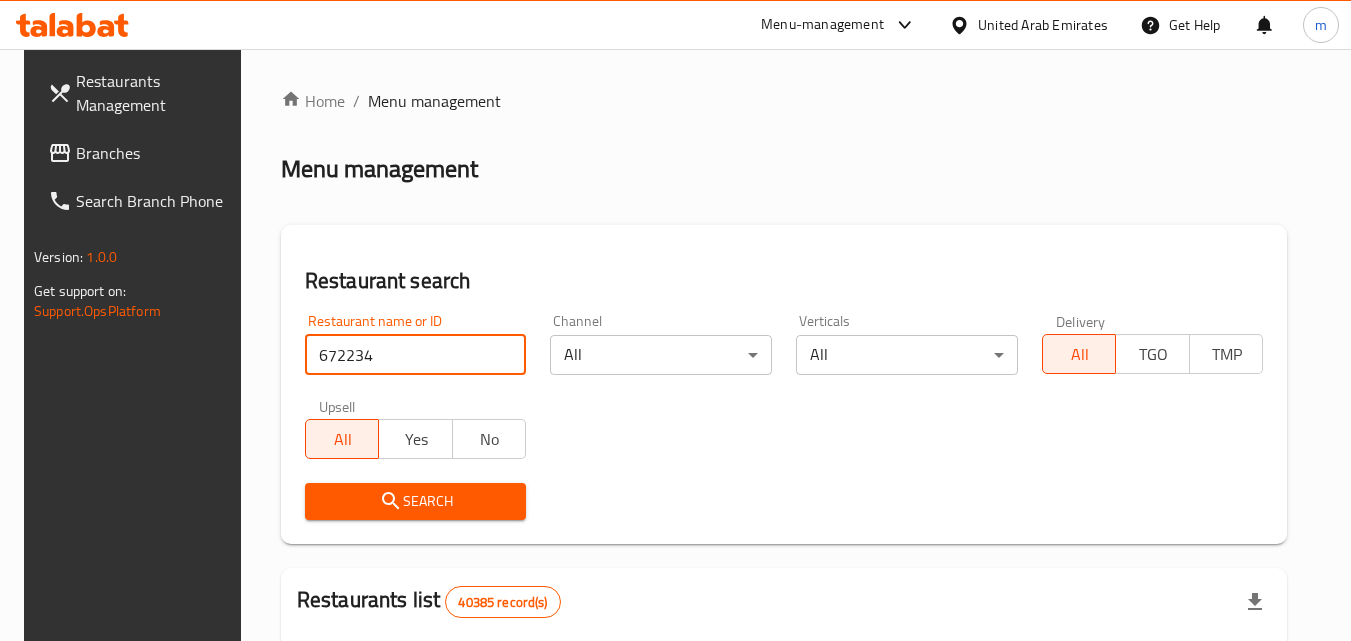 type on "672234" 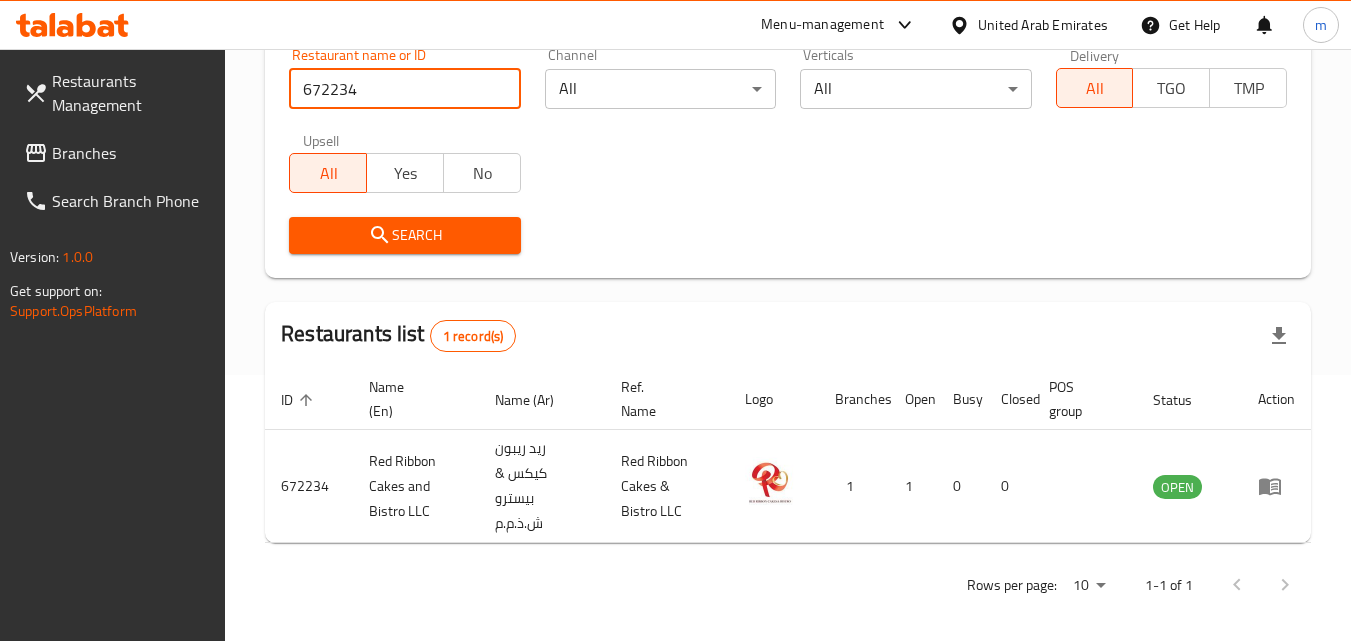 scroll, scrollTop: 276, scrollLeft: 0, axis: vertical 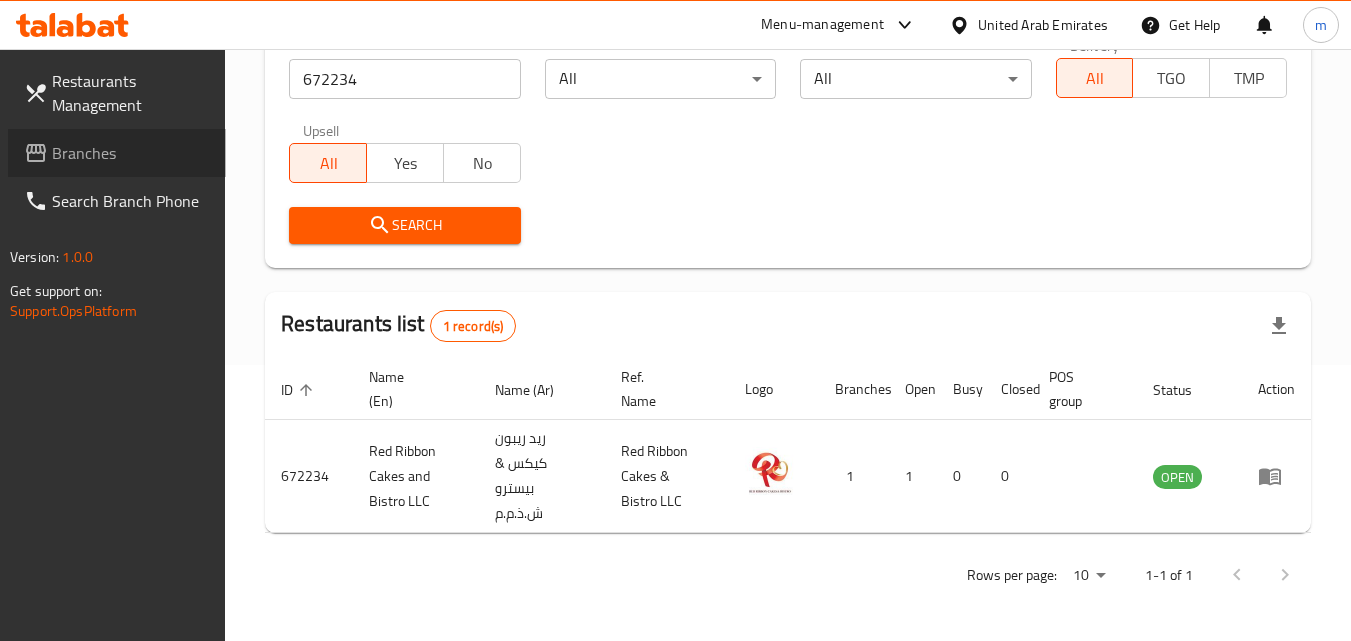 click on "Branches" at bounding box center [131, 153] 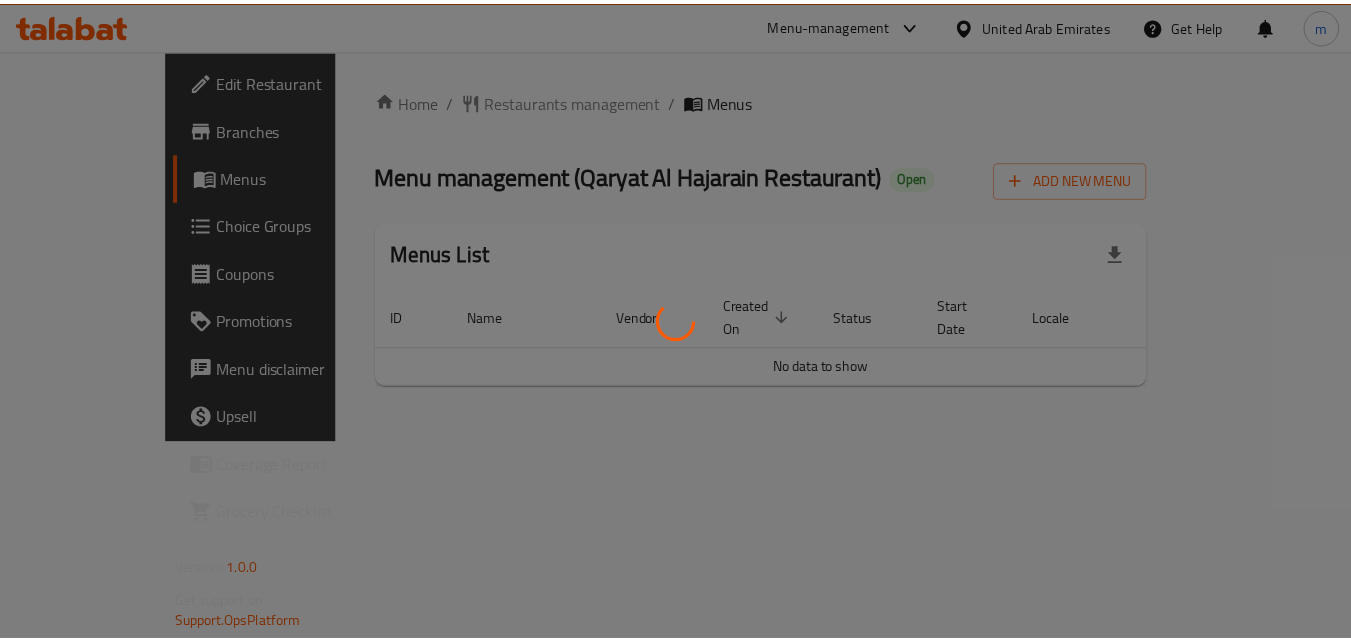 scroll, scrollTop: 0, scrollLeft: 0, axis: both 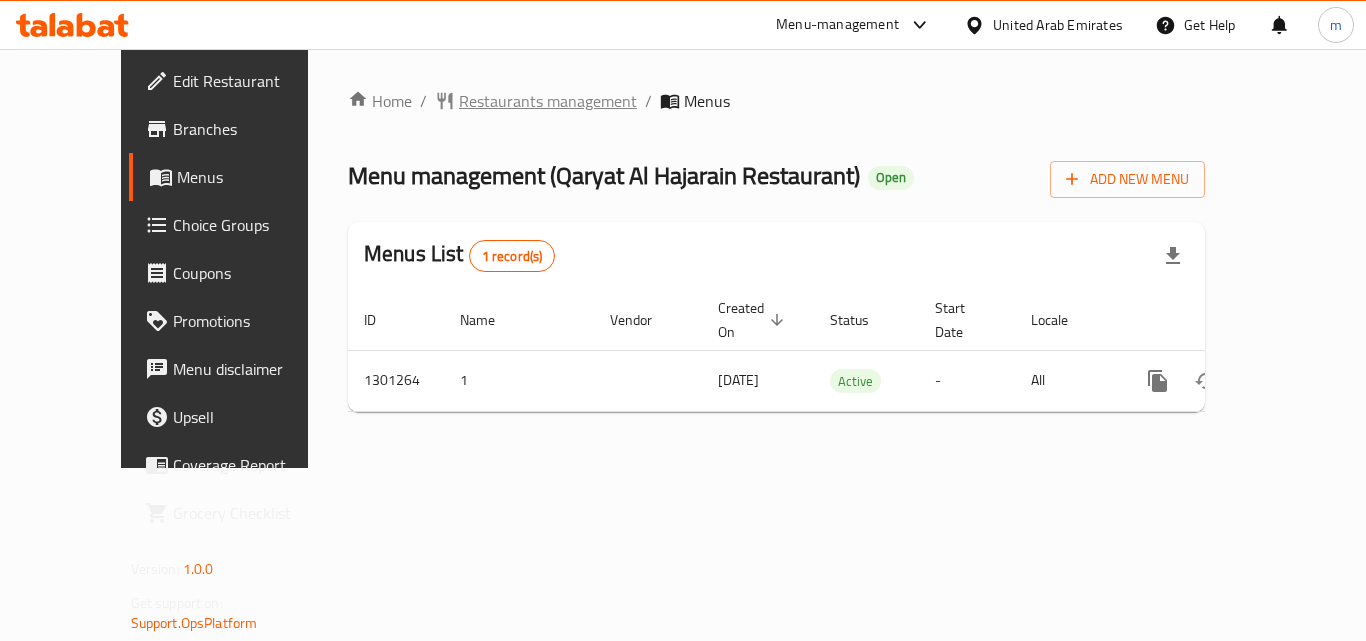 click on "Restaurants management" at bounding box center (548, 101) 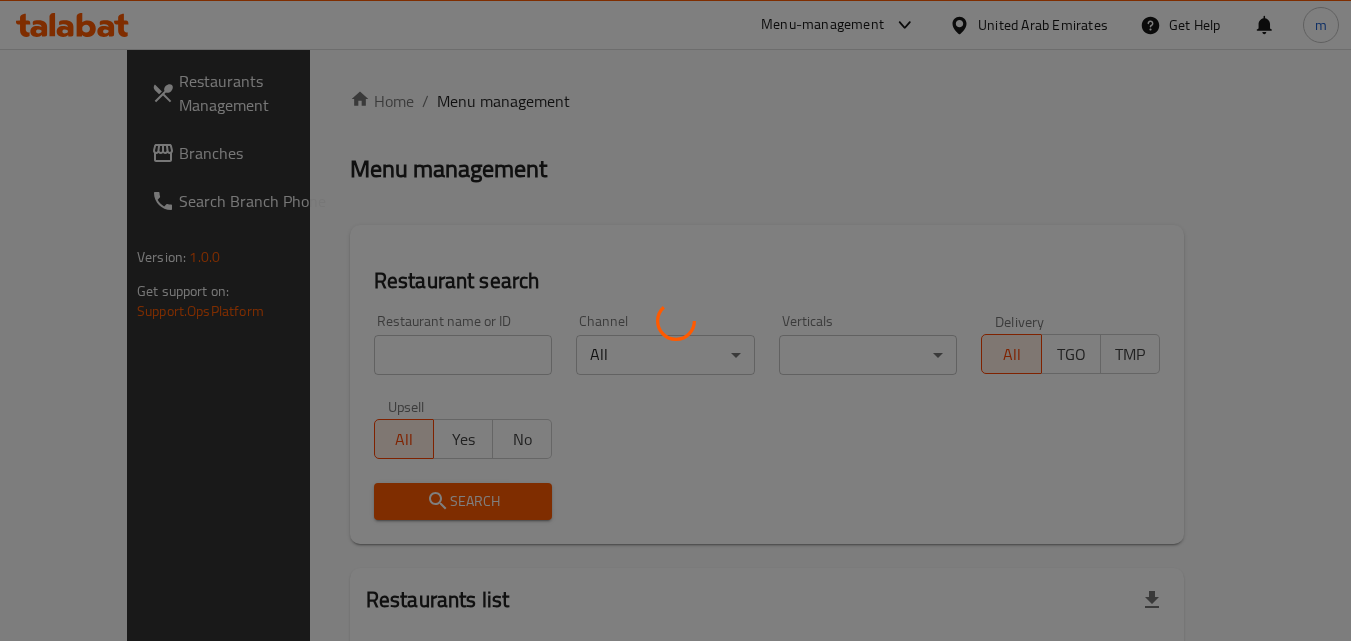 click at bounding box center (675, 320) 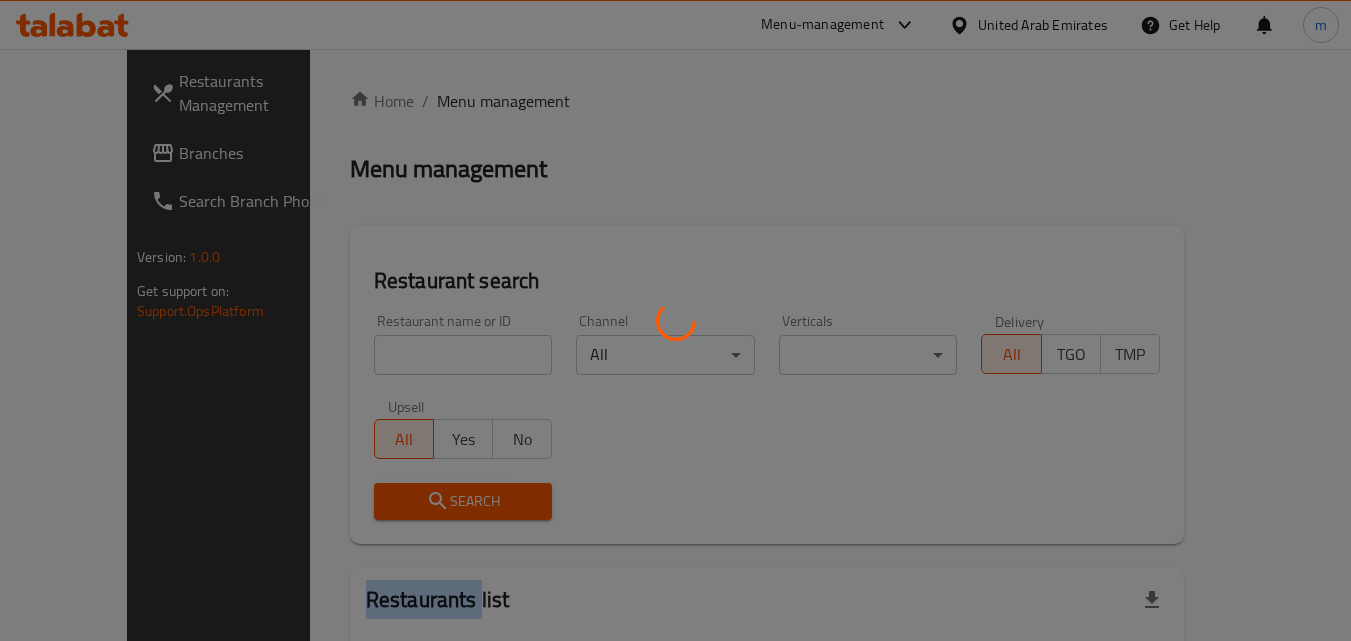 click at bounding box center (675, 320) 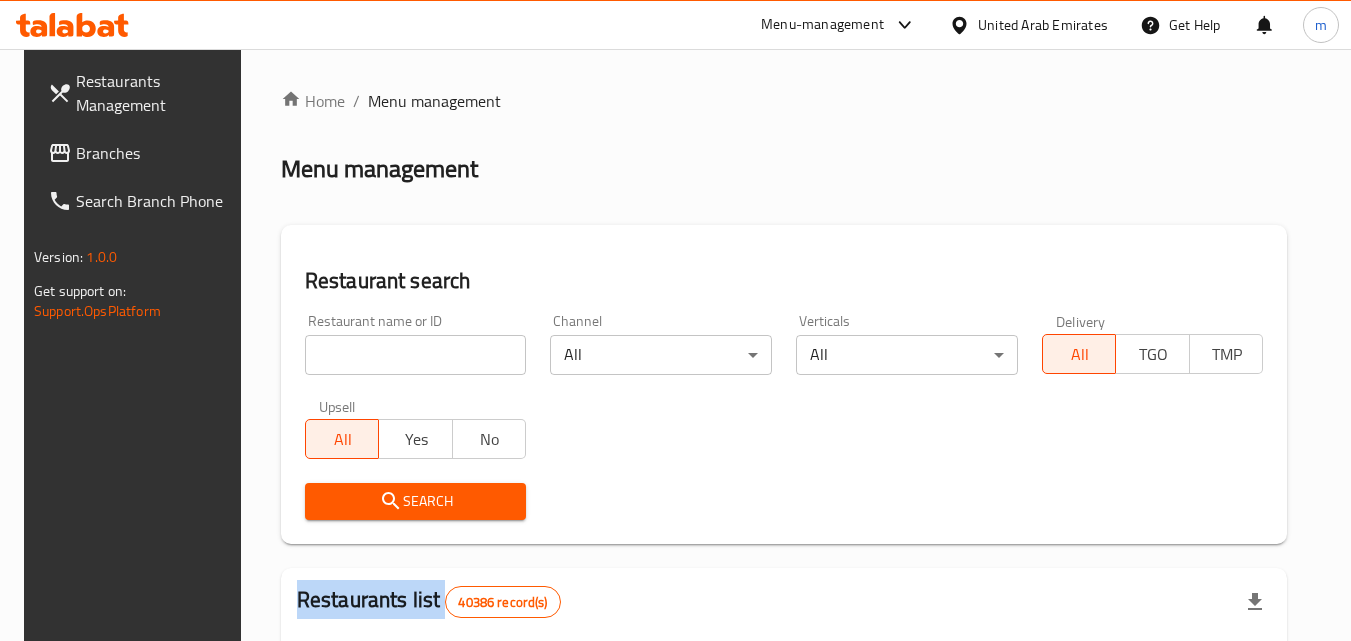 click on "Home / Menu management Menu management Restaurant search Restaurant name or ID Restaurant name or ID Channel All ​ Verticals All ​ Delivery All TGO TMP Upsell All Yes No   Search Restaurants list   40386 record(s) ID sorted ascending Name (En) Name (Ar) Ref. Name Logo Branches Open Busy Closed POS group Status Action 328 Johnny Rockets جوني روكيتس 37 0 1 0 OPEN 330 French Connection فرنش كونكشن 1 0 0 0 INACTIVE 339 Arz Lebanon أرز لبنان Al Karama,Al Barsha & Mirdif 9 1 0 2 OPEN 340 Mega Wraps ميجا رابس 3 0 0 0 INACTIVE 342 Sandella's Flatbread Cafe سانديلاز فلات براد 7 0 0 0 INACTIVE 343 Dragon Hut كوخ التنين 1 0 0 0 INACTIVE 348 Thai Kitchen المطبخ التايلندى 1 0 0 0 INACTIVE 349 Mughal  موغل 1 0 0 0 HIDDEN 350 HOT N COOL (Old) هوت و كول 1 0 0 0 INACTIVE 355 Al Habasha  الحبشة 11 1 0 0 HIDDEN Rows per page: 10 1-10 of 40386" at bounding box center (784, 721) 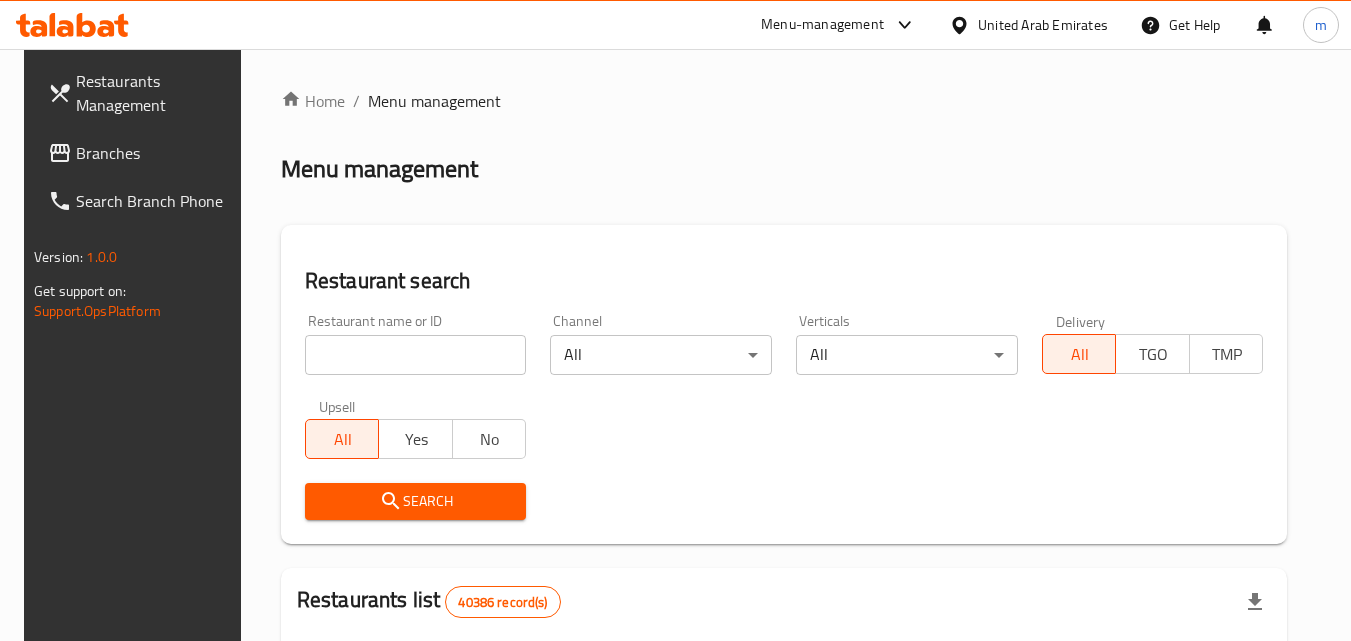 click at bounding box center (416, 355) 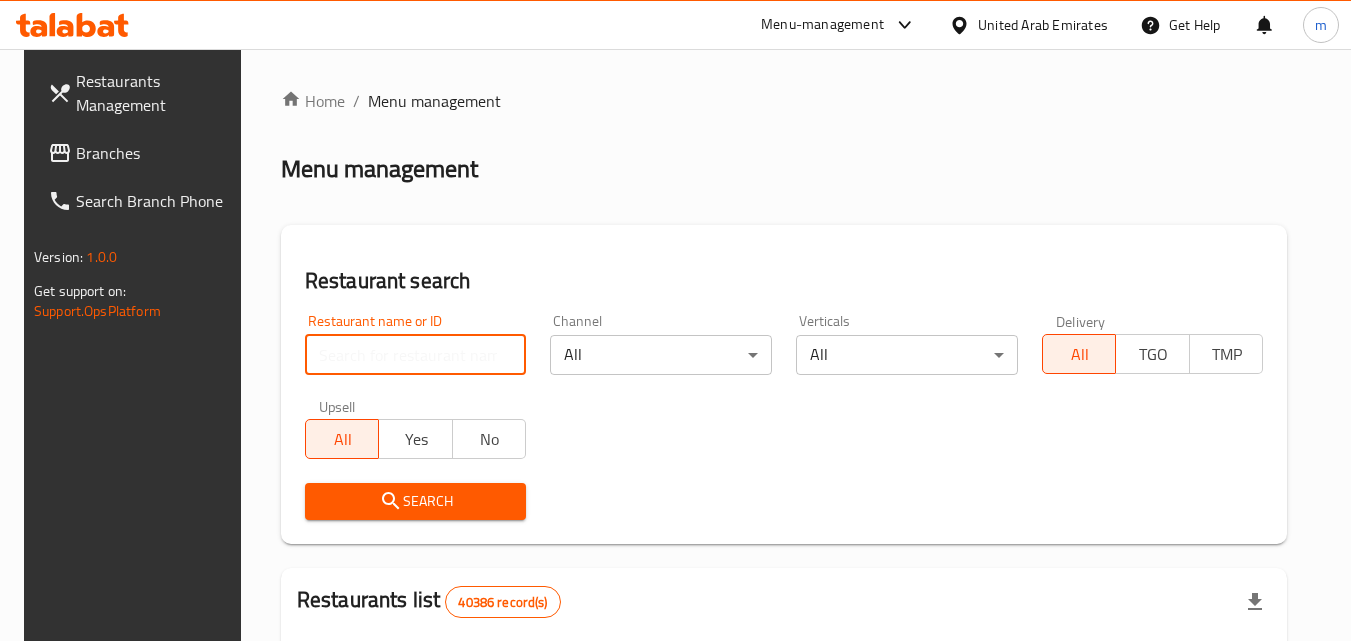 paste on "701960" 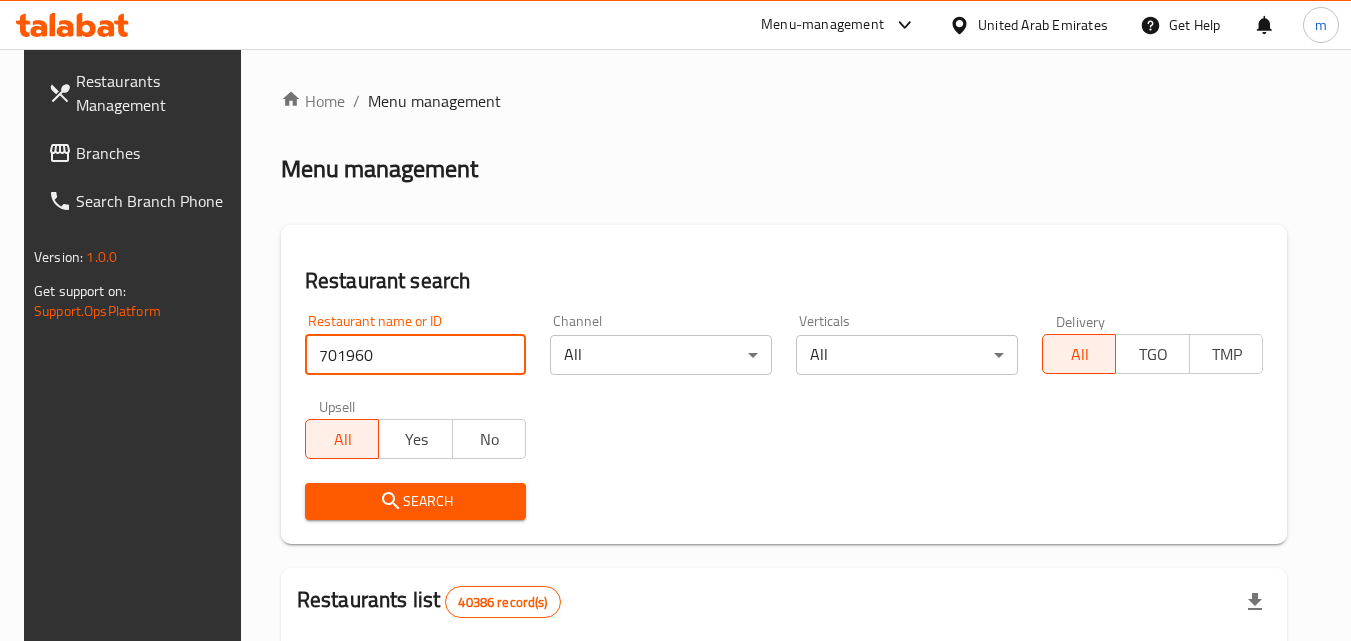 type on "701960" 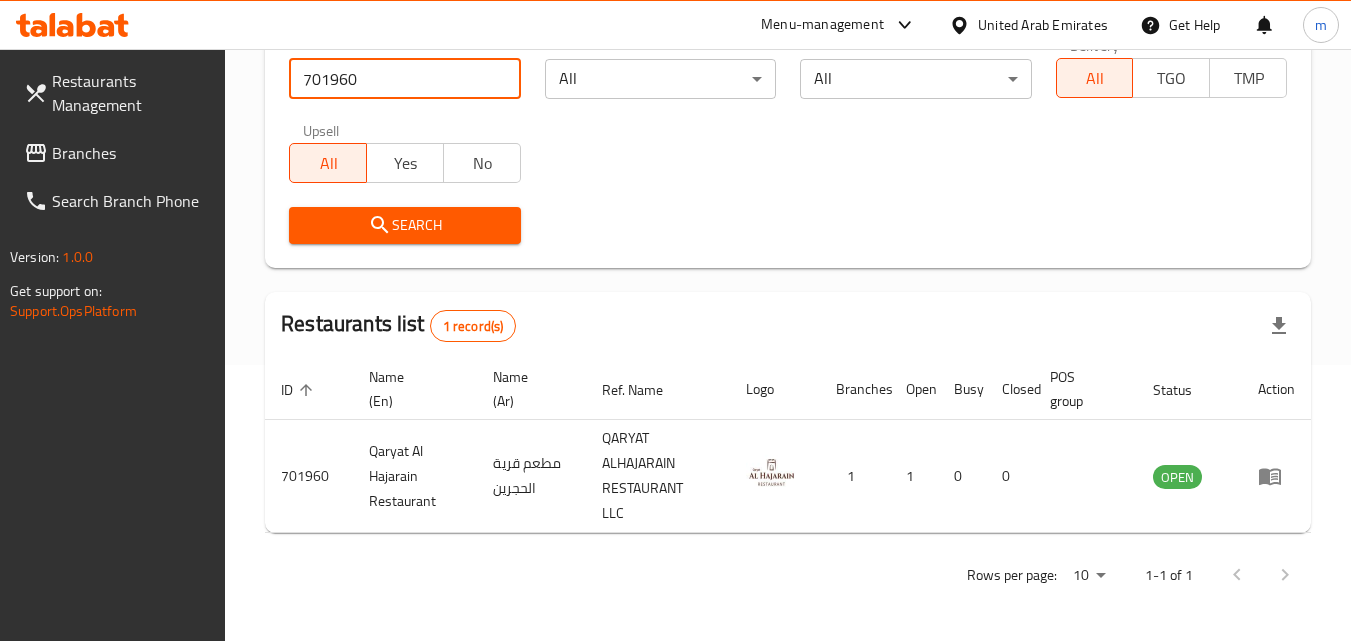 scroll, scrollTop: 276, scrollLeft: 0, axis: vertical 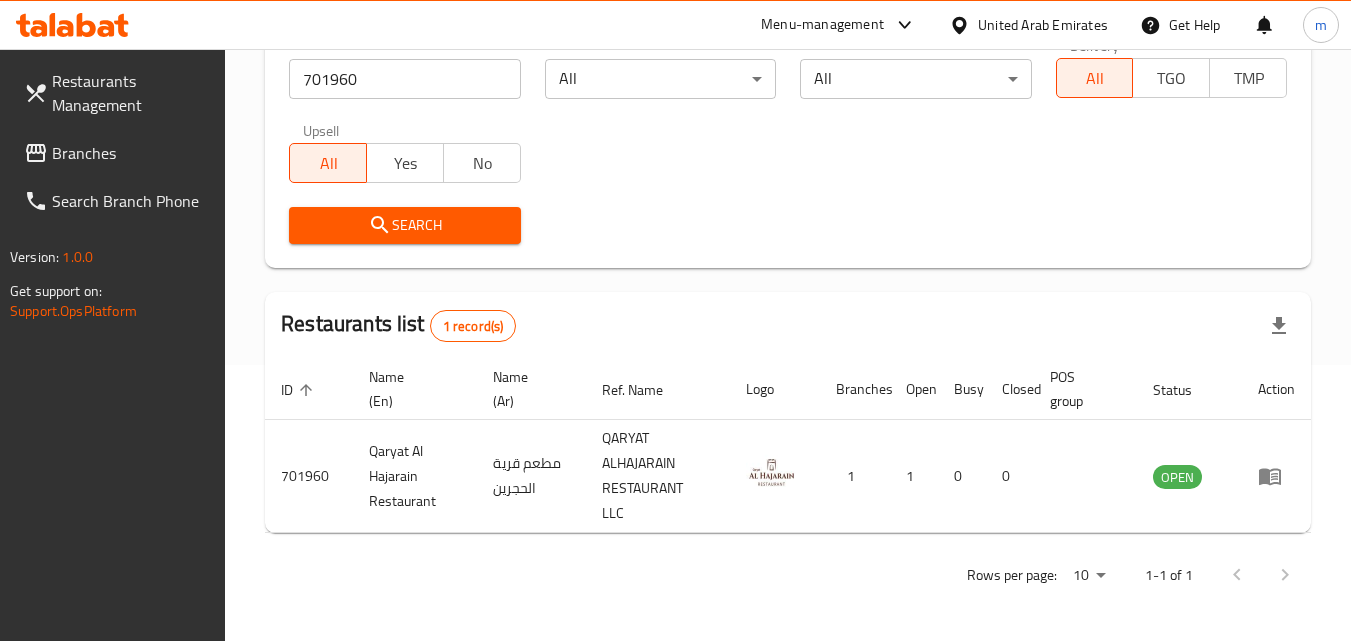 click on "Branches" at bounding box center [131, 153] 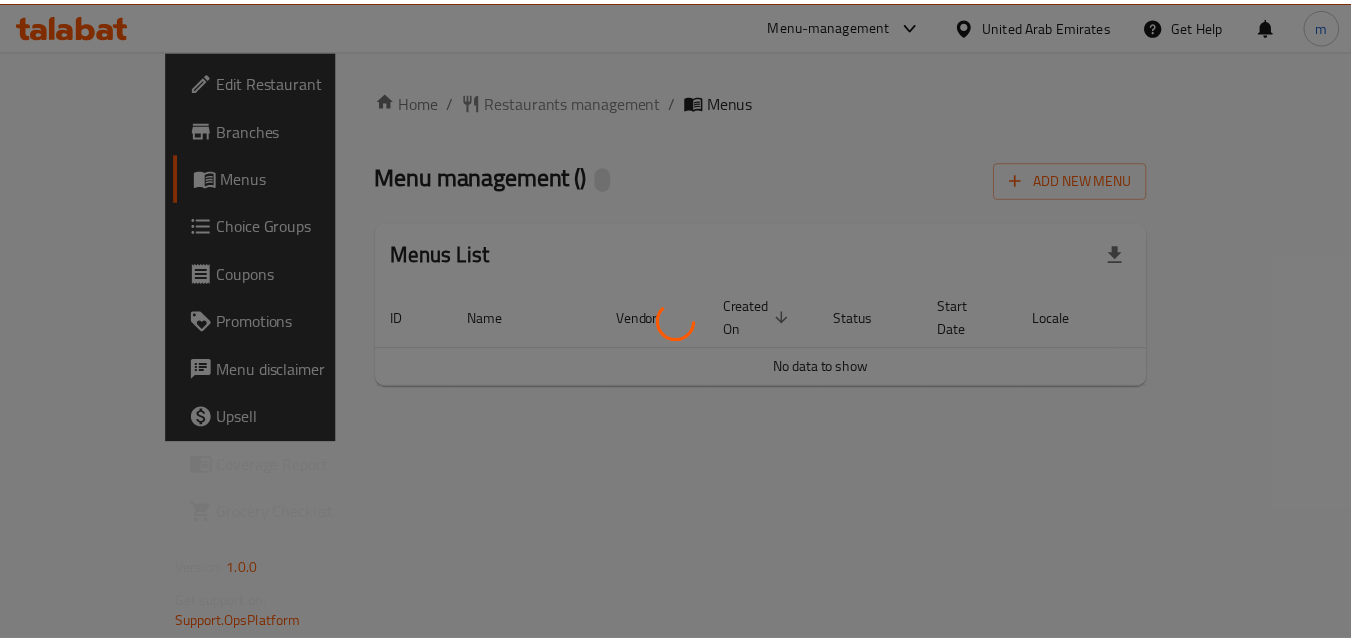 scroll, scrollTop: 0, scrollLeft: 0, axis: both 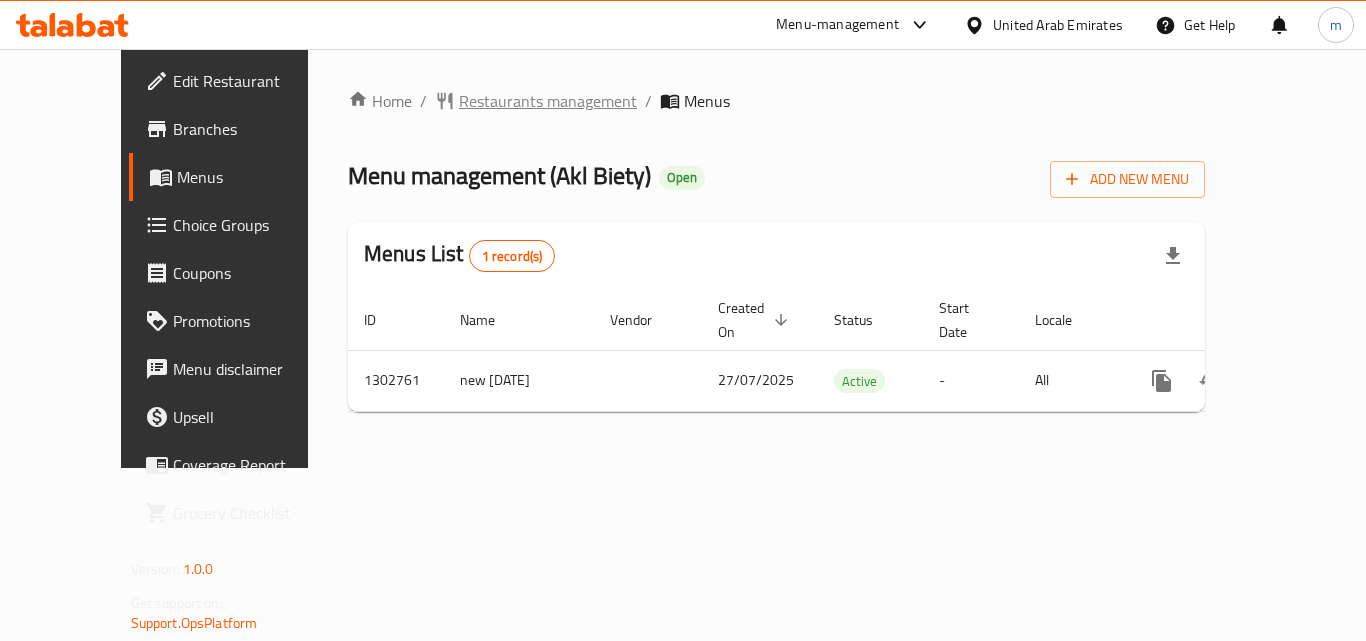 click on "Restaurants management" at bounding box center (548, 101) 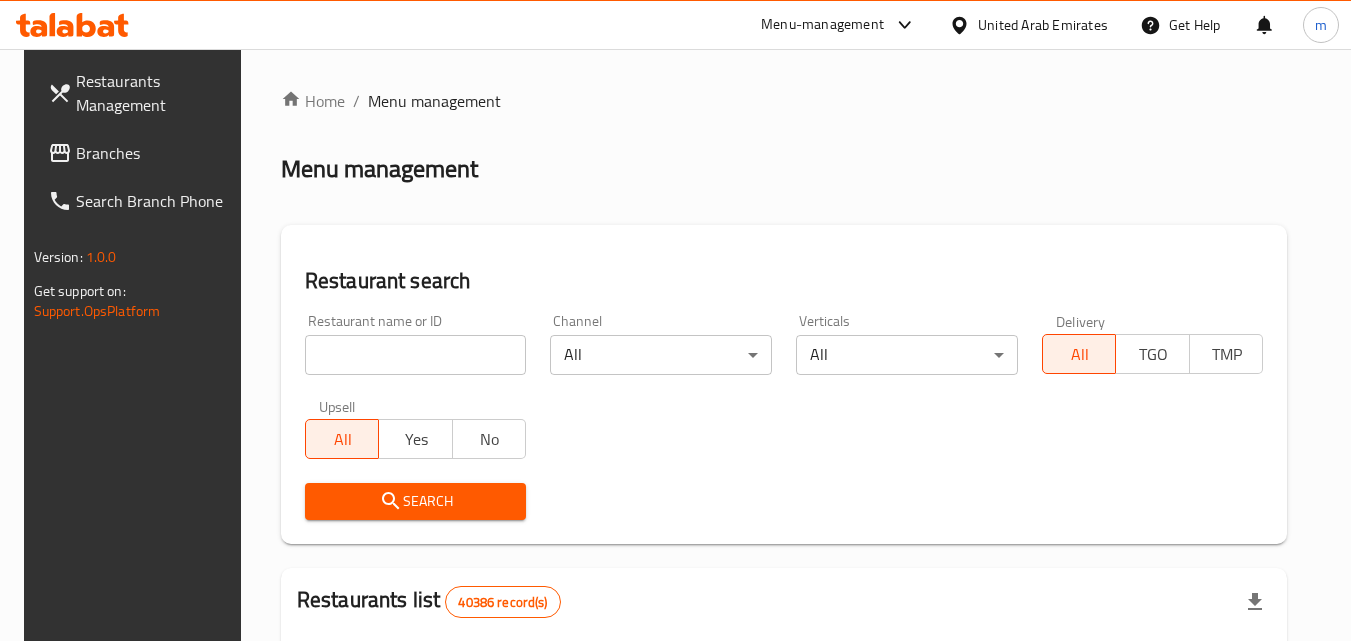 click at bounding box center (416, 355) 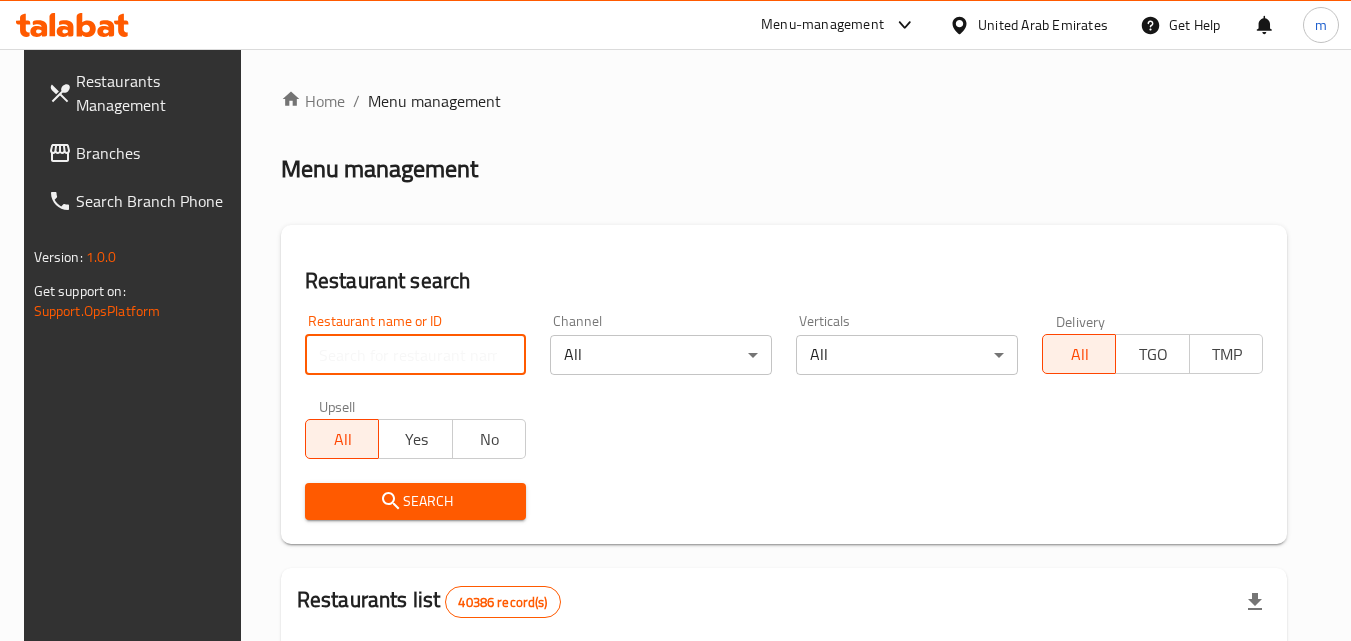 paste on "702314" 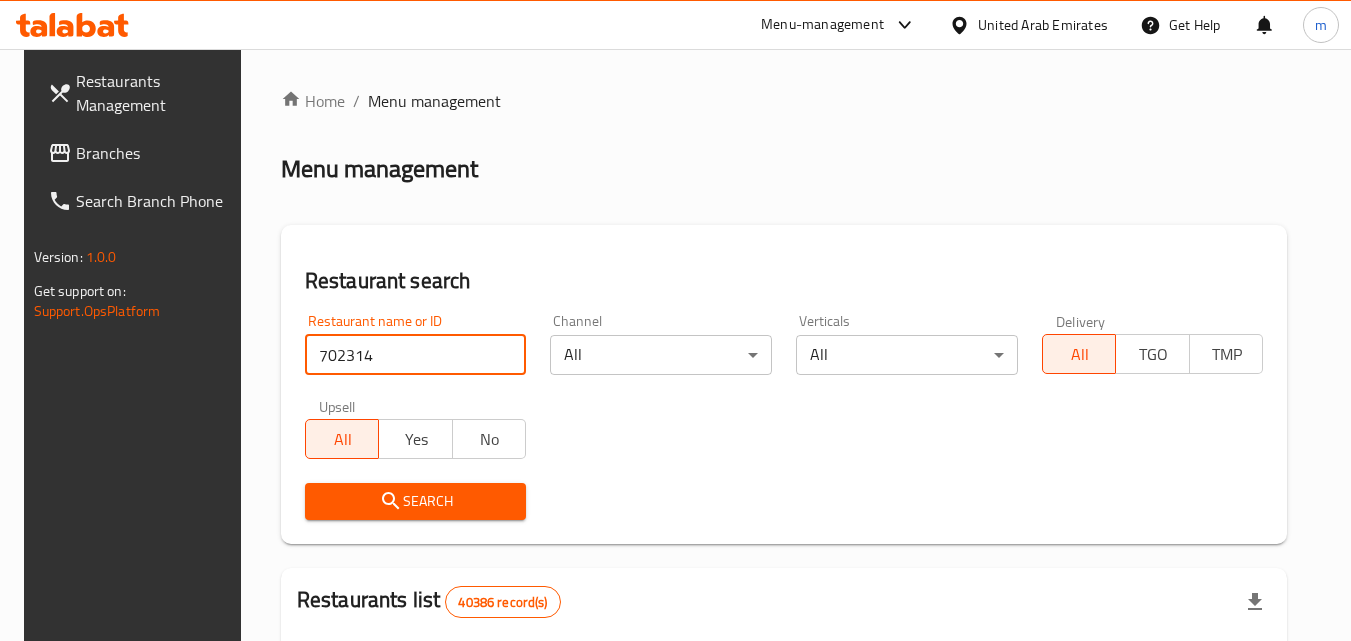 type on "702314" 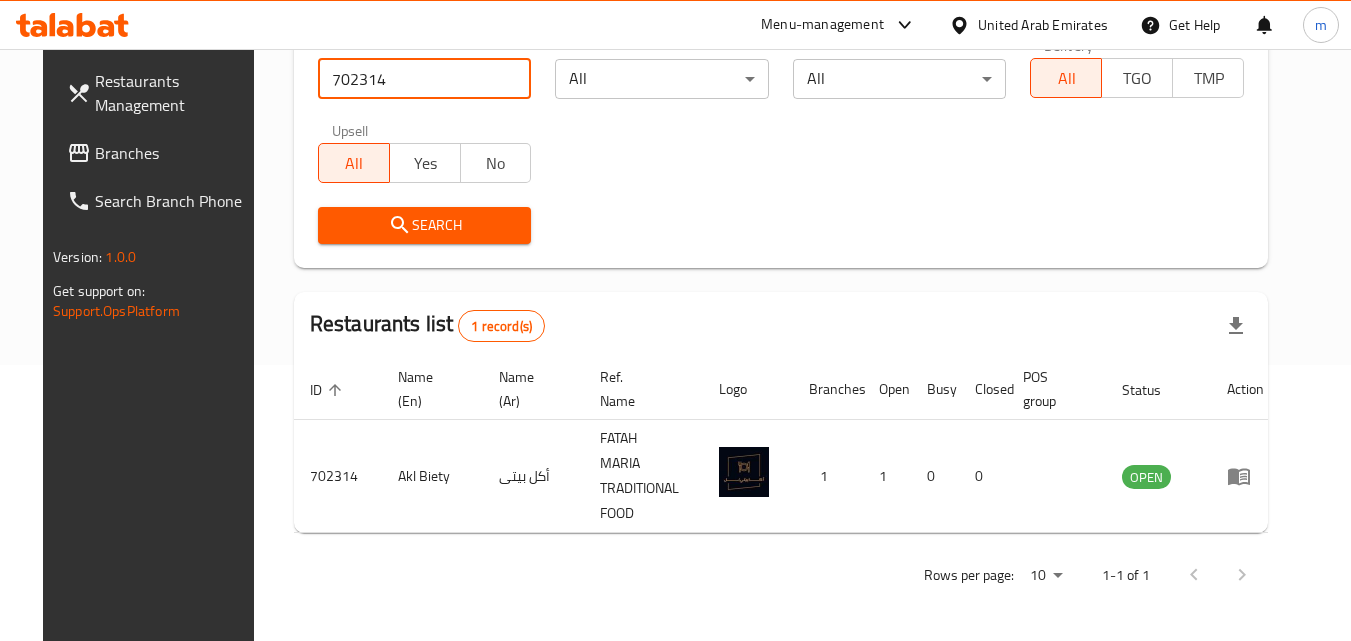 scroll, scrollTop: 251, scrollLeft: 0, axis: vertical 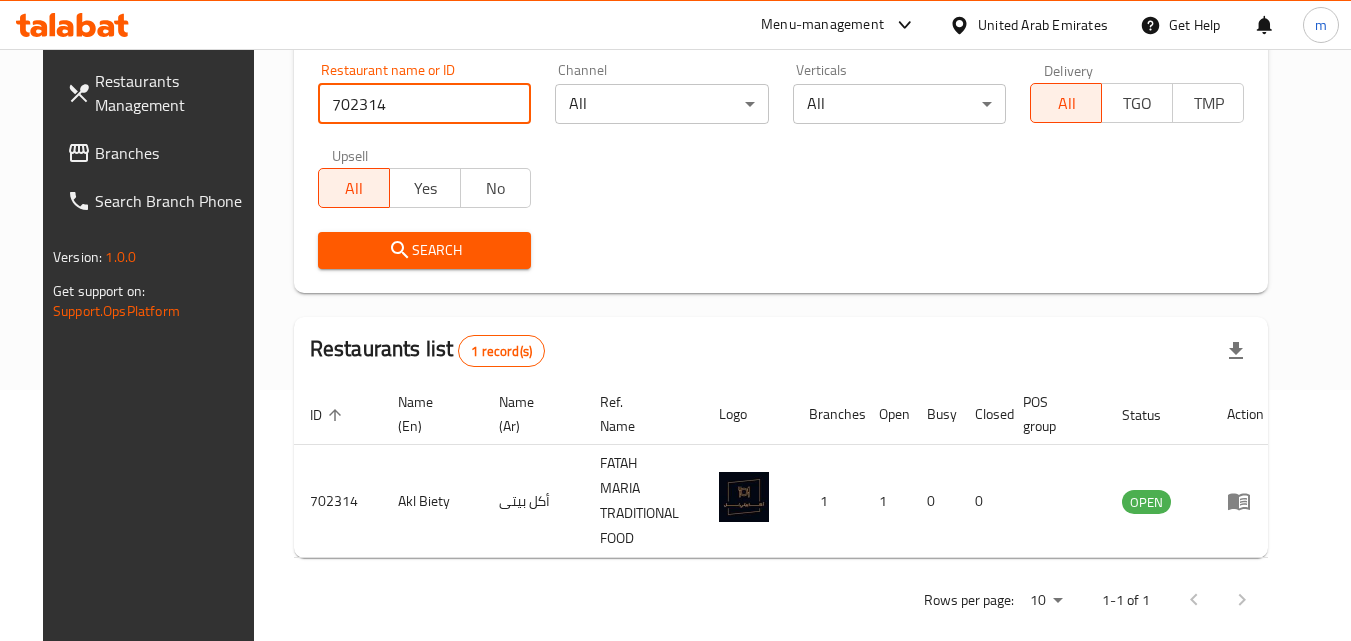 click on "702314" at bounding box center [425, 104] 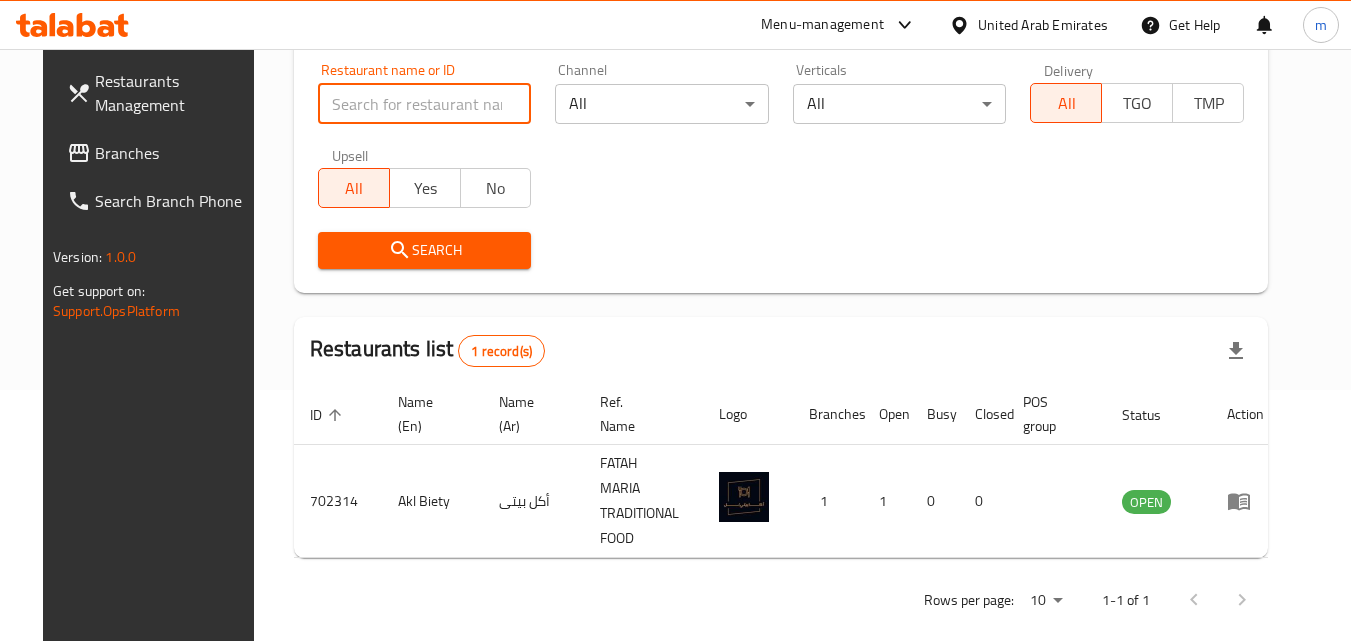 type 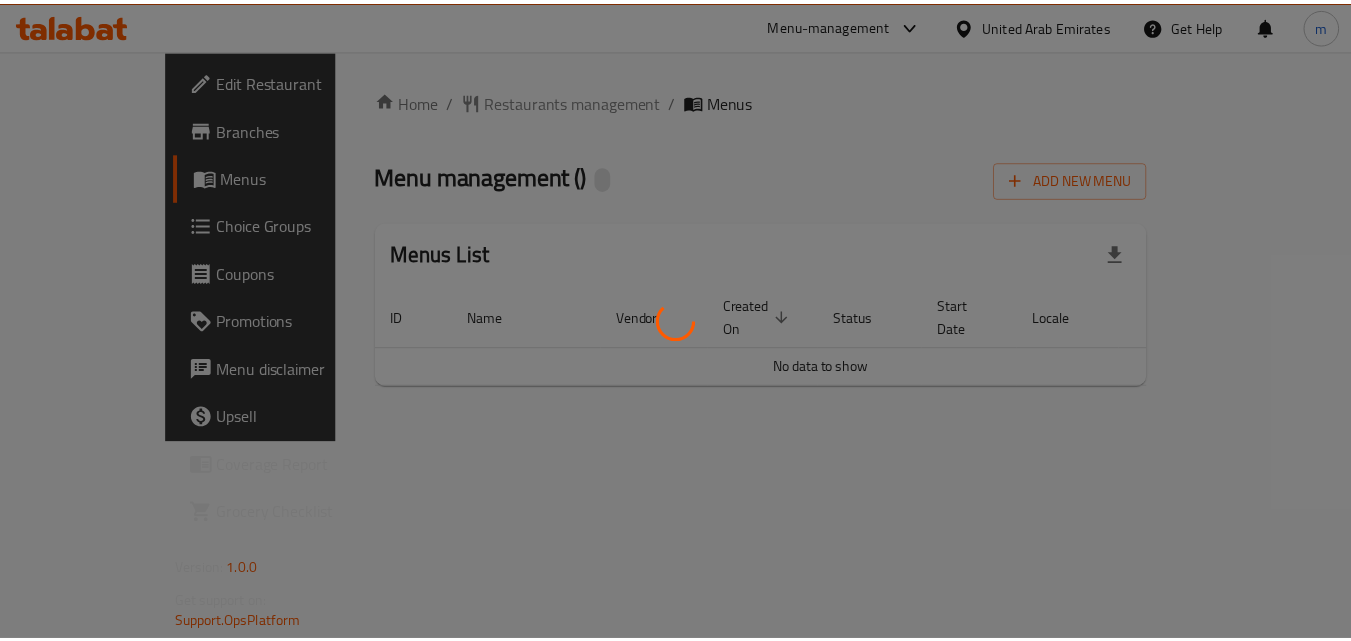 scroll, scrollTop: 0, scrollLeft: 0, axis: both 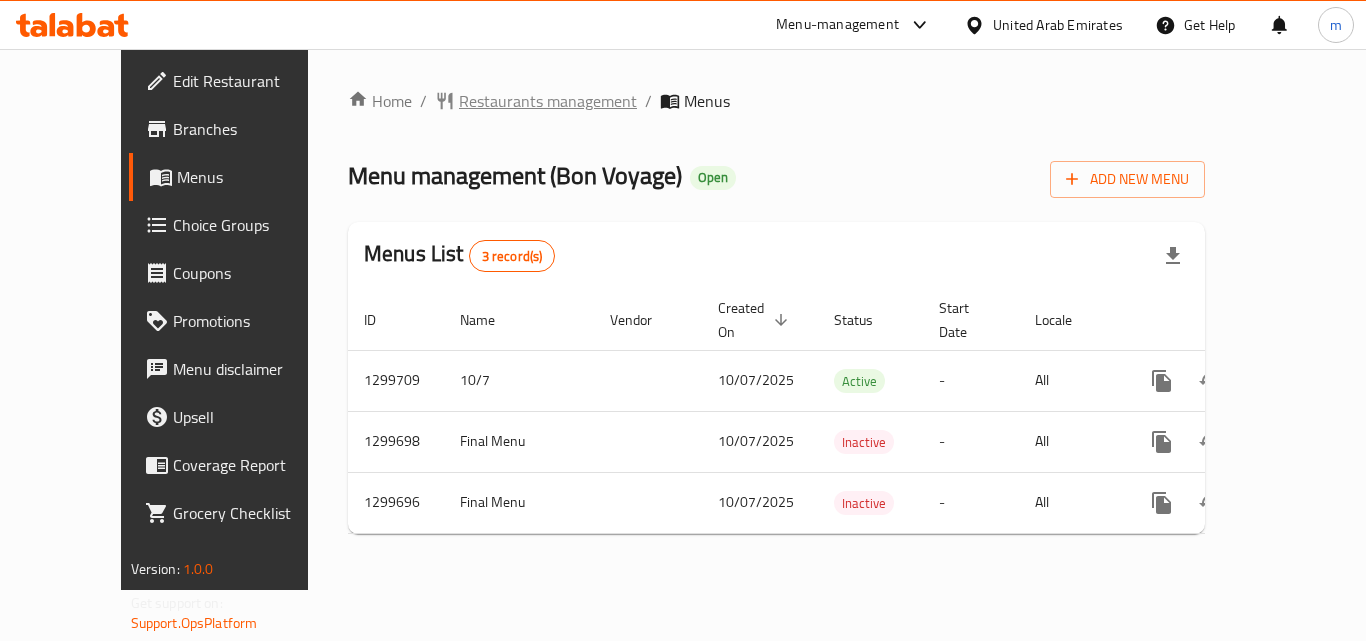 click on "Restaurants management" at bounding box center [548, 101] 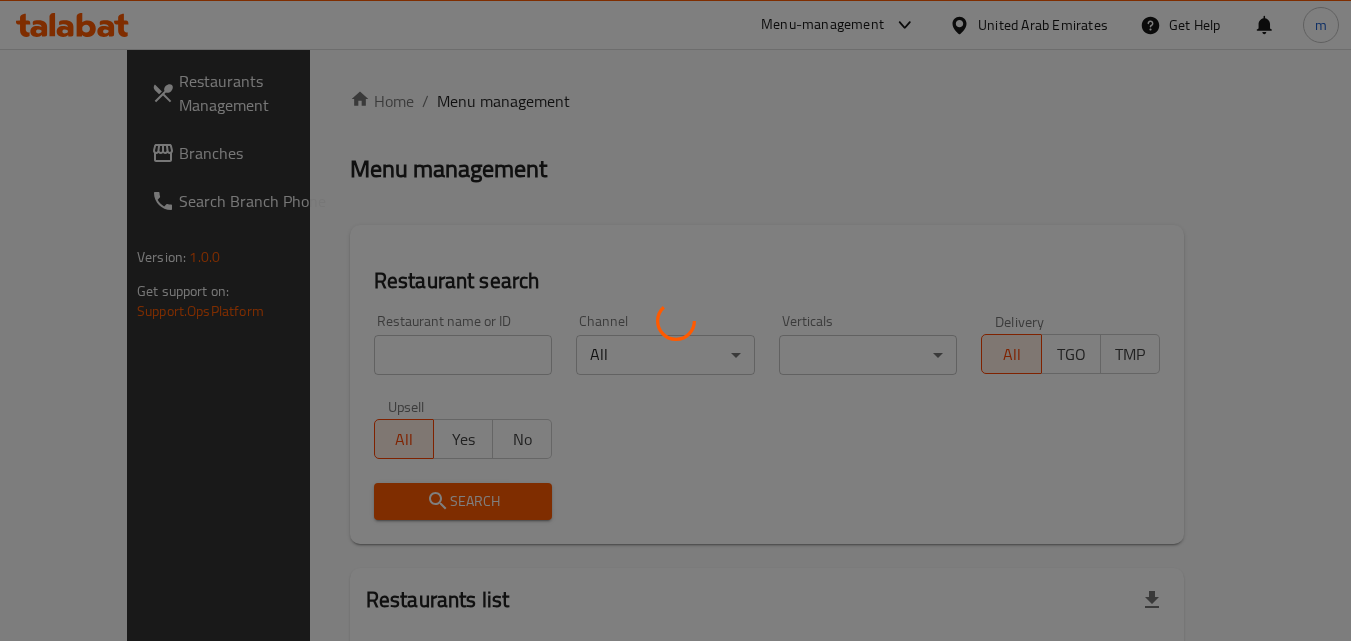 click at bounding box center (675, 320) 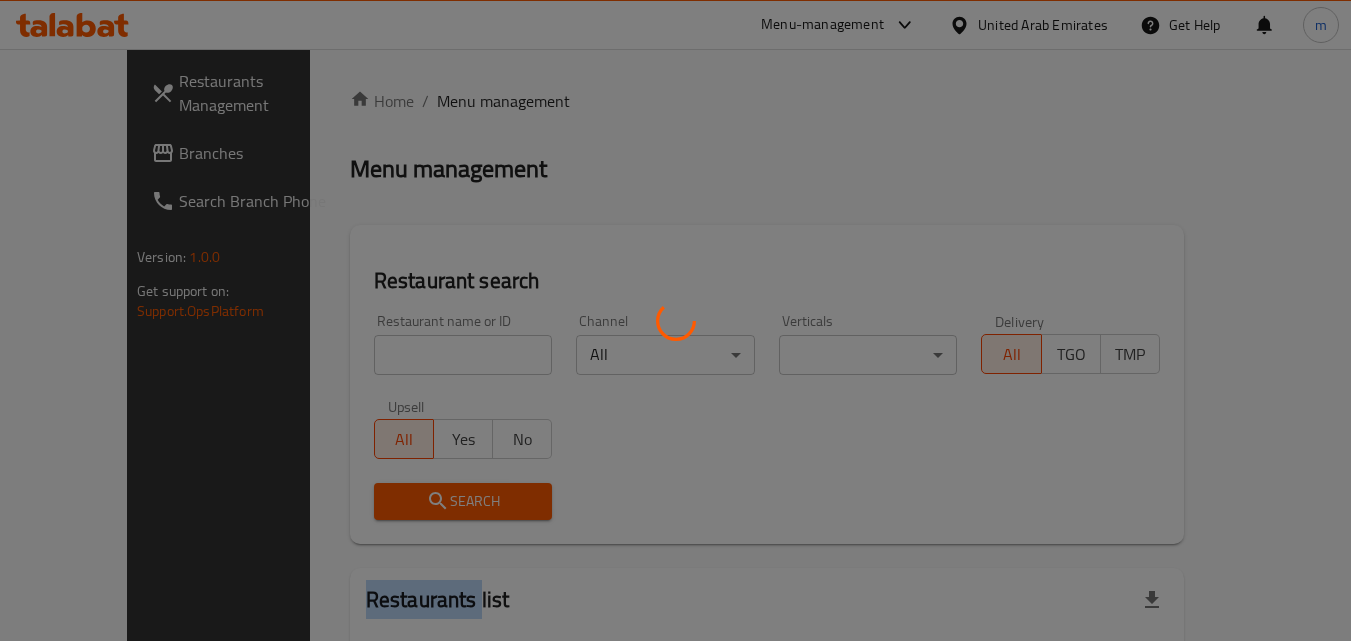 click at bounding box center (675, 320) 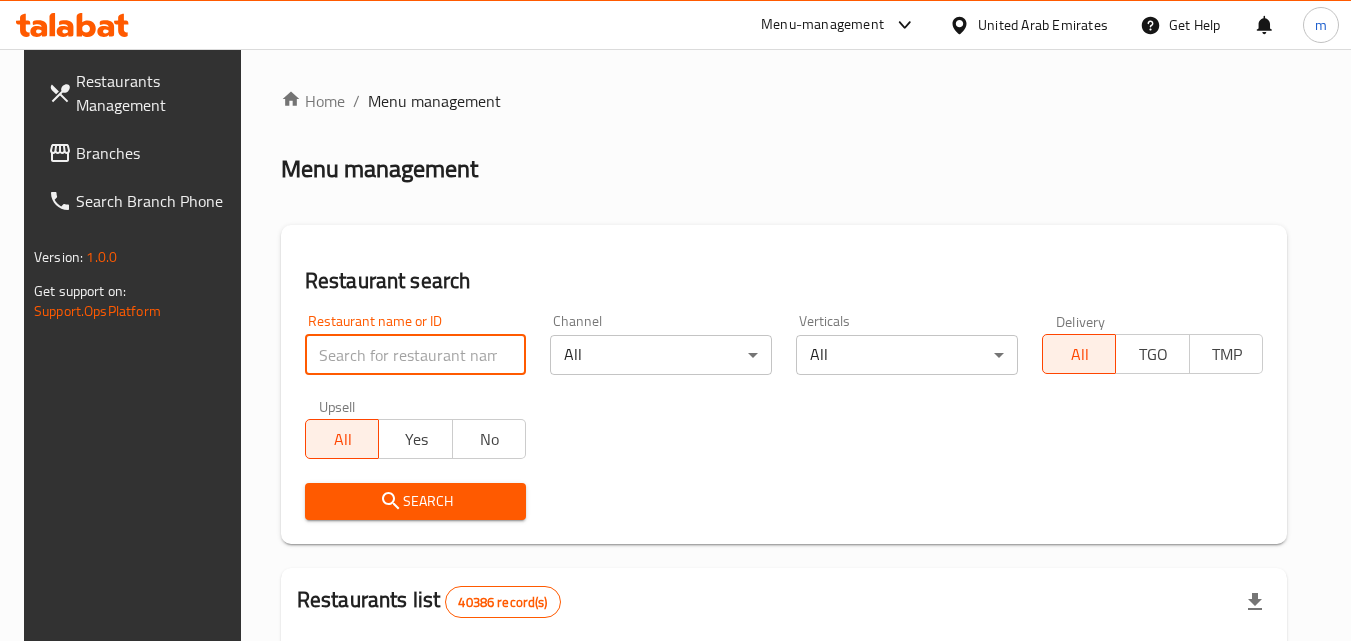 click at bounding box center (416, 355) 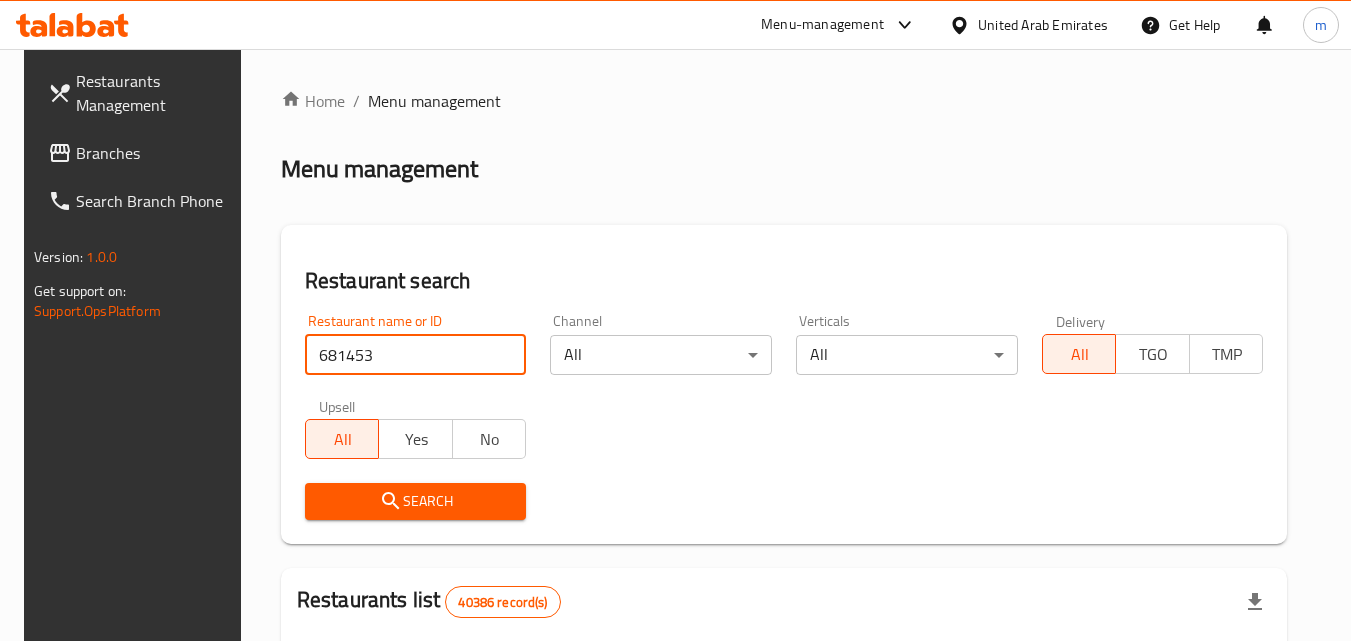 type on "681453" 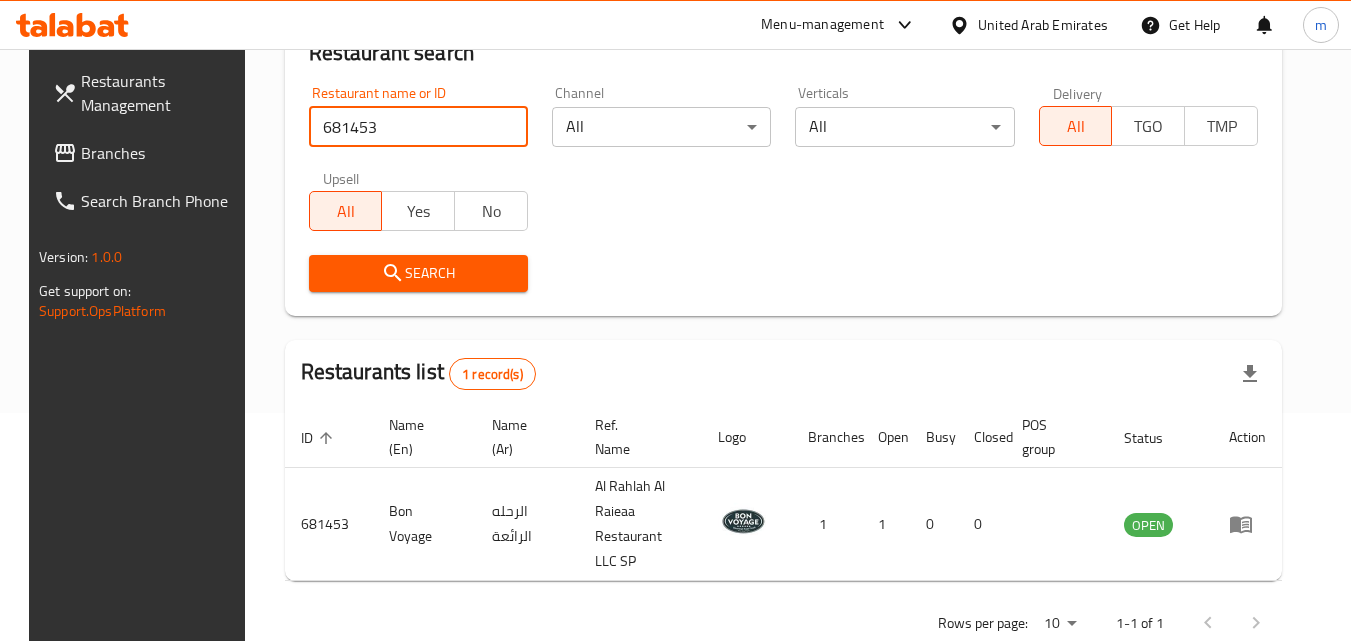 scroll, scrollTop: 234, scrollLeft: 0, axis: vertical 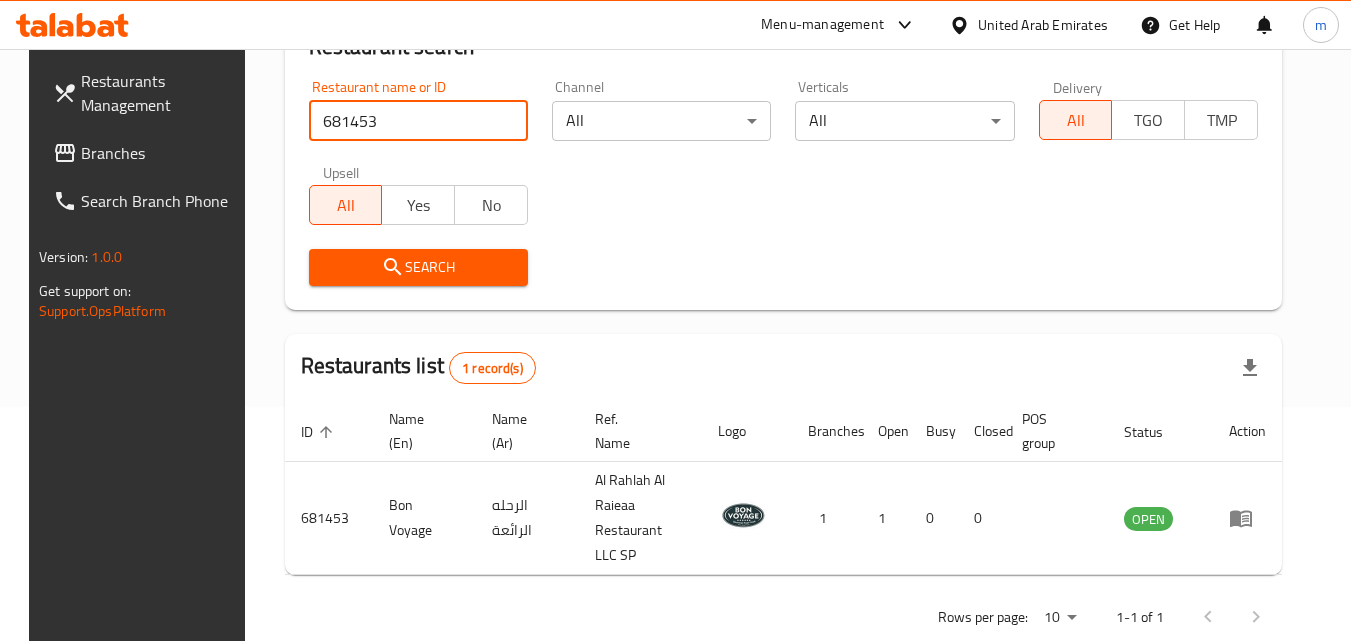 click on "Branches" at bounding box center (160, 153) 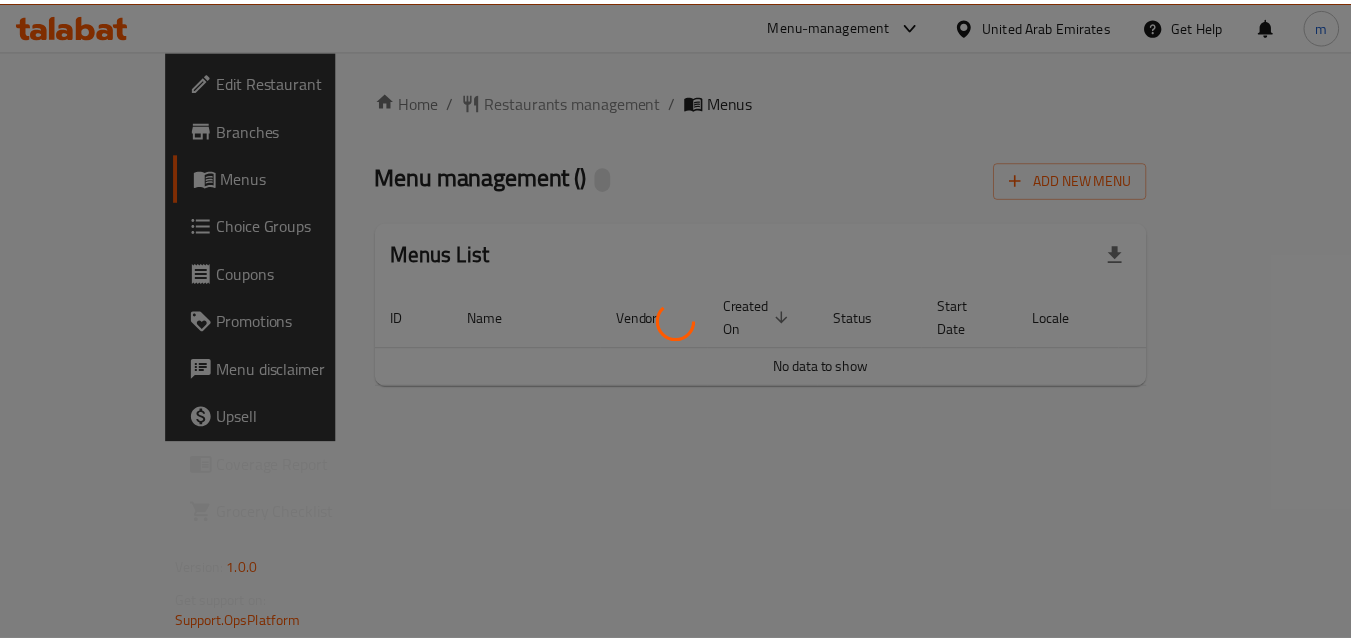 scroll, scrollTop: 0, scrollLeft: 0, axis: both 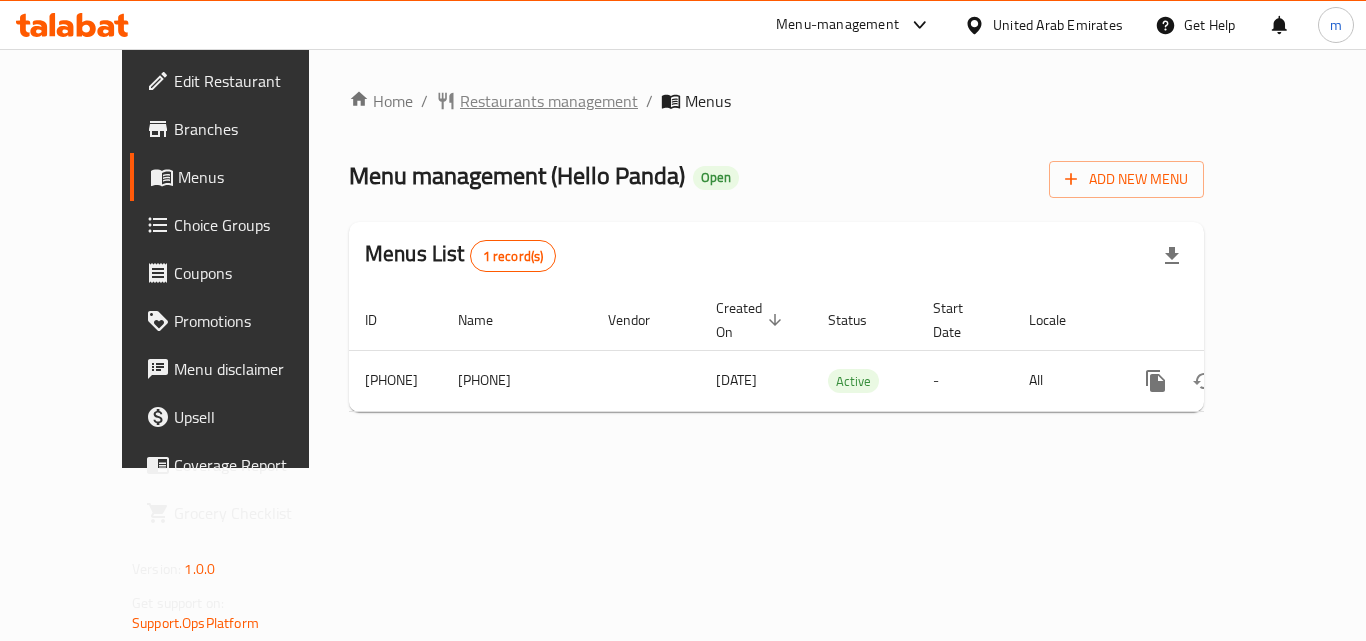 click on "Restaurants management" at bounding box center (549, 101) 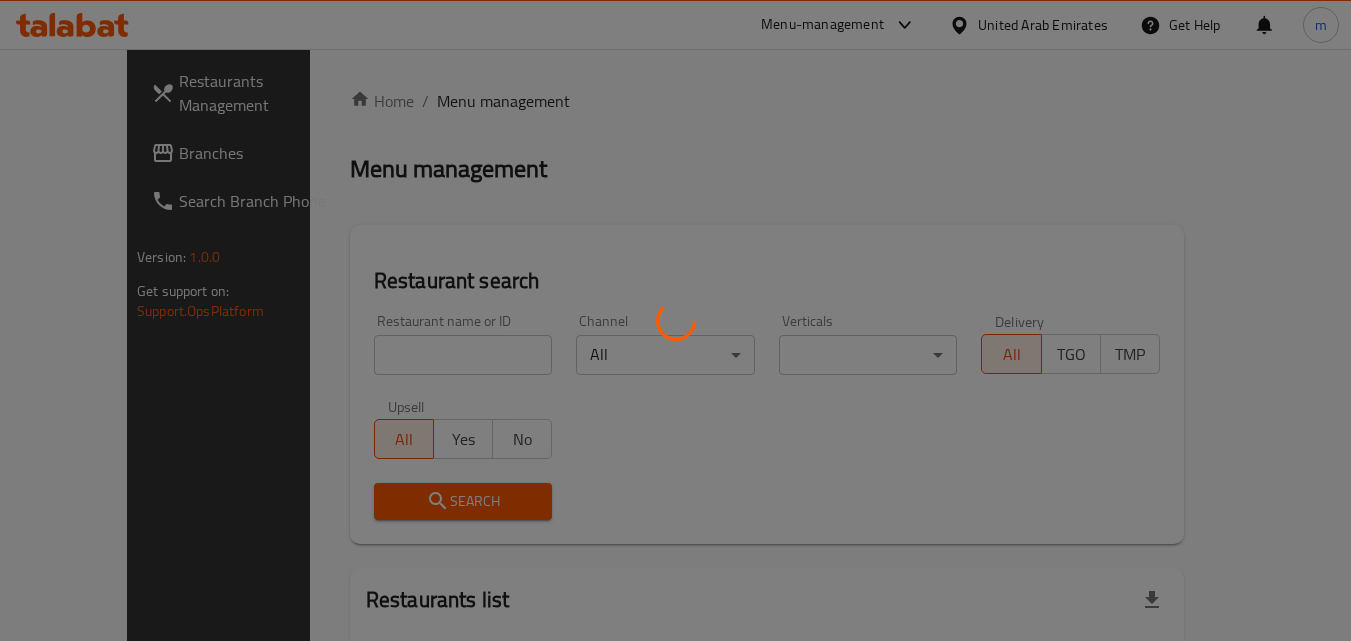 click at bounding box center (675, 320) 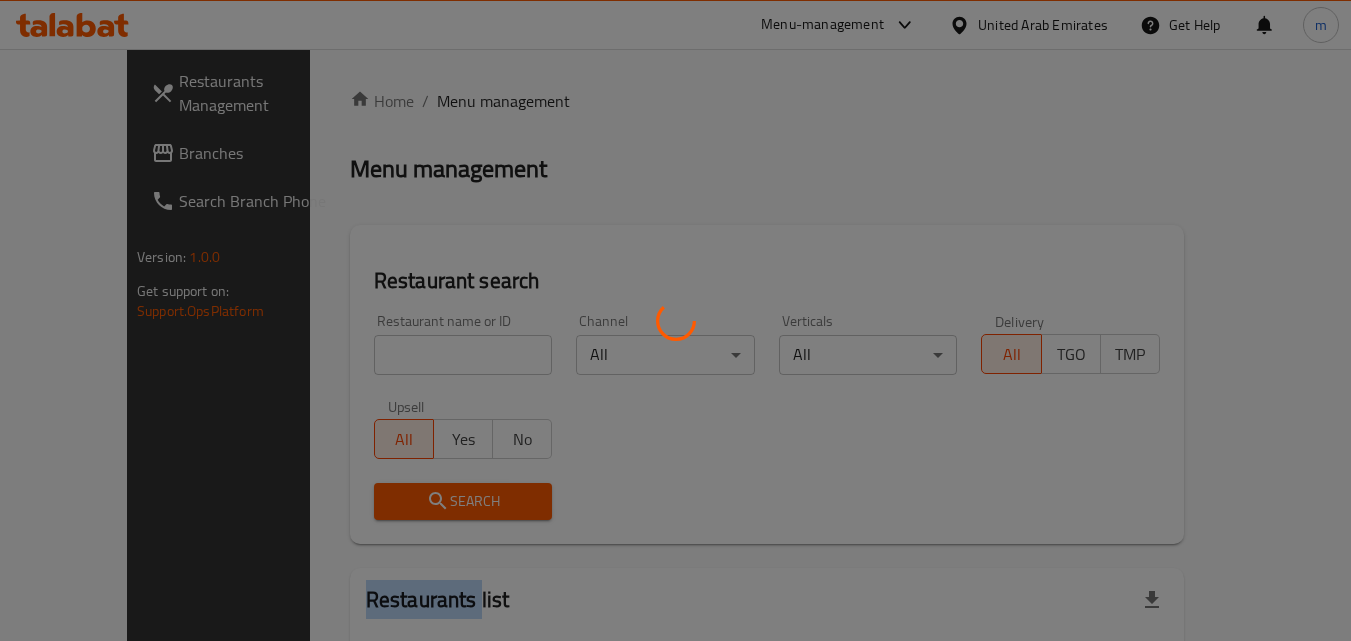 click at bounding box center [675, 320] 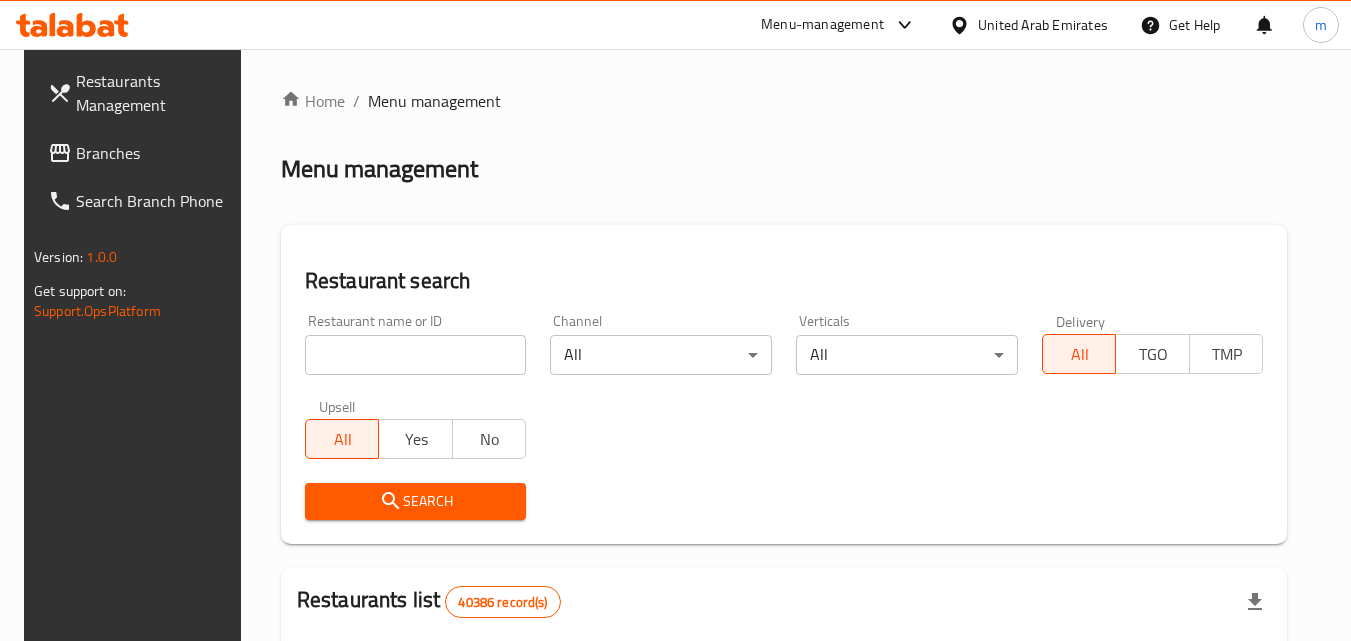 click on "Home / Menu management Menu management Restaurant search Restaurant name or ID Restaurant name or ID Channel All ​ Verticals All ​ Delivery All TGO TMP Upsell All Yes No   Search Restaurants list   40386 record(s) ID sorted ascending Name (En) Name (Ar) Ref. Name Logo Branches Open Busy Closed POS group Status Action 328 Johnny Rockets جوني روكيتس 37 0 1 0 OPEN 330 French Connection فرنش كونكشن 1 0 0 0 INACTIVE 339 Arz Lebanon أرز لبنان Al Karama,Al Barsha & Mirdif 9 1 0 2 OPEN 340 Mega Wraps ميجا رابس 3 0 0 0 INACTIVE 342 Sandella's Flatbread Cafe سانديلاز فلات براد 7 0 0 0 INACTIVE 343 Dragon Hut كوخ التنين 1 0 0 0 INACTIVE 348 Thai Kitchen المطبخ التايلندى 1 0 0 0 INACTIVE 349 Mughal  موغل 1 0 0 0 HIDDEN 350 HOT N COOL (Old) هوت و كول 1 0 0 0 INACTIVE 355 Al Habasha  الحبشة 11 1 0 0 HIDDEN Rows per page: 10 1-10 of 40386" at bounding box center [784, 721] 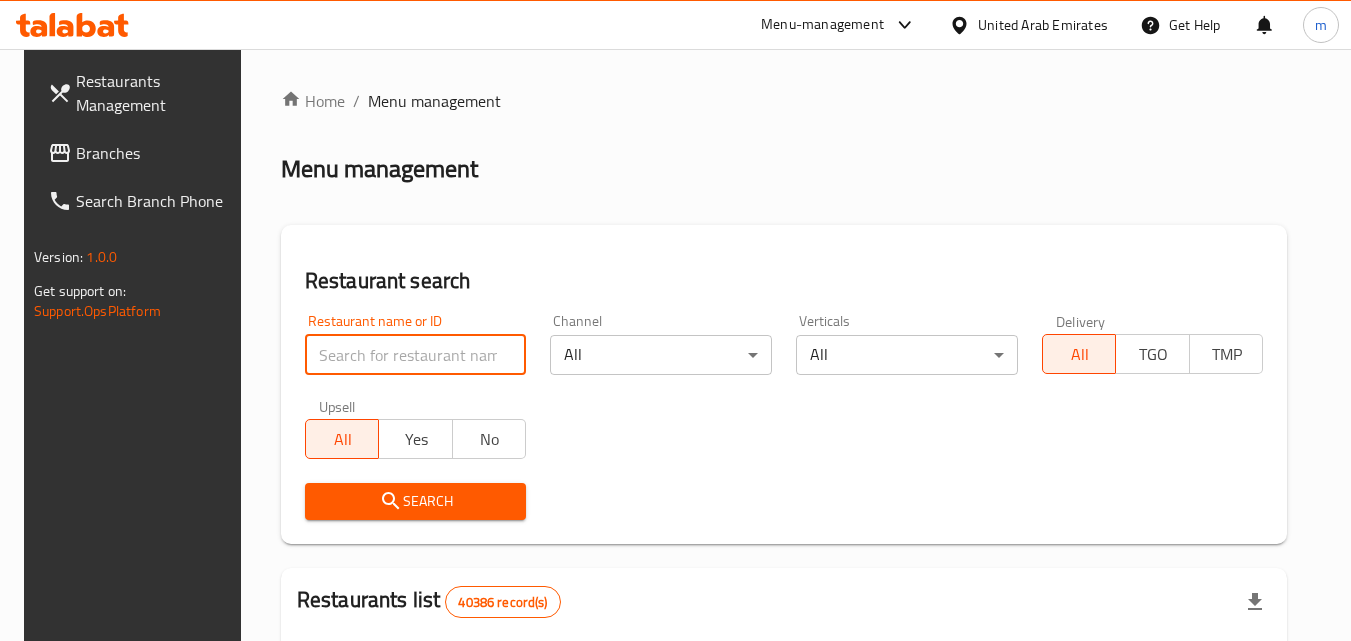 paste on "677791" 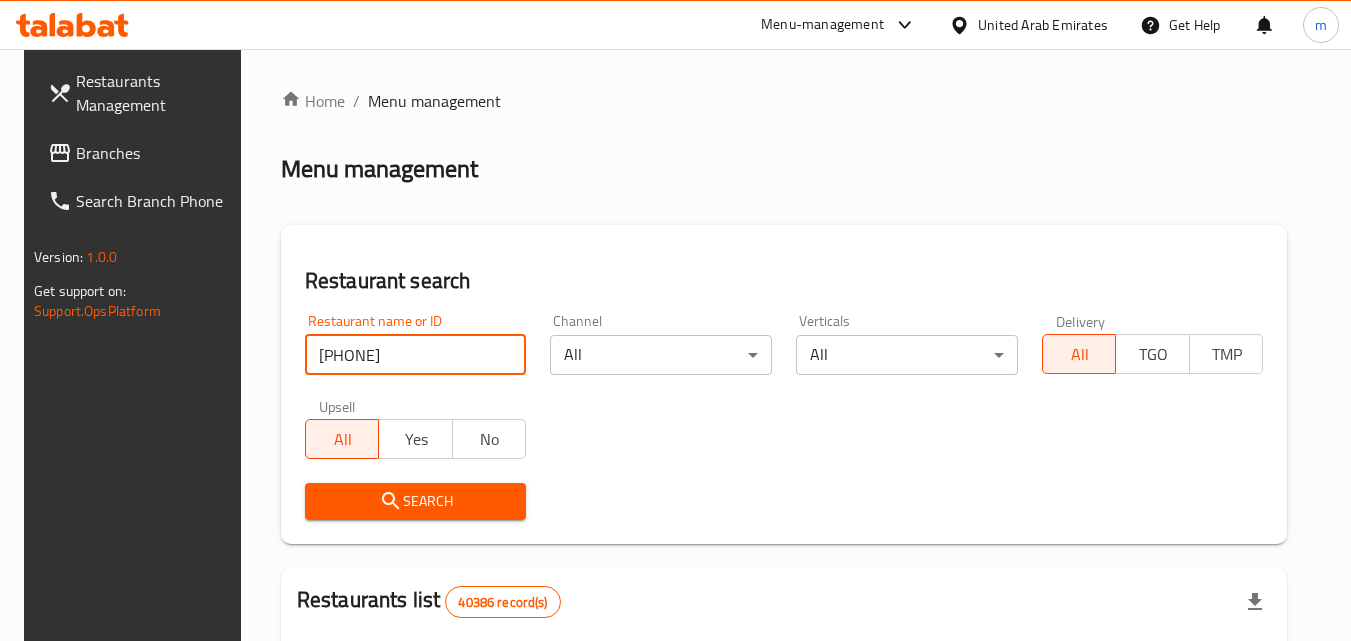 type on "677791" 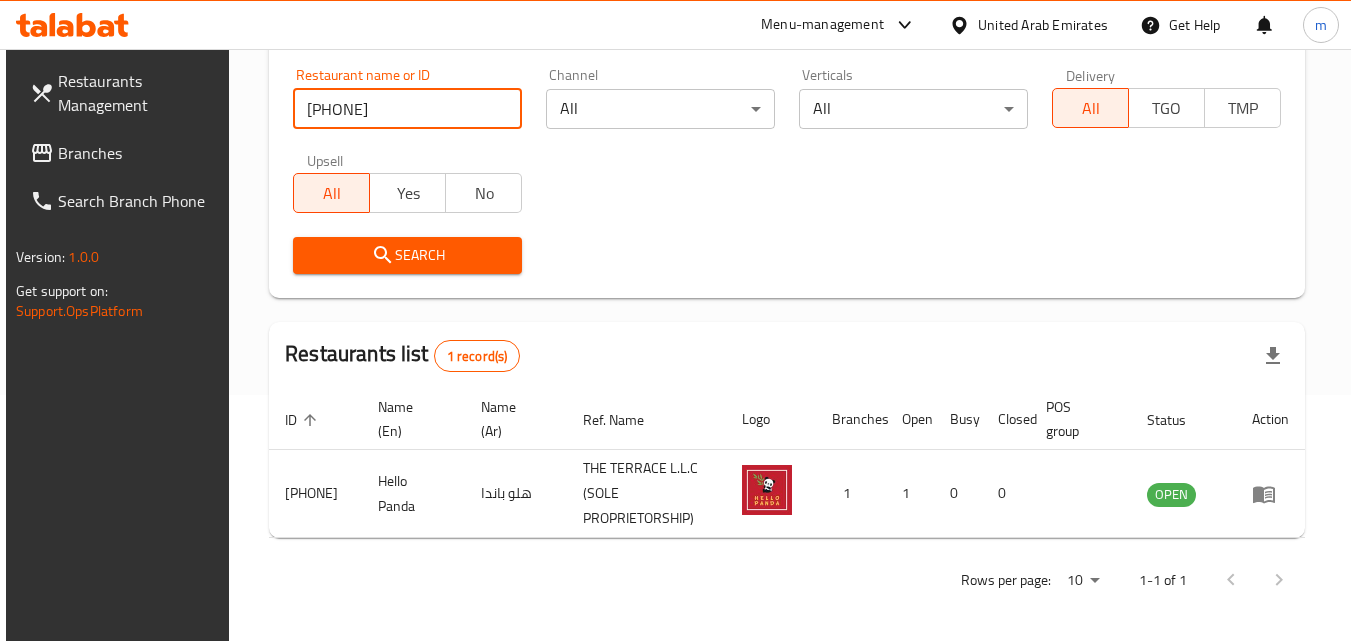 scroll, scrollTop: 251, scrollLeft: 0, axis: vertical 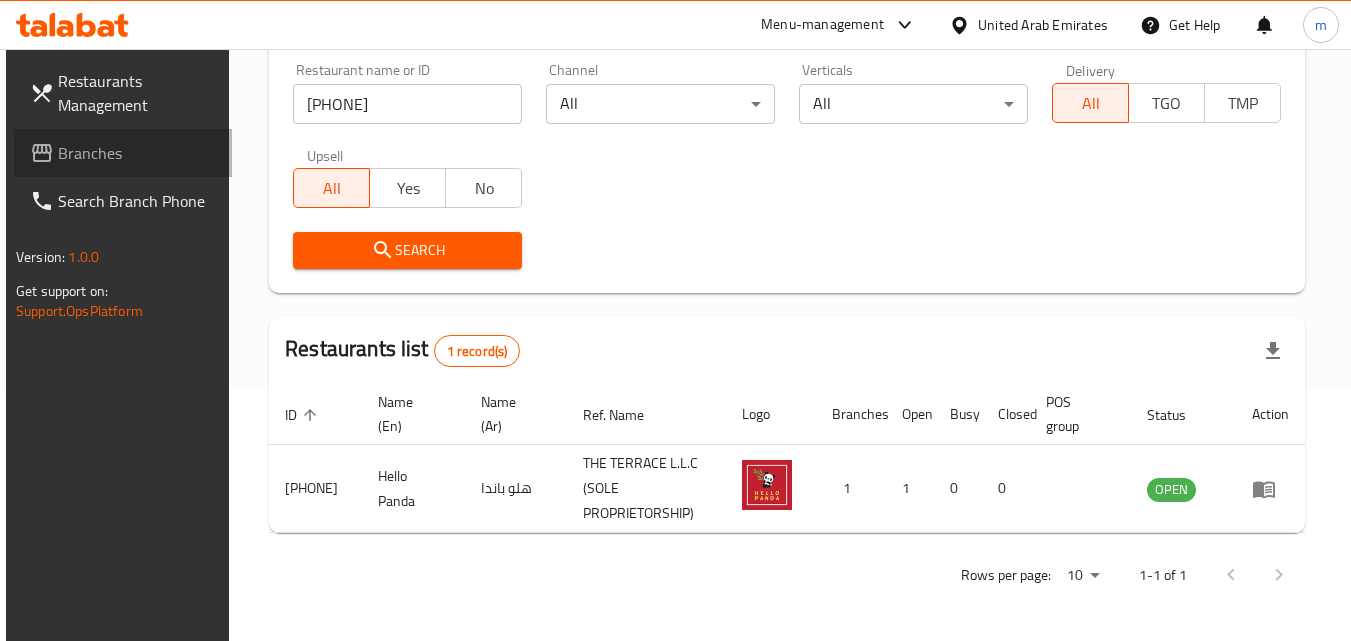 click on "Branches" at bounding box center (137, 153) 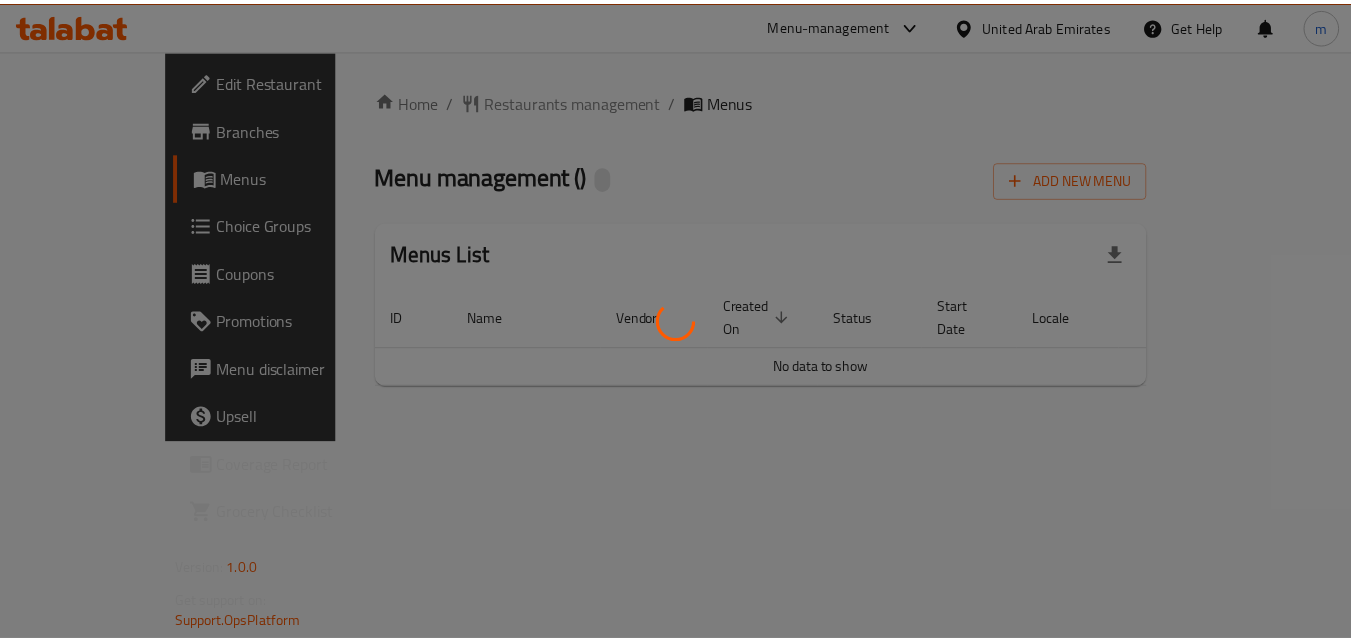 scroll, scrollTop: 0, scrollLeft: 0, axis: both 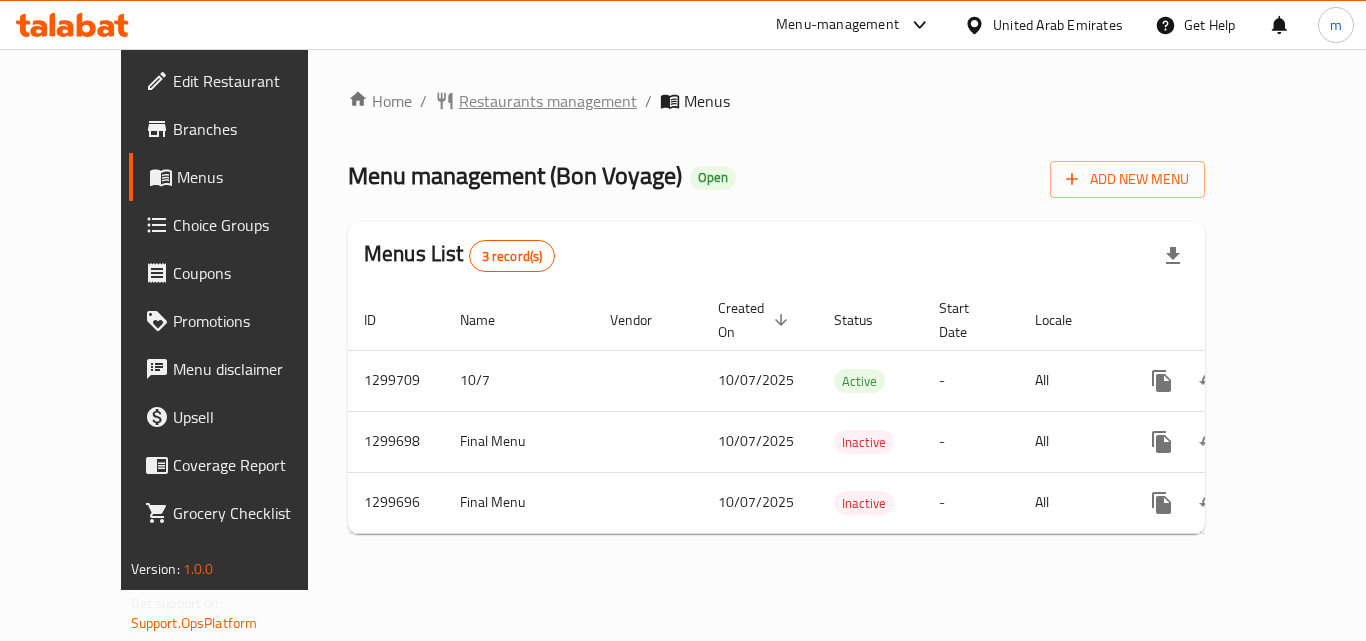 click on "Restaurants management" at bounding box center (548, 101) 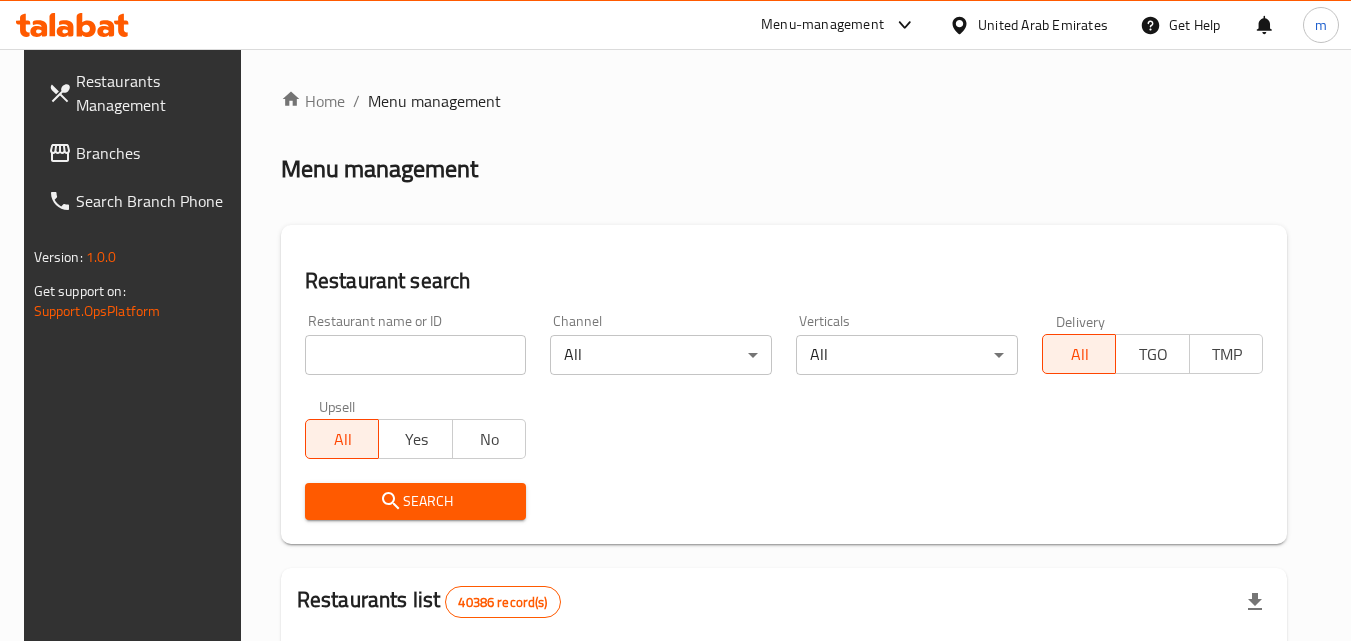 click at bounding box center [416, 355] 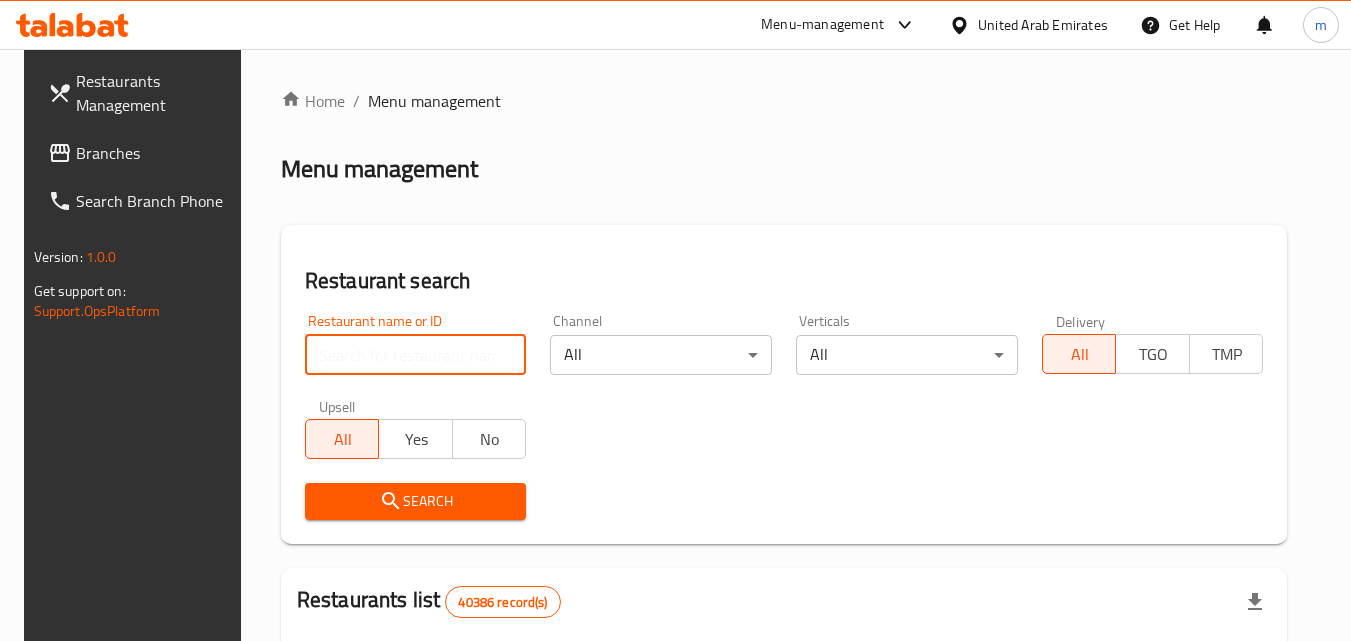 paste on "681453" 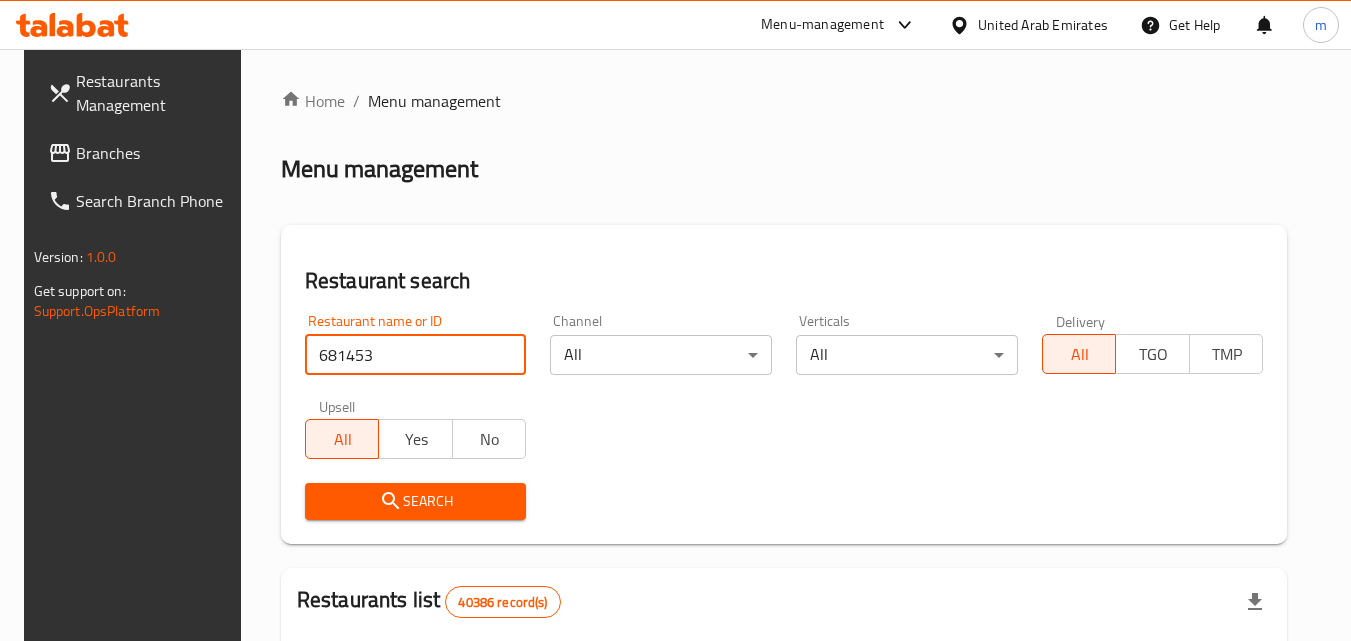 type on "681453" 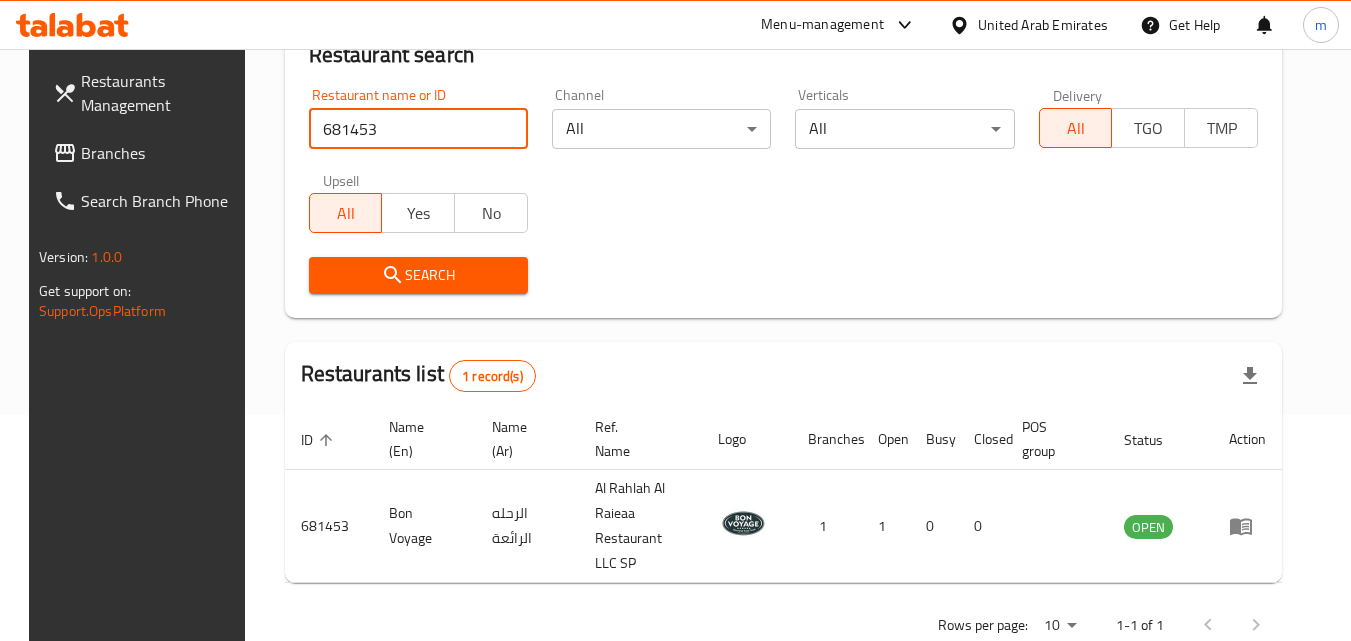 scroll, scrollTop: 234, scrollLeft: 0, axis: vertical 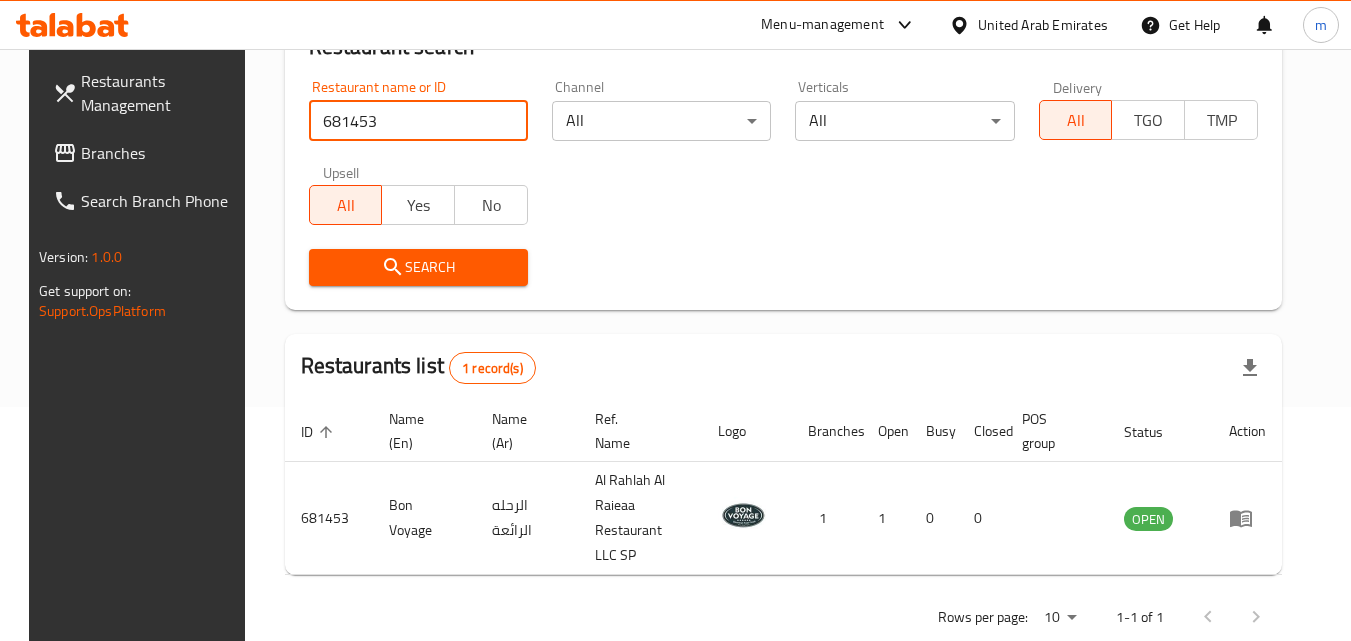 click on "Branches" at bounding box center [160, 153] 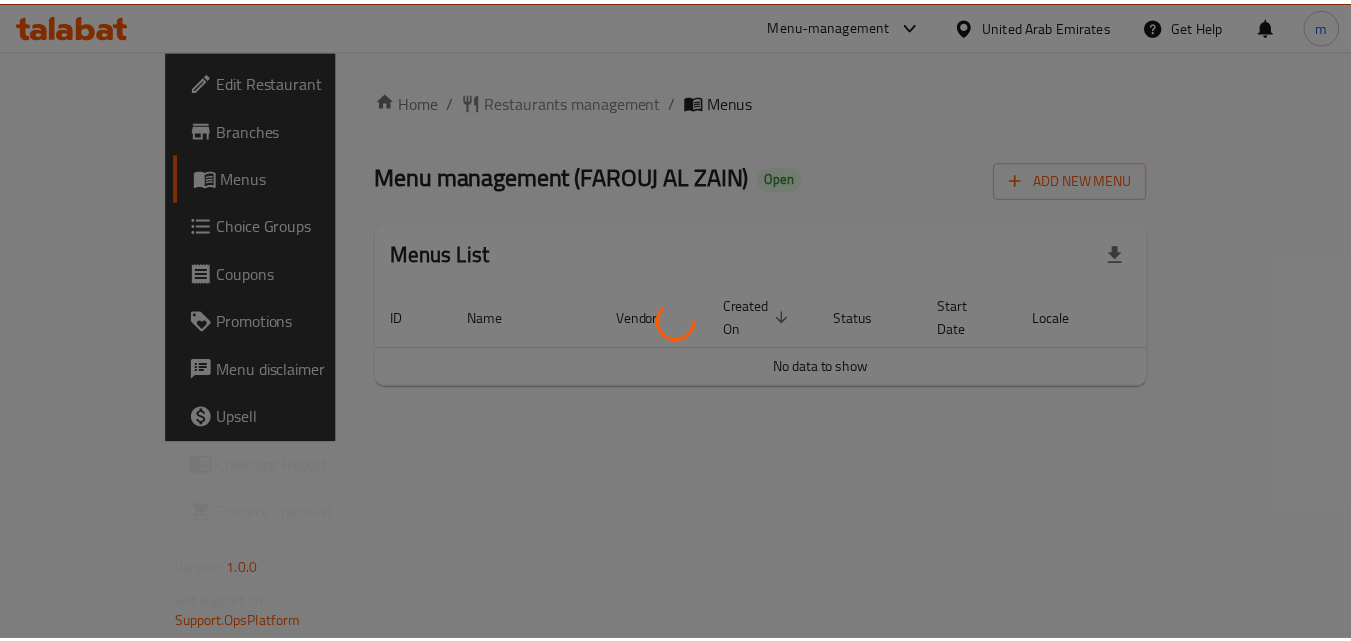 scroll, scrollTop: 0, scrollLeft: 0, axis: both 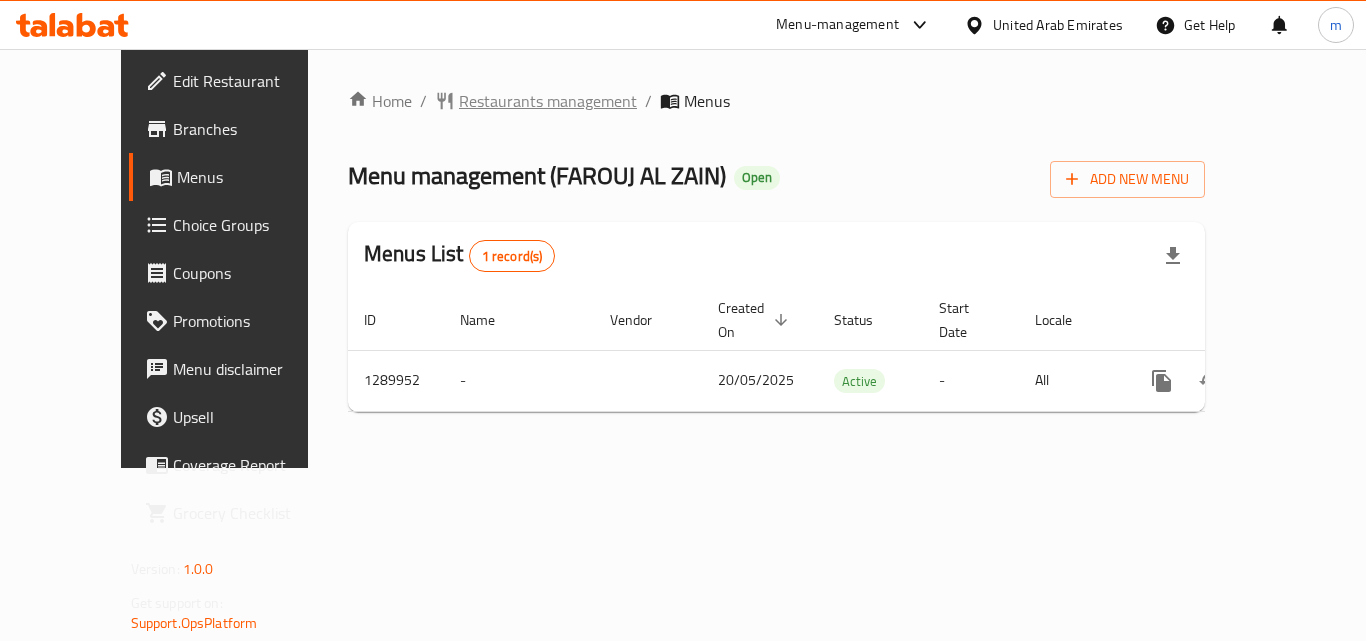 click on "Restaurants management" at bounding box center (548, 101) 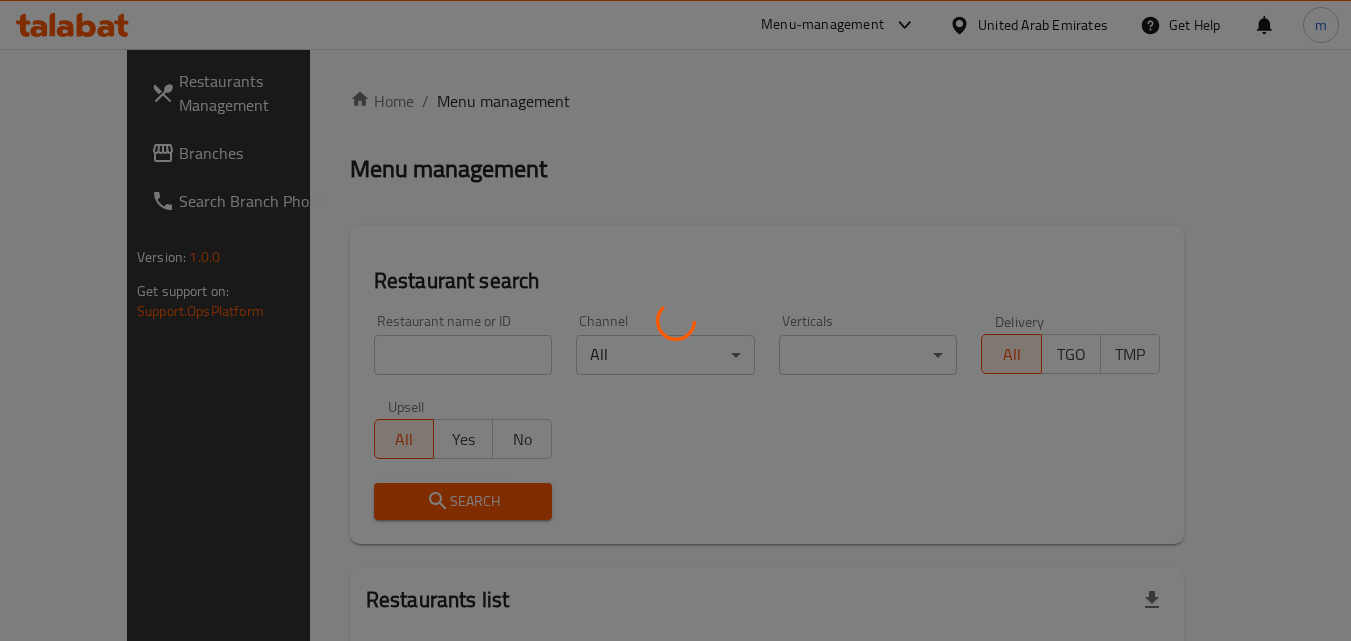 click at bounding box center [675, 320] 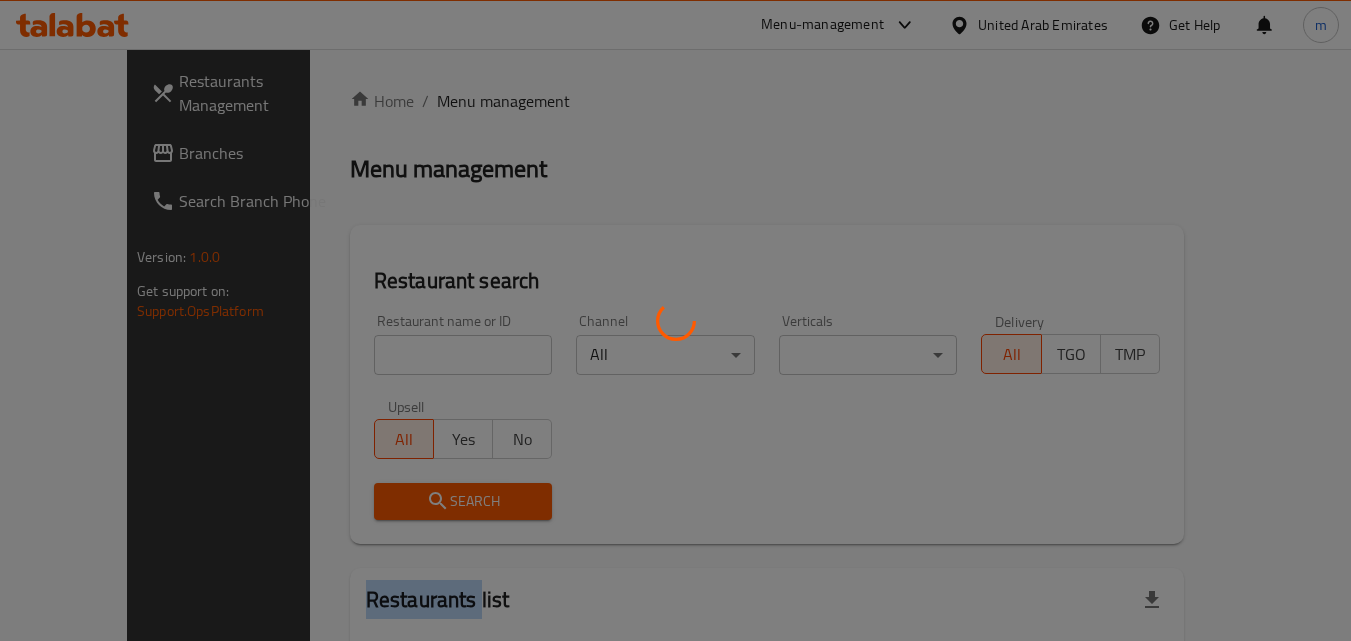 click at bounding box center (675, 320) 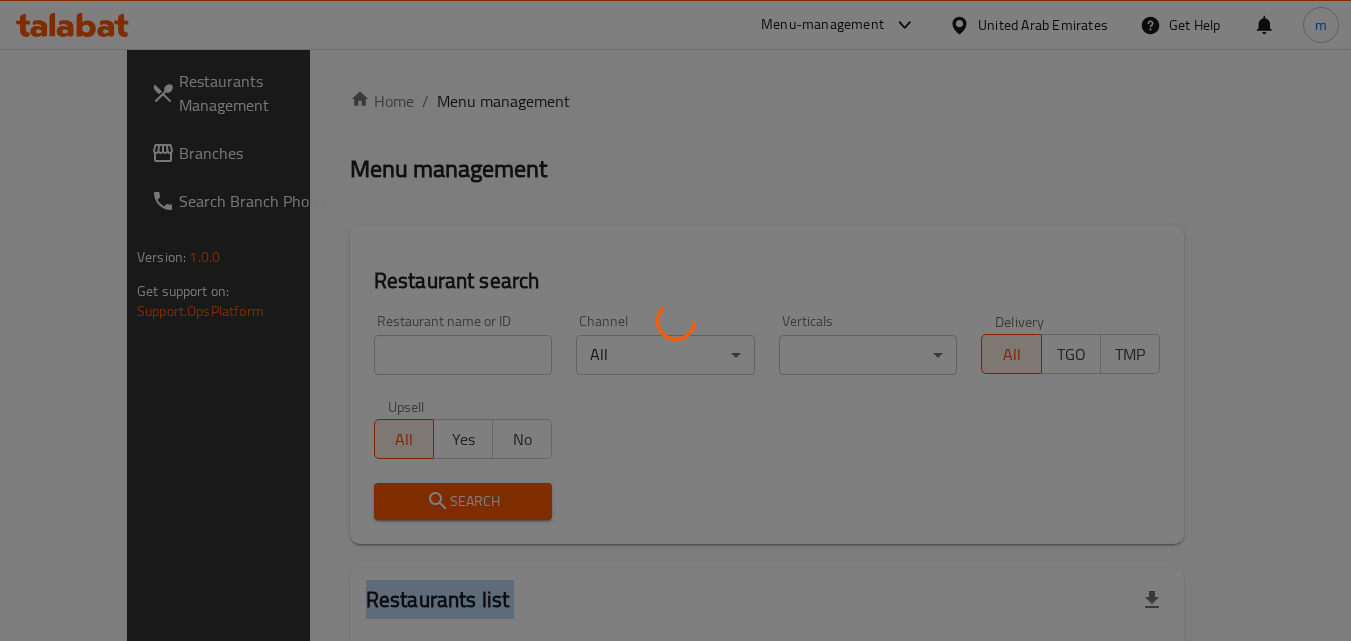 click at bounding box center [675, 320] 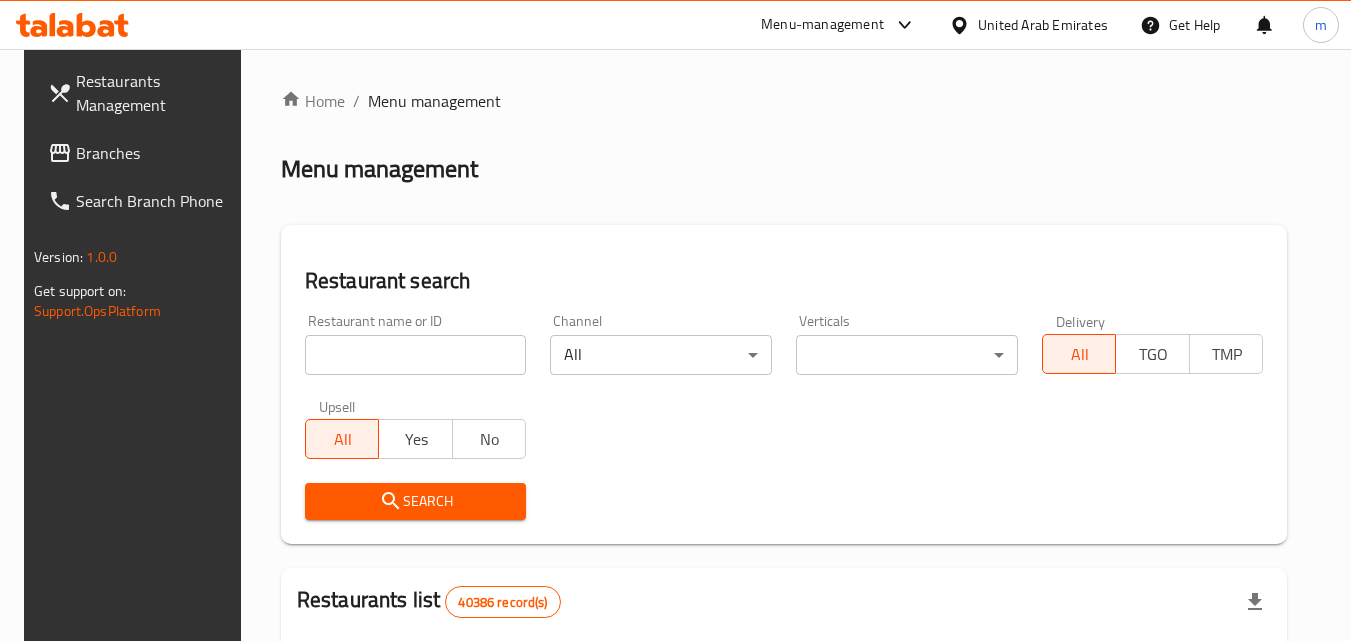 click at bounding box center [416, 355] 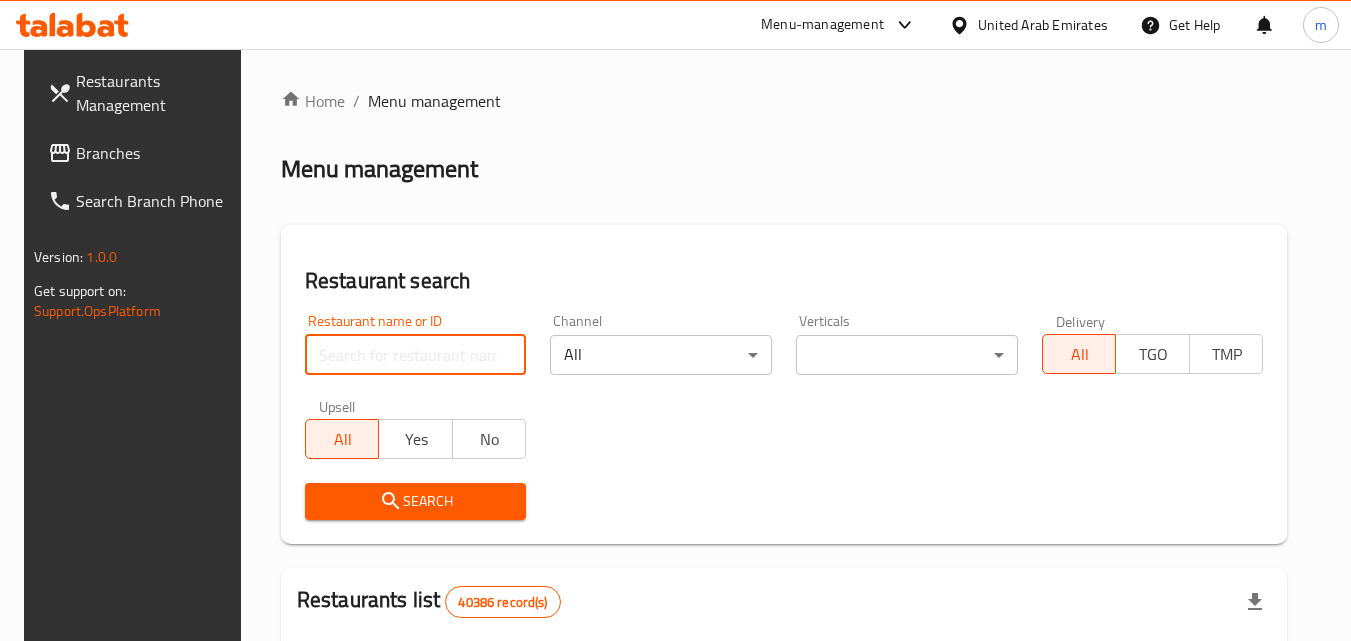 paste on "697972" 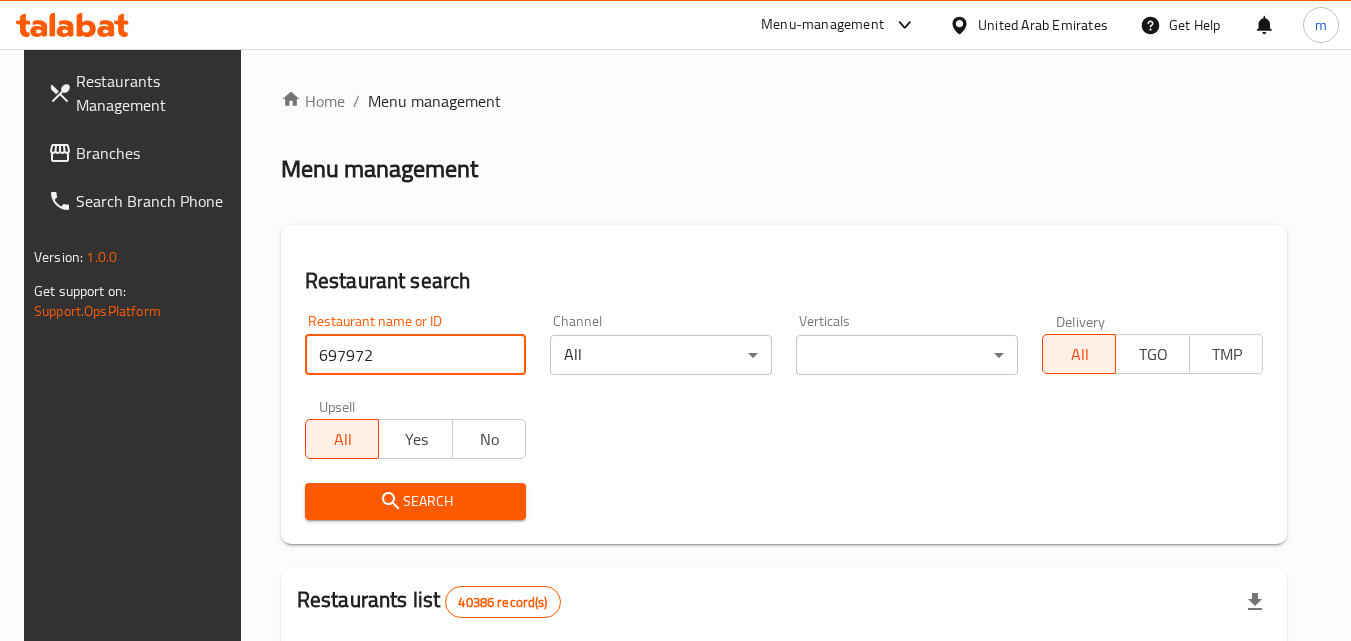type on "697972" 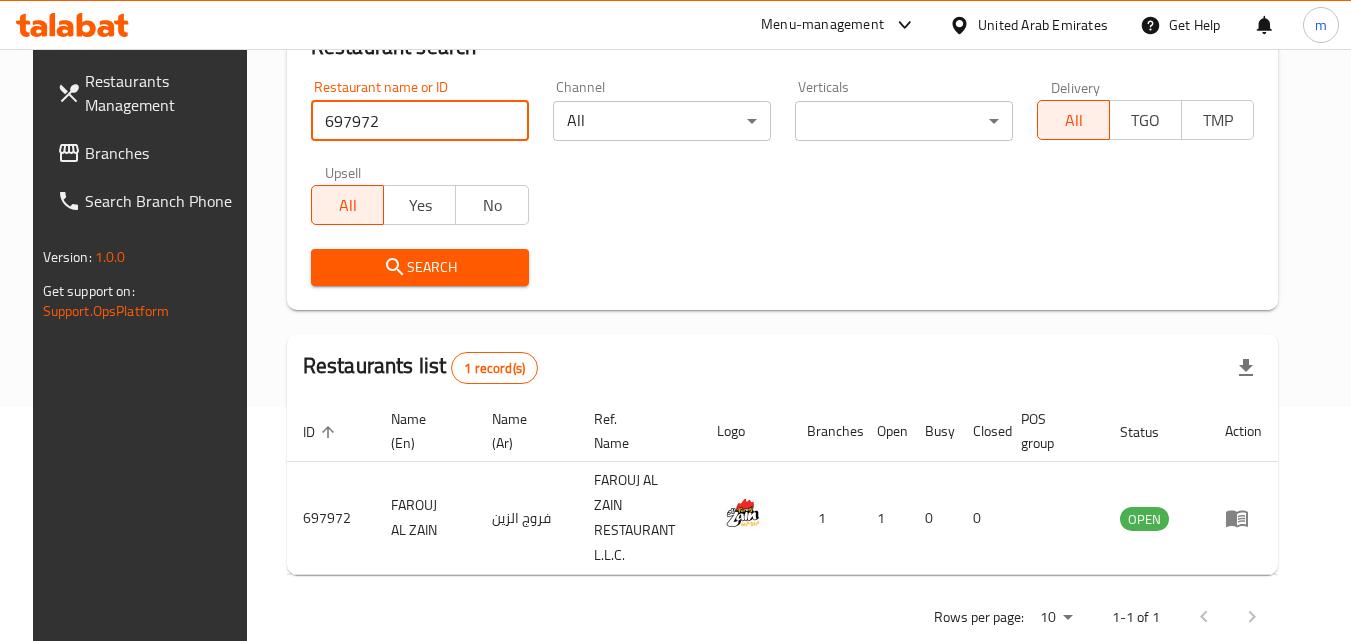 scroll, scrollTop: 0, scrollLeft: 0, axis: both 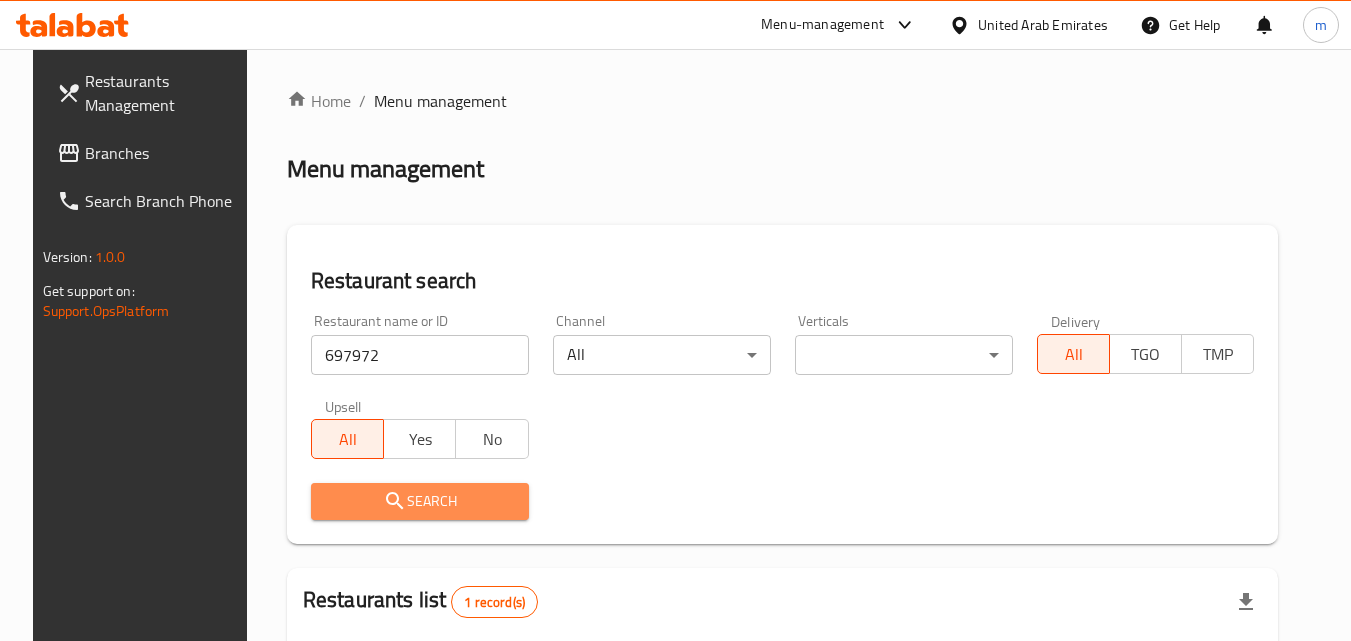 drag, startPoint x: 401, startPoint y: 491, endPoint x: 845, endPoint y: 84, distance: 602.31635 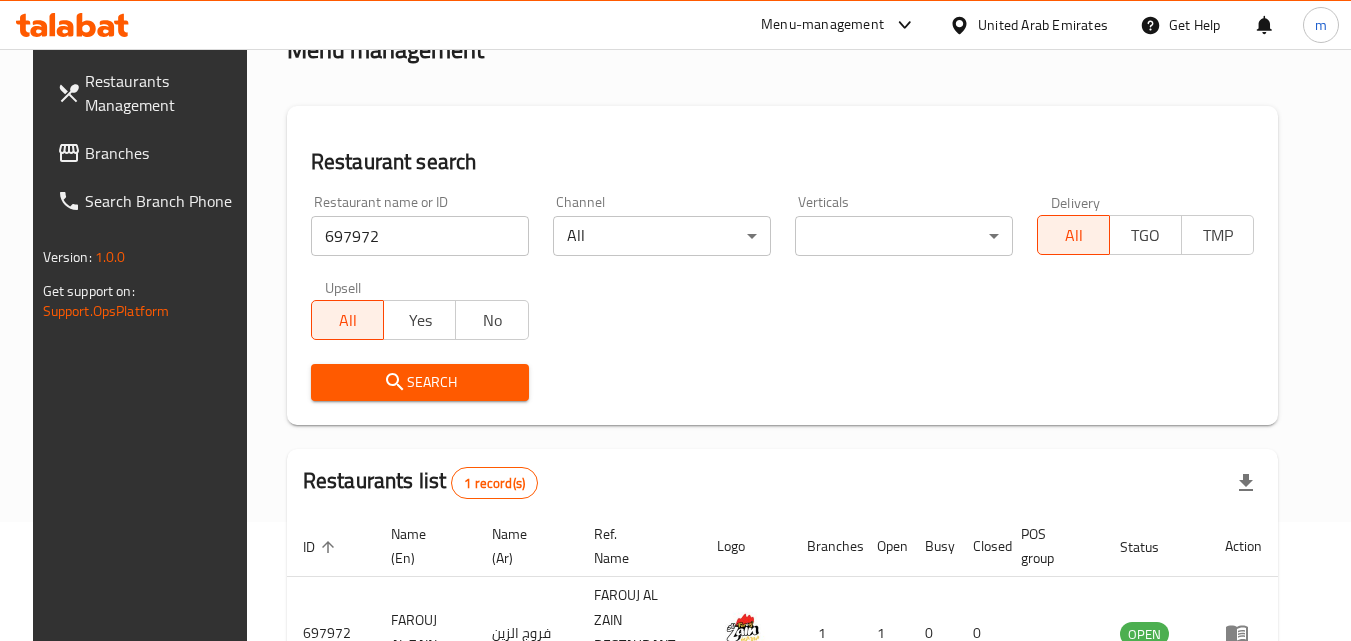 scroll, scrollTop: 234, scrollLeft: 0, axis: vertical 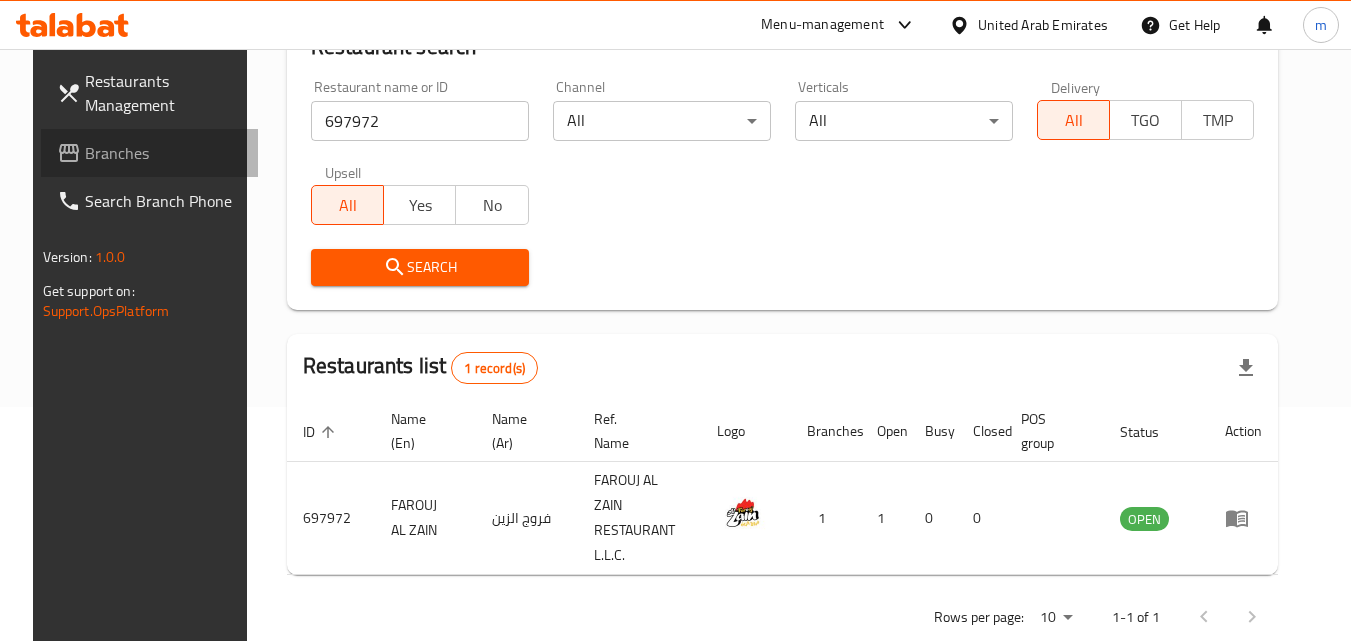 click on "Branches" at bounding box center [164, 153] 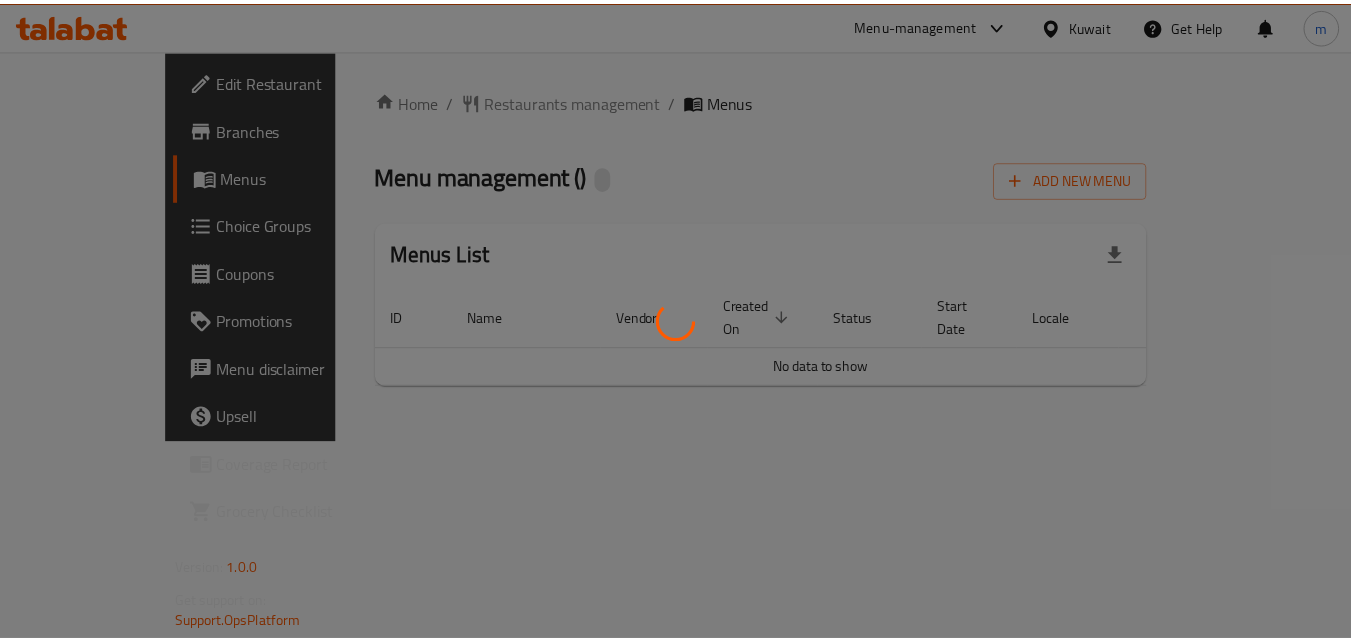 scroll, scrollTop: 0, scrollLeft: 0, axis: both 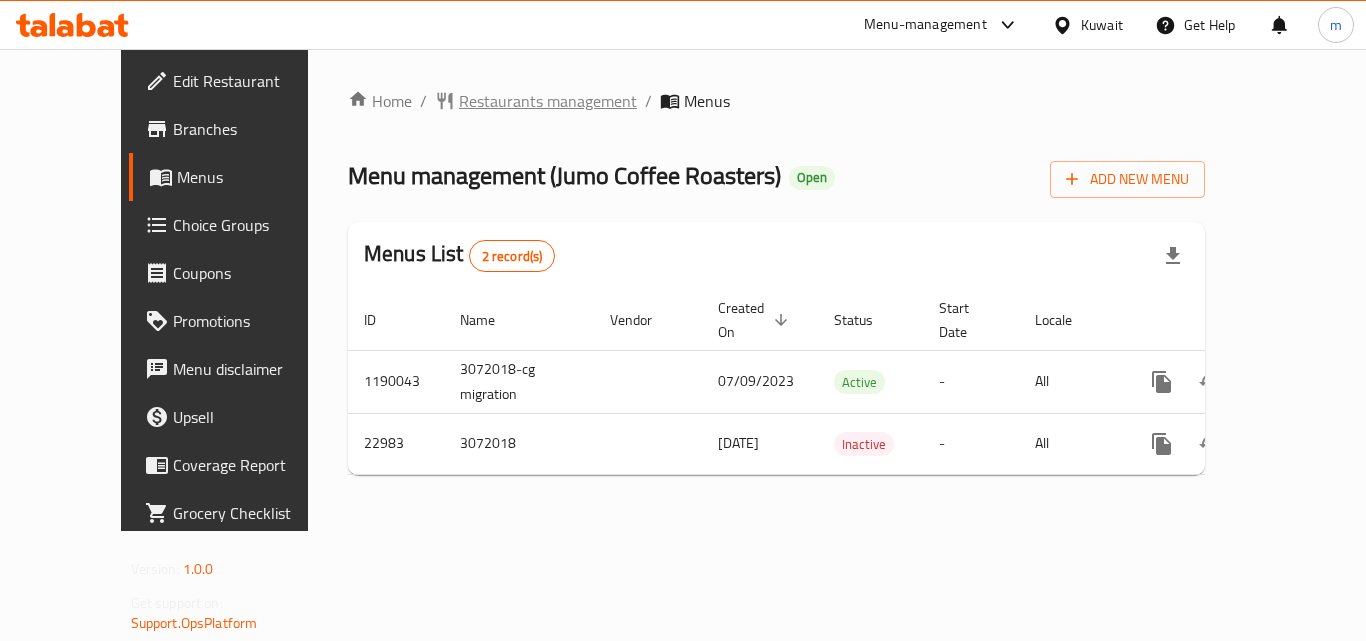 click on "Restaurants management" at bounding box center (548, 101) 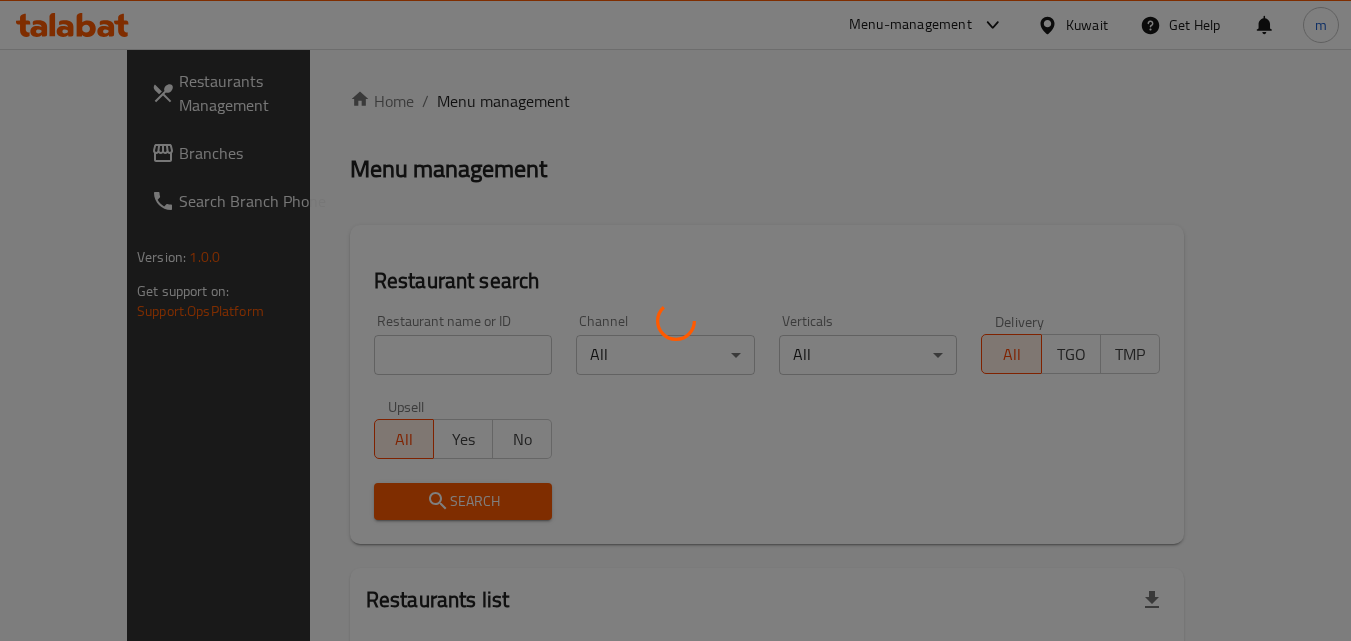 click at bounding box center (675, 320) 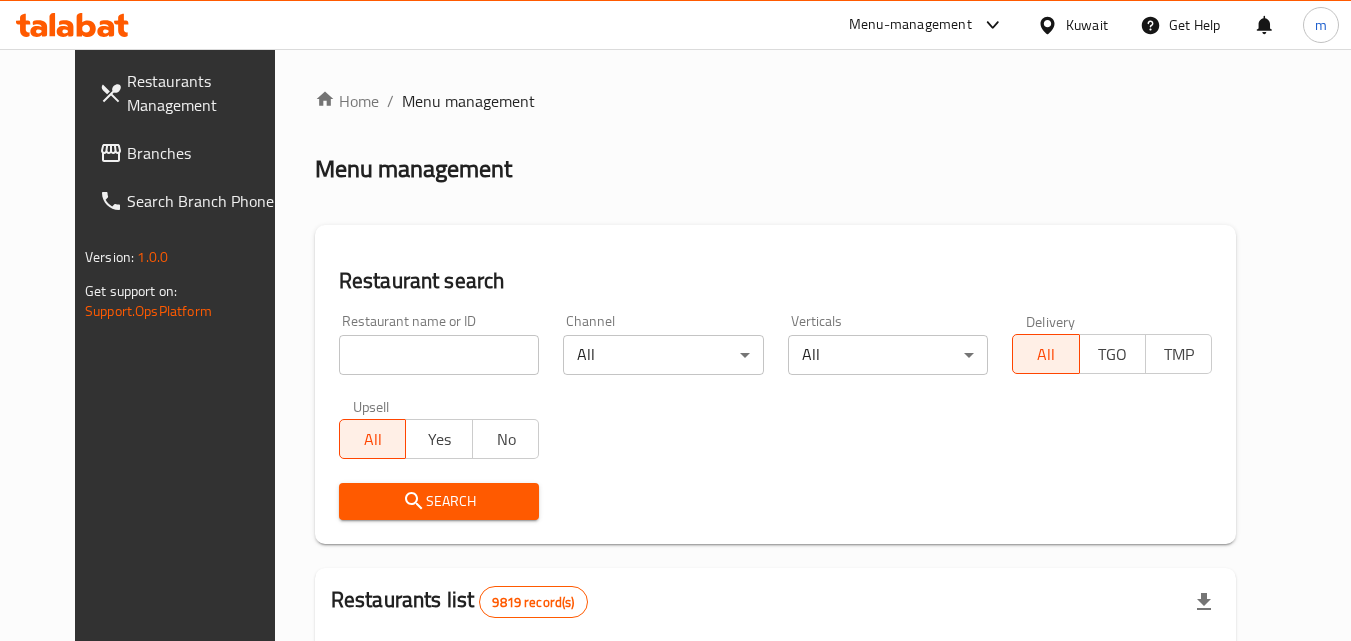 click at bounding box center [439, 355] 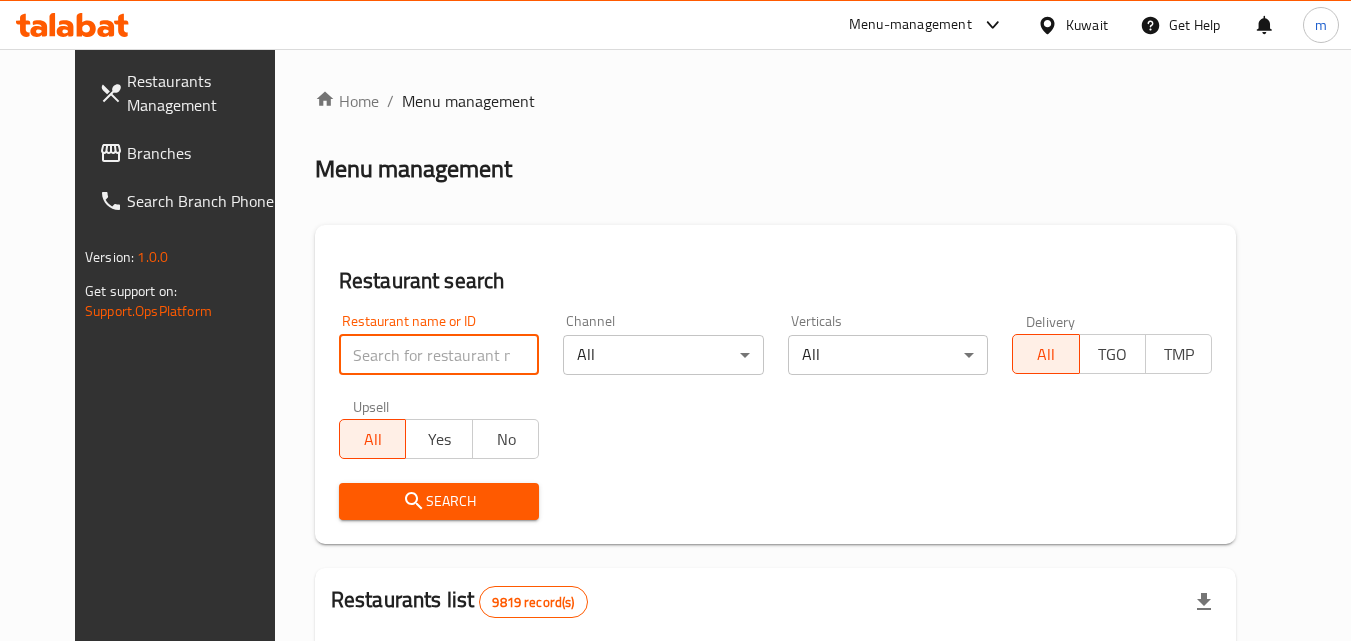 click at bounding box center [439, 355] 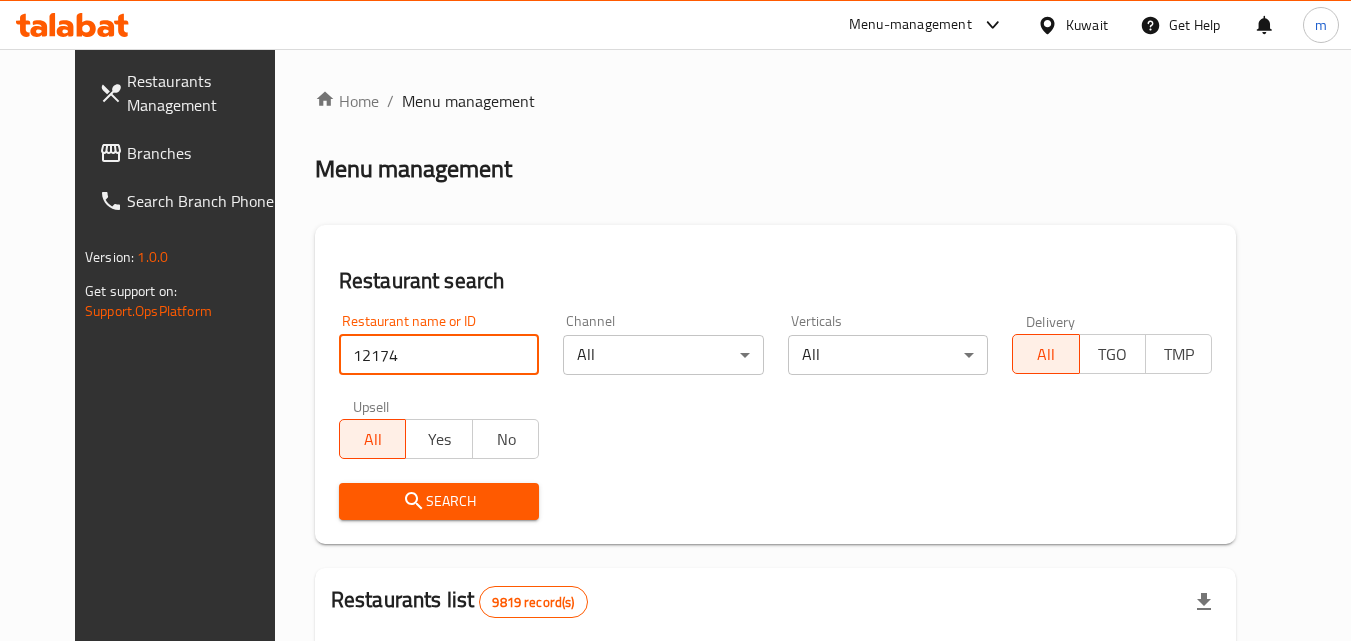 type on "12174" 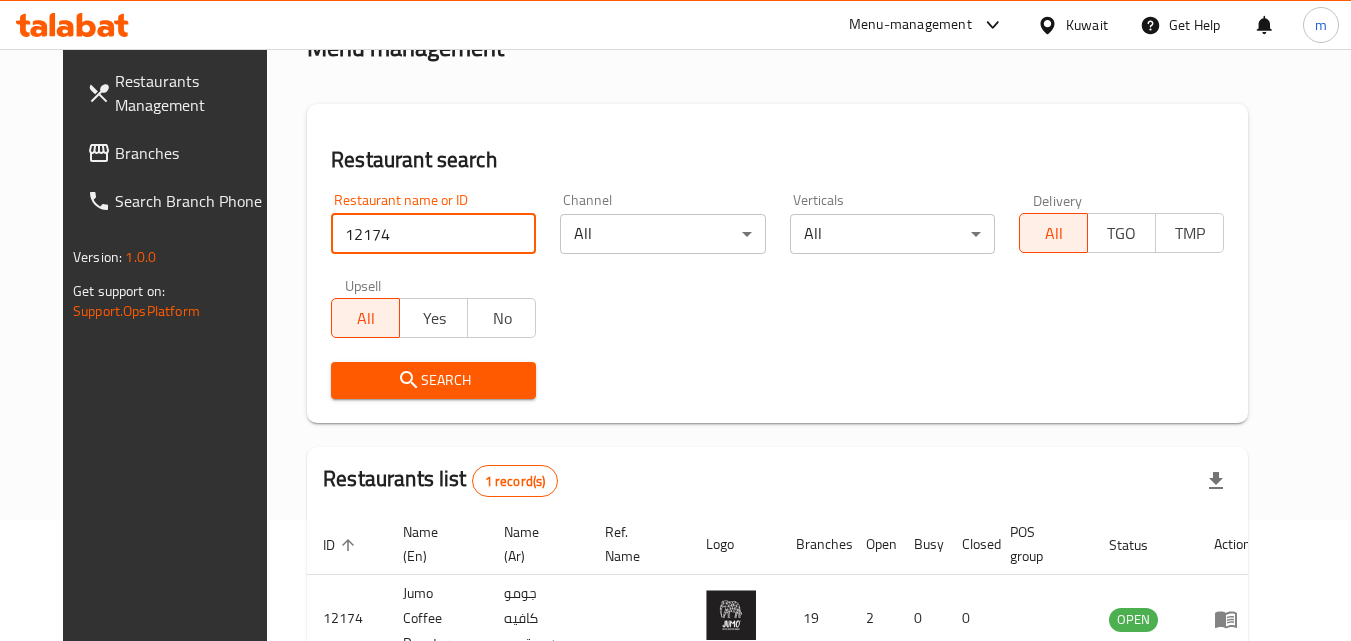 scroll, scrollTop: 0, scrollLeft: 0, axis: both 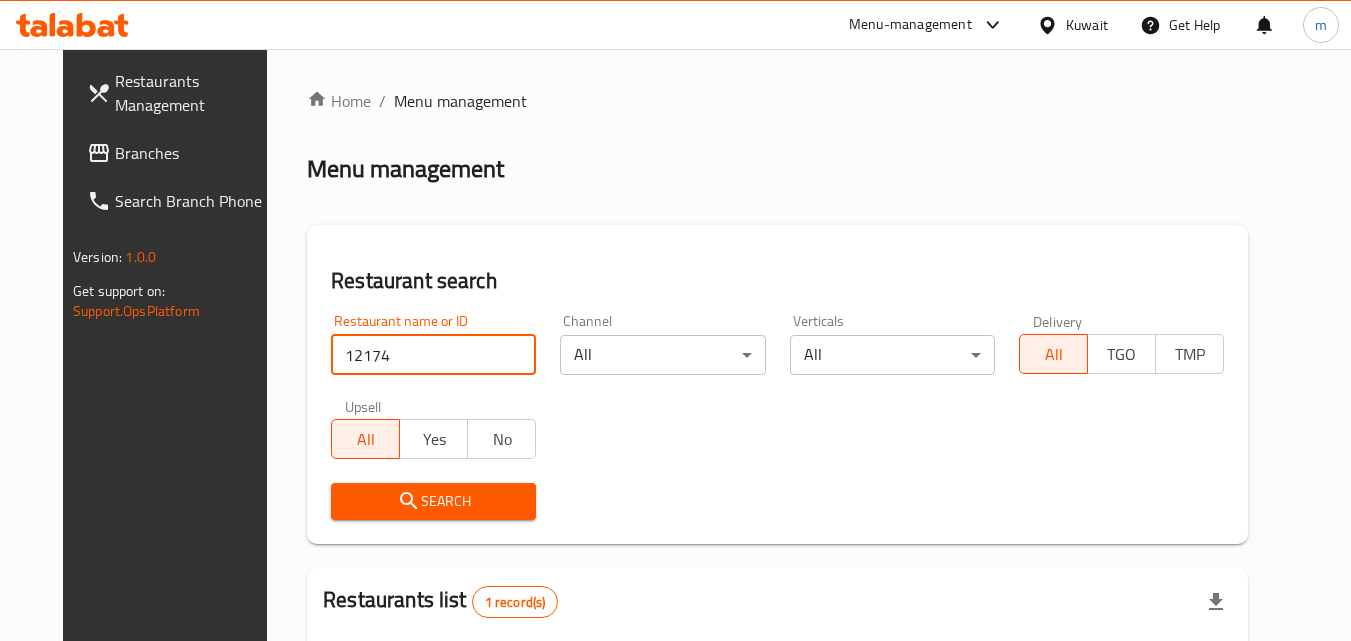 click on "Branches" at bounding box center [194, 153] 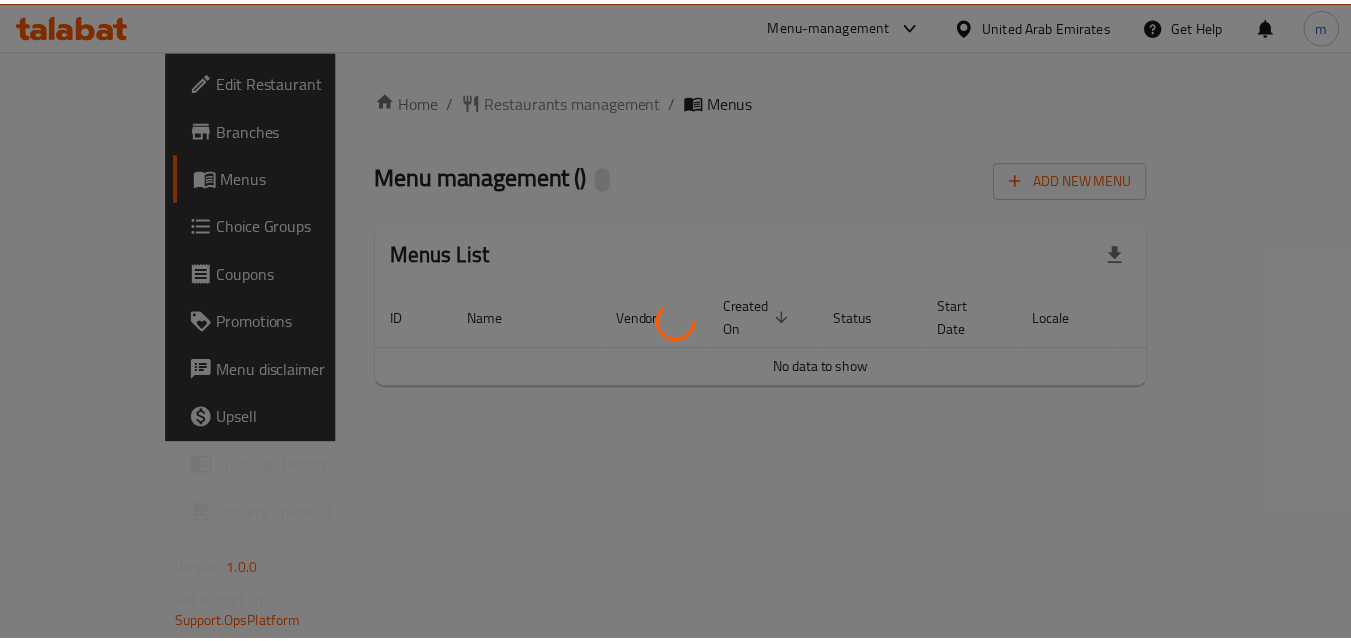 scroll, scrollTop: 0, scrollLeft: 0, axis: both 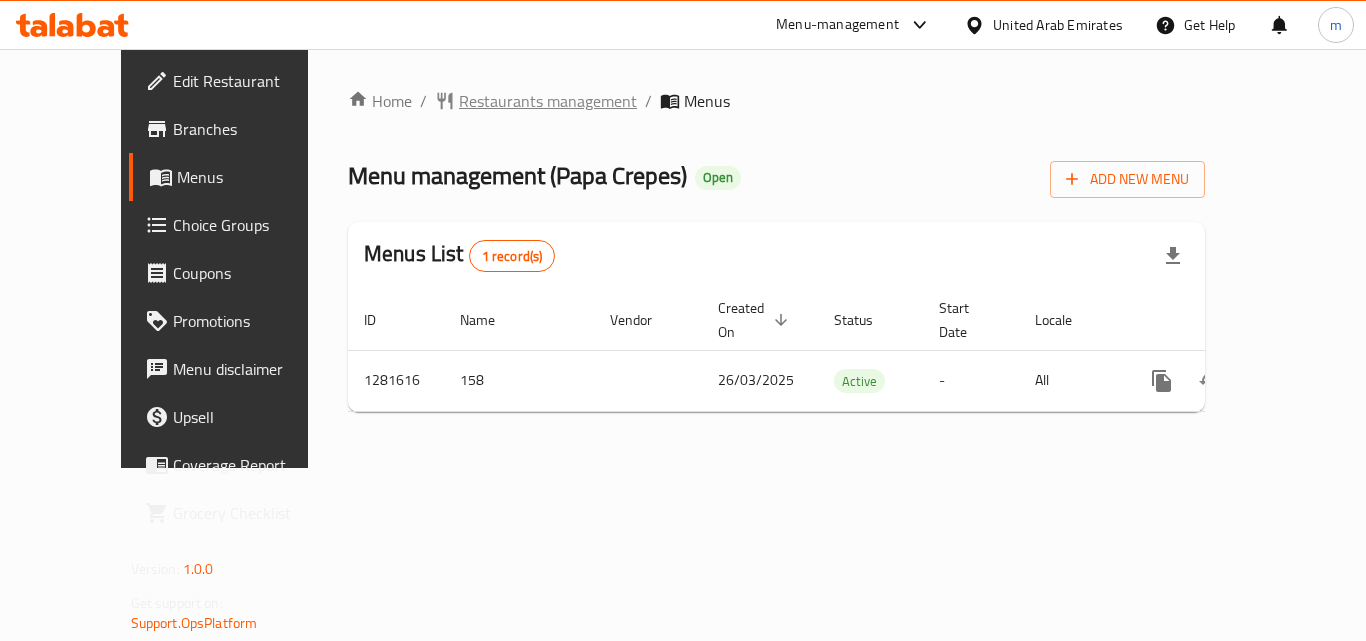 click on "Restaurants management" at bounding box center (548, 101) 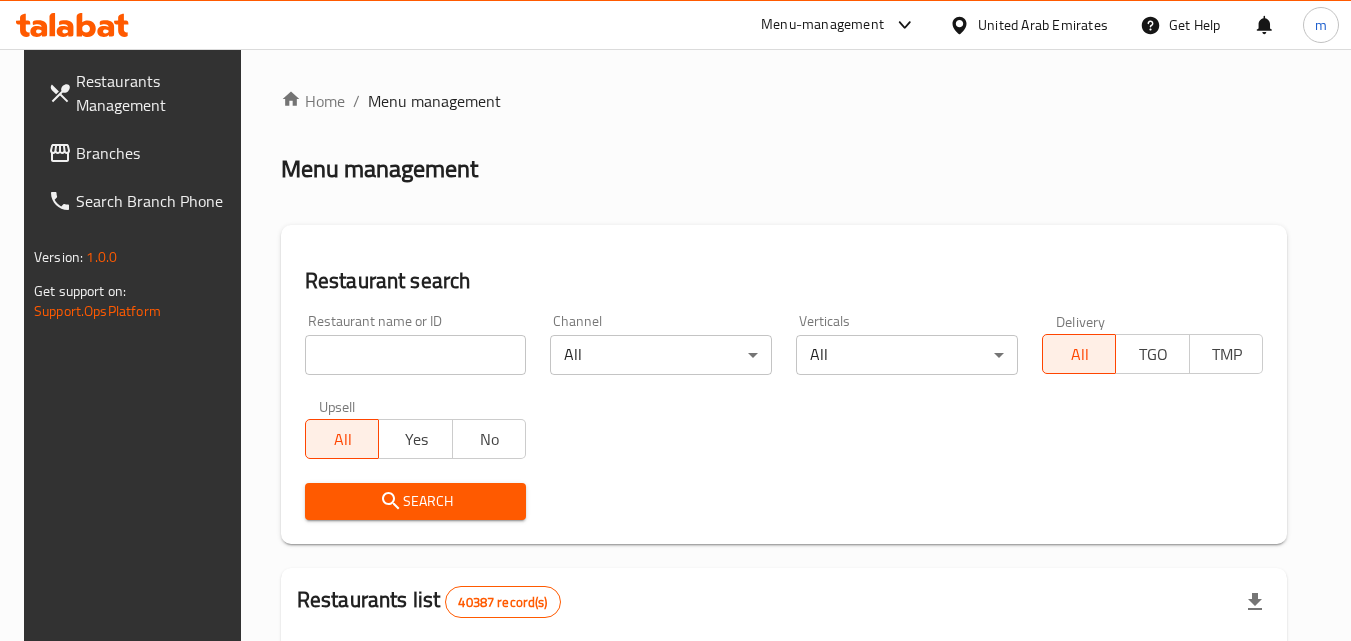 click on "Home / Menu management Menu management Restaurant search Restaurant name or ID Restaurant name or ID Channel All ​ Verticals All ​ Delivery All TGO TMP Upsell All Yes No   Search Restaurants list   40387 record(s) ID sorted ascending Name (En) Name (Ar) Ref. Name Logo Branches Open Busy Closed POS group Status Action 328 Johnny Rockets جوني روكيتس 37 0 1 0 OPEN 330 French Connection فرنش كونكشن 1 0 0 0 INACTIVE 339 Arz Lebanon أرز لبنان Al Karama,Al Barsha & Mirdif 9 1 0 2 OPEN 340 Mega Wraps ميجا رابس 3 0 0 0 INACTIVE 342 Sandella's Flatbread Cafe سانديلاز فلات براد 7 0 0 0 INACTIVE 343 Dragon Hut كوخ التنين 1 0 0 0 INACTIVE 348 Thai Kitchen المطبخ التايلندى 1 0 0 0 INACTIVE 349 Mughal  موغل 1 0 0 0 HIDDEN 350 HOT N COOL (Old) هوت و كول 1 0 0 0 INACTIVE 355 Al Habasha  الحبشة 11 1 0 0 HIDDEN Rows per page: 10 1-10 of 40387" at bounding box center (784, 721) 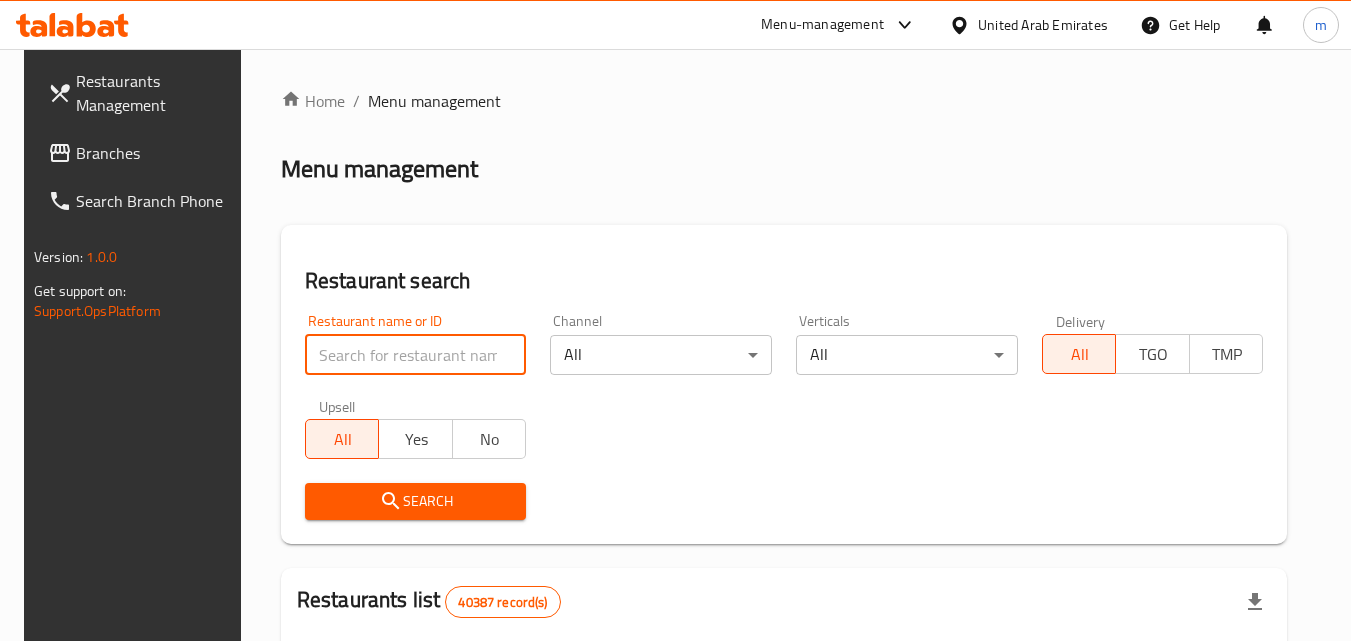 click at bounding box center [416, 355] 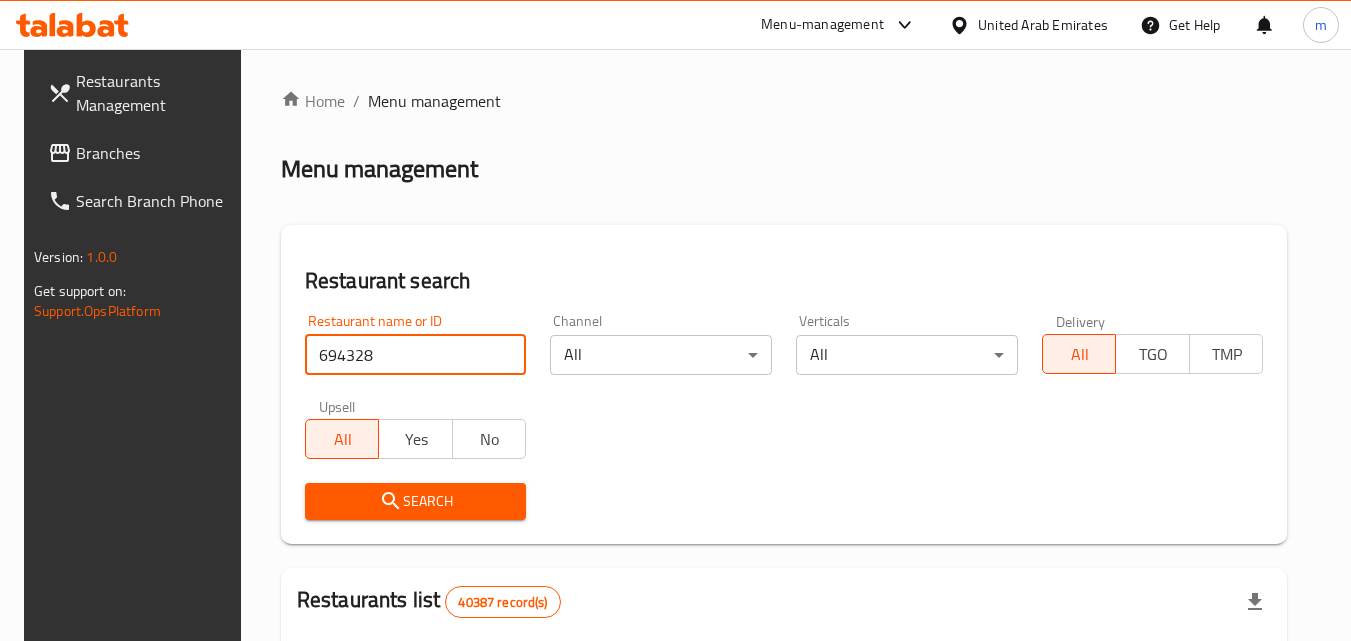 type on "694328" 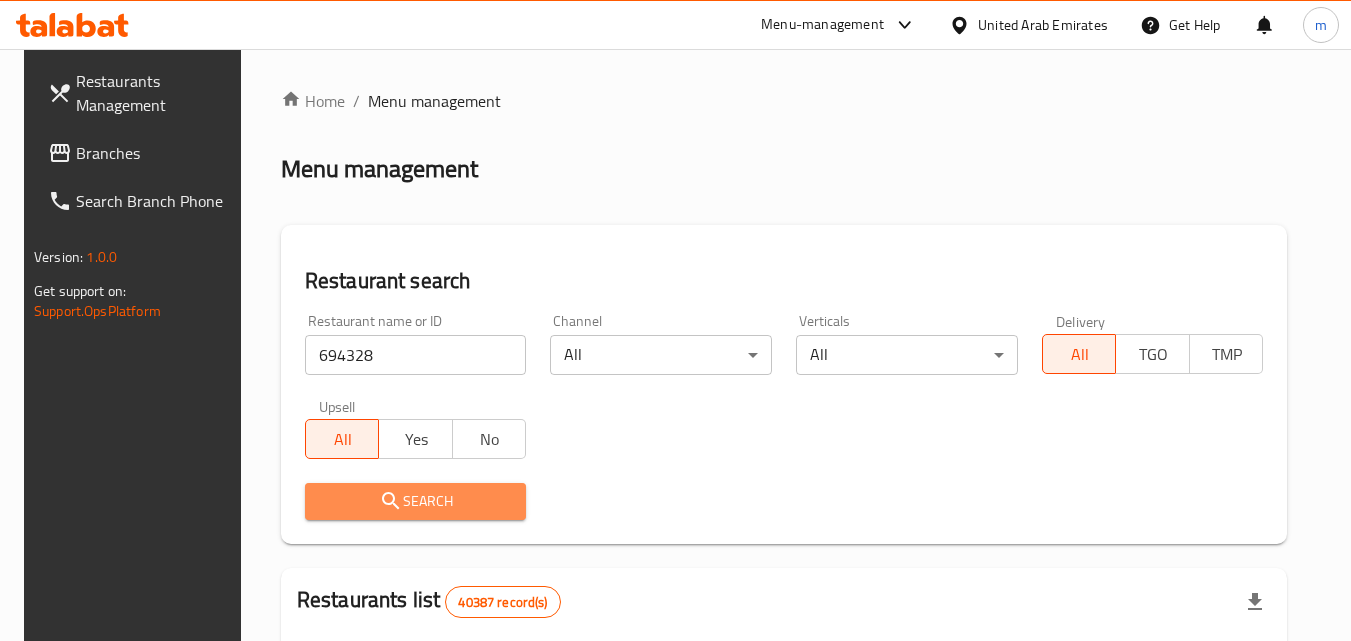click on "Search" at bounding box center (416, 501) 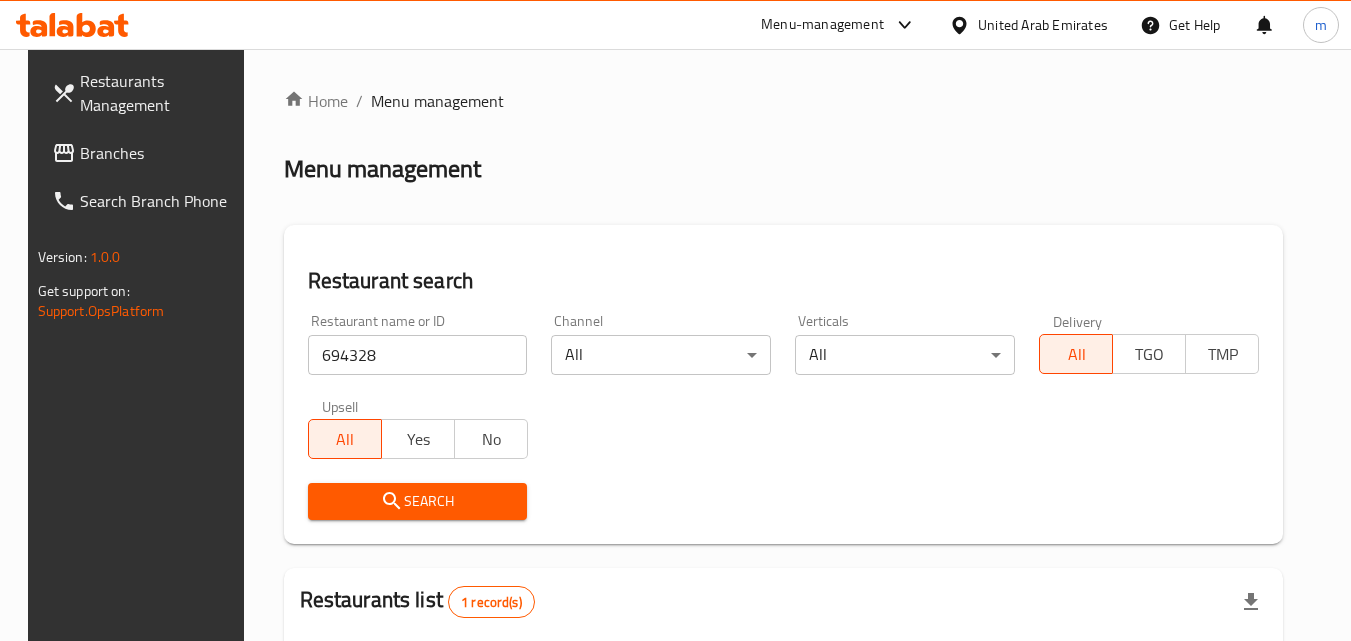 click on "Search" at bounding box center (418, 501) 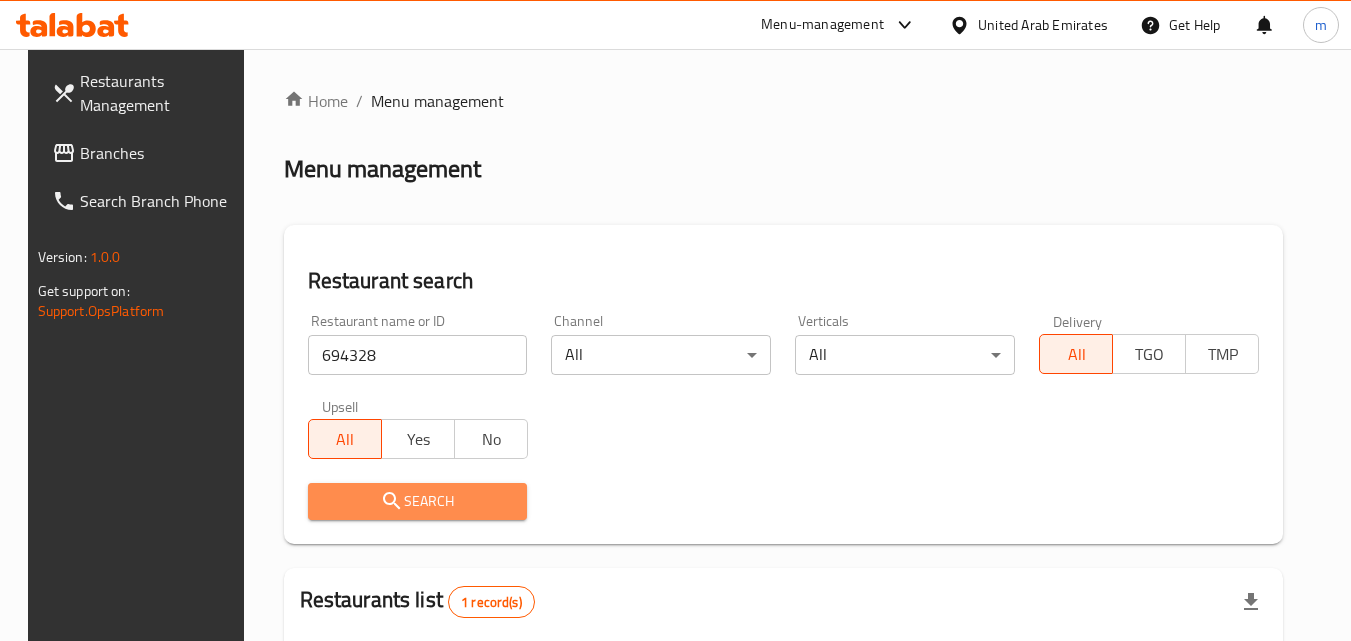 click 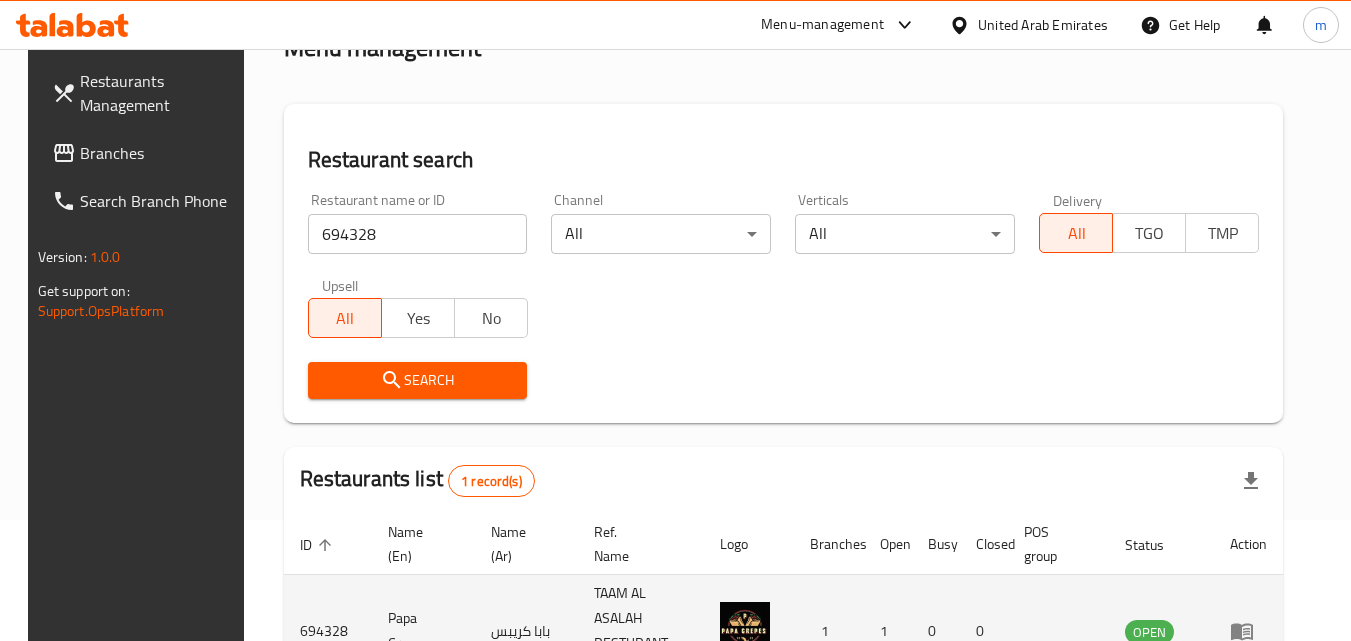 scroll, scrollTop: 251, scrollLeft: 0, axis: vertical 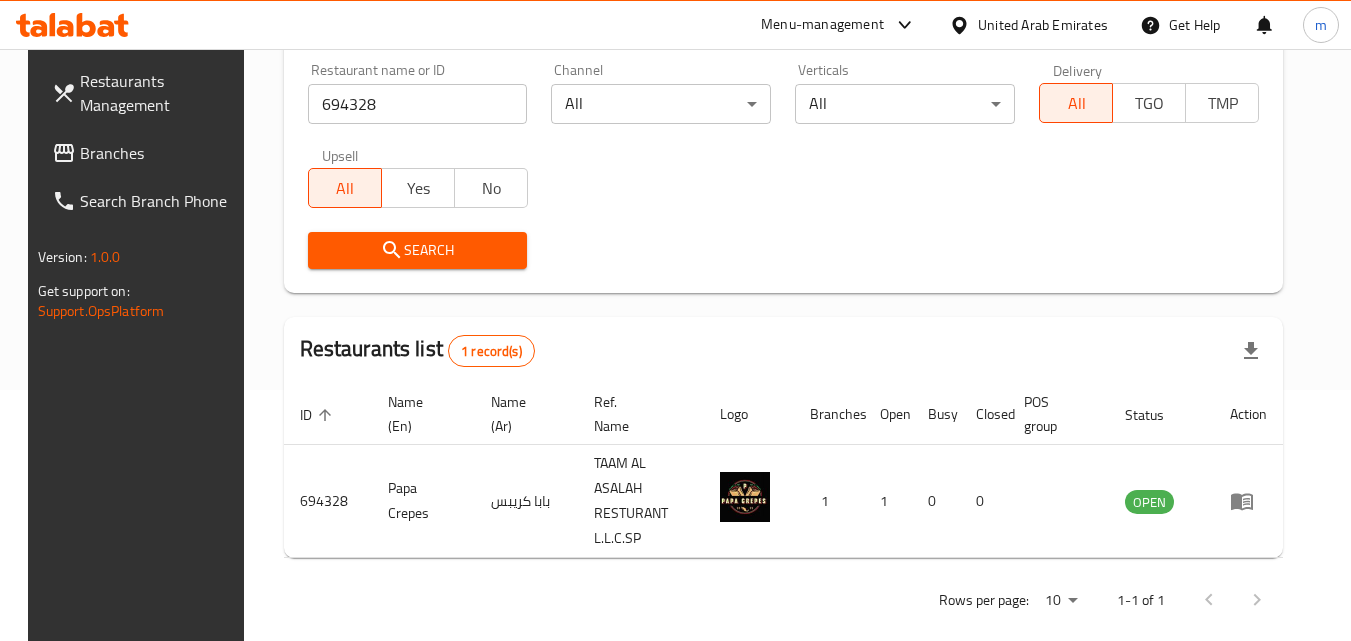 click on "694328" at bounding box center (418, 104) 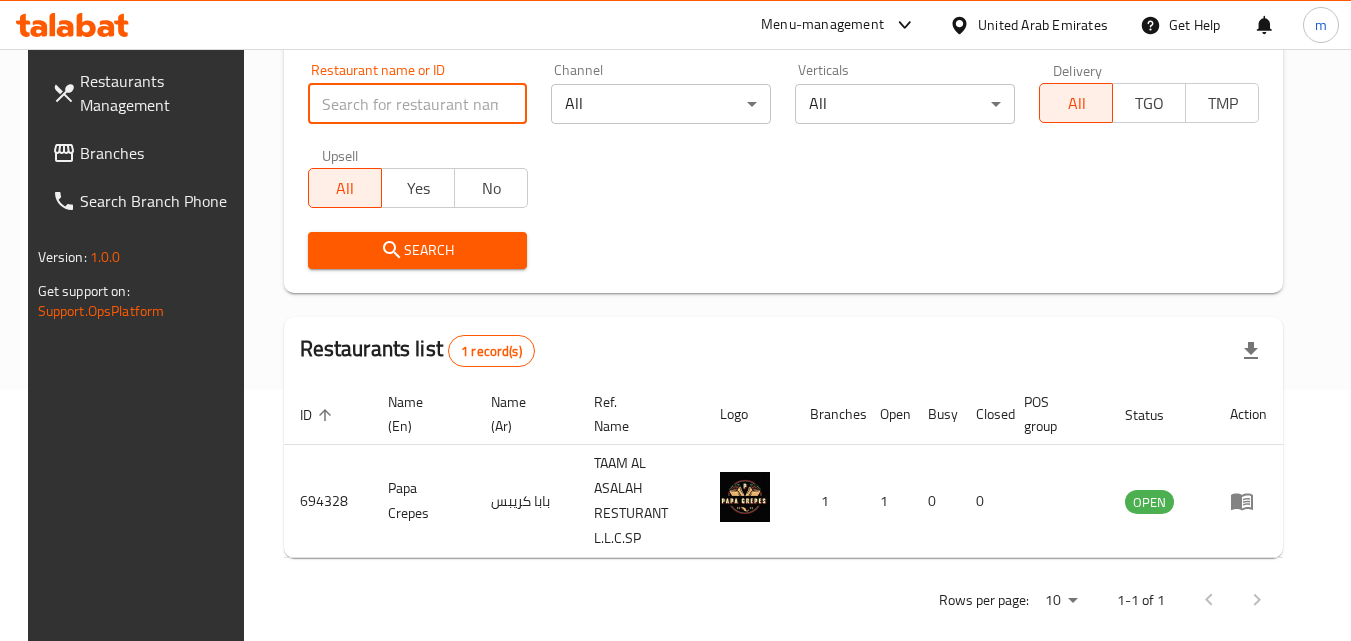 type 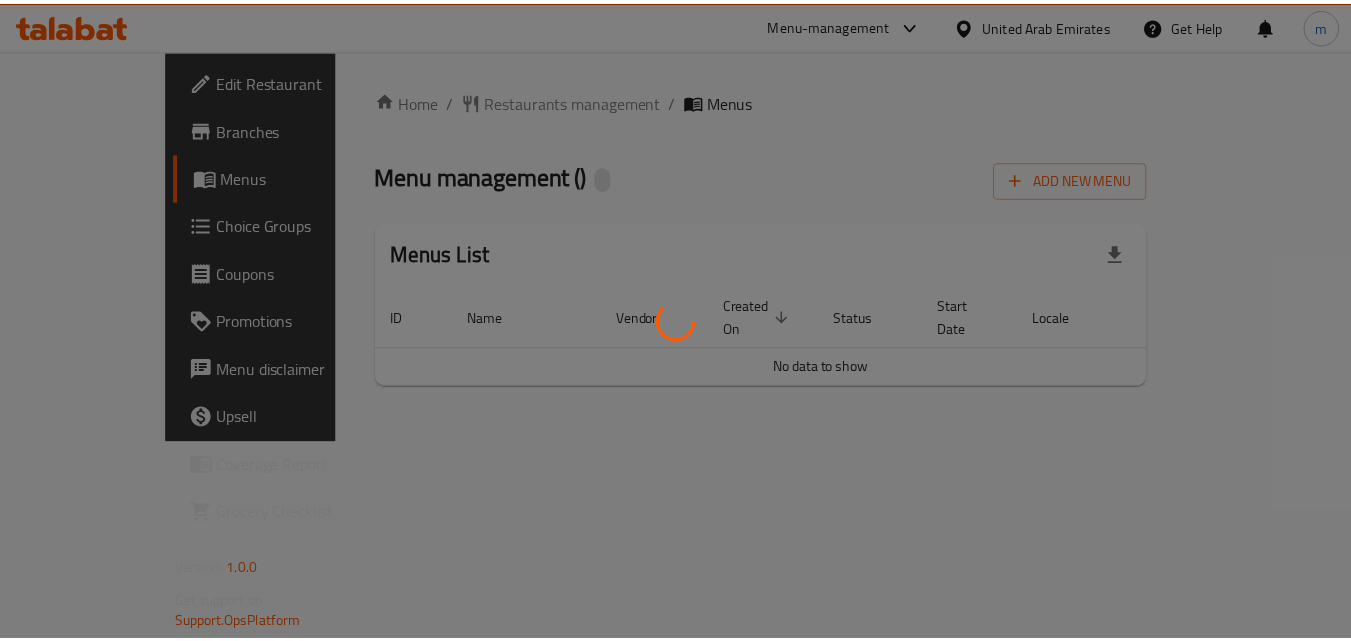 scroll, scrollTop: 0, scrollLeft: 0, axis: both 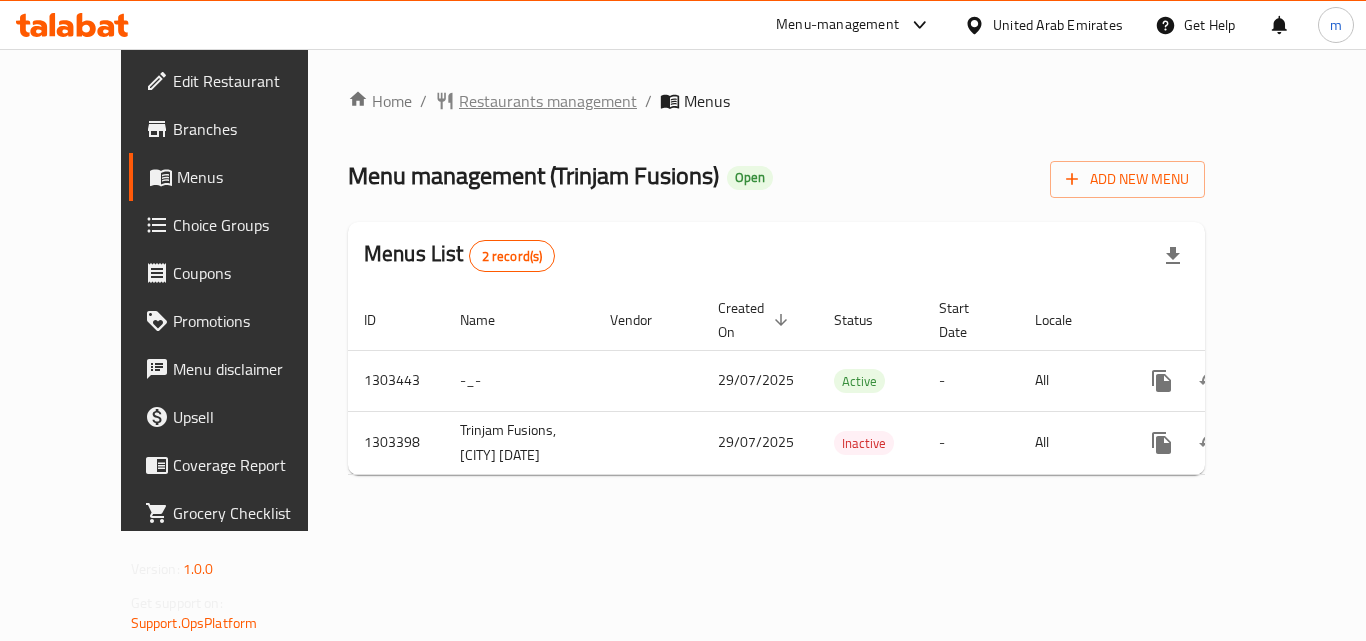click on "Restaurants management" at bounding box center (548, 101) 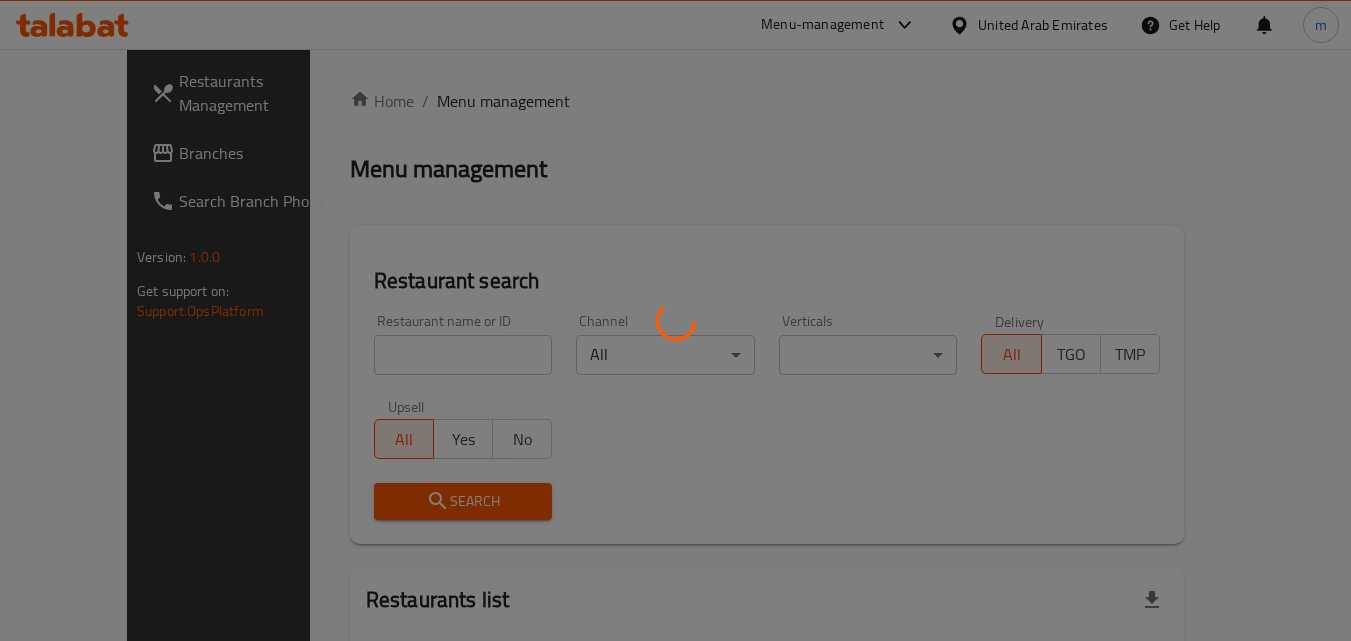 click at bounding box center (675, 320) 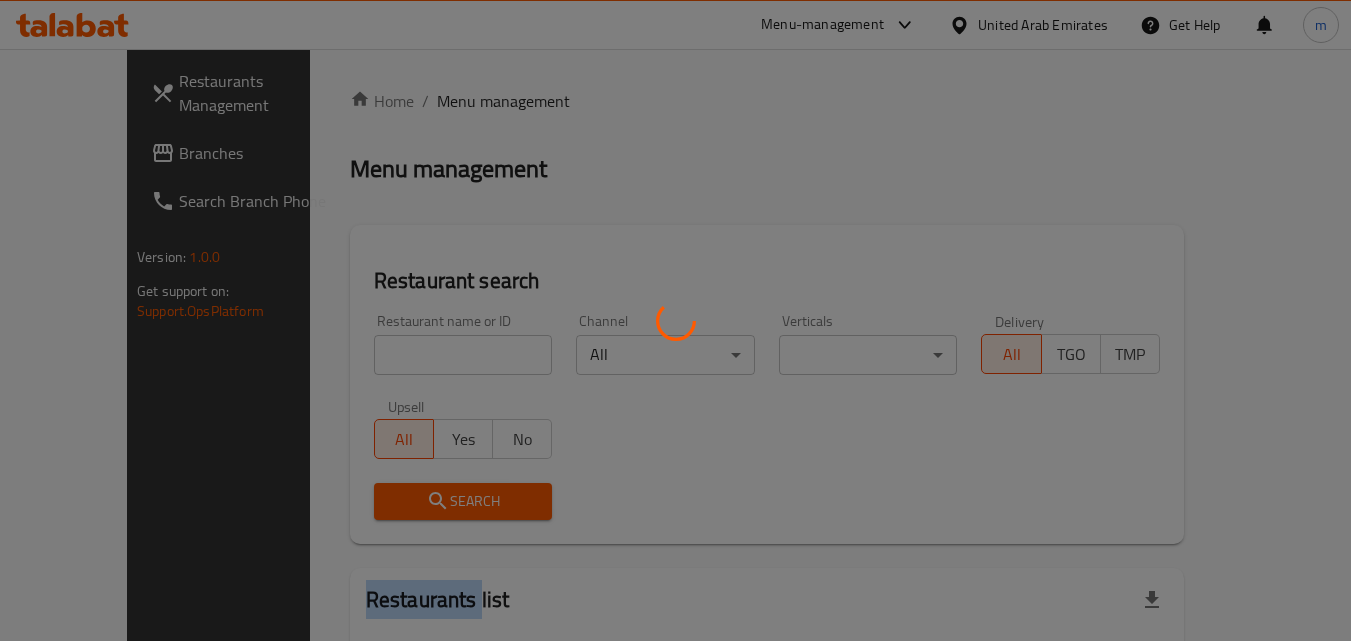 click at bounding box center [675, 320] 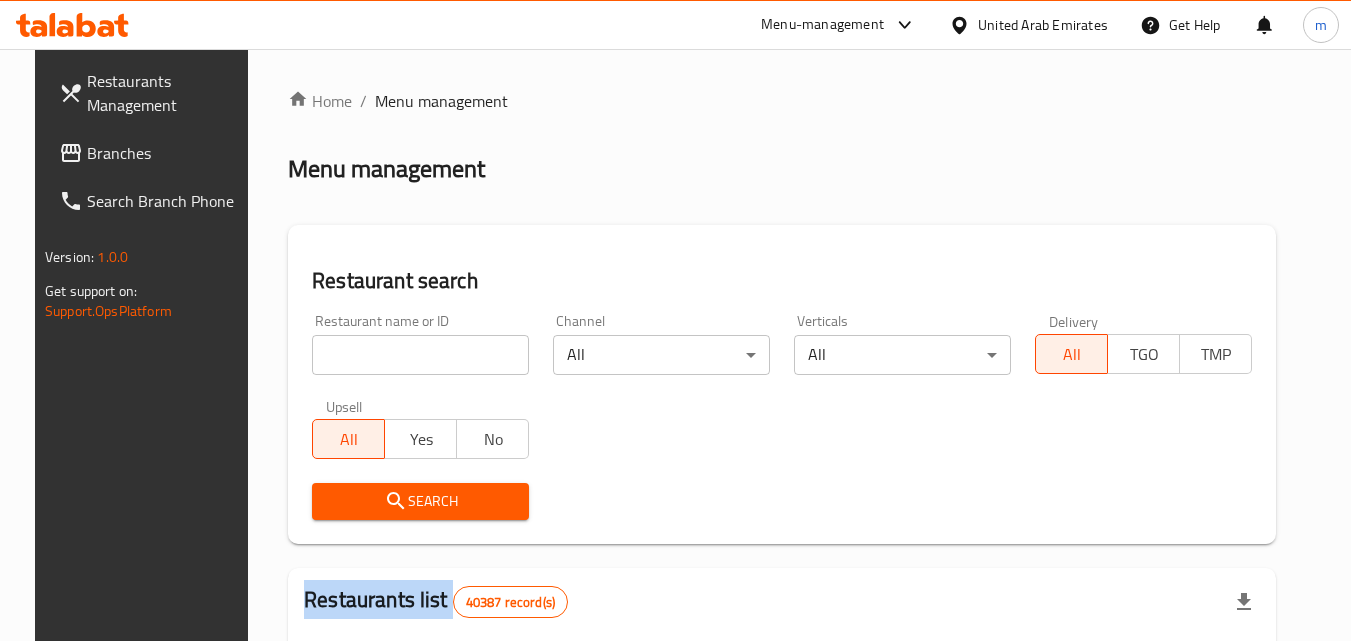 click at bounding box center (675, 320) 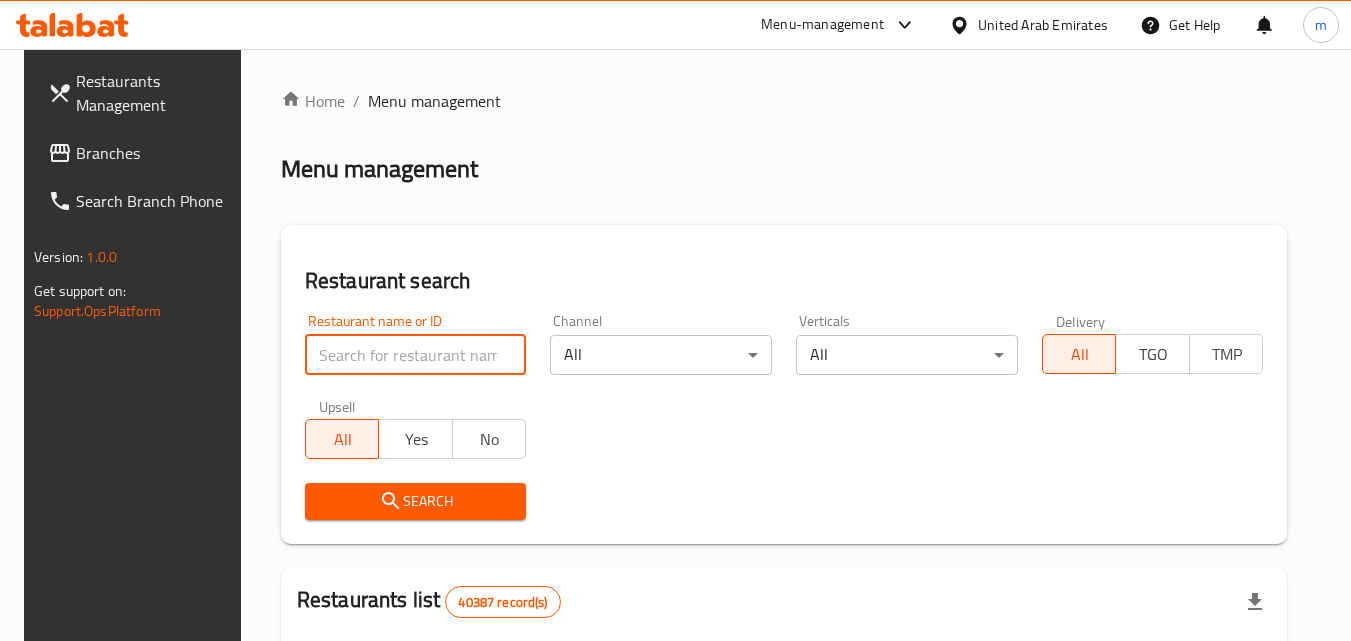 click at bounding box center (416, 355) 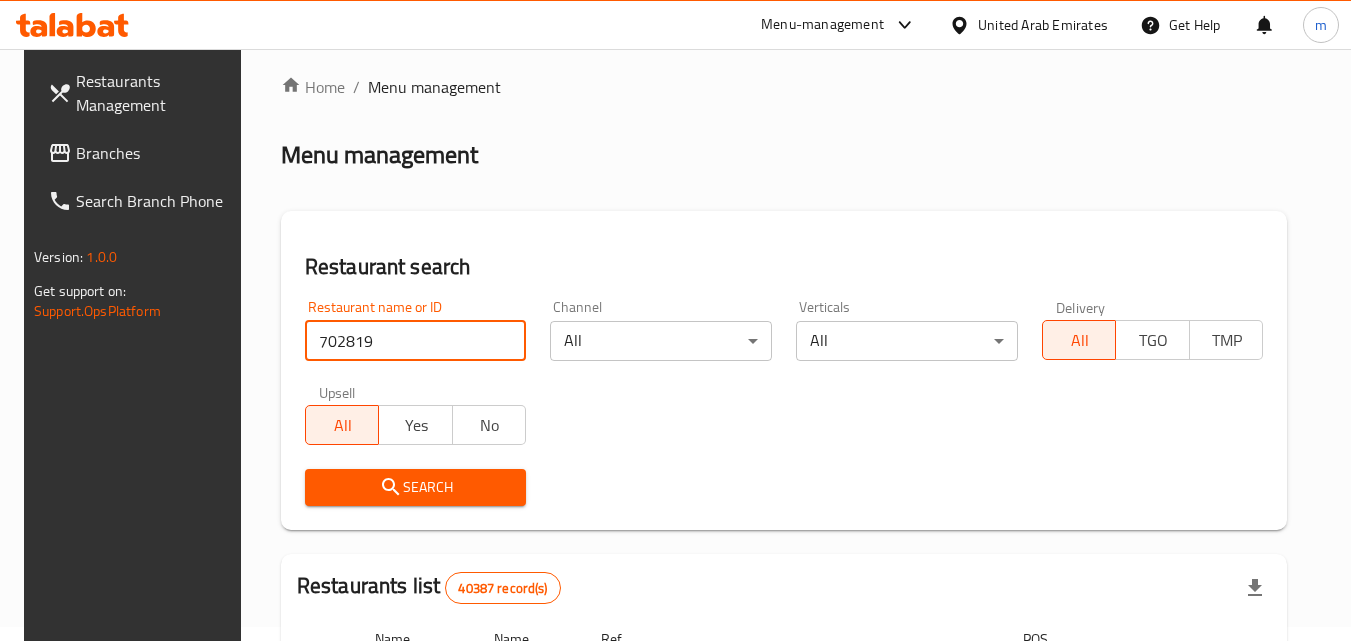 scroll, scrollTop: 400, scrollLeft: 0, axis: vertical 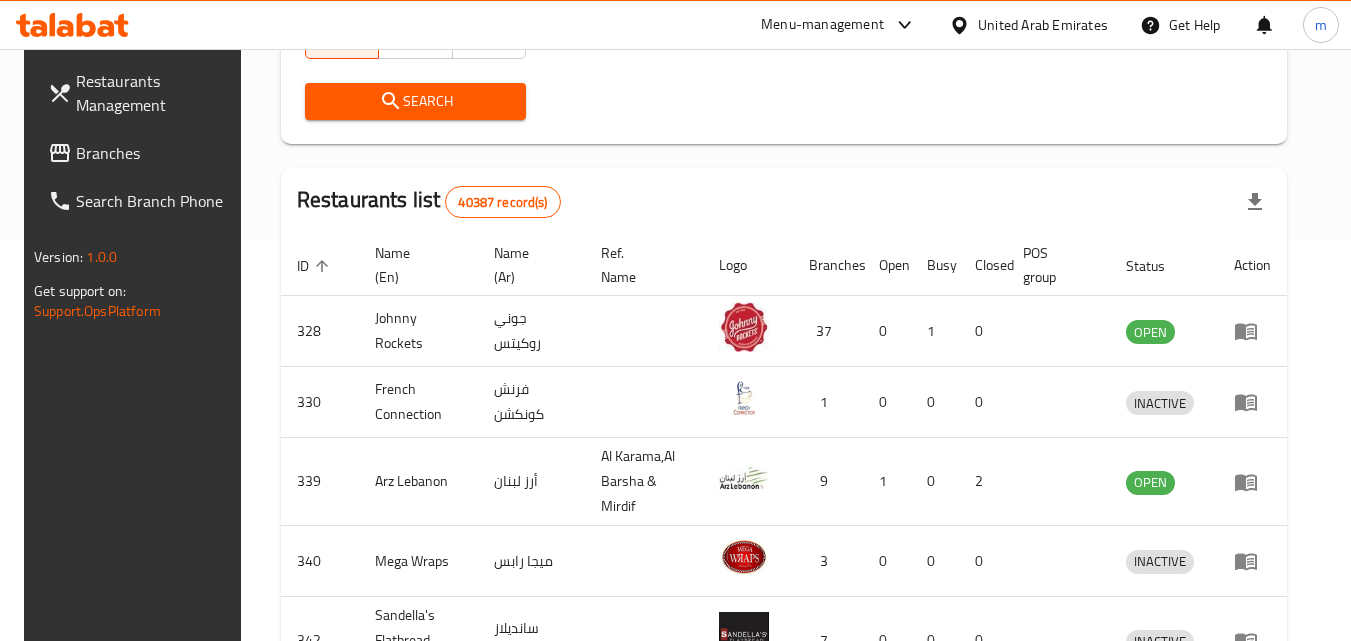 type on "702819" 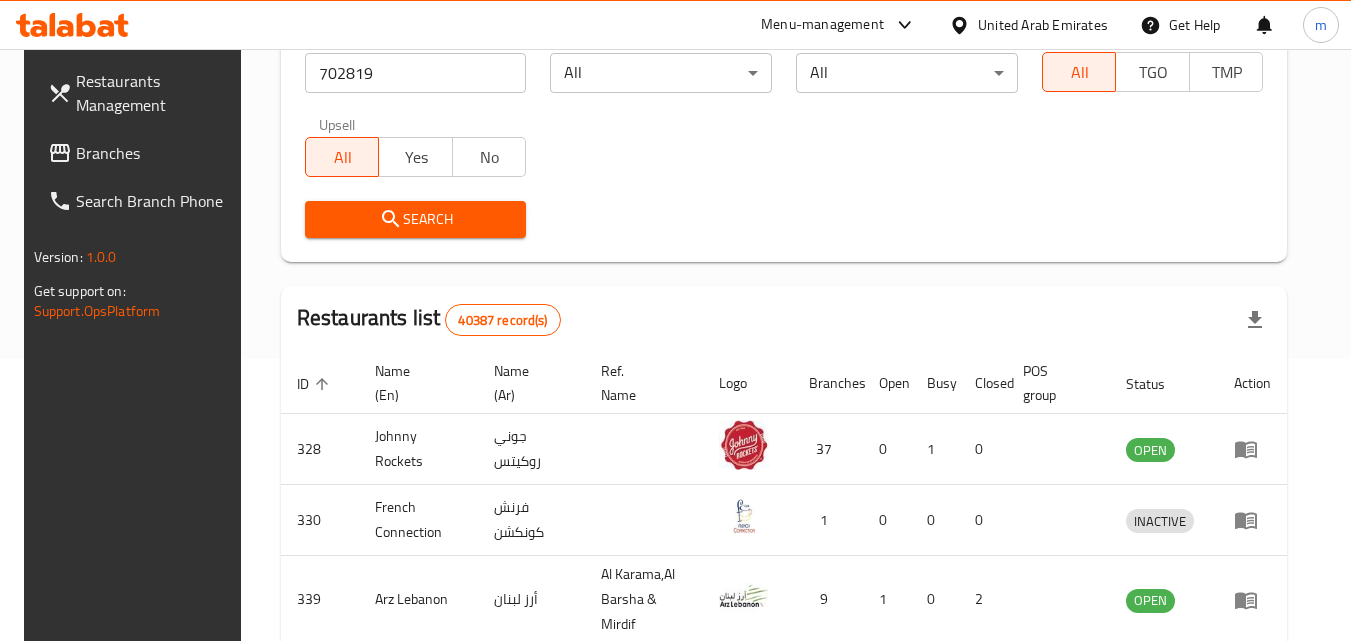 scroll, scrollTop: 100, scrollLeft: 0, axis: vertical 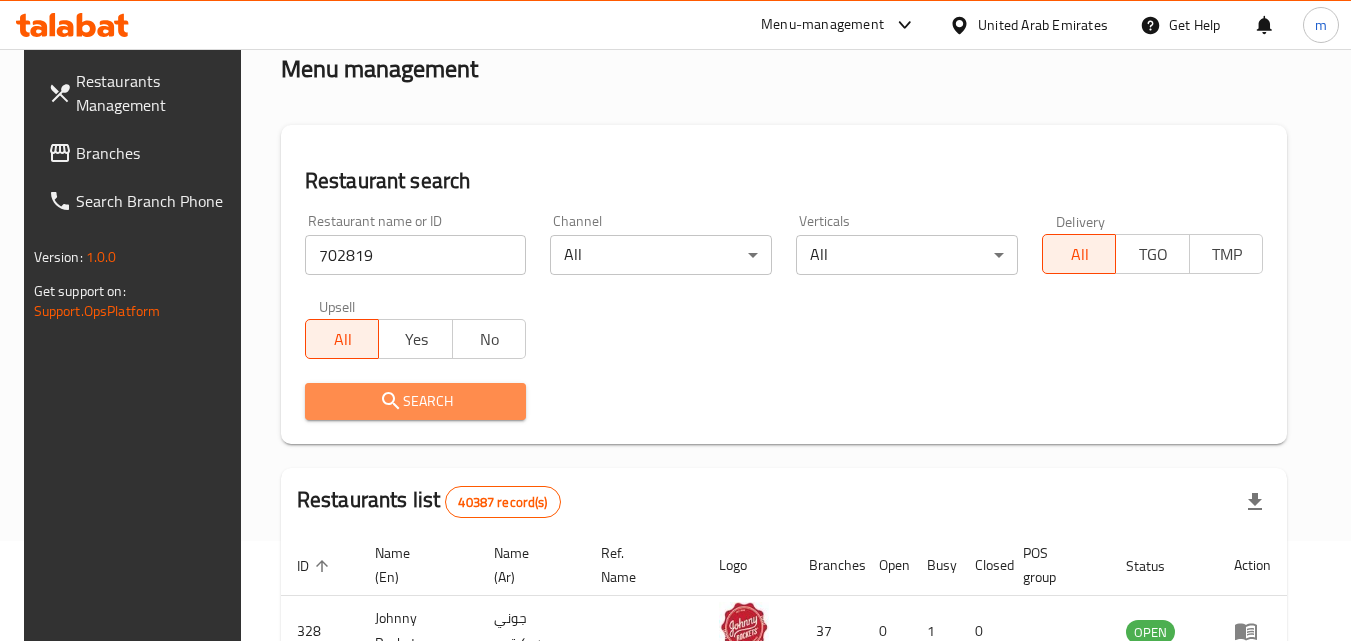 click on "Search" at bounding box center [416, 401] 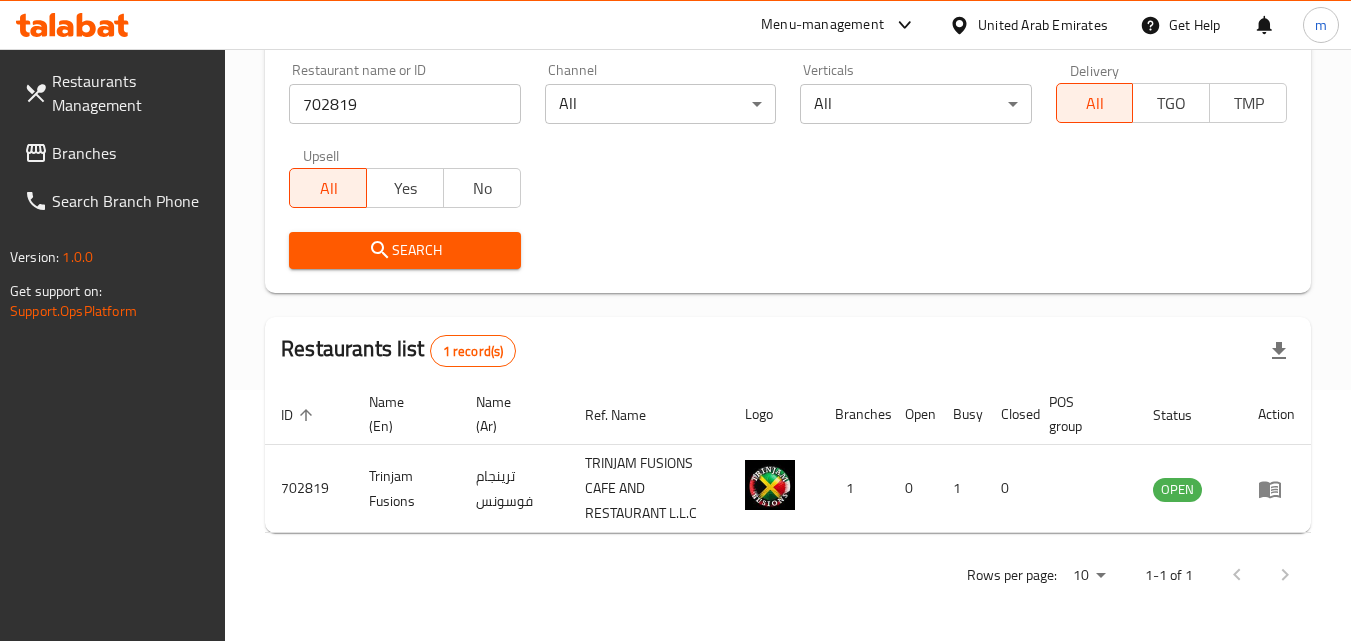 scroll, scrollTop: 251, scrollLeft: 0, axis: vertical 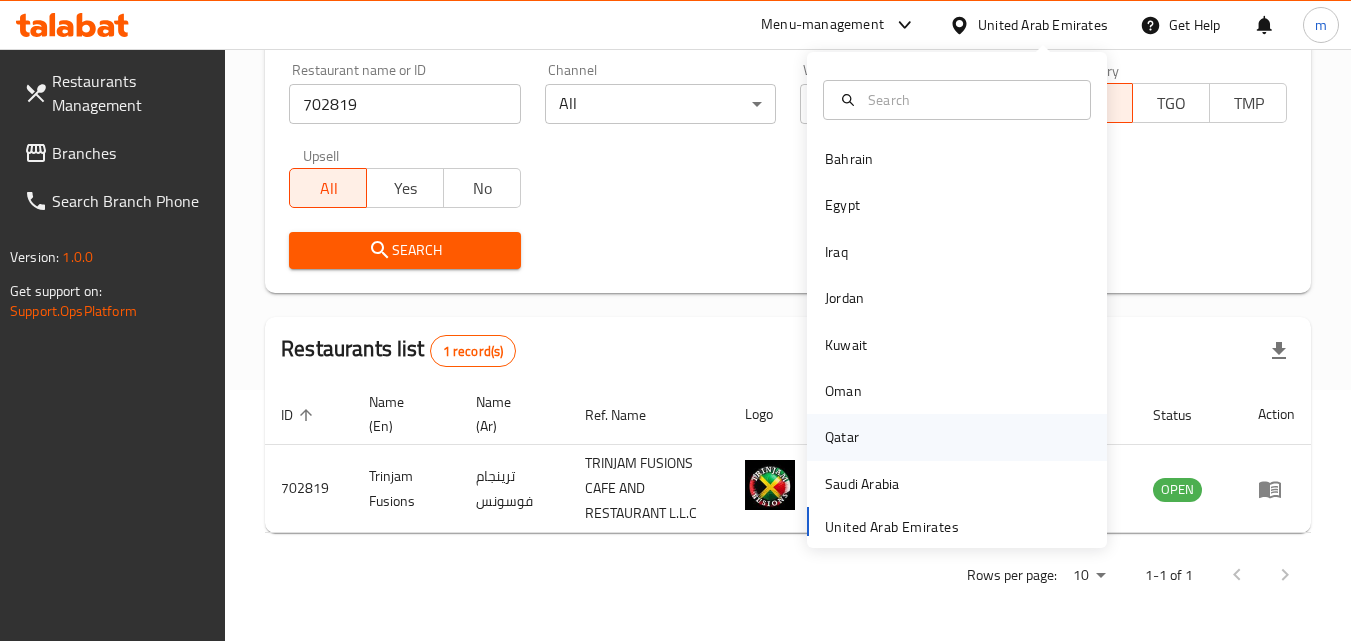 click on "Qatar" at bounding box center [842, 437] 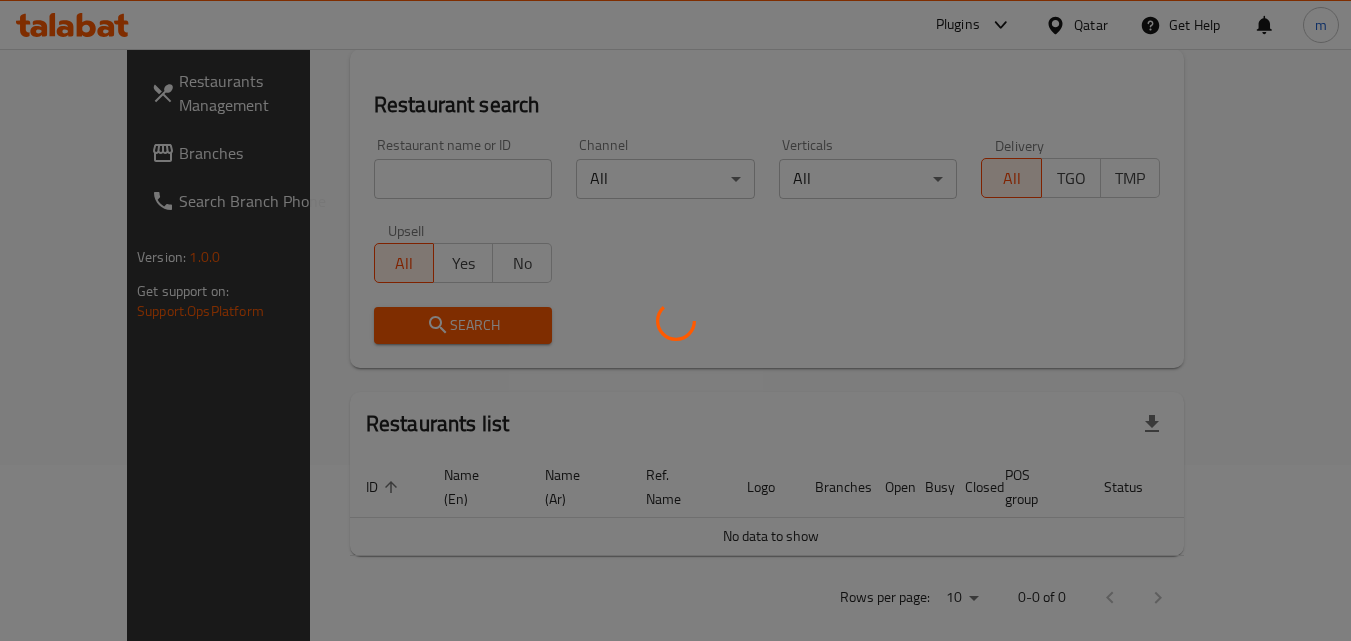 scroll, scrollTop: 251, scrollLeft: 0, axis: vertical 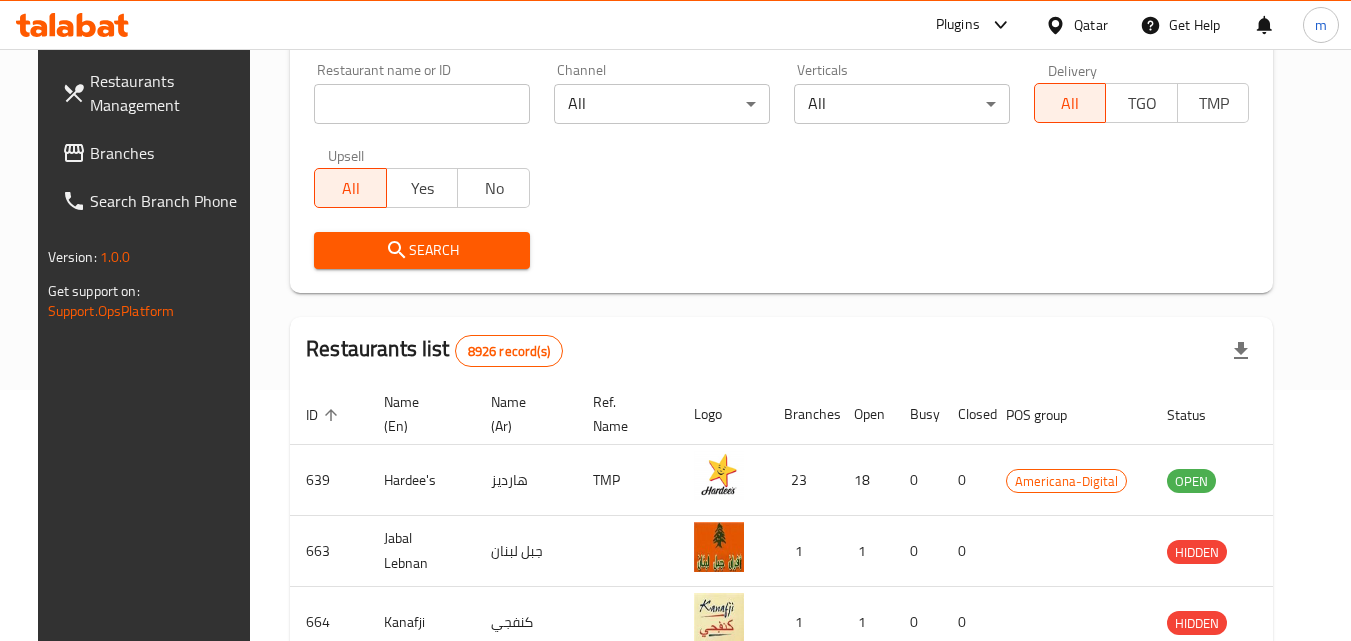 click at bounding box center [422, 104] 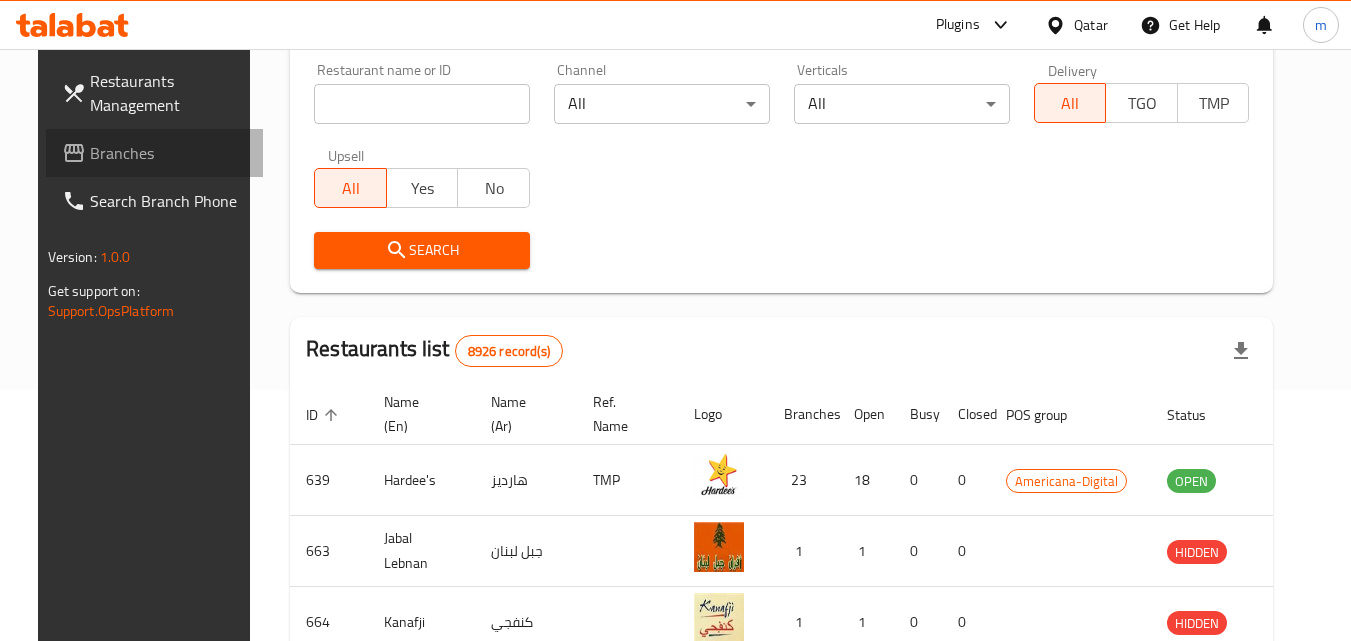 click on "Branches" at bounding box center (169, 153) 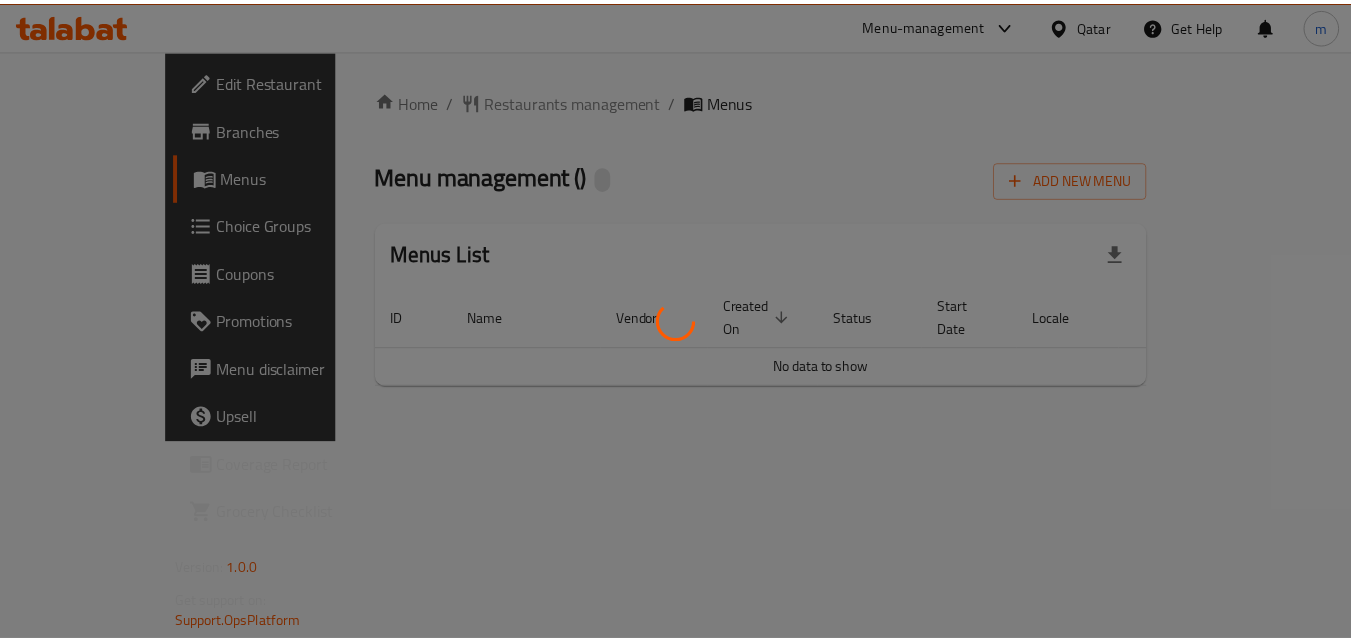 scroll, scrollTop: 0, scrollLeft: 0, axis: both 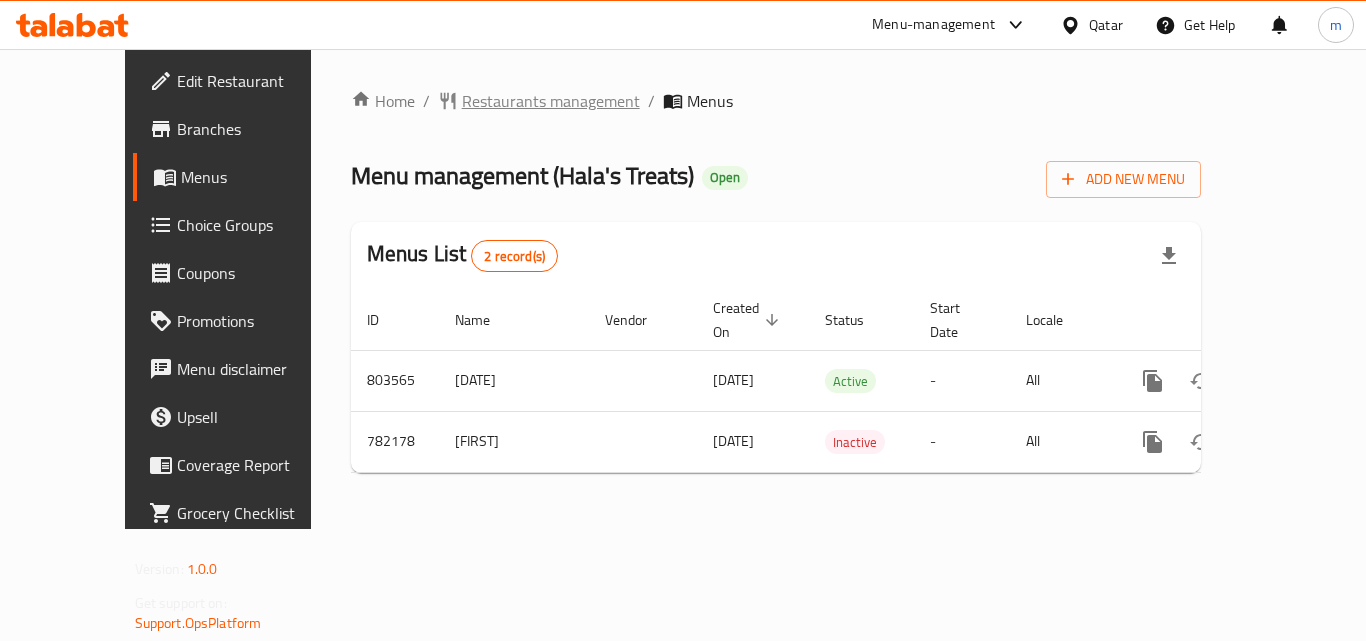 click on "Restaurants management" at bounding box center (551, 101) 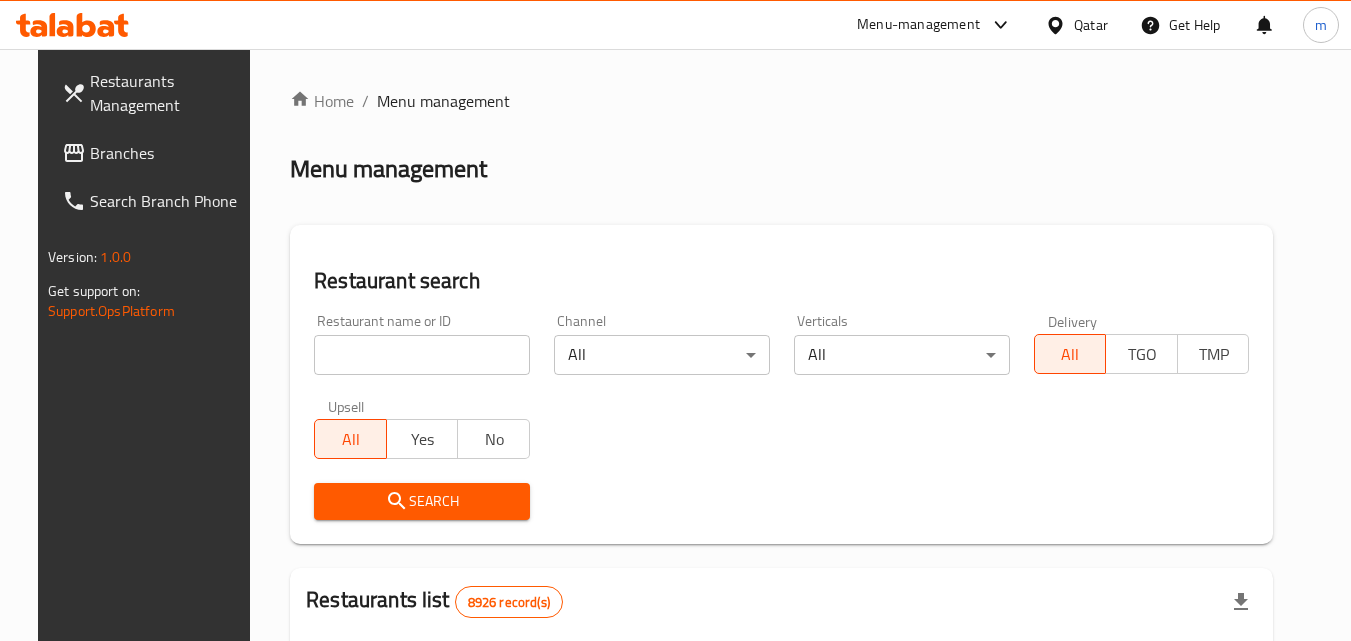 click on "Home / Menu management Menu management Restaurant search Restaurant name or ID Restaurant name or ID Channel All ​ Verticals All ​ Delivery All TGO TMP Upsell All Yes No   Search Restaurants list   8926 record(s) ID sorted ascending Name (En) Name (Ar) Ref. Name Logo Branches Open Busy Closed POS group Status Action 639 Hardee's هارديز TMP 23 18 0 0 Americana-Digital OPEN 663 Jabal Lebnan جبل لبنان 1 1 0 0 HIDDEN 664 Kanafji كنفجي 1 1 0 0 HIDDEN 665 Take Away تيك آوي 1 1 0 0 HIDDEN 666 Zaman Al-Khair Restaurant مطعم زمان الخير 1 0 0 0 INACTIVE 667 Al-Rabwah الربوة 1 0 0 0 INACTIVE 672 Bait Jedy بيت جدي 1 1 0 0 HIDDEN 673 Coffee Centre مركز القهوة 1 0 0 0 INACTIVE 676 Morning fresh مورنيج فريش 1 1 0 0 HIDDEN 680 Al-Qarmouty القرموطي 1 0 0 0 HIDDEN Rows per page: 10 1-10 of 8926" at bounding box center (781, 709) 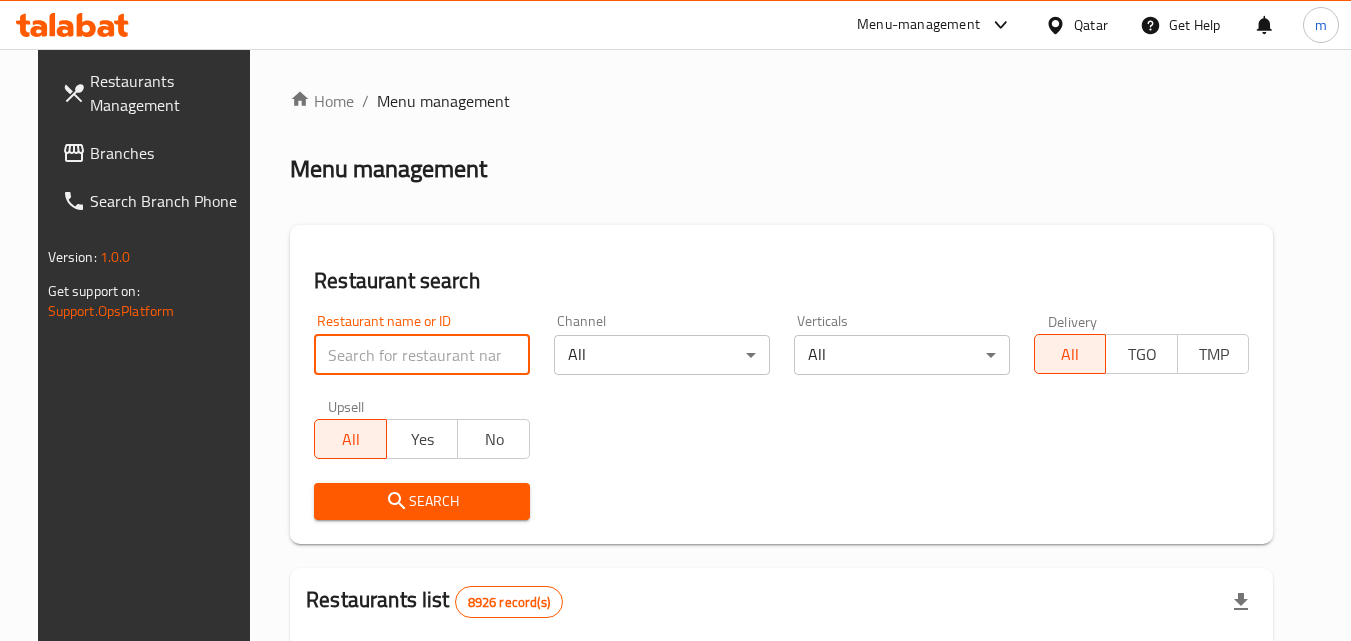 paste on "652719" 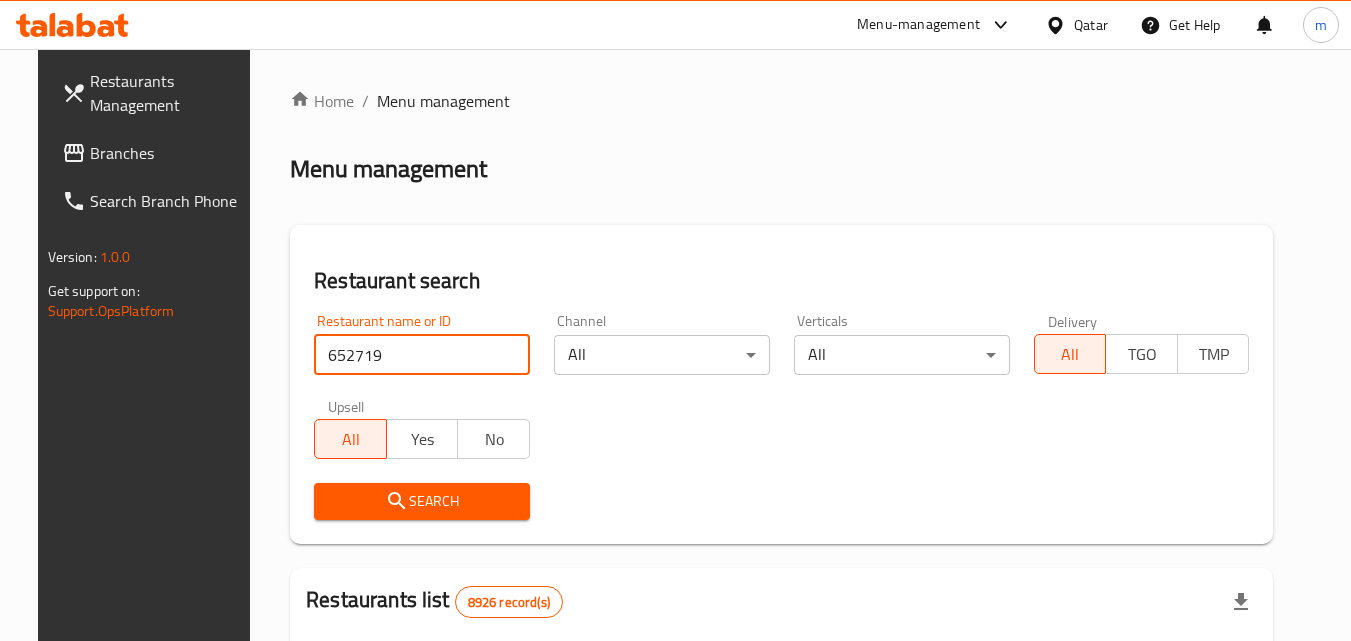 type on "652719" 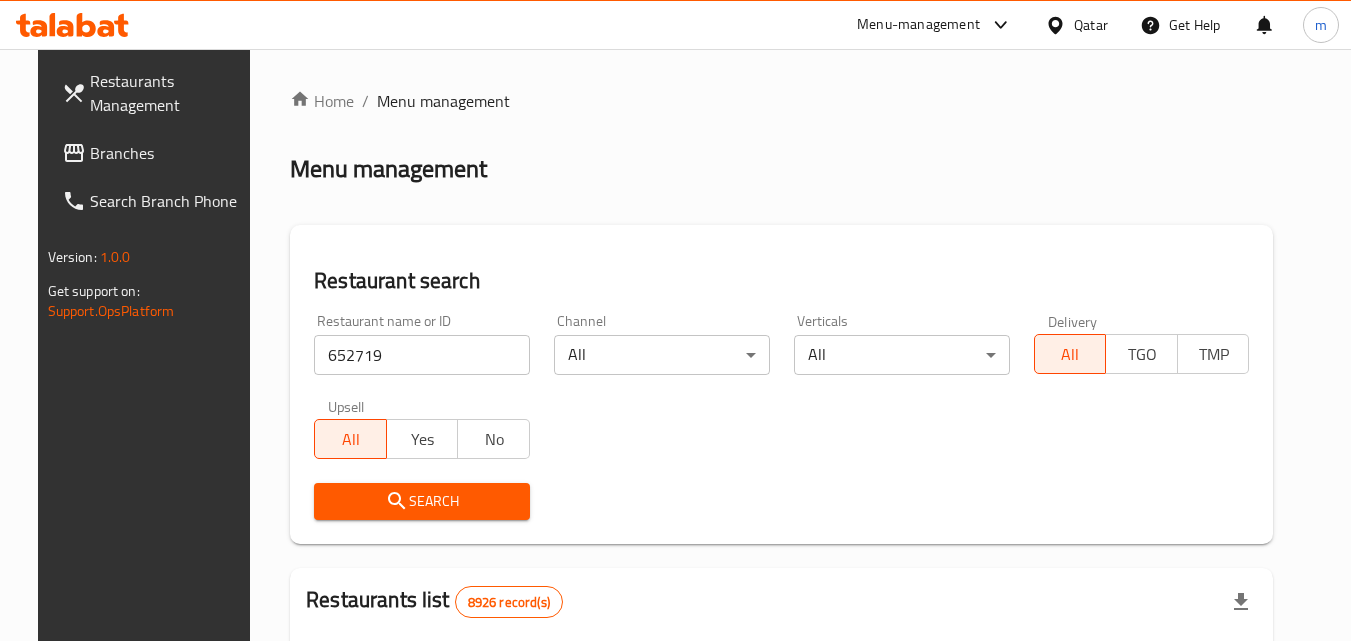 click on "Search" at bounding box center [422, 501] 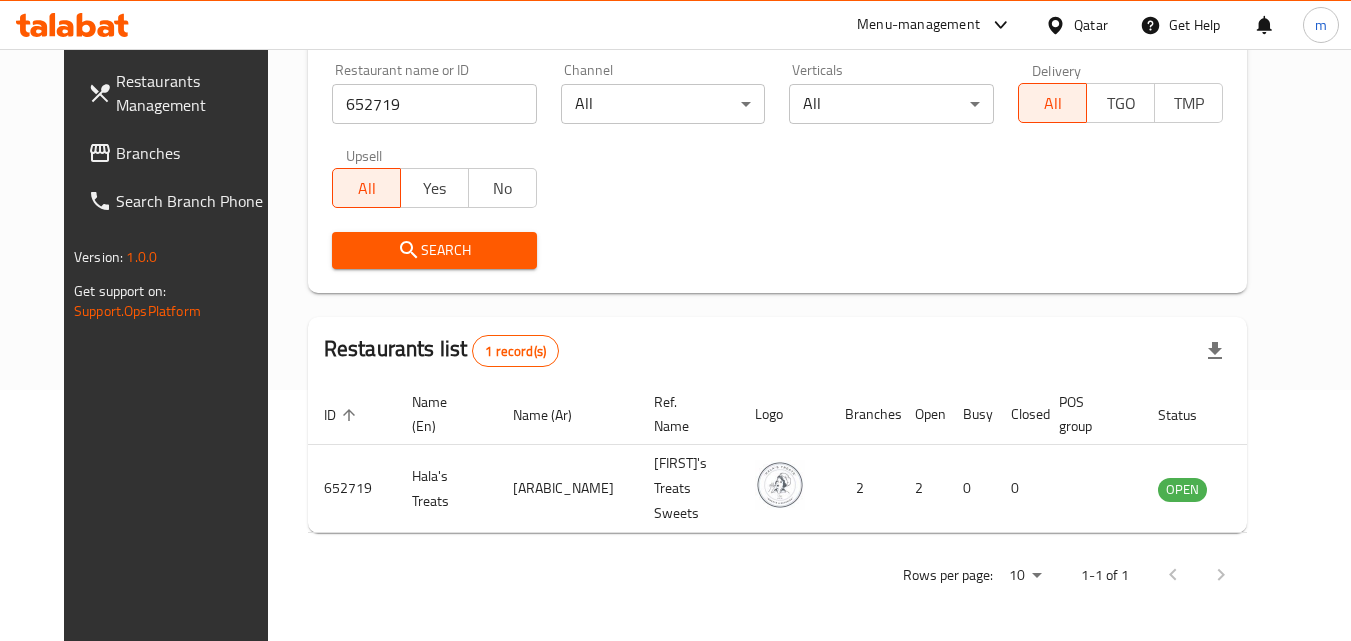 scroll, scrollTop: 234, scrollLeft: 0, axis: vertical 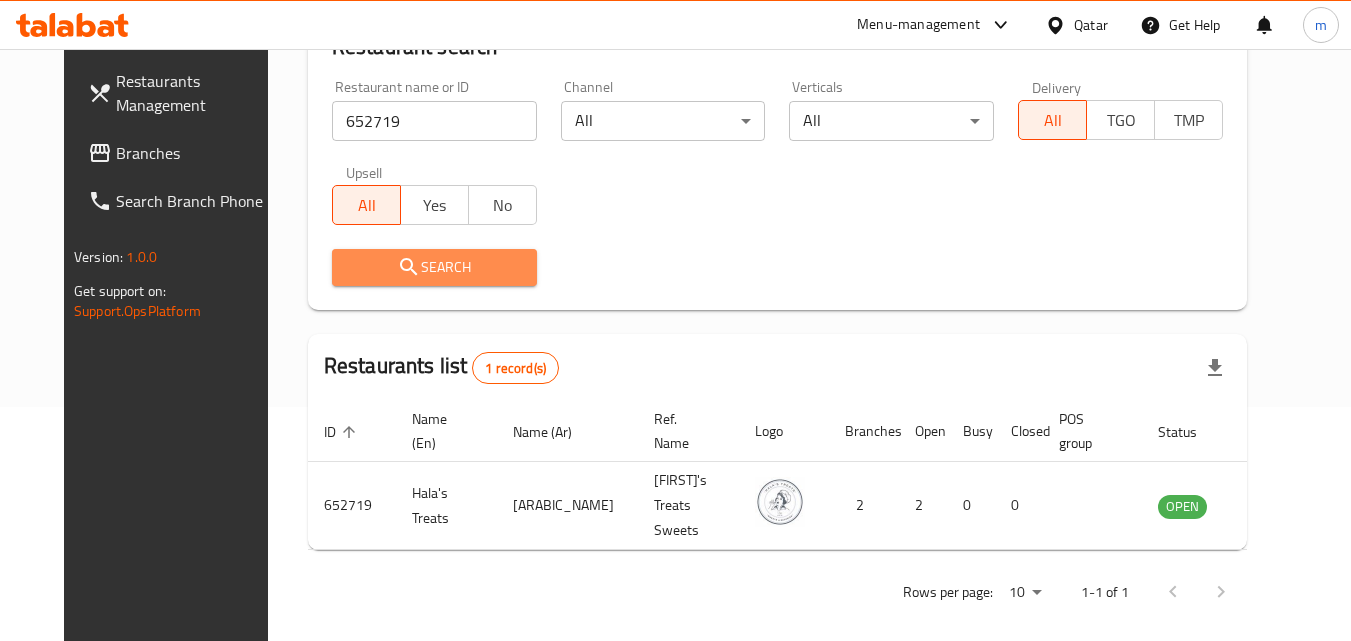 click on "Search" at bounding box center (434, 267) 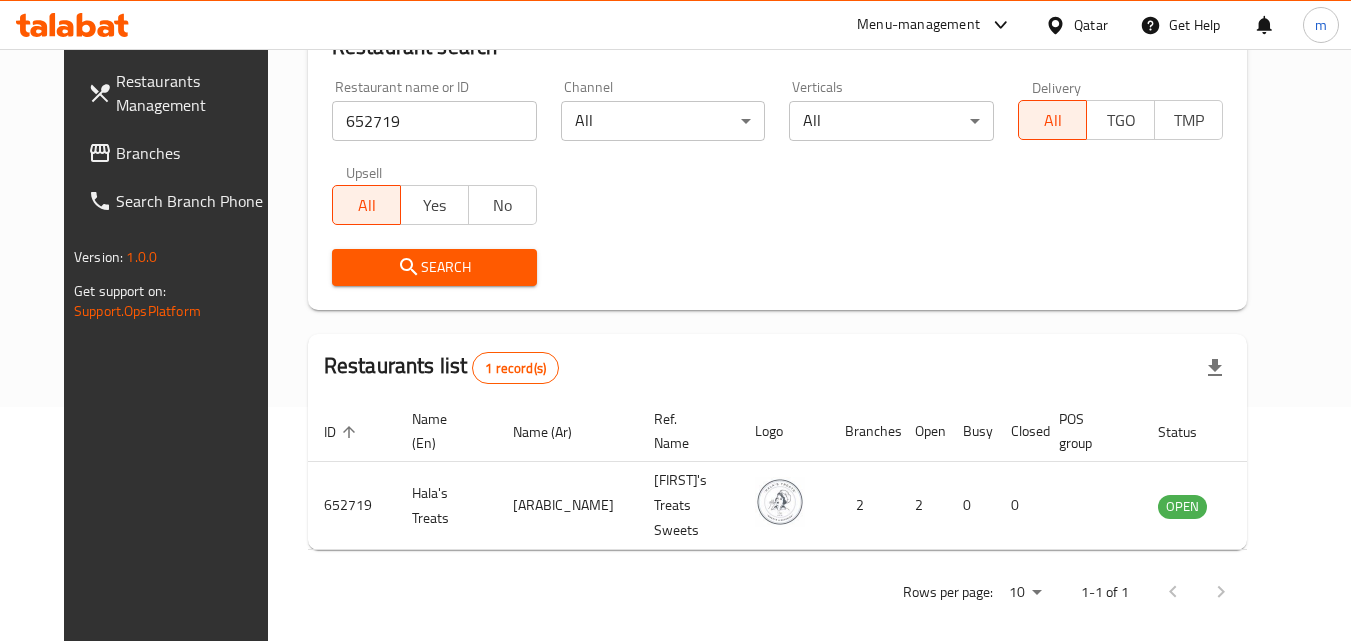 click at bounding box center (1059, 25) 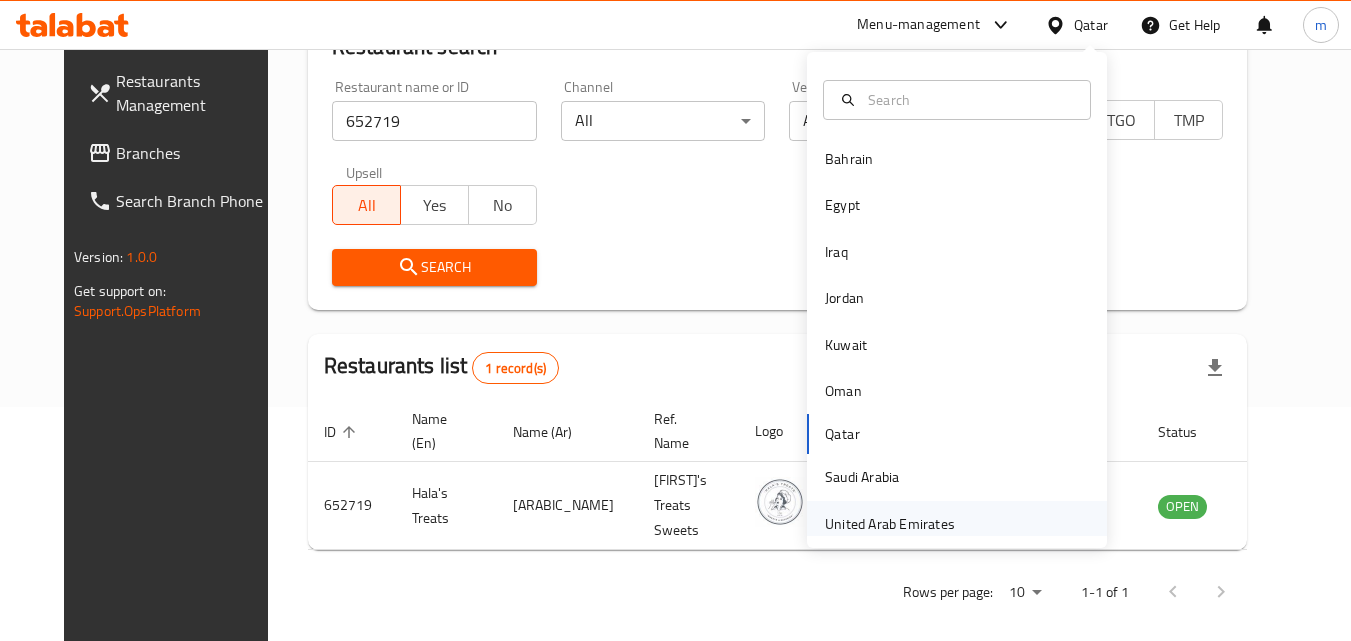 click on "United Arab Emirates" at bounding box center [890, 524] 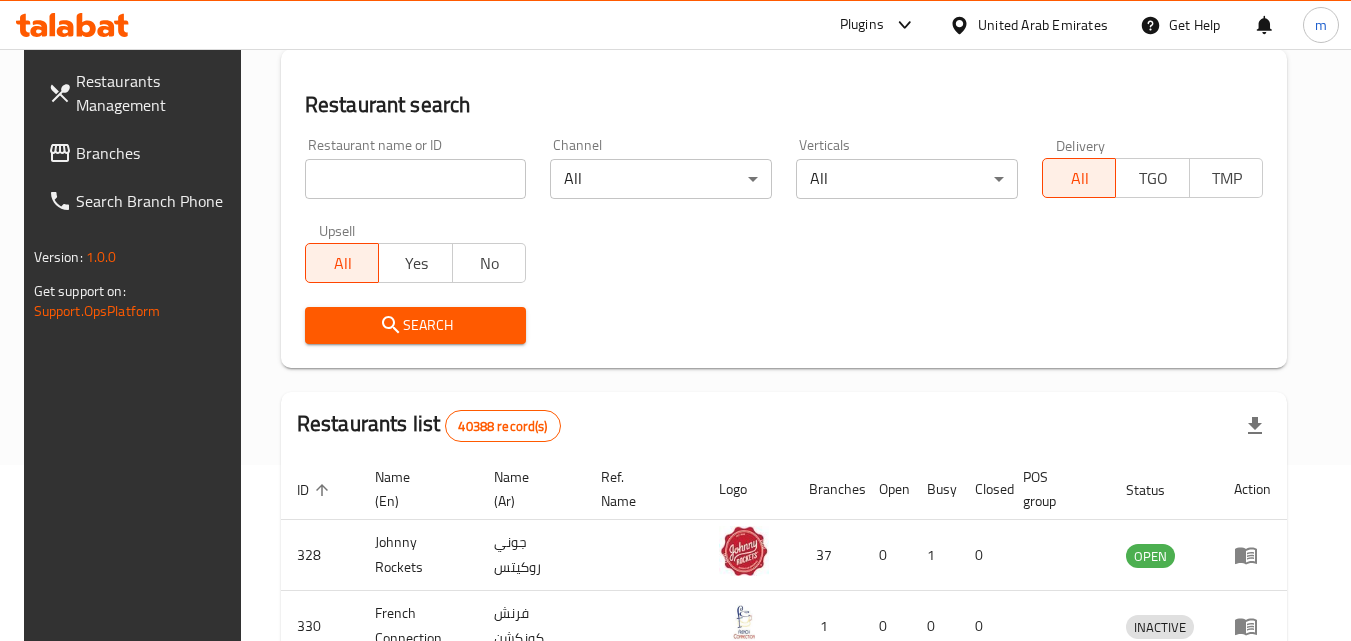 scroll, scrollTop: 234, scrollLeft: 0, axis: vertical 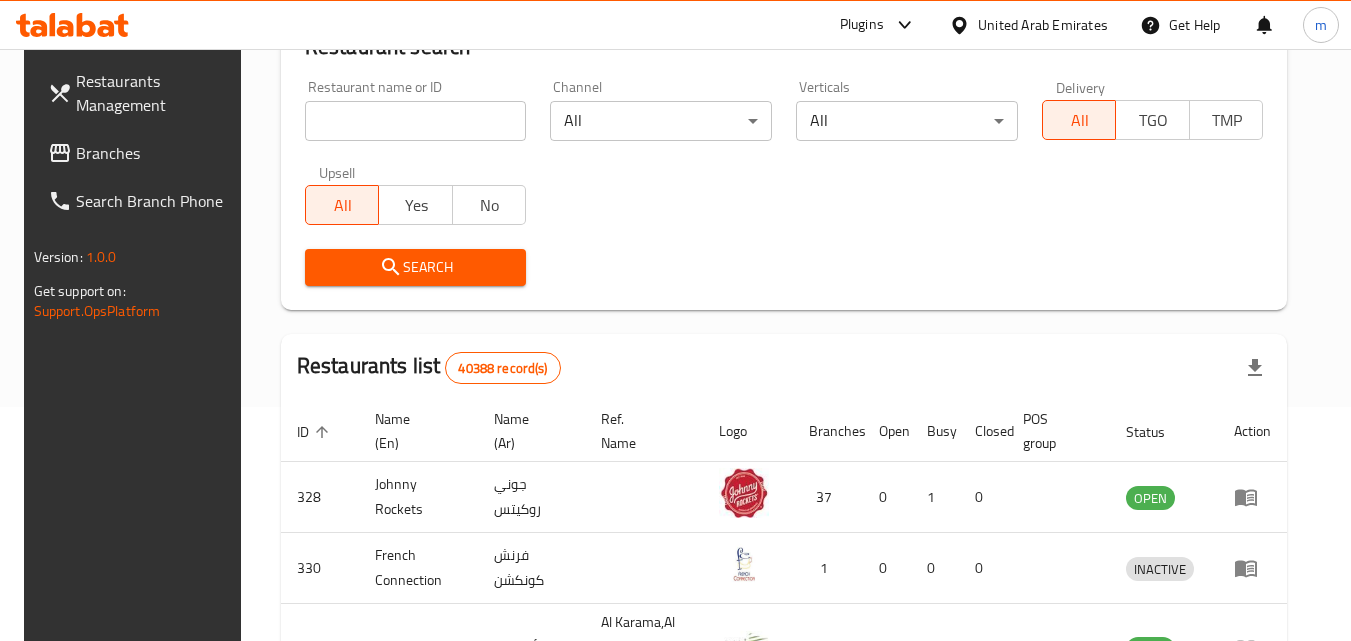 click on "Branches" at bounding box center (155, 153) 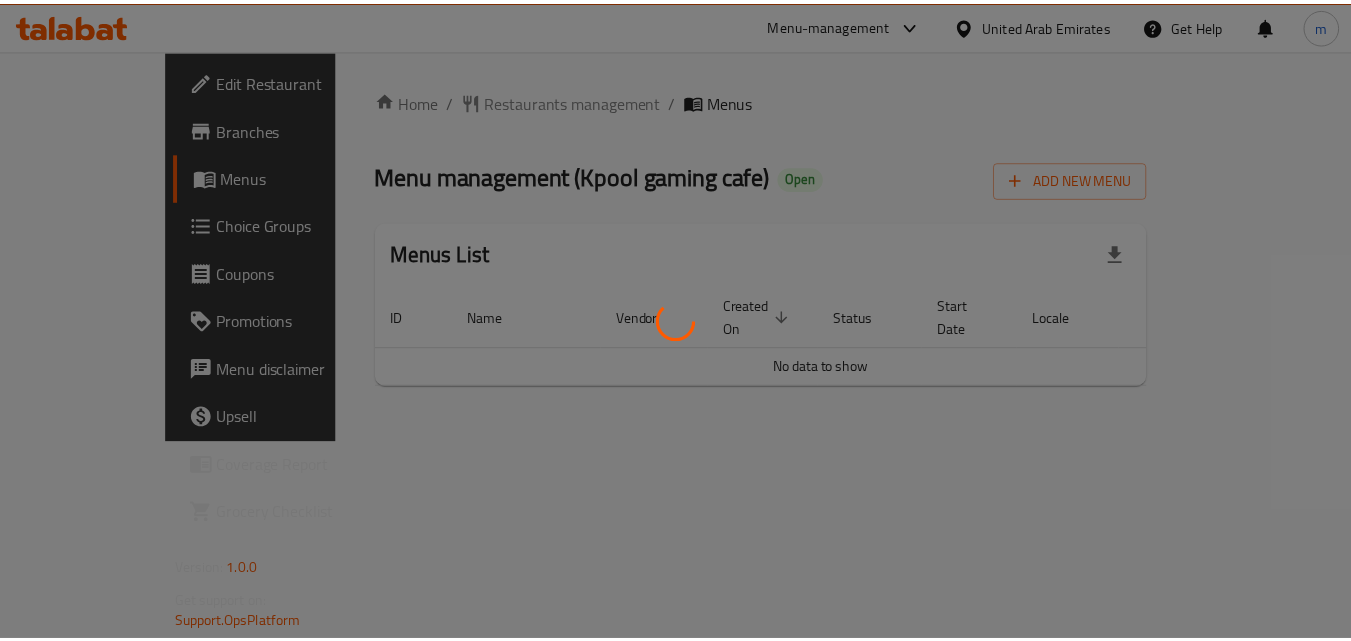 scroll, scrollTop: 0, scrollLeft: 0, axis: both 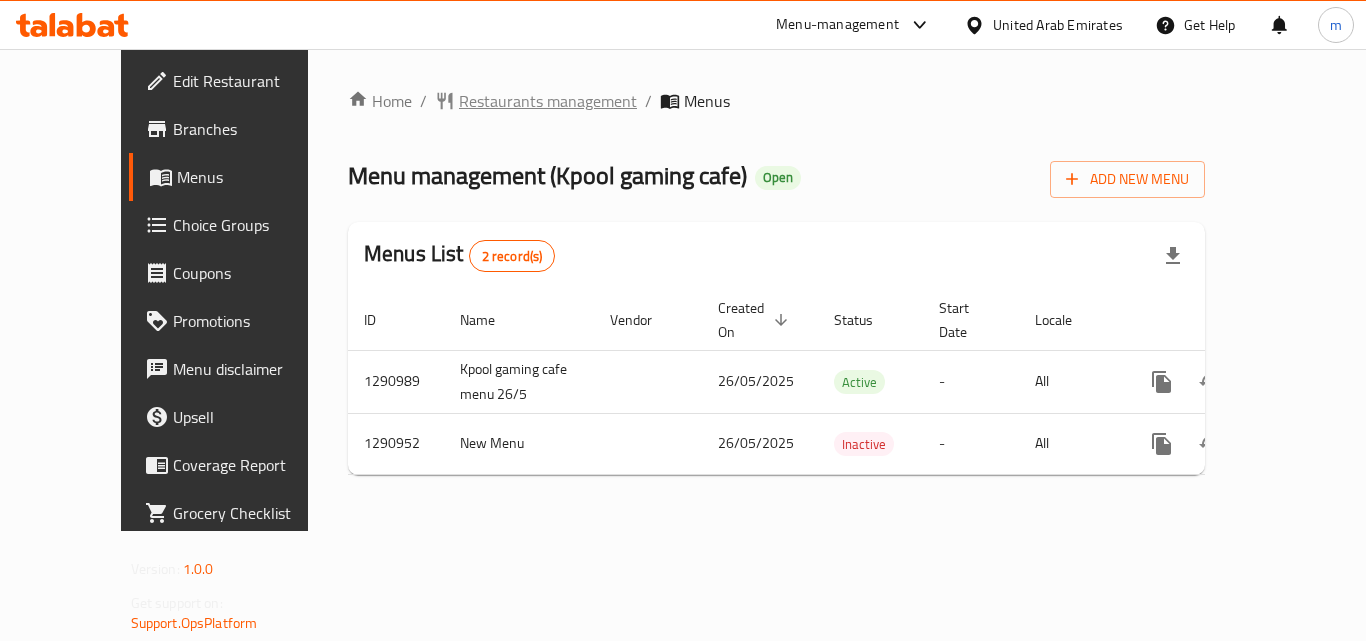 click on "Restaurants management" at bounding box center [548, 101] 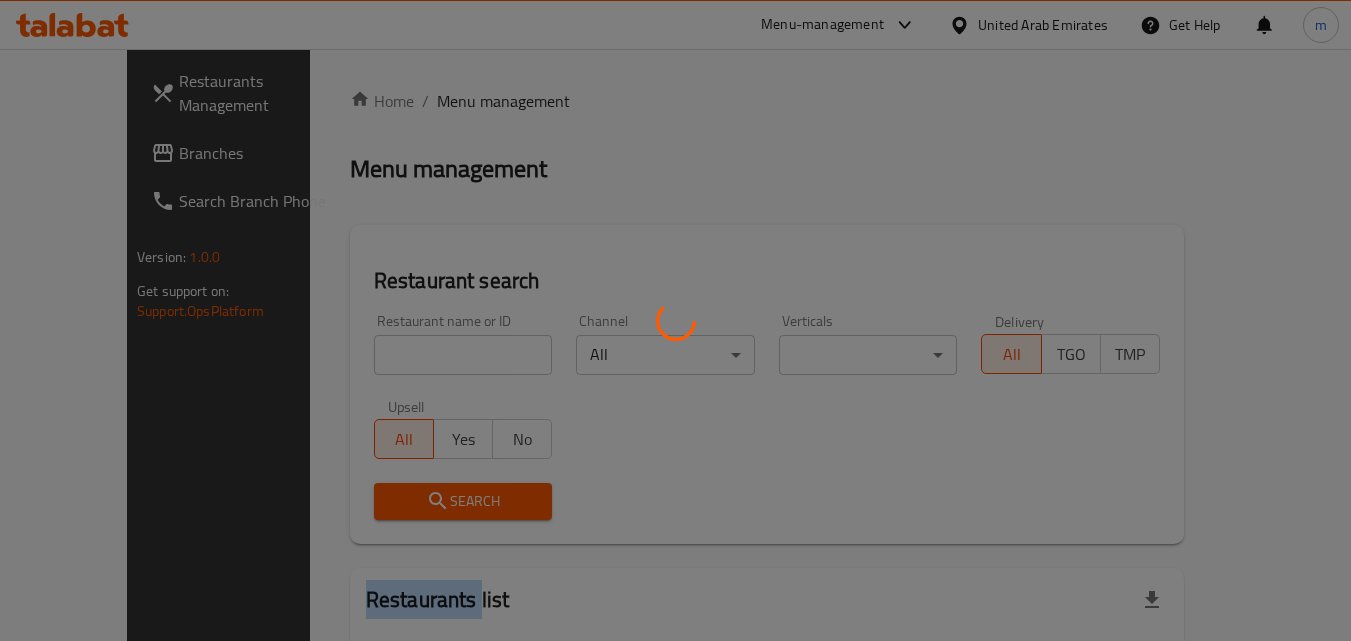 click at bounding box center [675, 320] 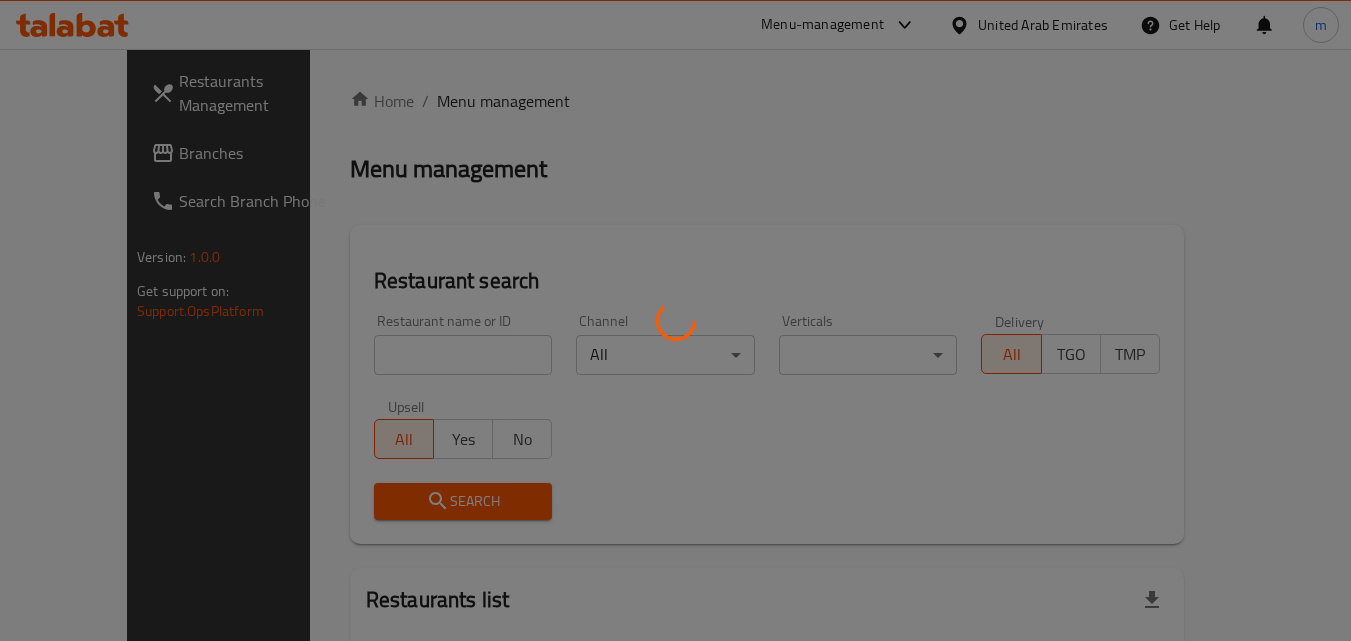 click at bounding box center [675, 320] 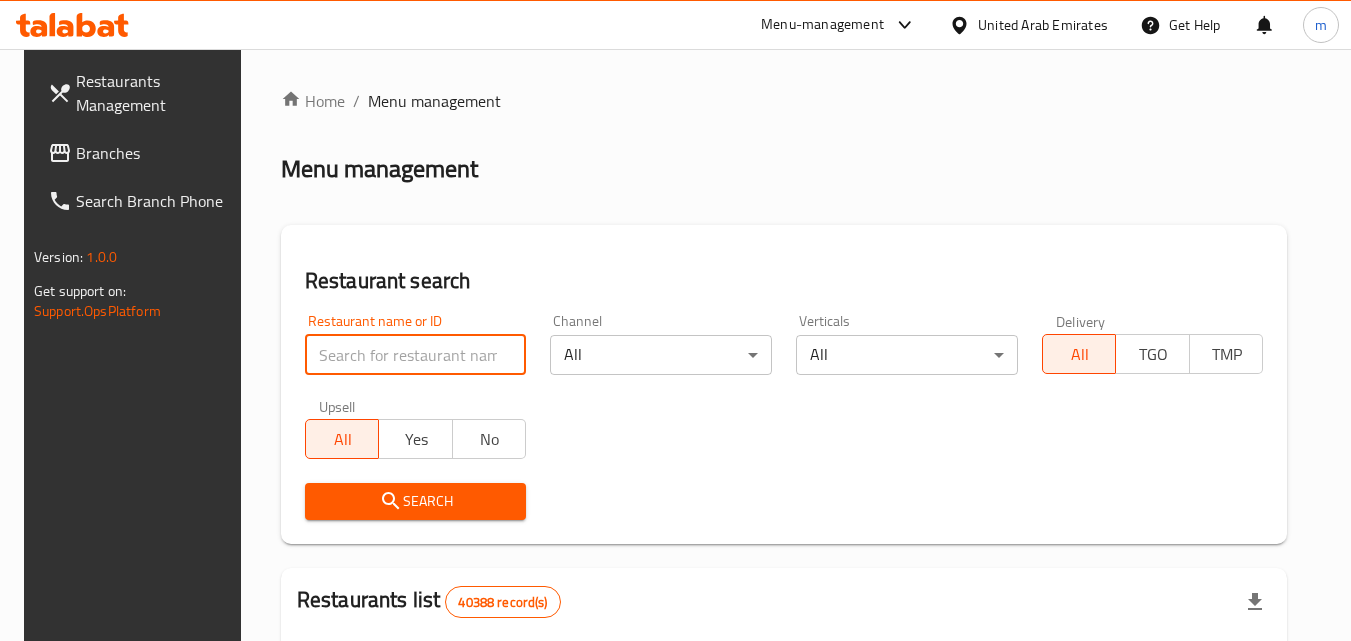 paste on "698425" 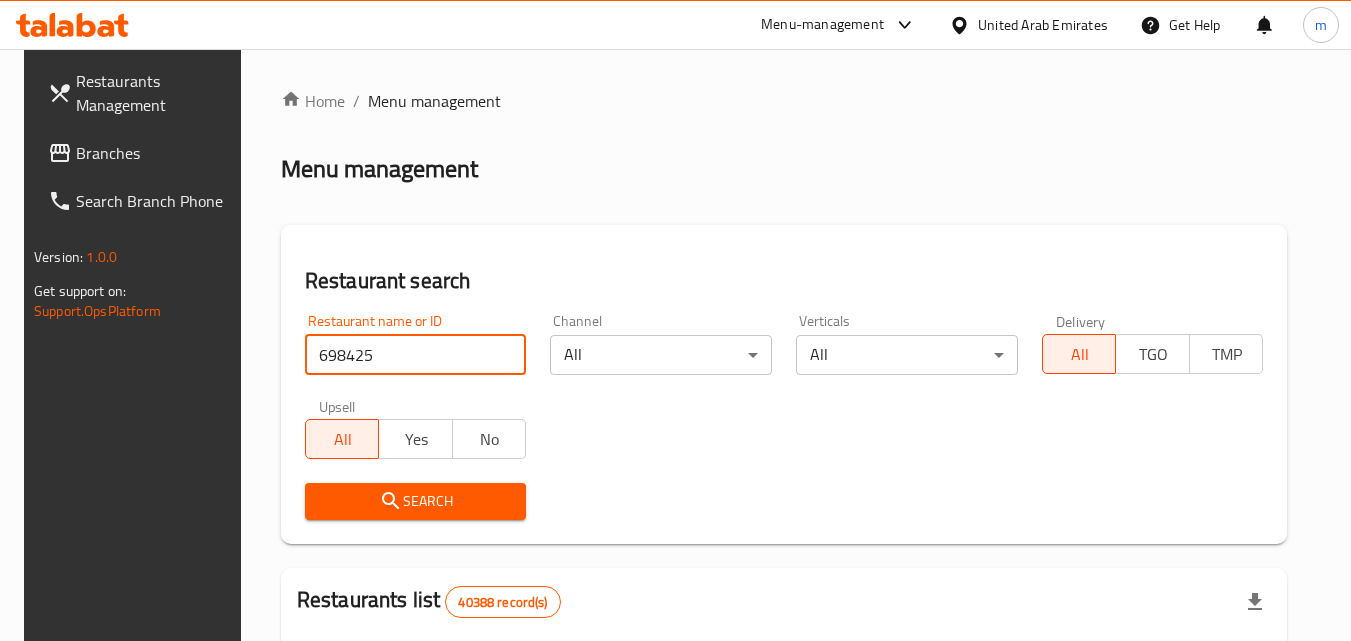 type on "698425" 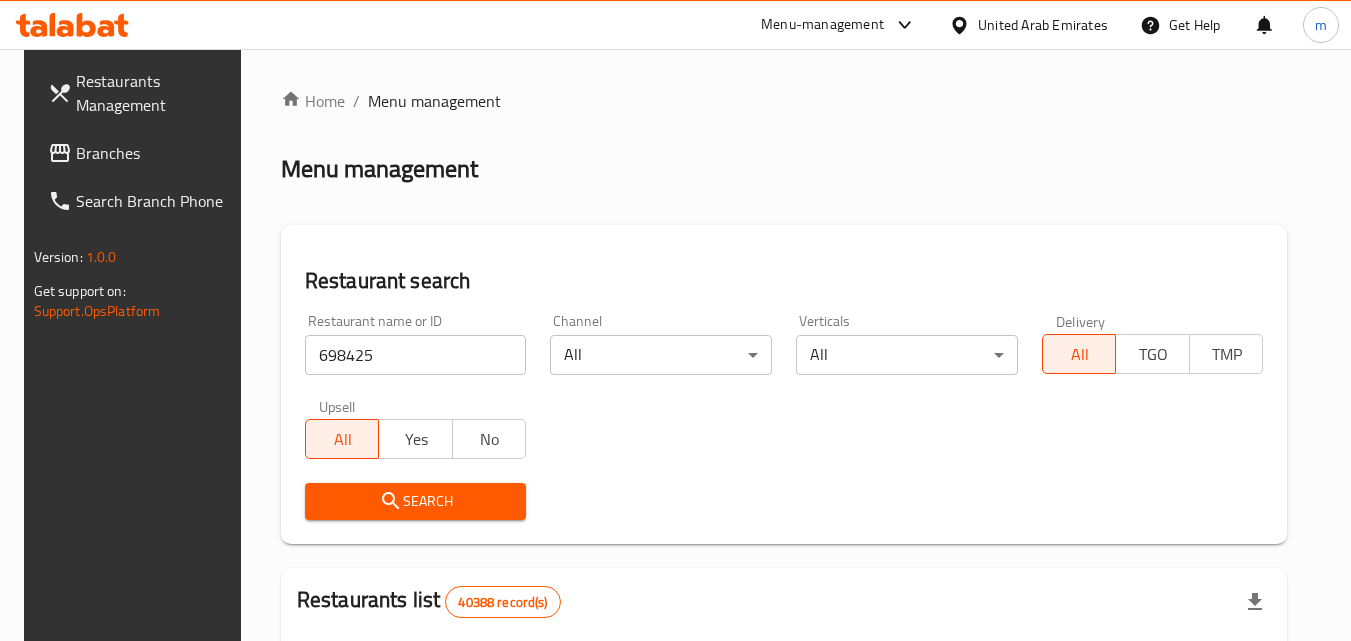 click on "Search" at bounding box center (416, 501) 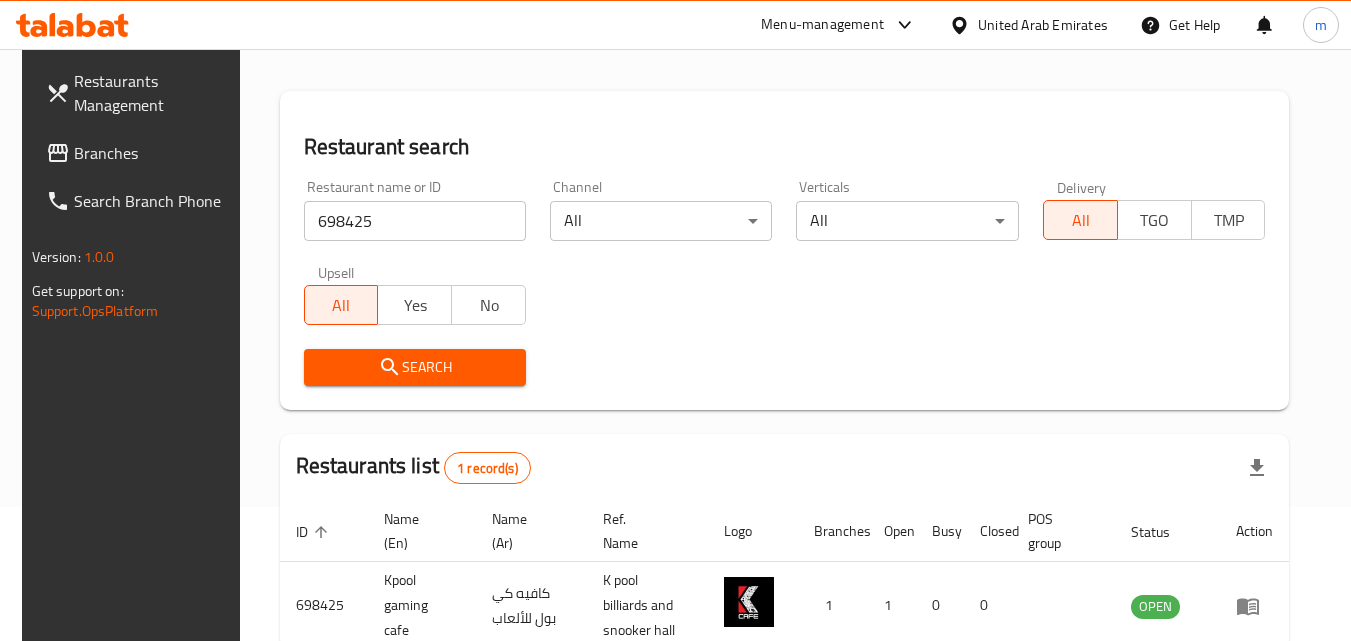 scroll, scrollTop: 234, scrollLeft: 0, axis: vertical 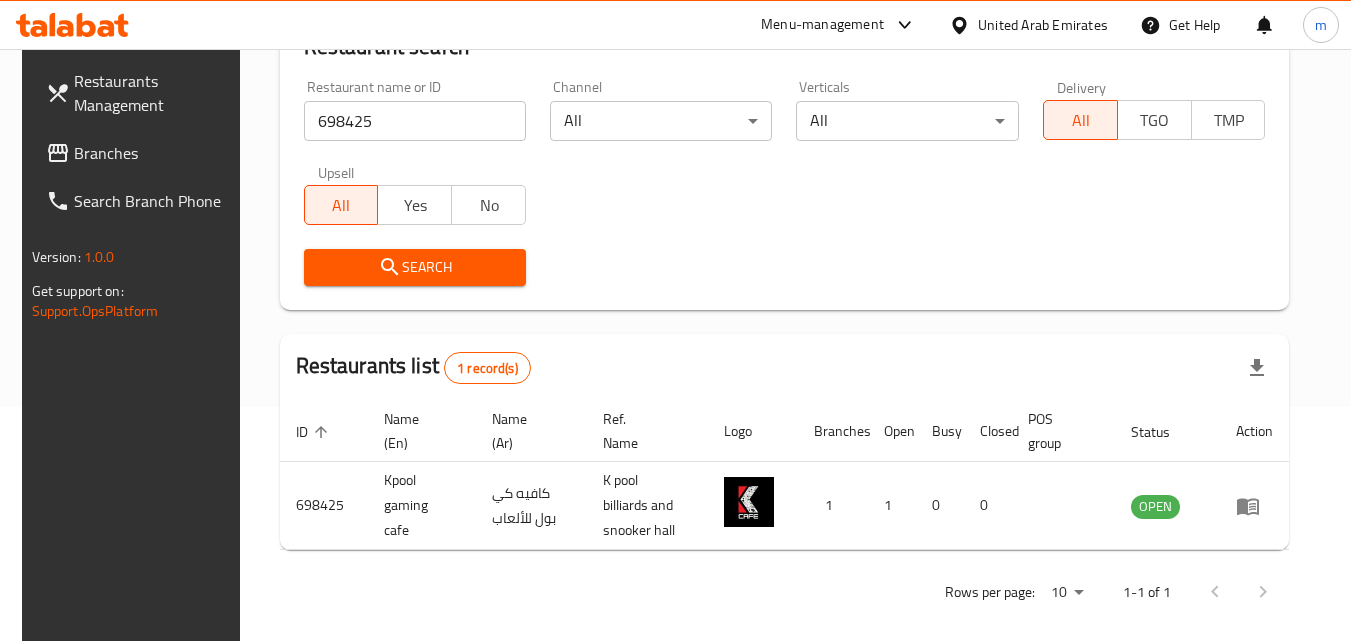 click on "United Arab Emirates" at bounding box center [1043, 25] 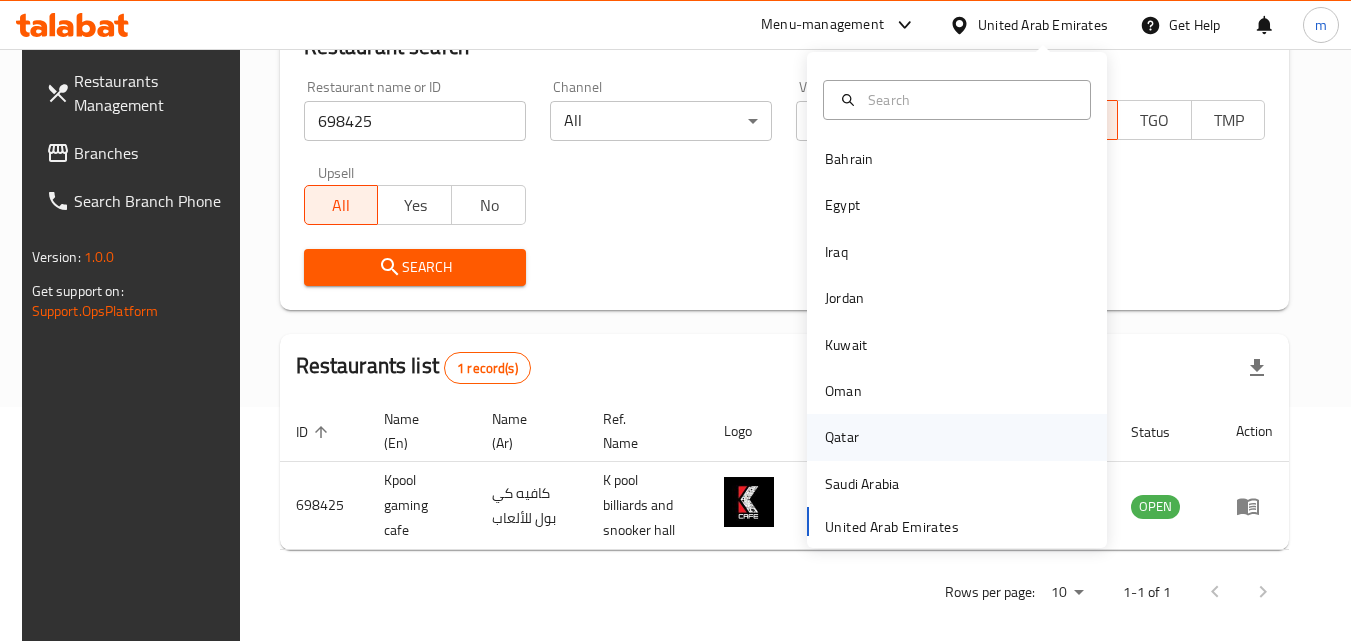 click on "Qatar" at bounding box center (842, 437) 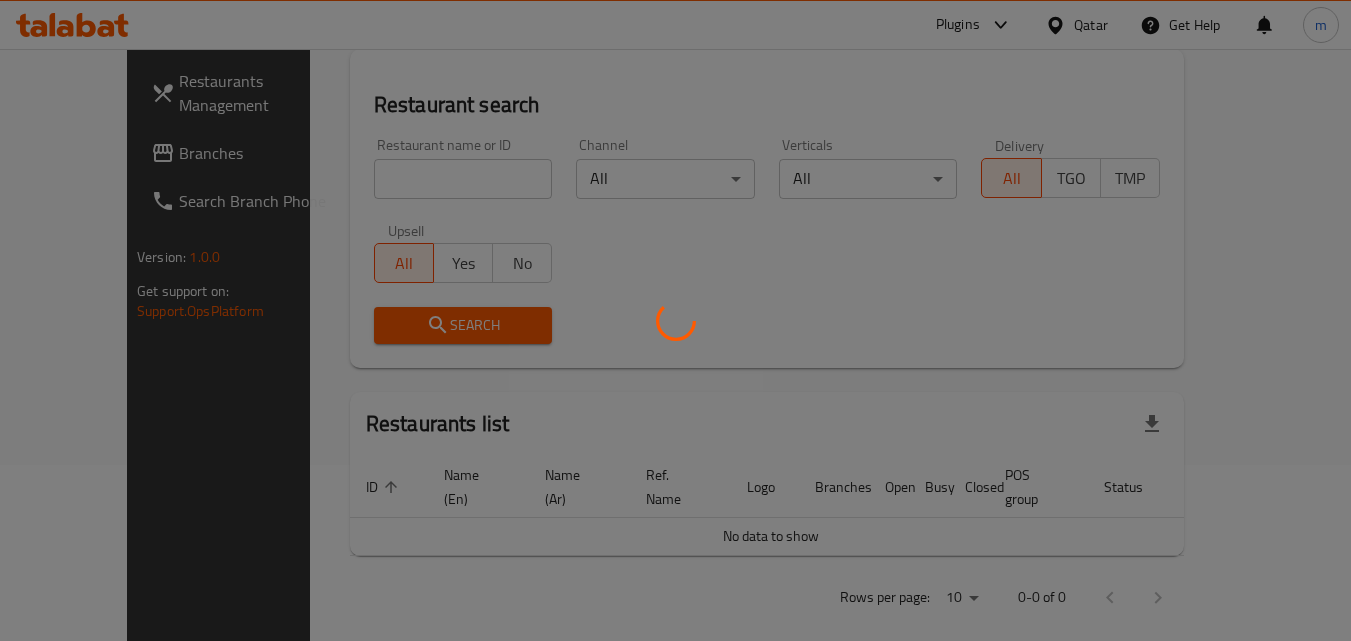 scroll, scrollTop: 234, scrollLeft: 0, axis: vertical 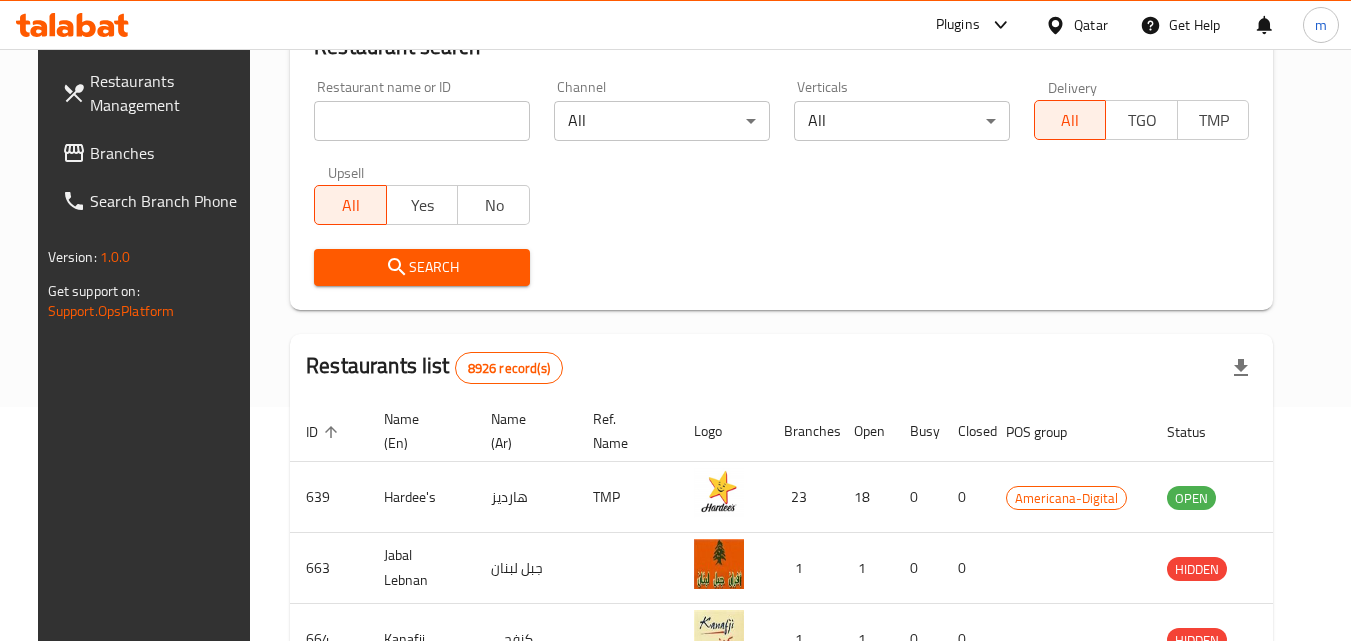 click on "Branches" at bounding box center (169, 153) 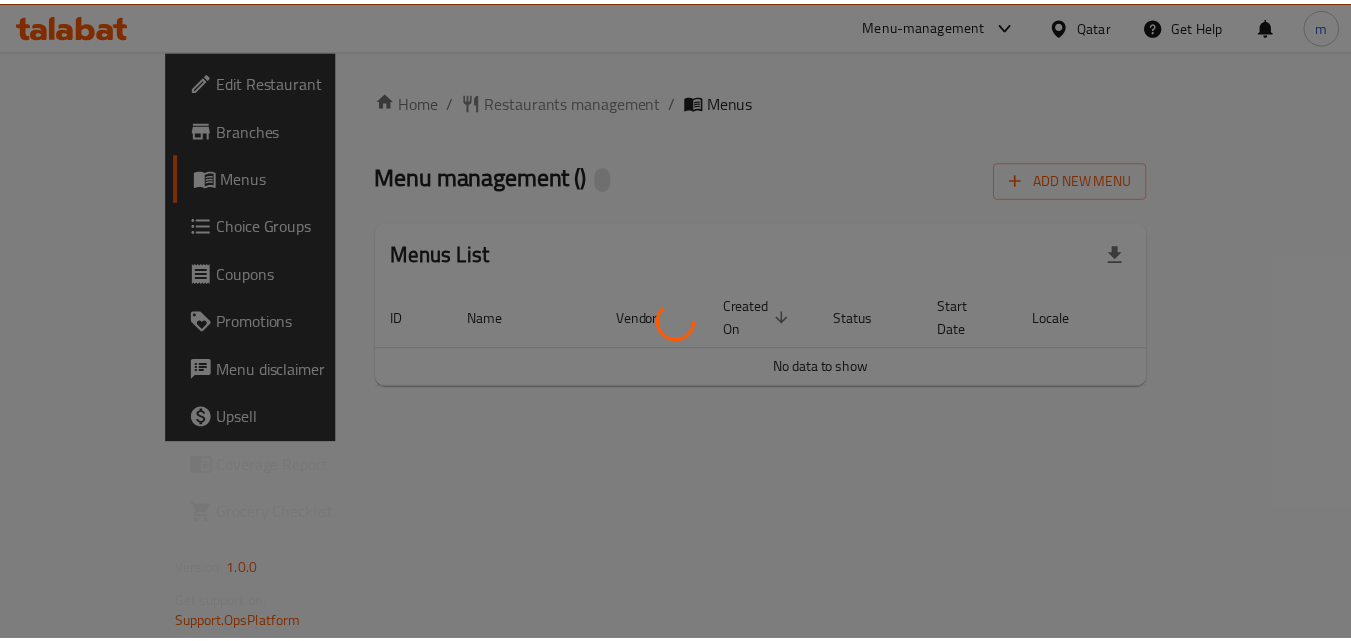 scroll, scrollTop: 0, scrollLeft: 0, axis: both 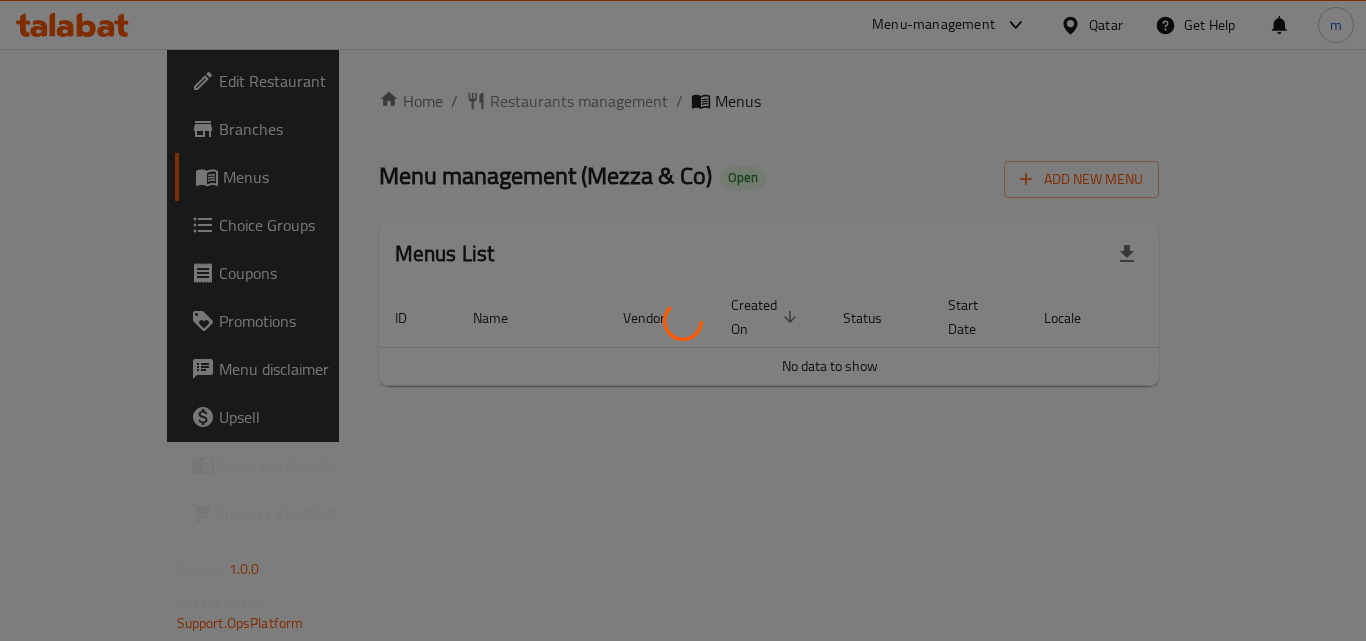 click at bounding box center (683, 320) 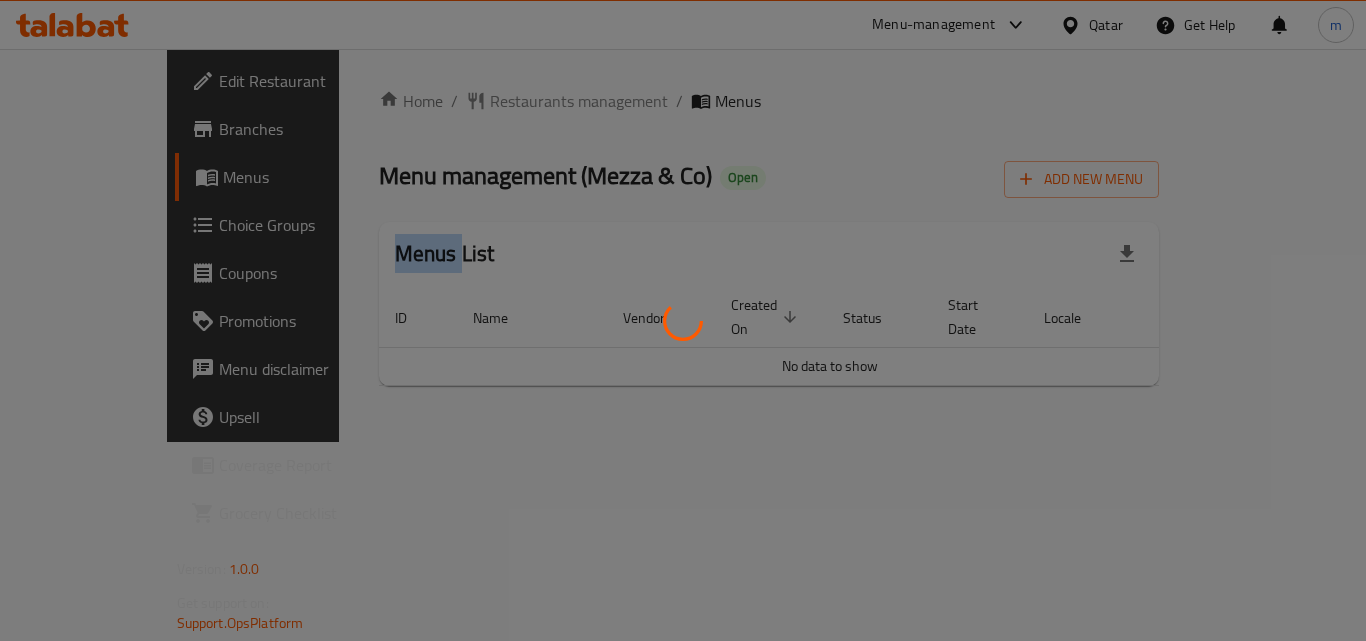 click at bounding box center [683, 320] 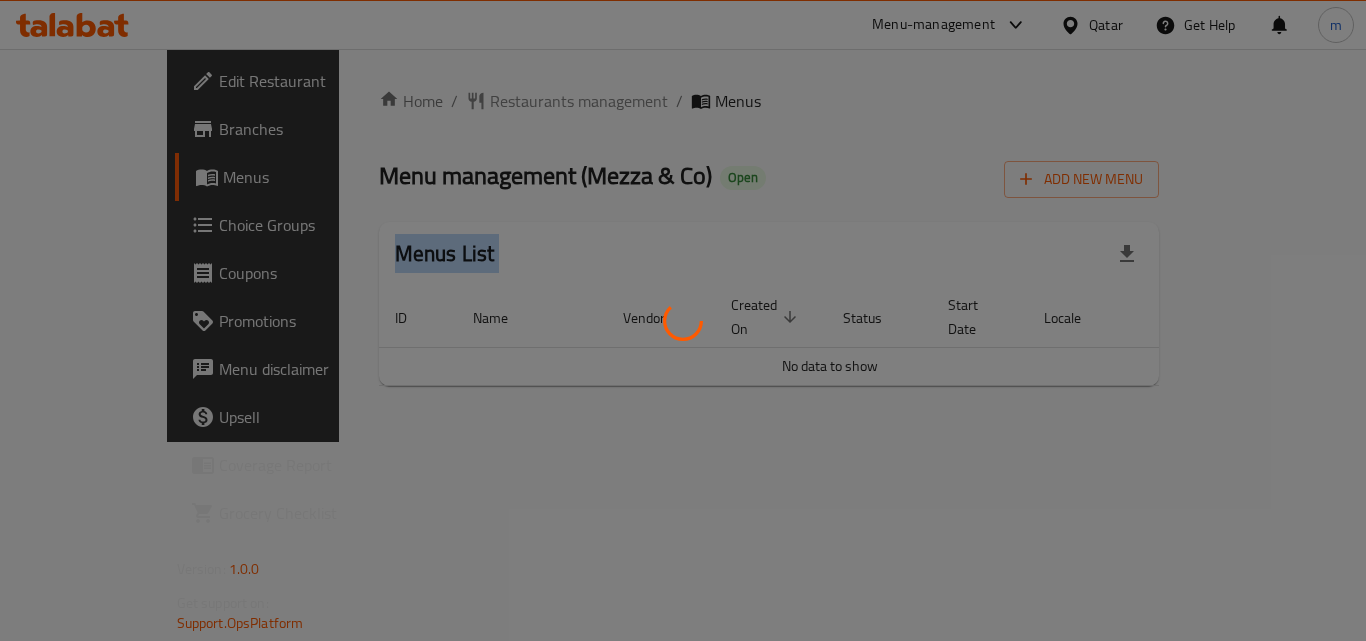 click at bounding box center [683, 320] 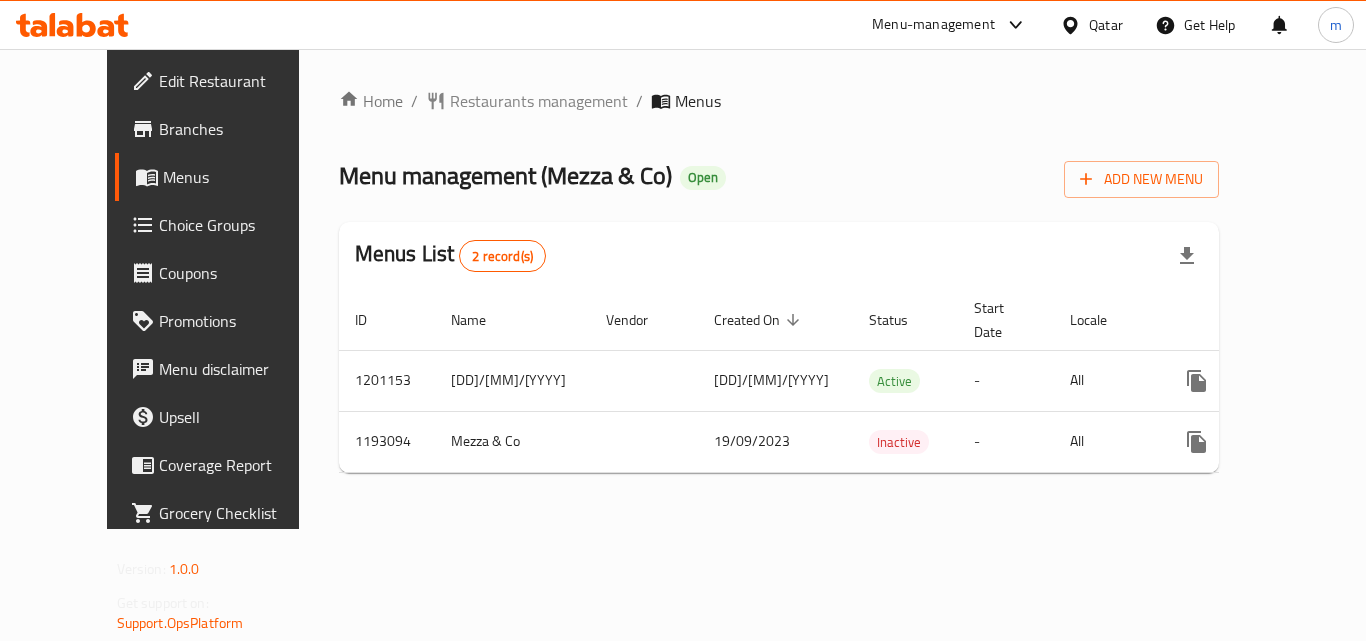 drag, startPoint x: 484, startPoint y: 441, endPoint x: 432, endPoint y: 92, distance: 352.85266 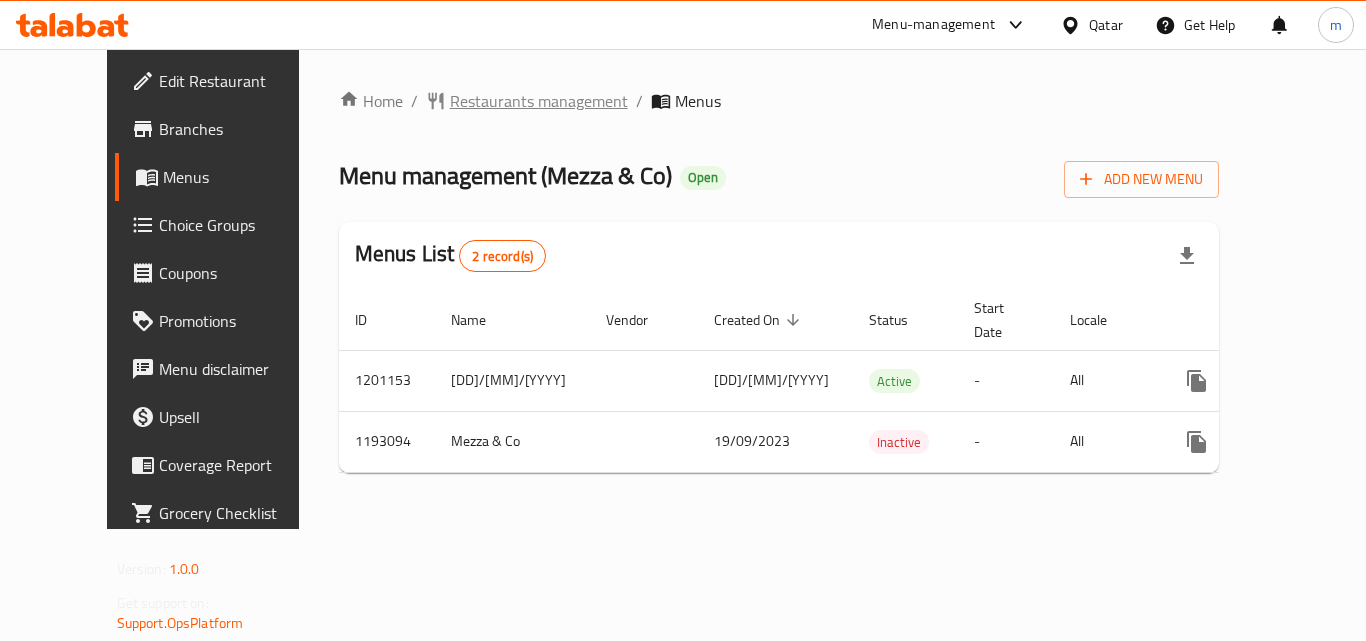 click on "Restaurants management" at bounding box center [539, 101] 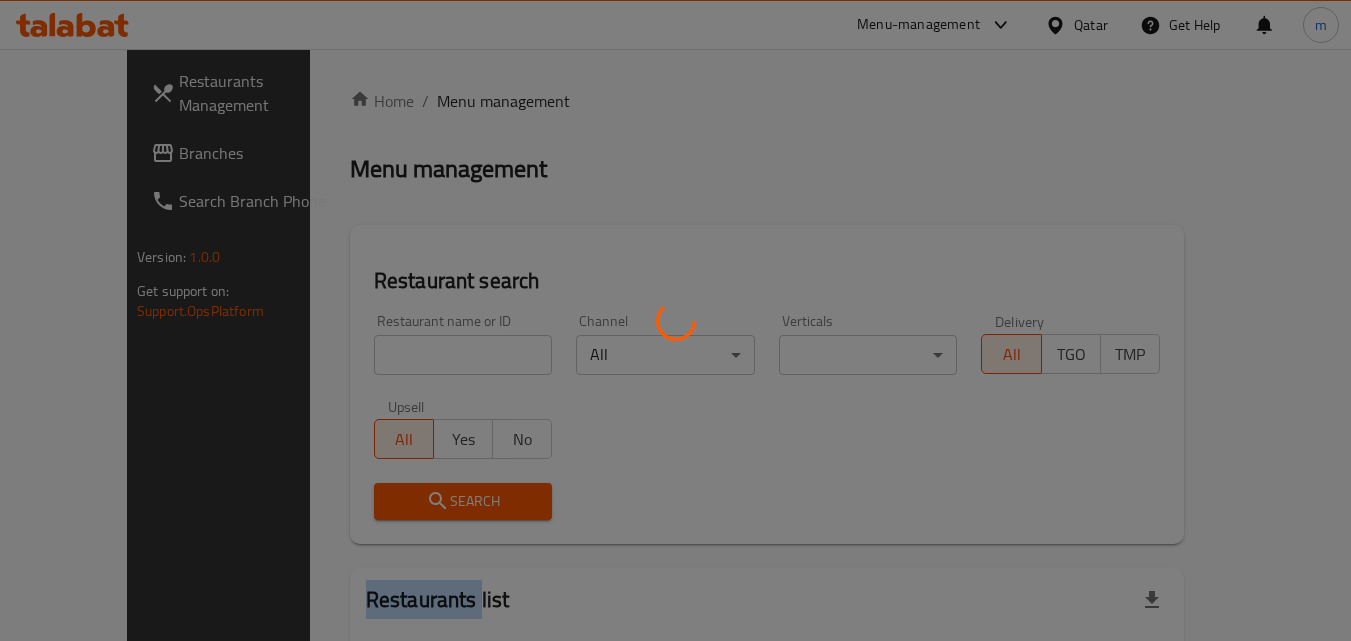 click at bounding box center (675, 320) 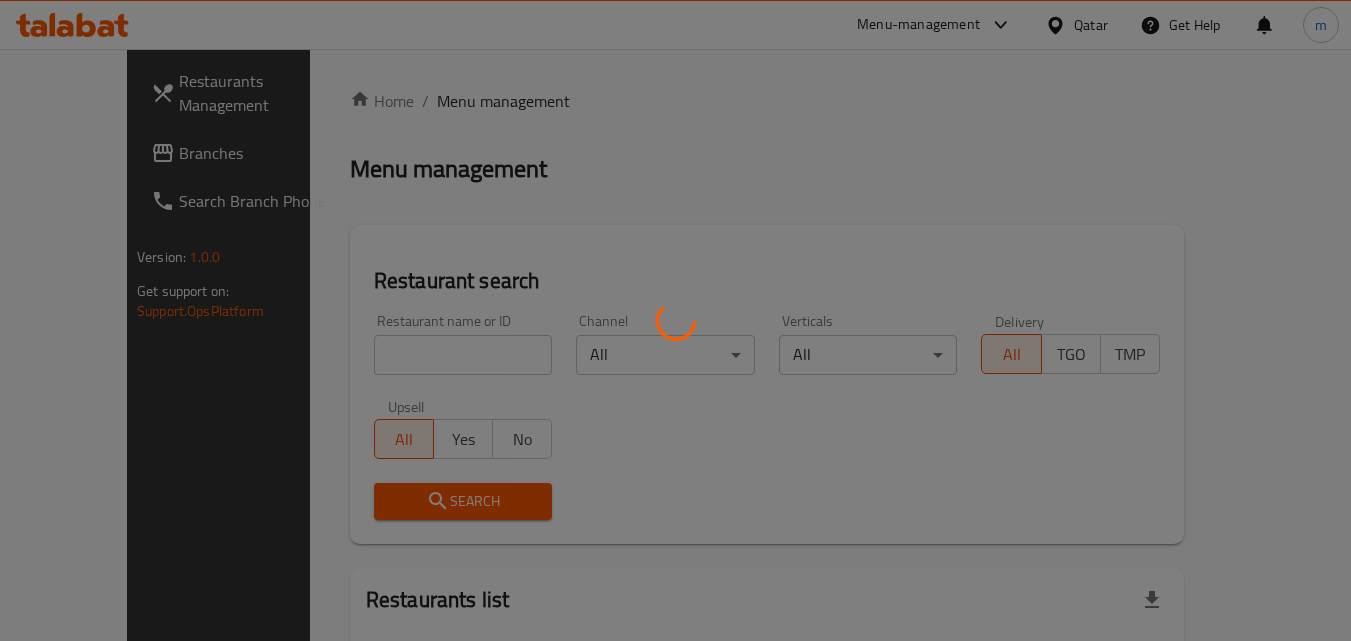 click at bounding box center [675, 320] 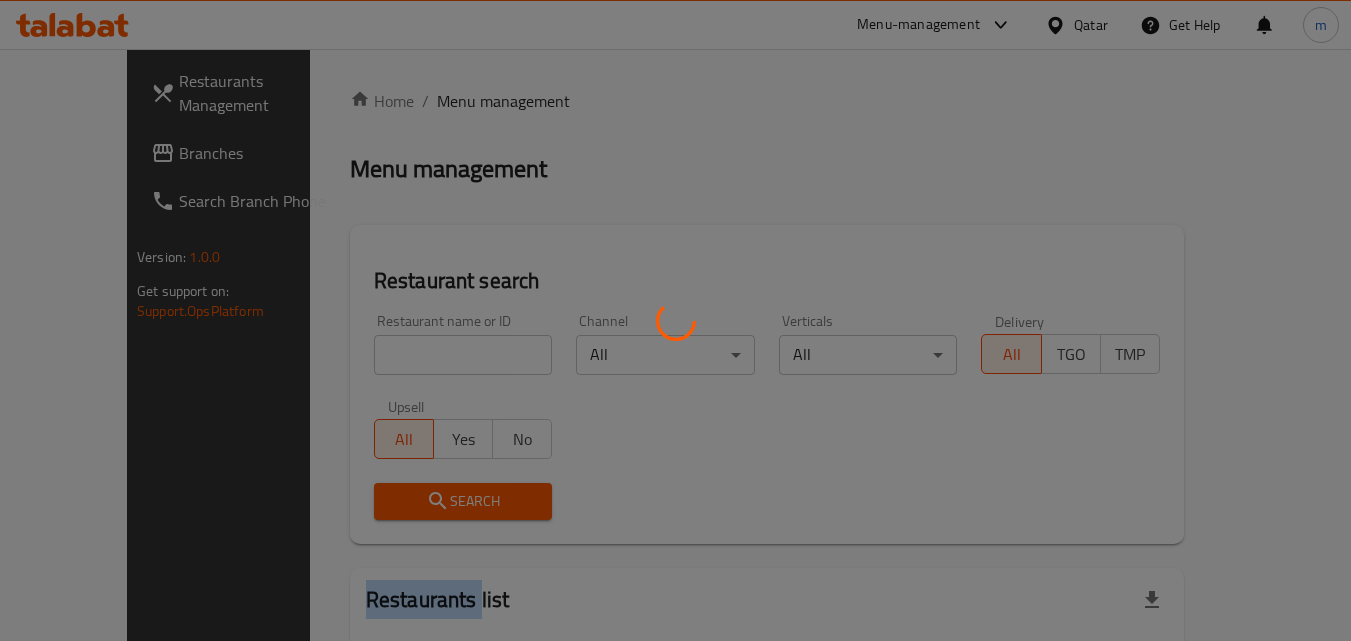 click at bounding box center (675, 320) 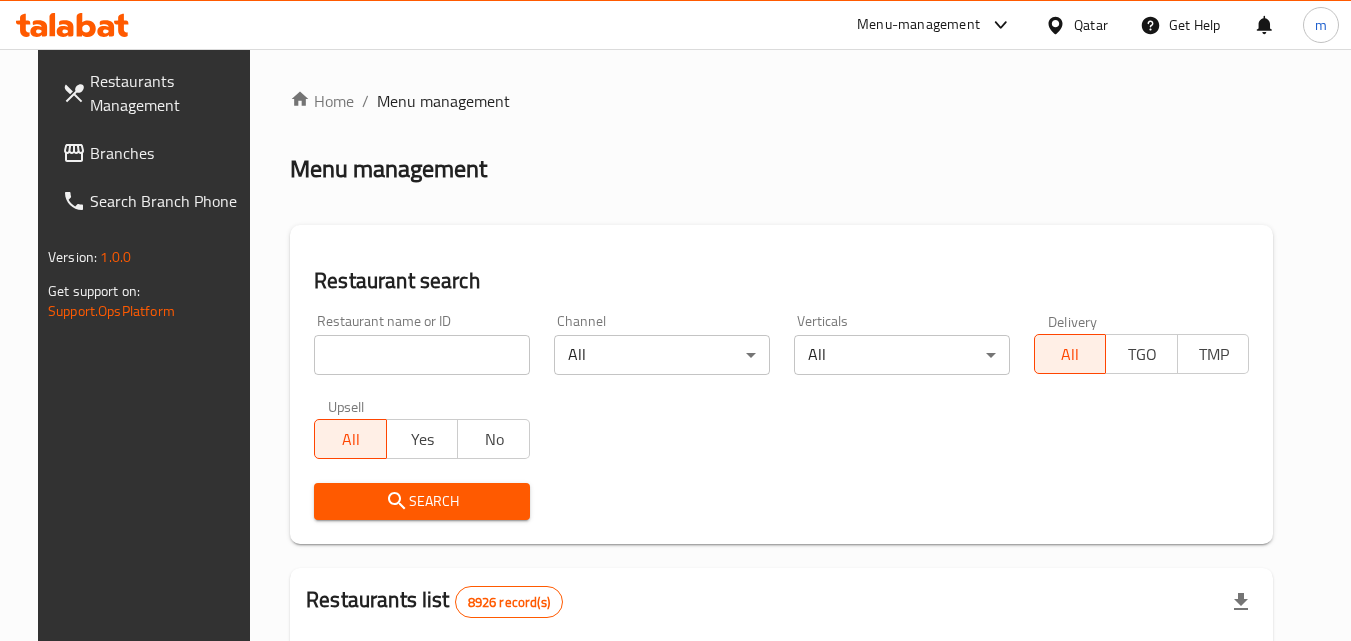 click at bounding box center (422, 355) 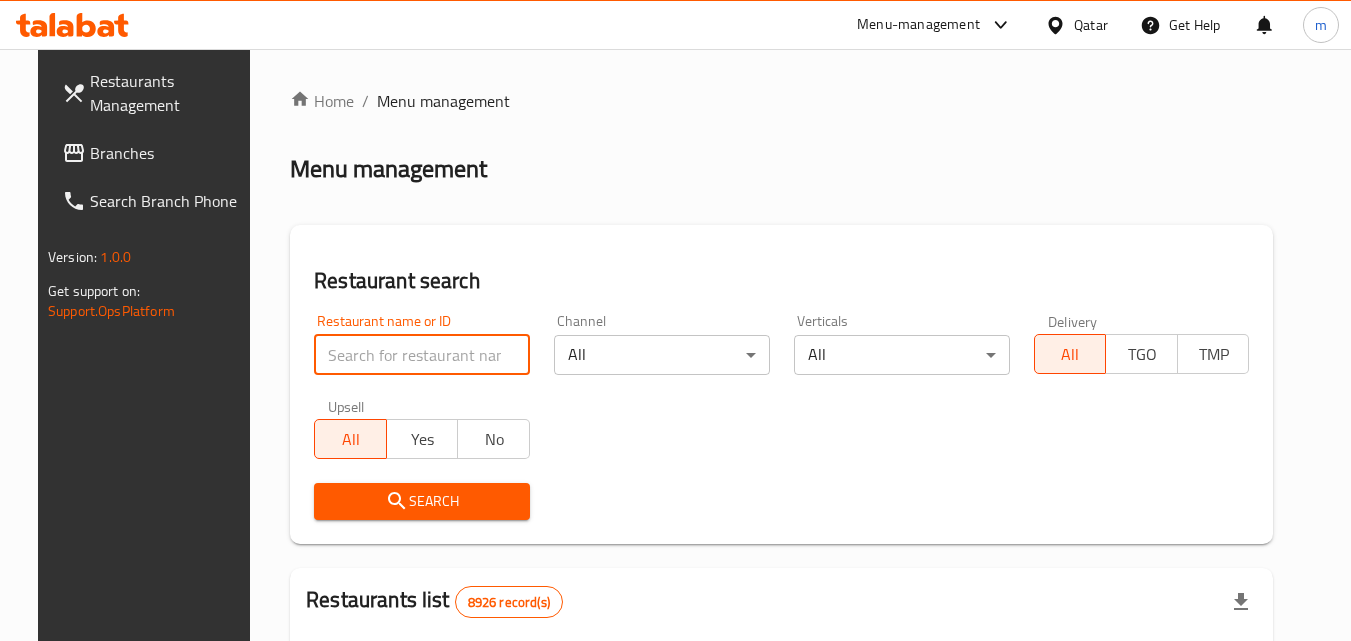 paste on "667691" 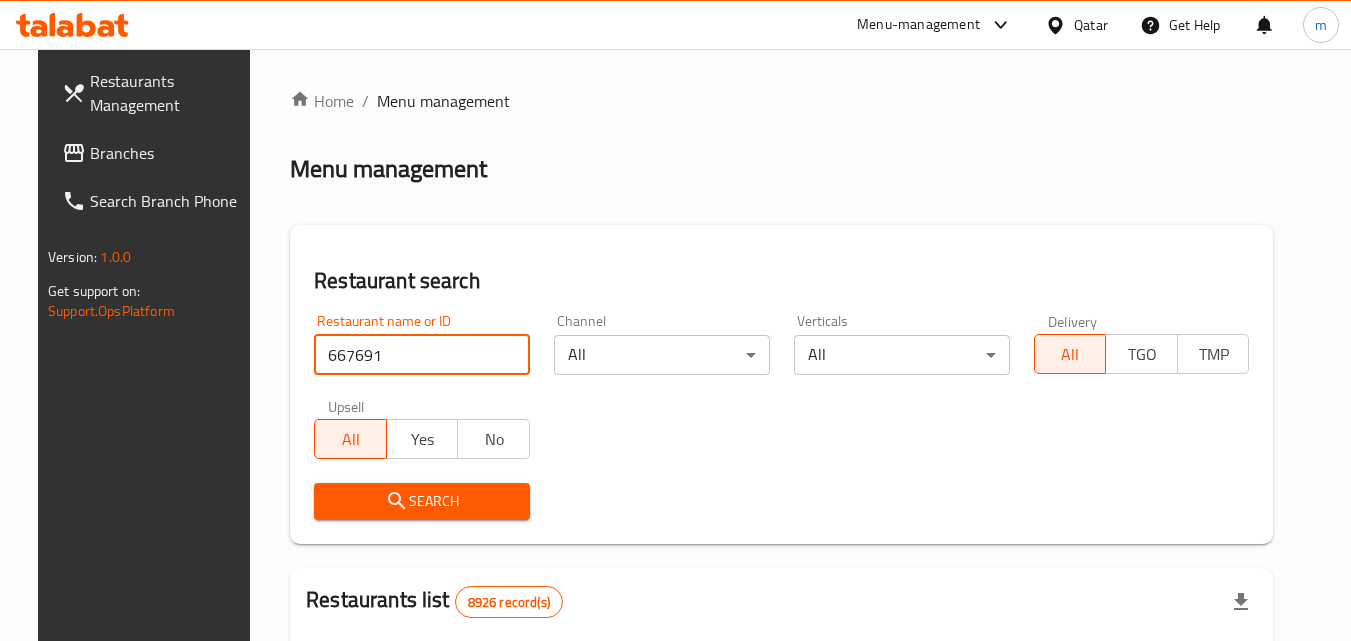type on "667691" 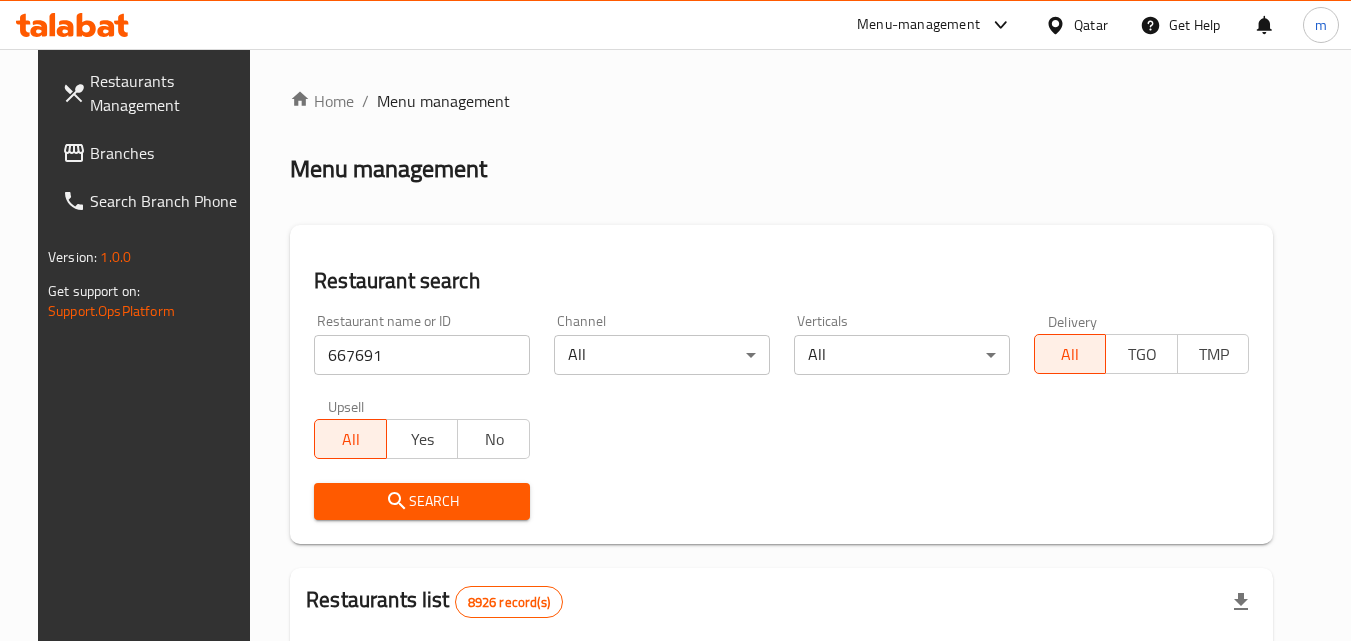 click on "Search" at bounding box center (422, 501) 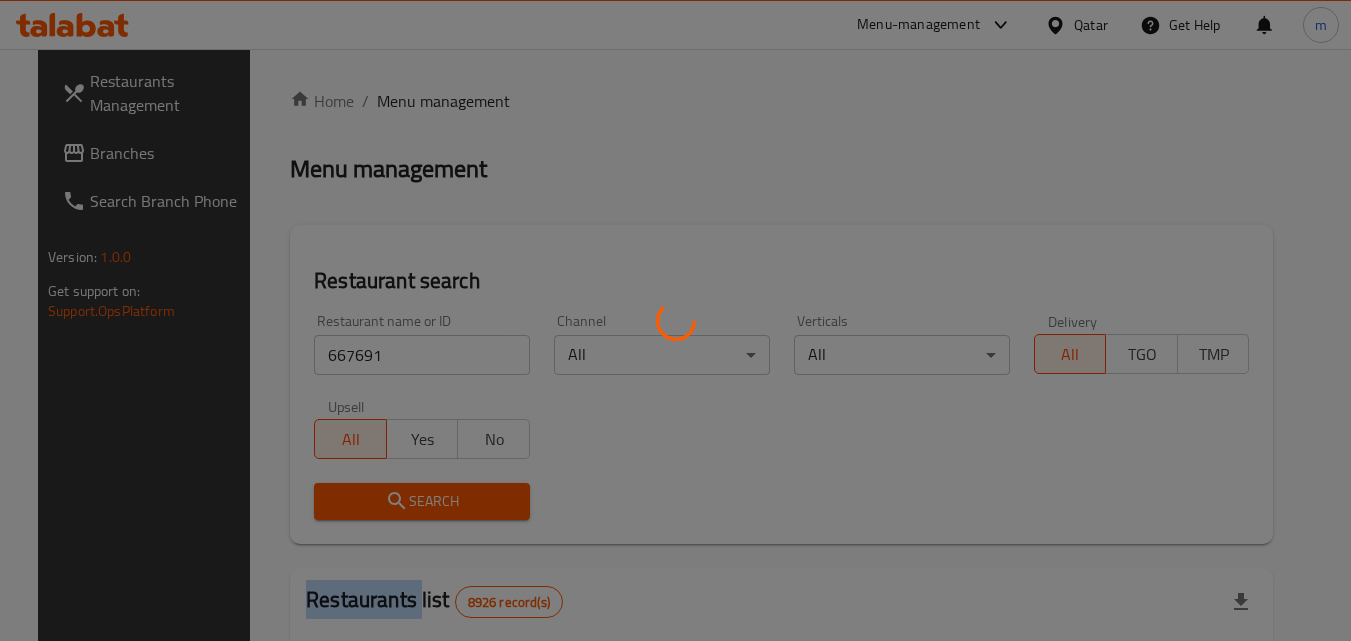 click at bounding box center [675, 320] 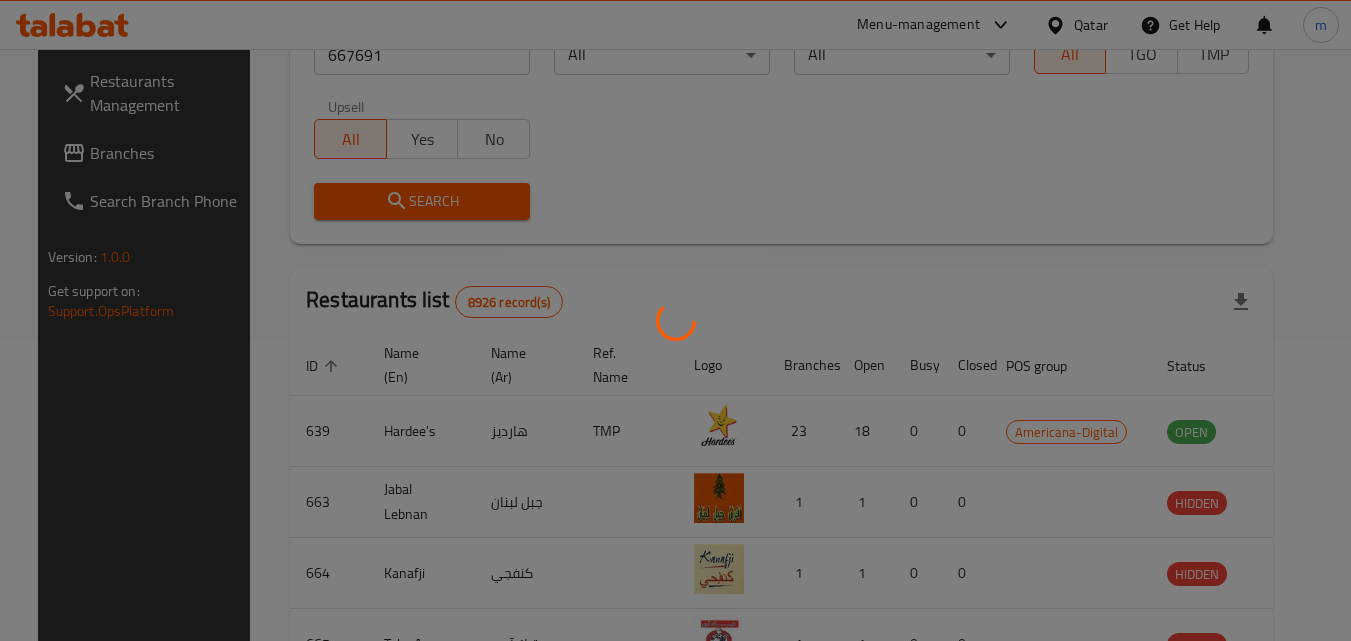 click at bounding box center [675, 320] 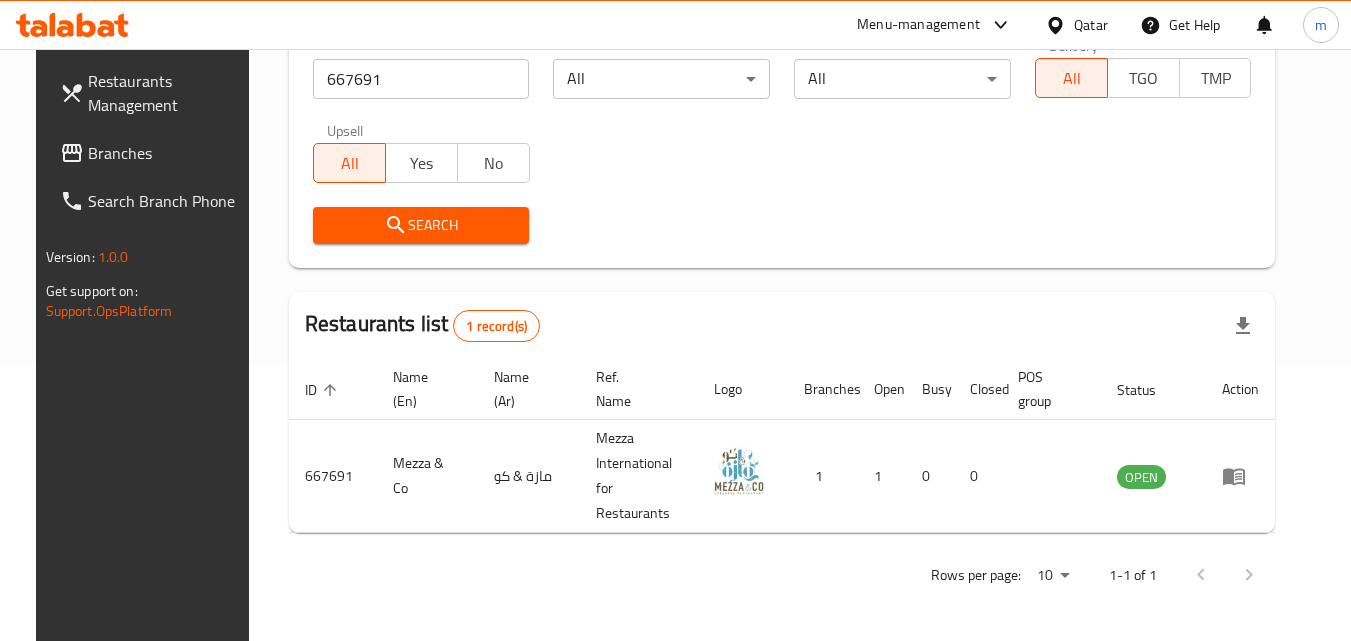 scroll, scrollTop: 251, scrollLeft: 0, axis: vertical 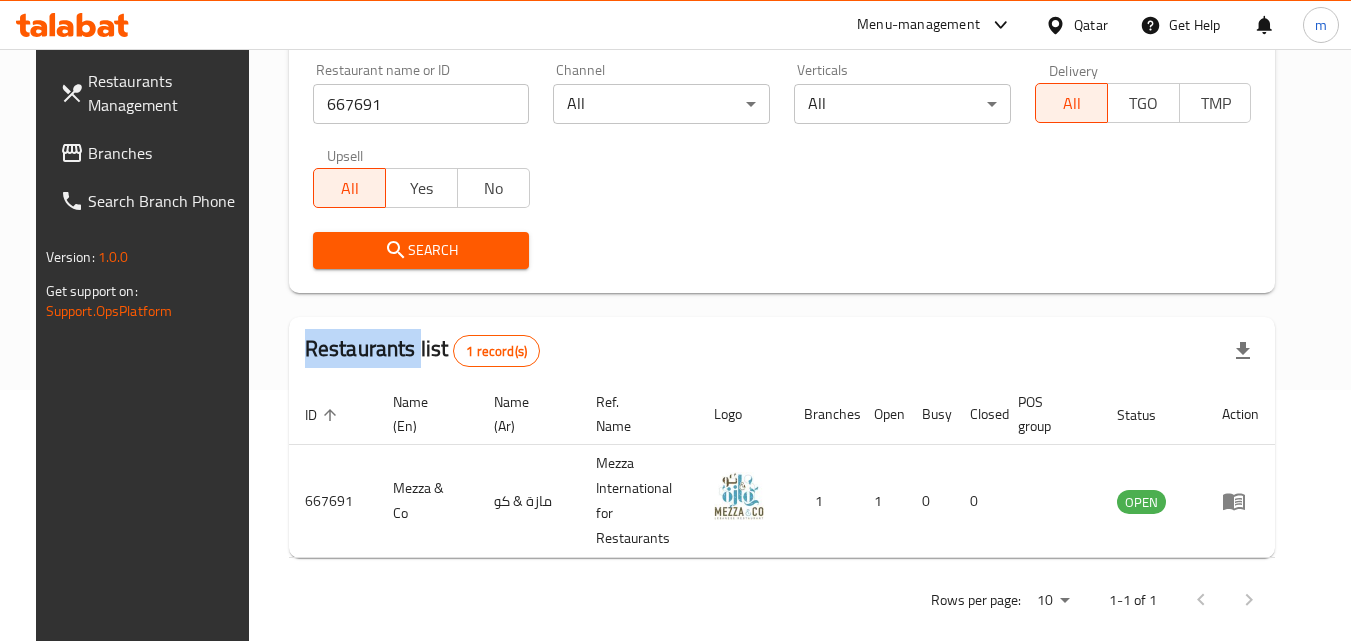 click at bounding box center [675, 320] 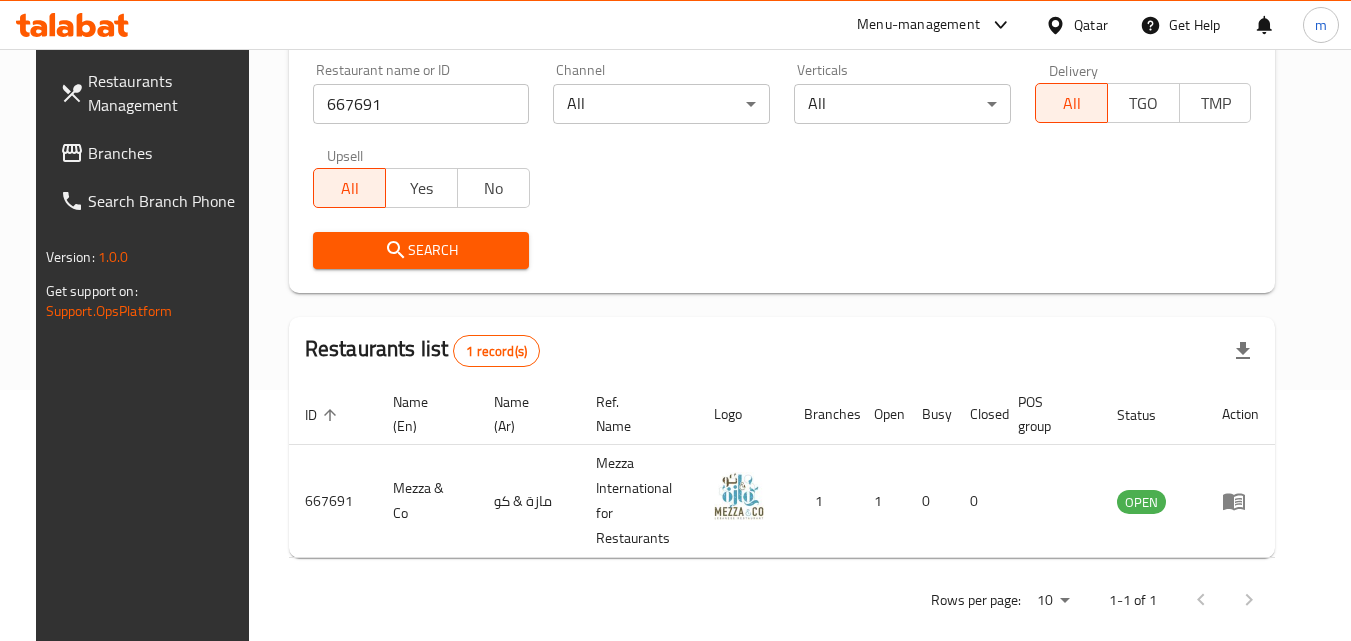 drag, startPoint x: 1069, startPoint y: 11, endPoint x: 1021, endPoint y: 57, distance: 66.48308 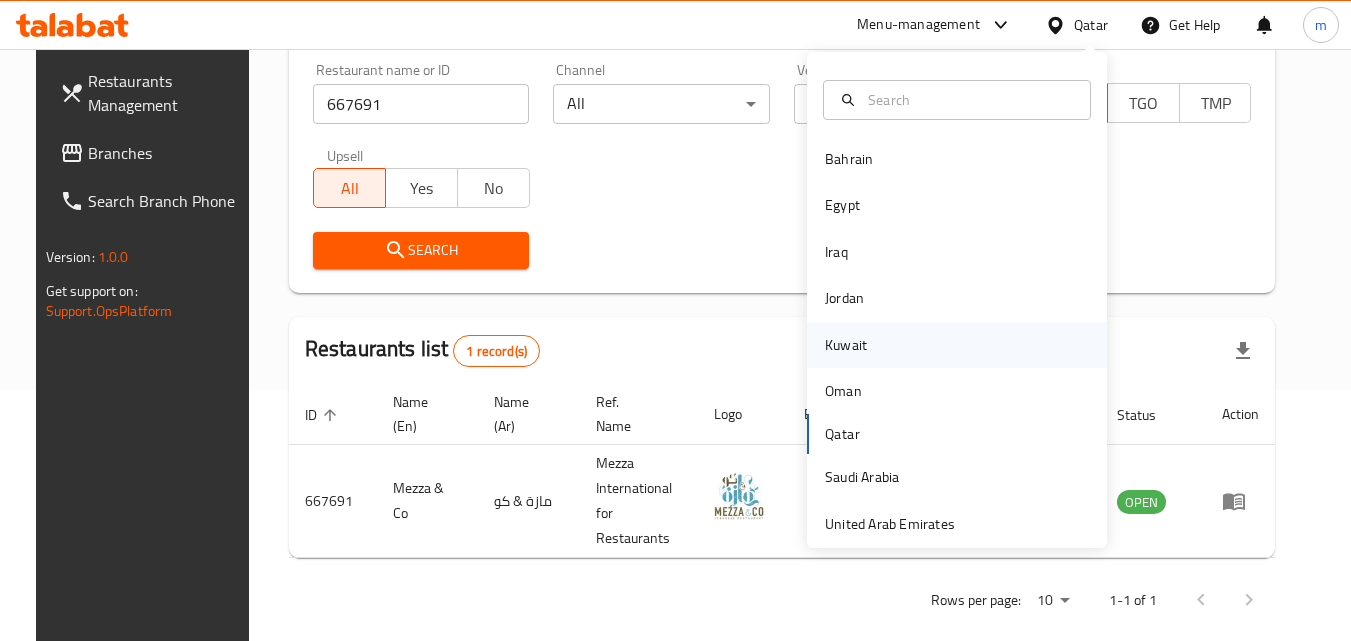 click on "Kuwait" at bounding box center (846, 345) 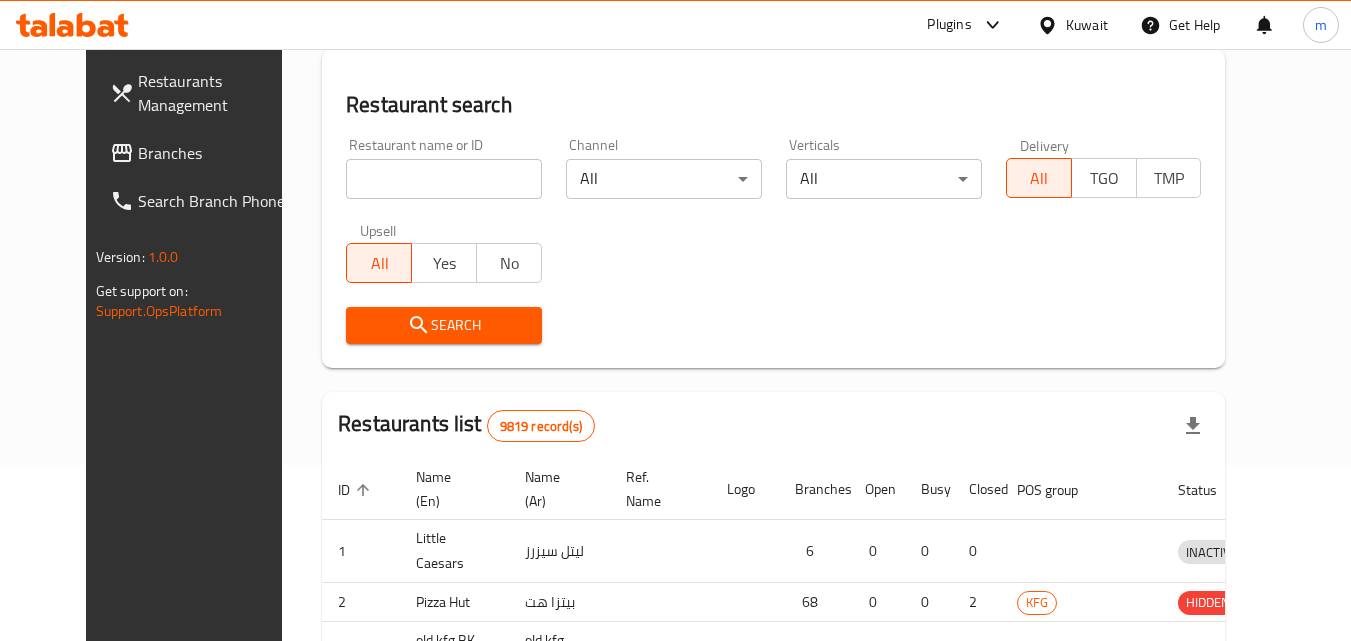 scroll, scrollTop: 251, scrollLeft: 0, axis: vertical 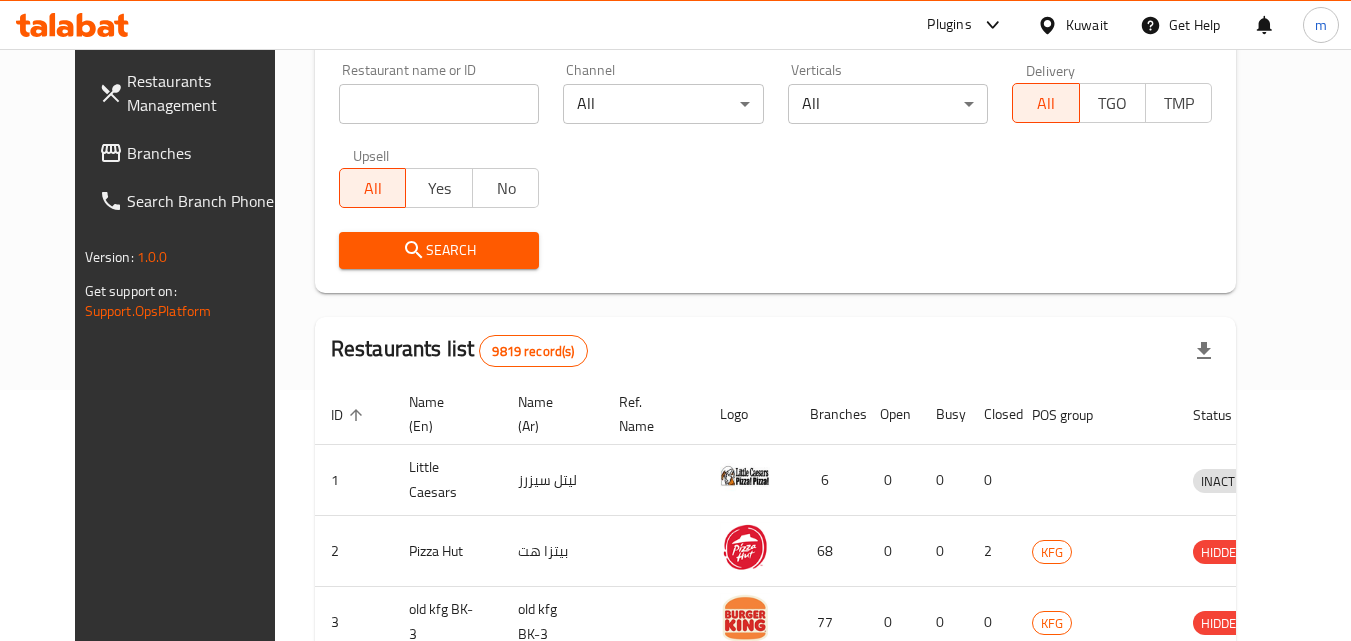 click on "Branches" at bounding box center (206, 153) 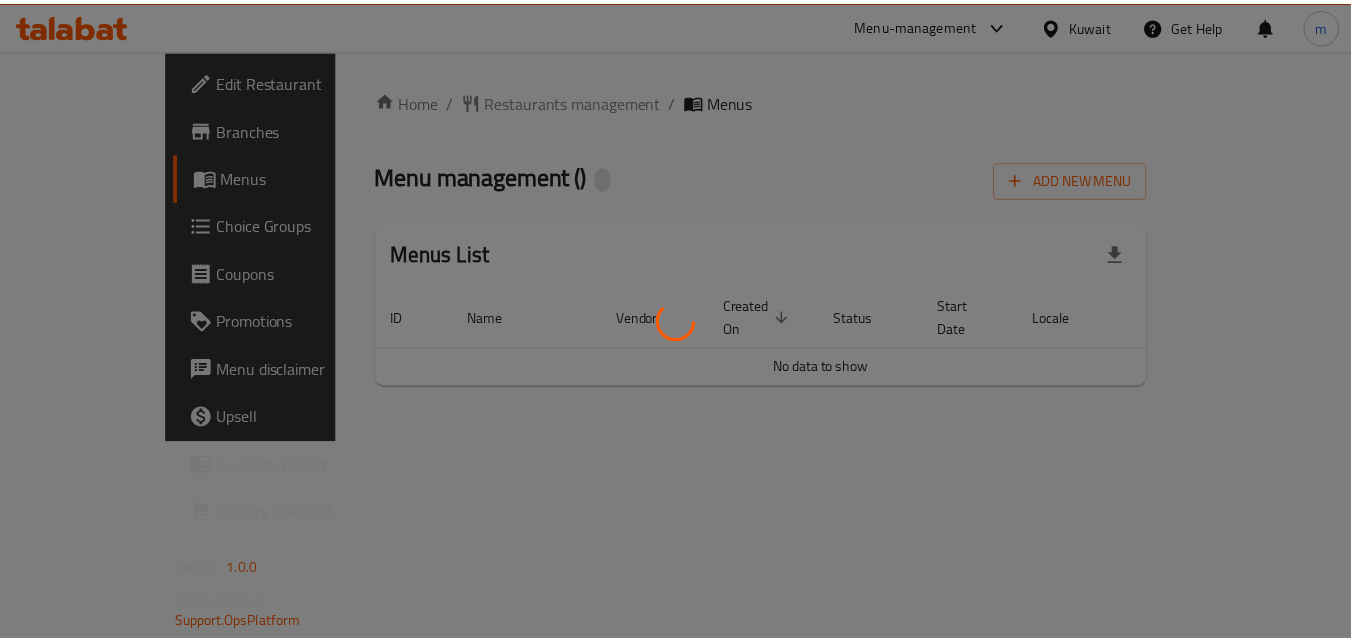 scroll, scrollTop: 0, scrollLeft: 0, axis: both 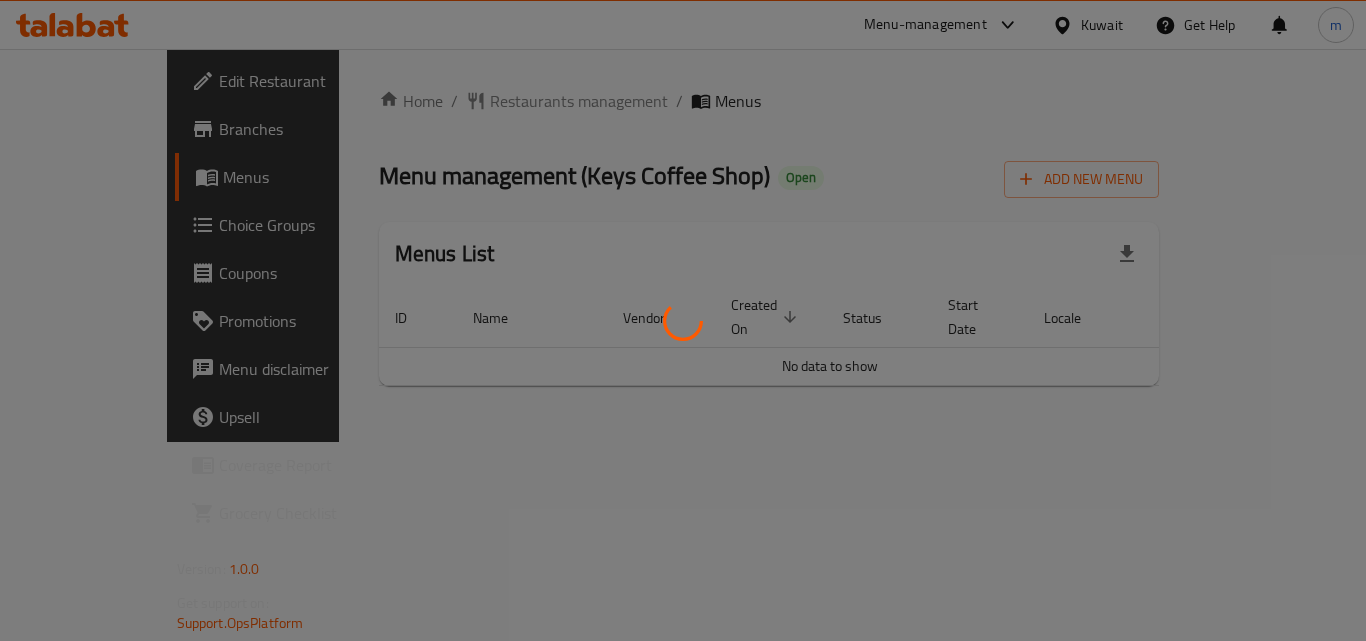 click at bounding box center (683, 320) 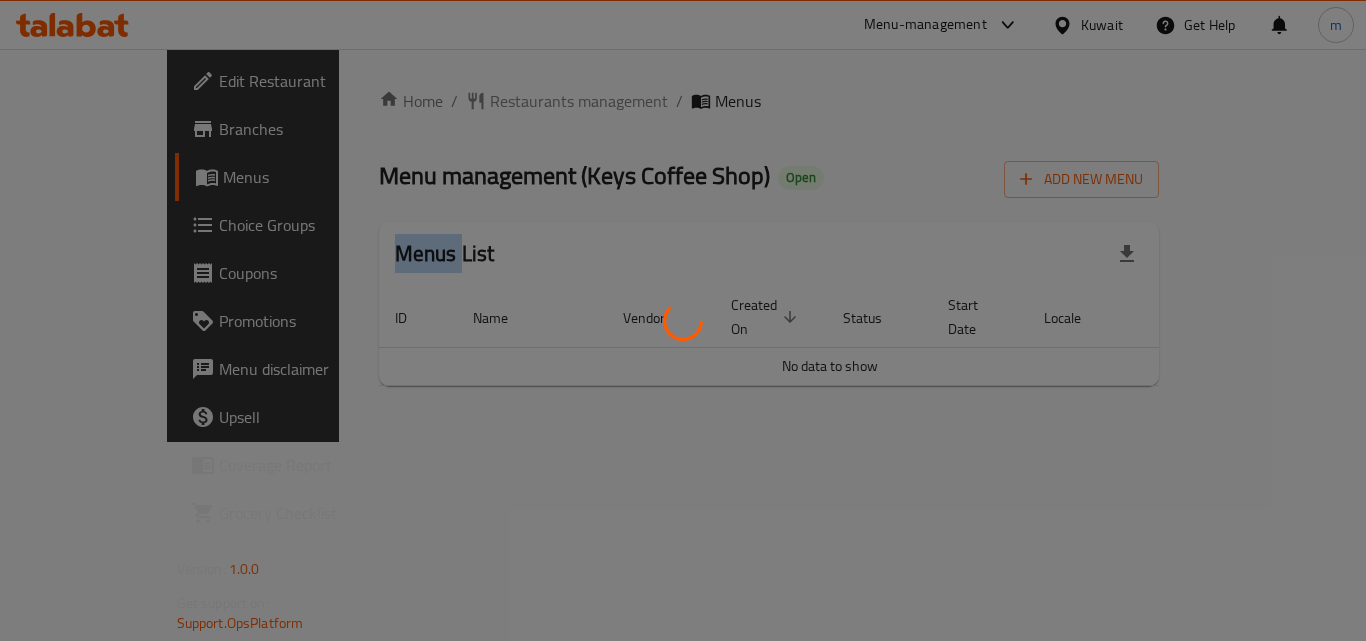 click at bounding box center (683, 320) 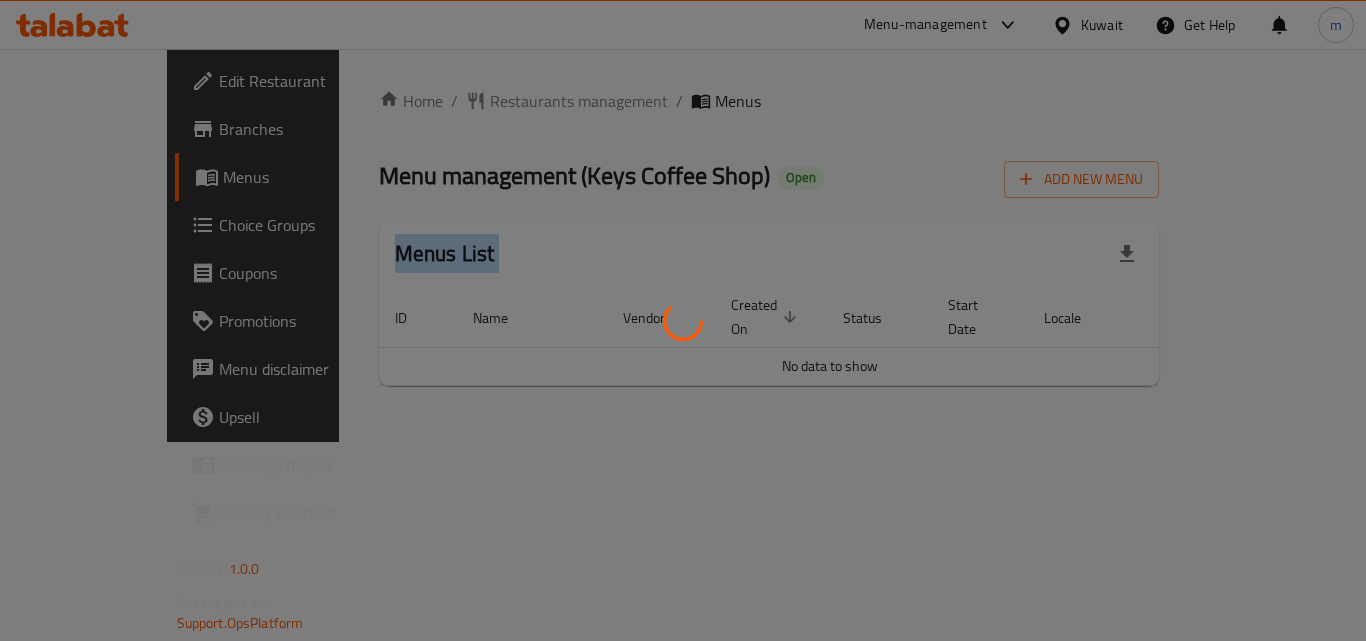 click at bounding box center [683, 320] 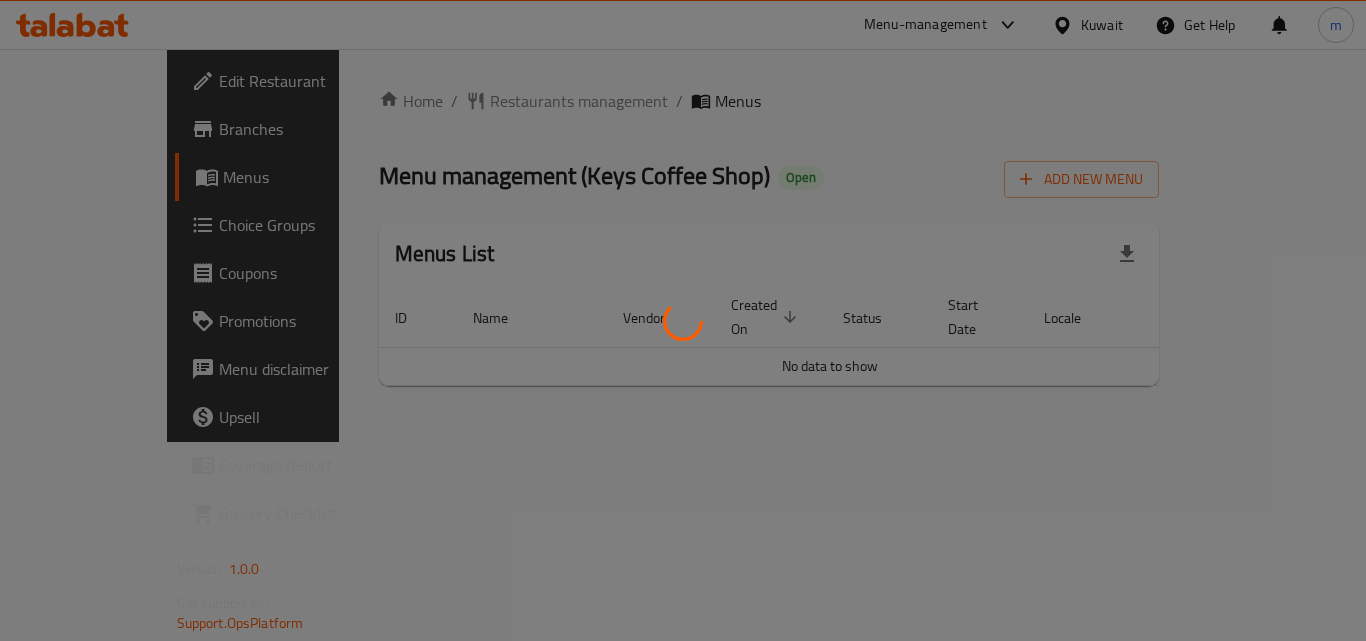 drag, startPoint x: 453, startPoint y: 495, endPoint x: 464, endPoint y: 368, distance: 127.47549 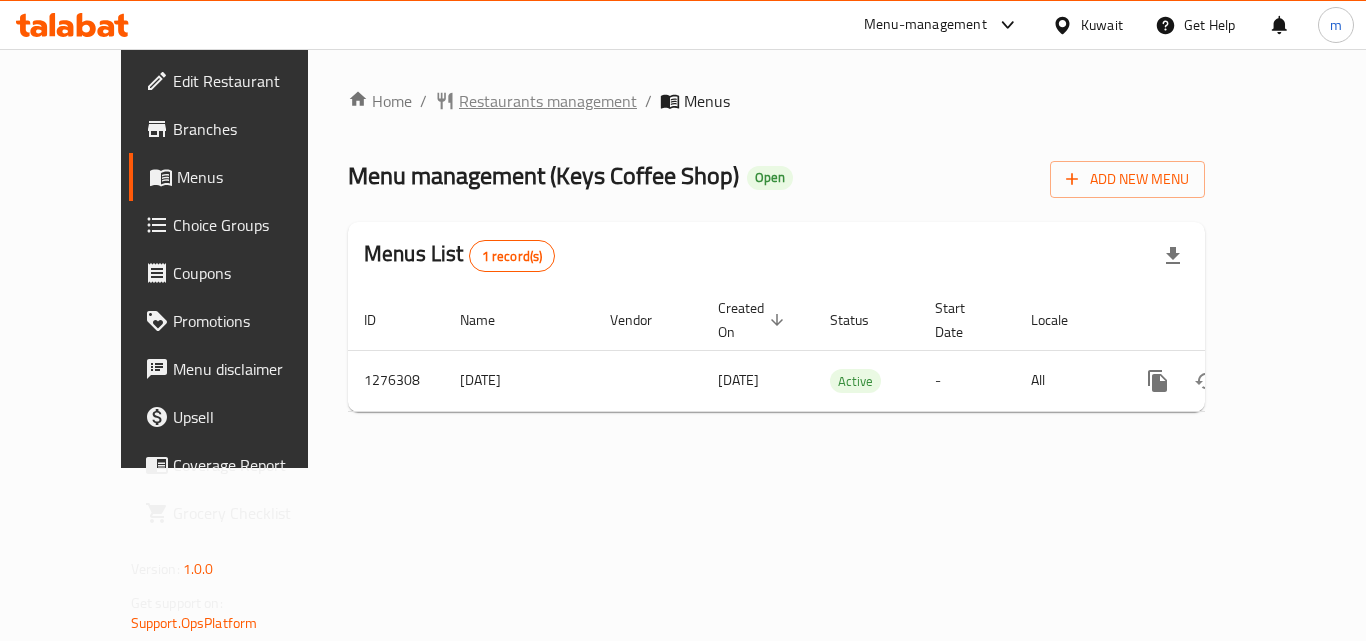 click on "Restaurants management" at bounding box center (548, 101) 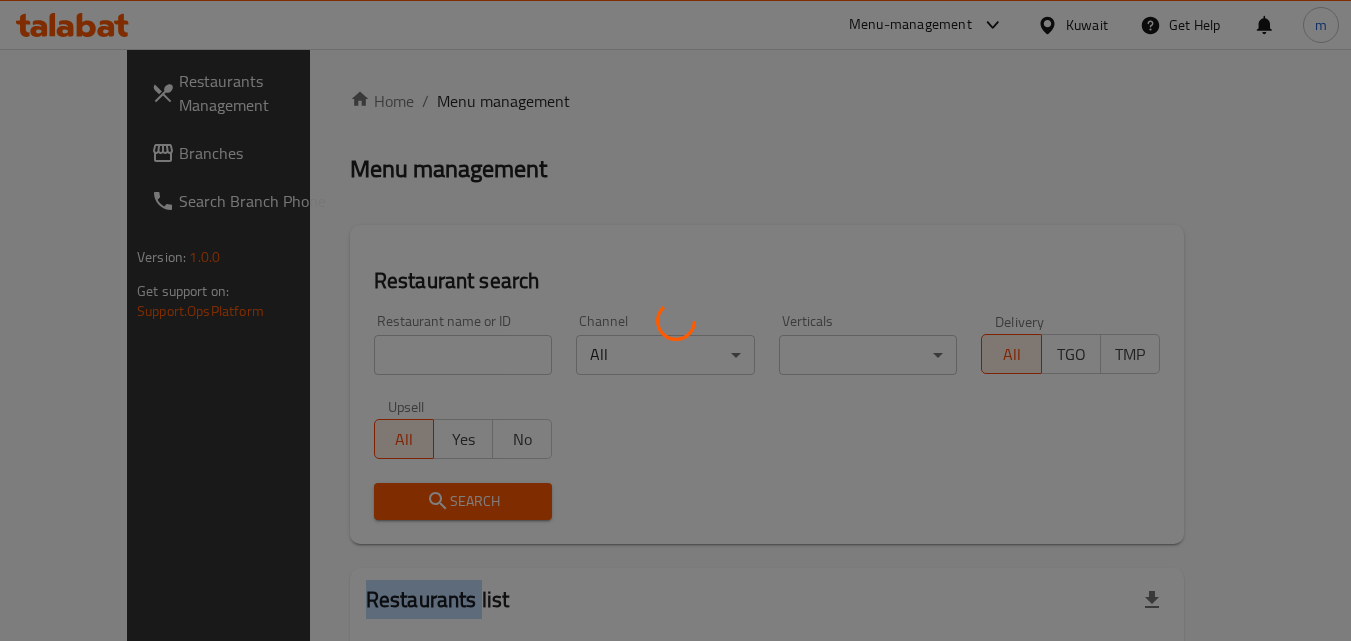 click at bounding box center (675, 320) 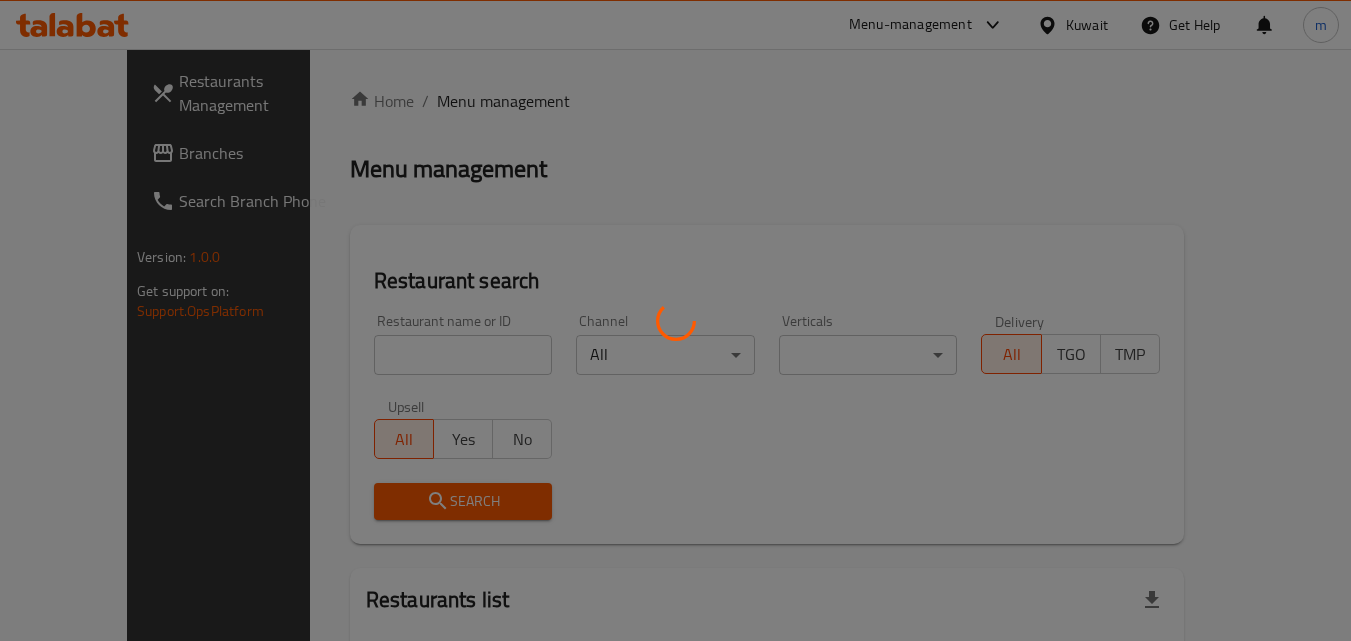 click at bounding box center [675, 320] 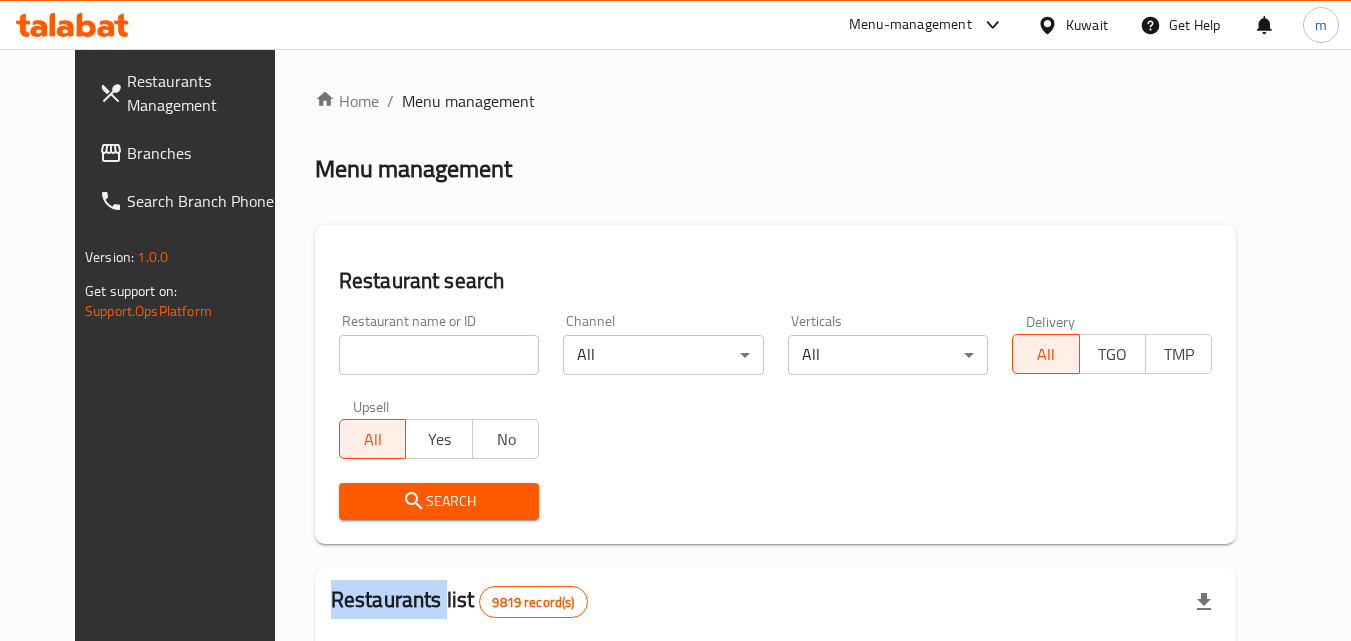 click on "Home / Menu management Menu management Restaurant search Restaurant name or ID Restaurant name or ID Channel All ​ Verticals All ​ Delivery All TGO TMP Upsell All Yes No   Search Restaurants list   9819 record(s) ID sorted ascending Name (En) Name (Ar) Ref. Name Logo Branches Open Busy Closed POS group Status Action 1 Little Caesars  ليتل سيزرز 6 0 0 0 INACTIVE 2 Pizza Hut بيتزا هت 68 0 0 2 KFG HIDDEN 3 old kfg BK-3 old kfg BK-3 77 0 0 0 KFG HIDDEN 4 Hardee's هارديز 58 51 0 0 Americana-Digital OPEN 5 Chicken Tikka دجاج تكا 15 12 0 0 OPEN 6 KFC كنتاكى 69 60 1 0 Americana-Digital OPEN 7 Dairy Queen ديري كوين 0 0 0 0 OPEN 8 Mais Alghanim ميس الغانم 11 11 0 0 OCIMS OPEN 9 Maki ماكي 2 2 0 0 OPEN 10 Rose PATISSERIE روز للمعجنات 1 1 0 0 OPEN Rows per page: 10 1-10 of 9819" at bounding box center [776, 696] 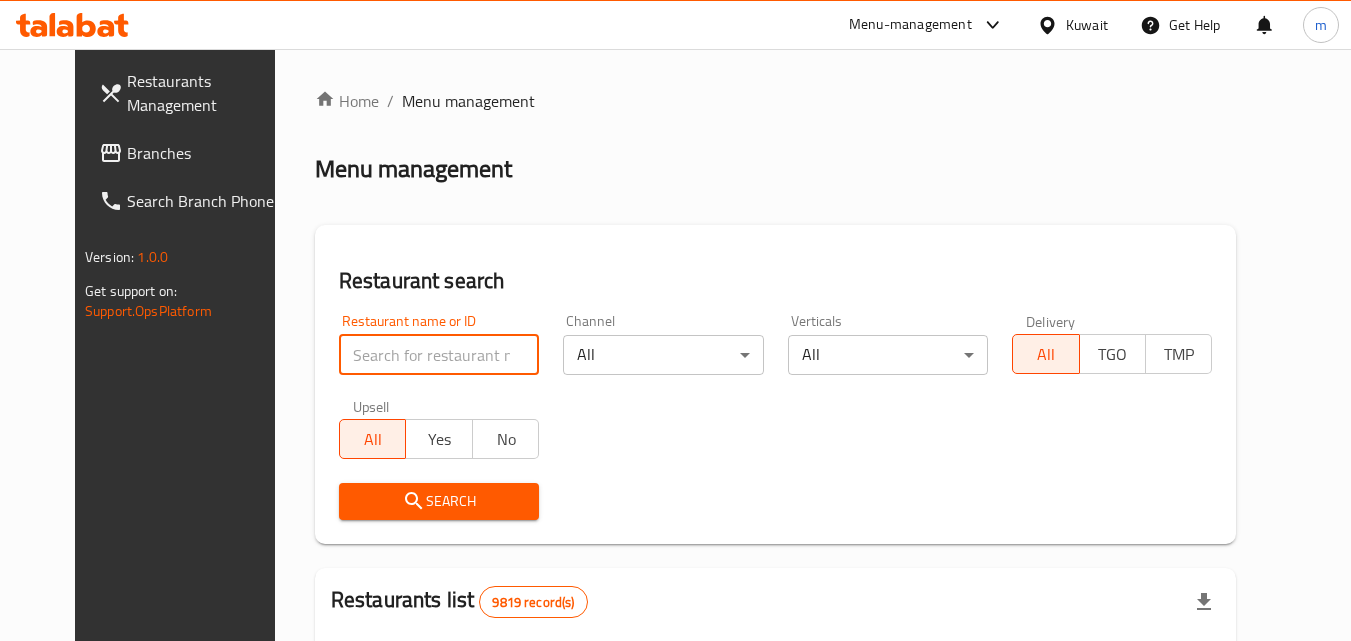drag, startPoint x: 381, startPoint y: 361, endPoint x: 424, endPoint y: 360, distance: 43.011627 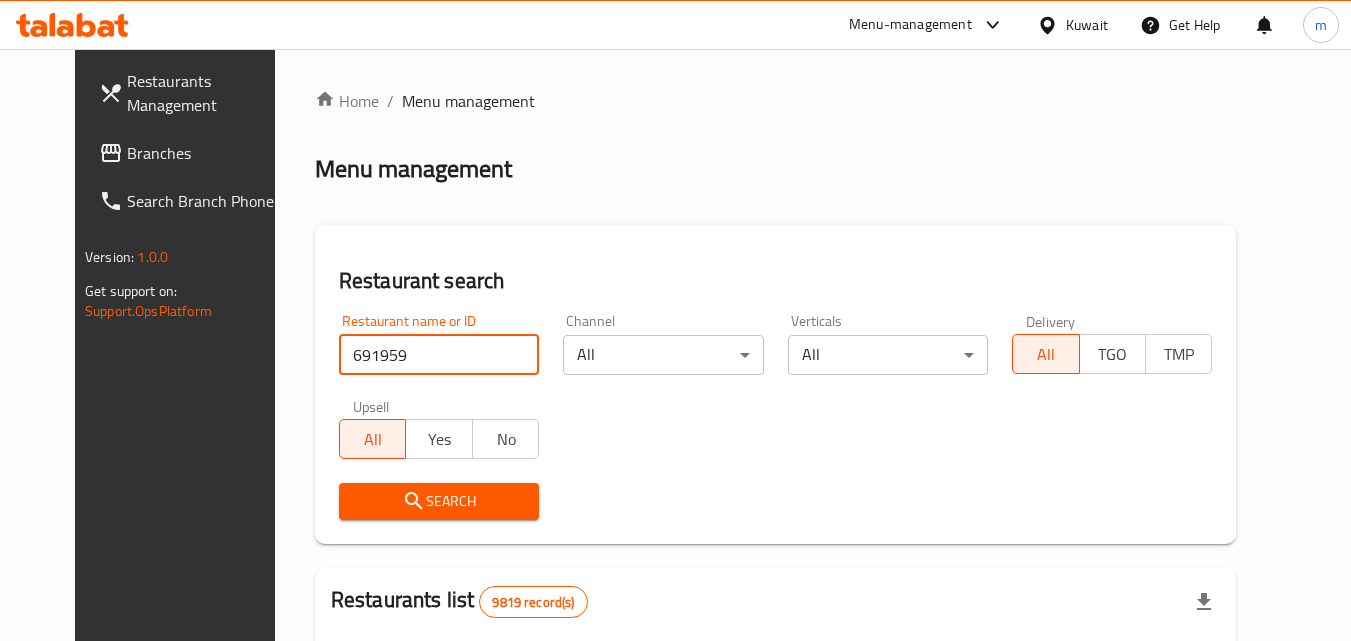 type on "691959" 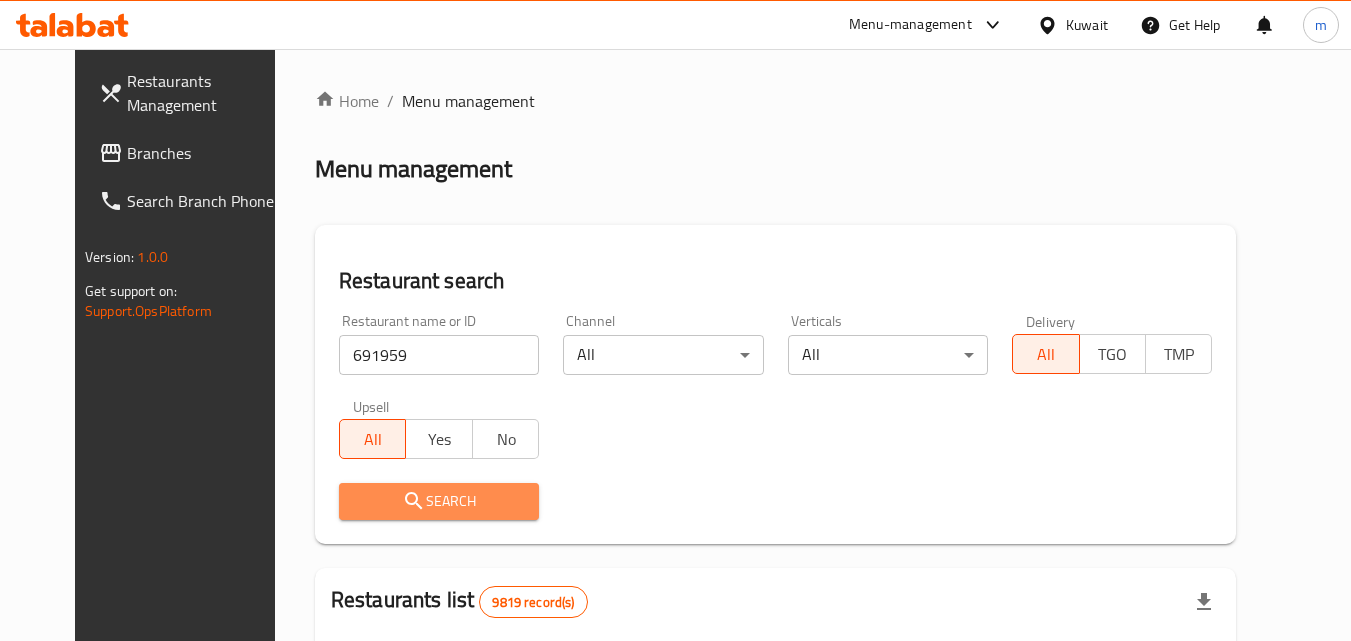 drag, startPoint x: 381, startPoint y: 487, endPoint x: 416, endPoint y: 456, distance: 46.75468 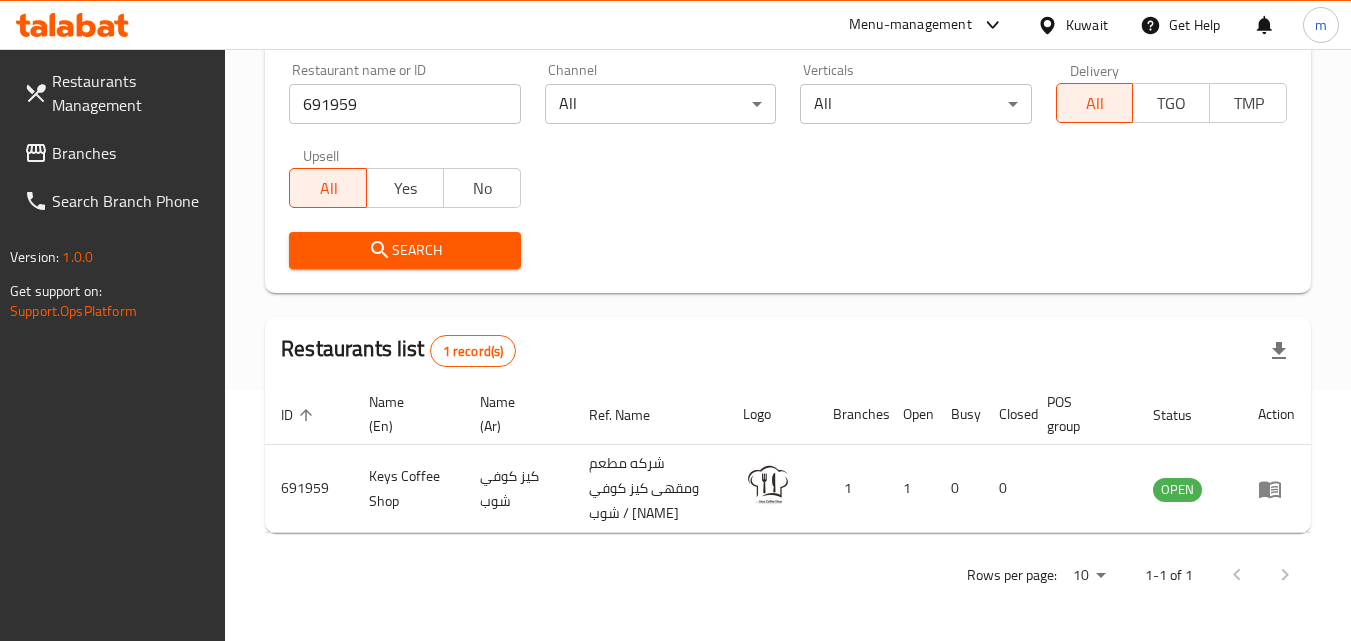 scroll, scrollTop: 276, scrollLeft: 0, axis: vertical 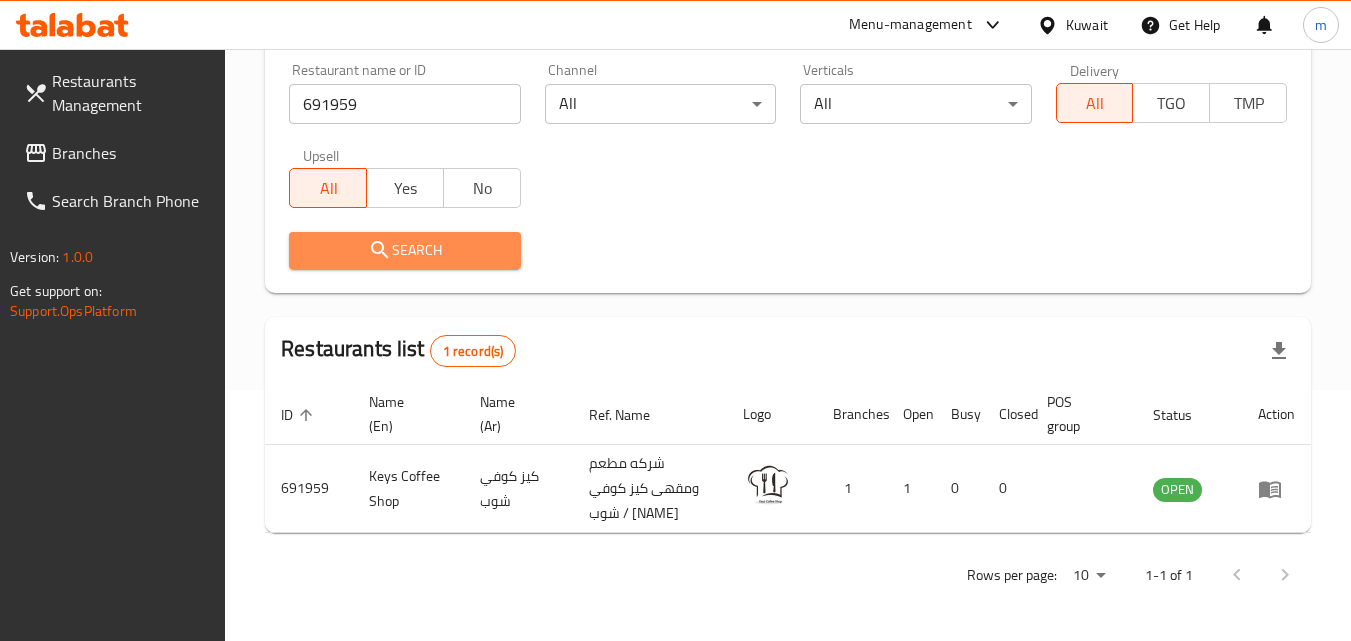 click on "Search" at bounding box center (404, 250) 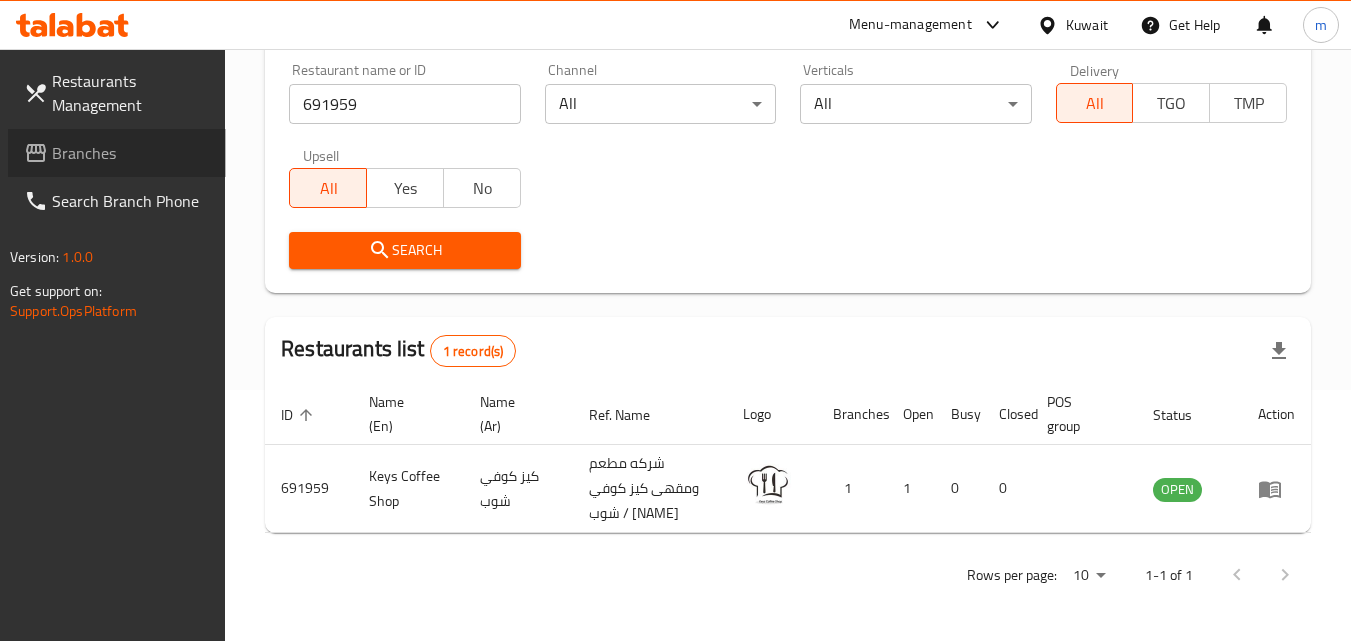 click on "Branches" at bounding box center (131, 153) 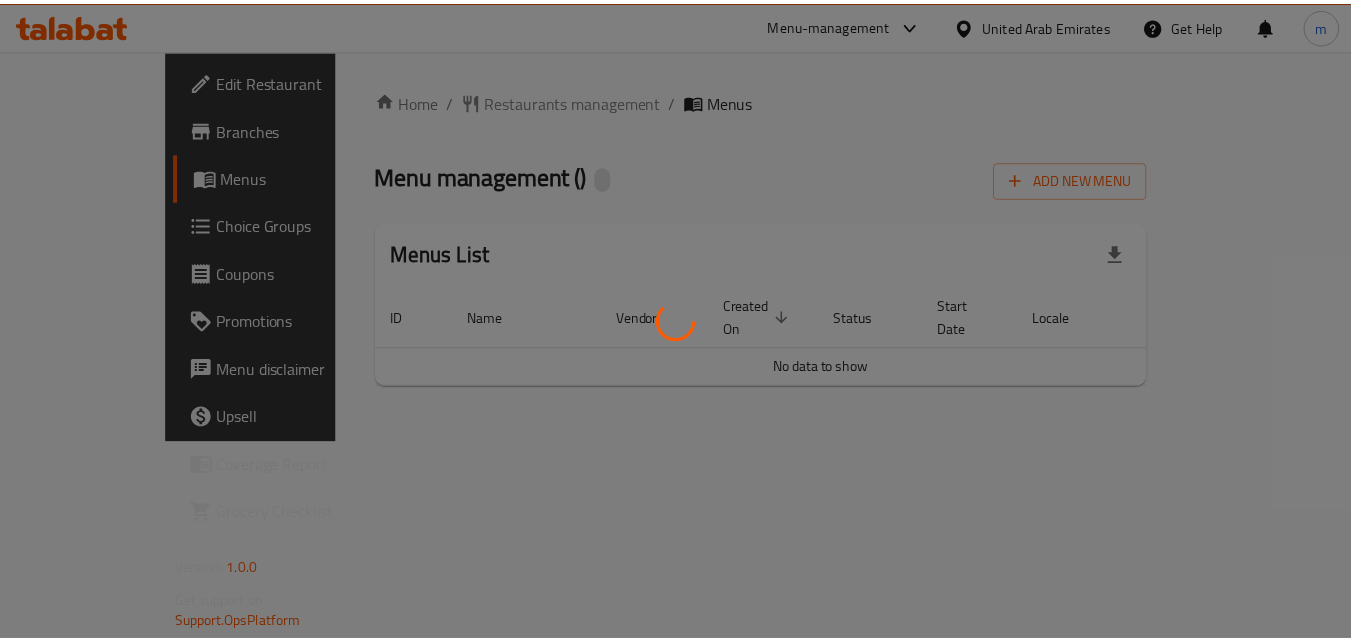 scroll, scrollTop: 0, scrollLeft: 0, axis: both 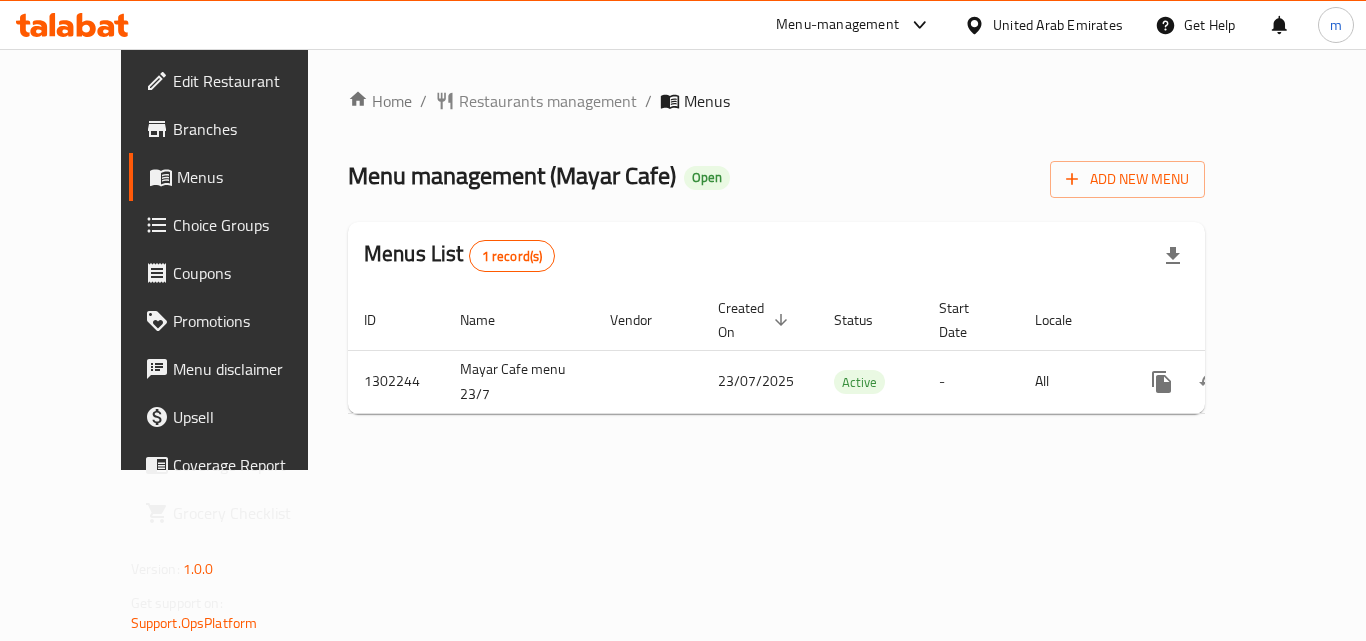 click on "Restaurants management" at bounding box center [548, 101] 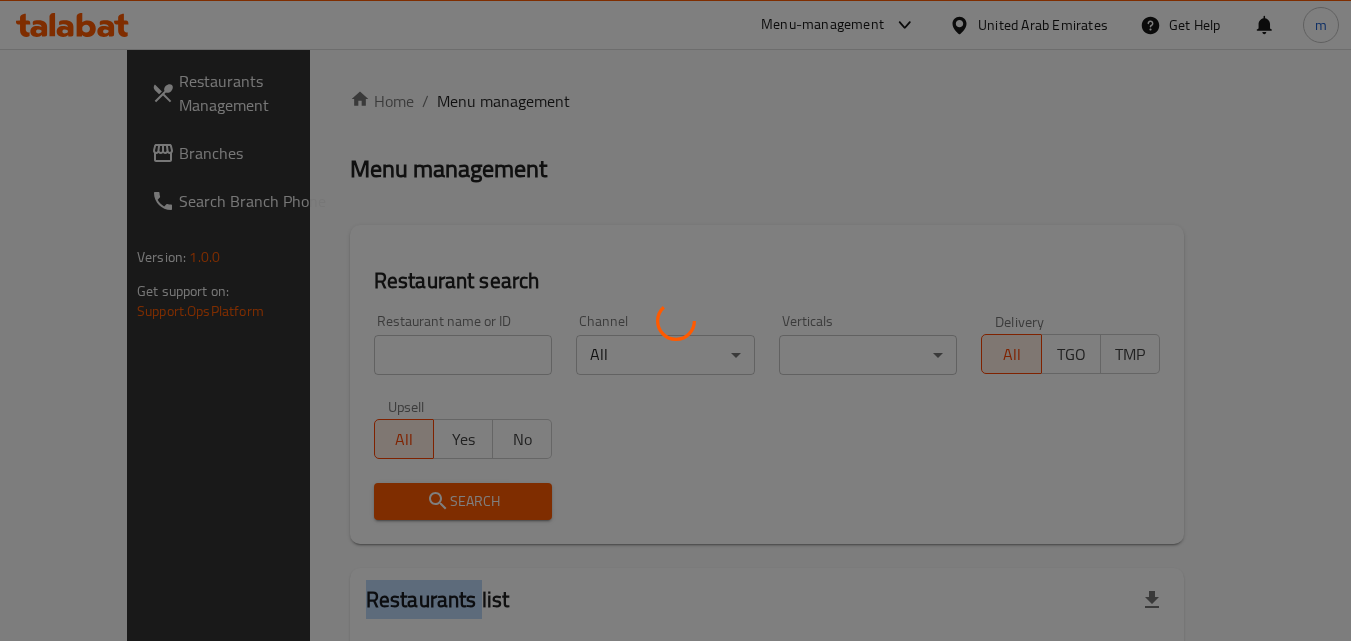 click at bounding box center [675, 320] 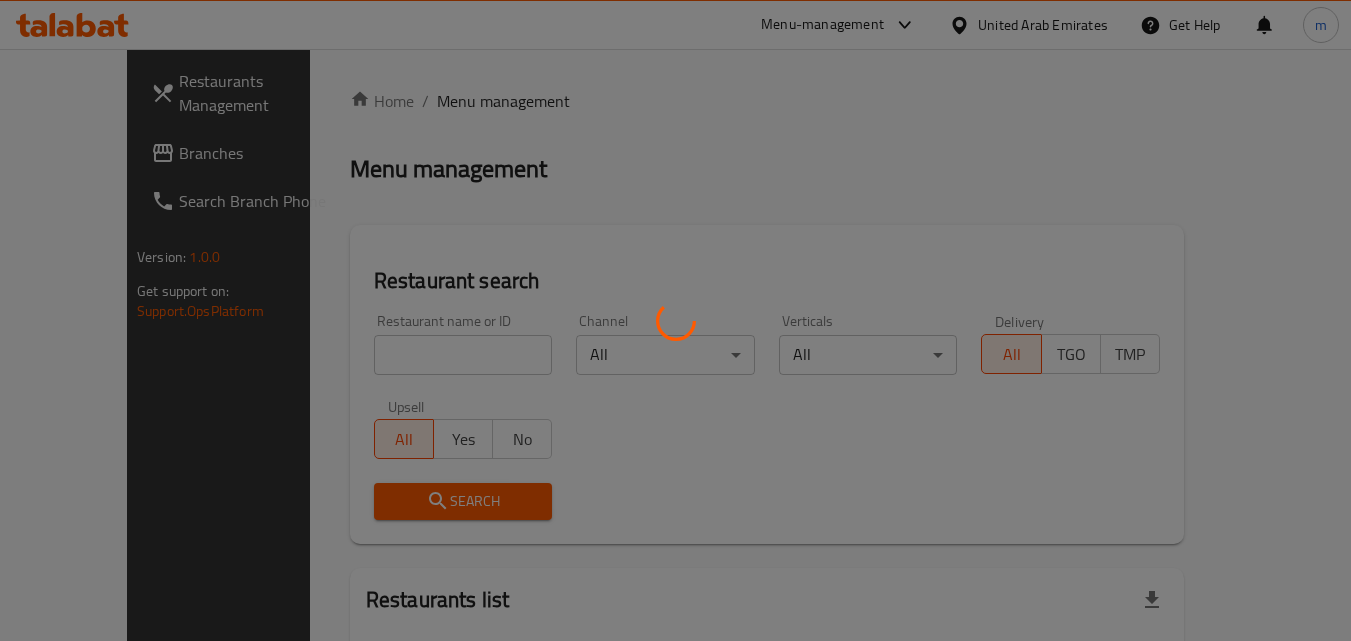 click at bounding box center (675, 320) 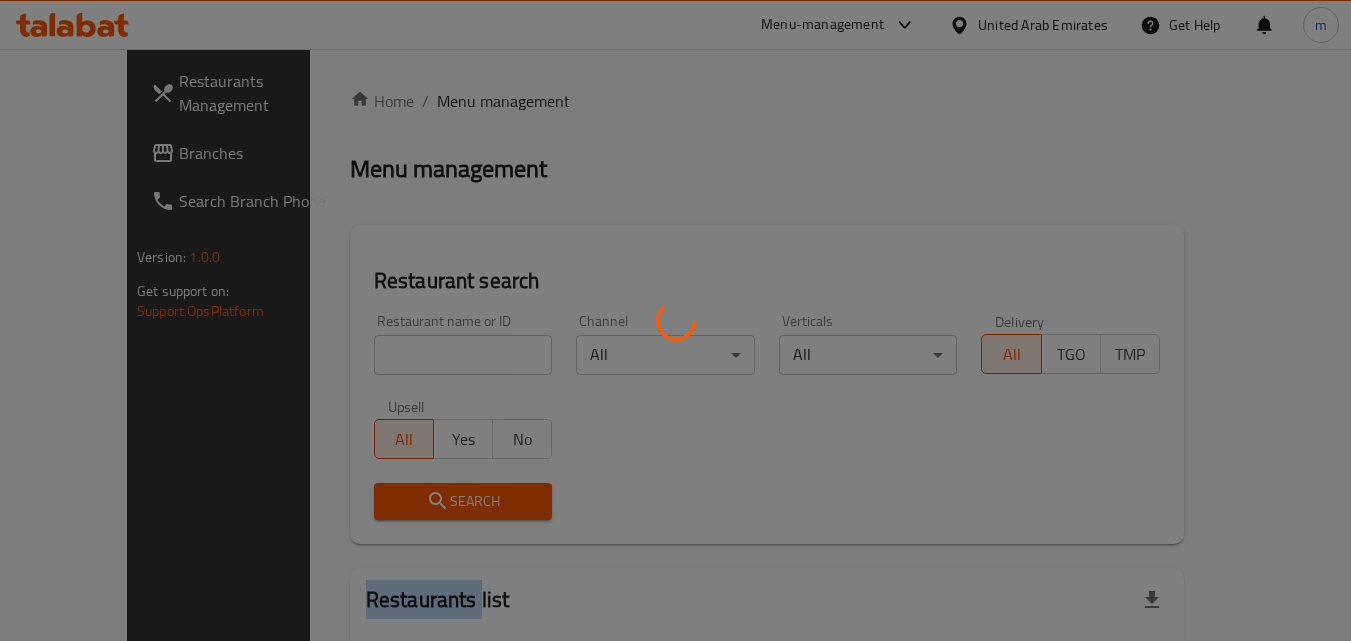 click at bounding box center (675, 320) 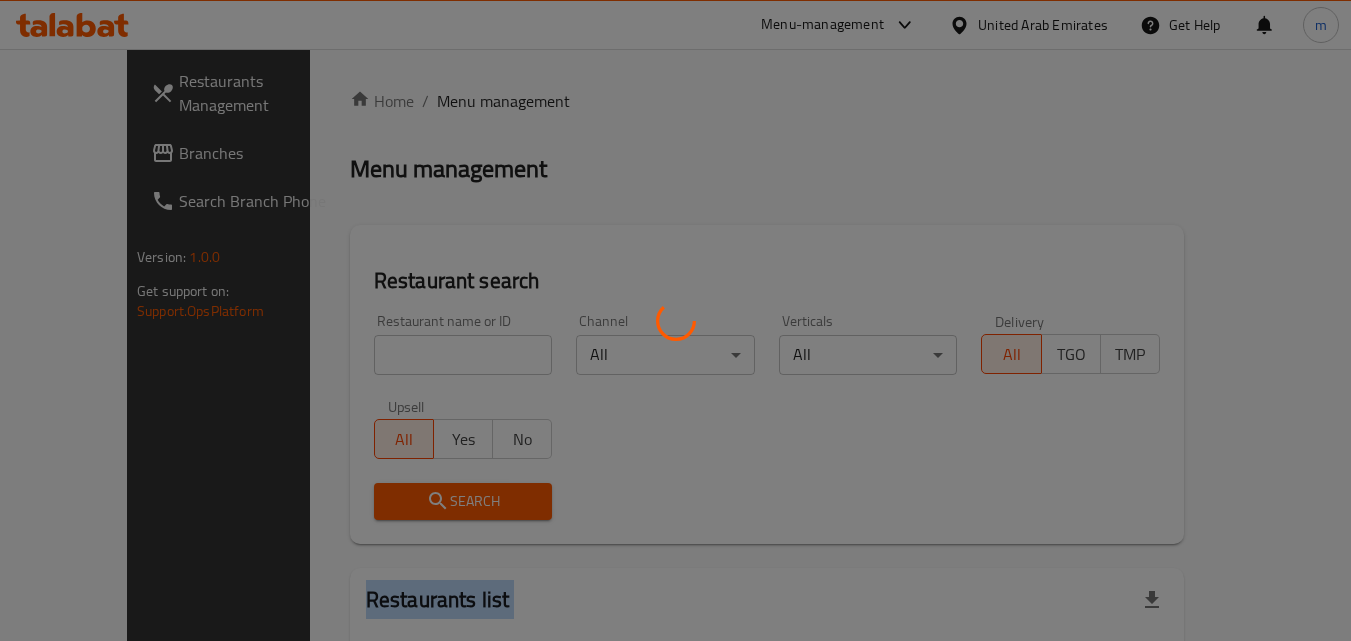 click at bounding box center (675, 320) 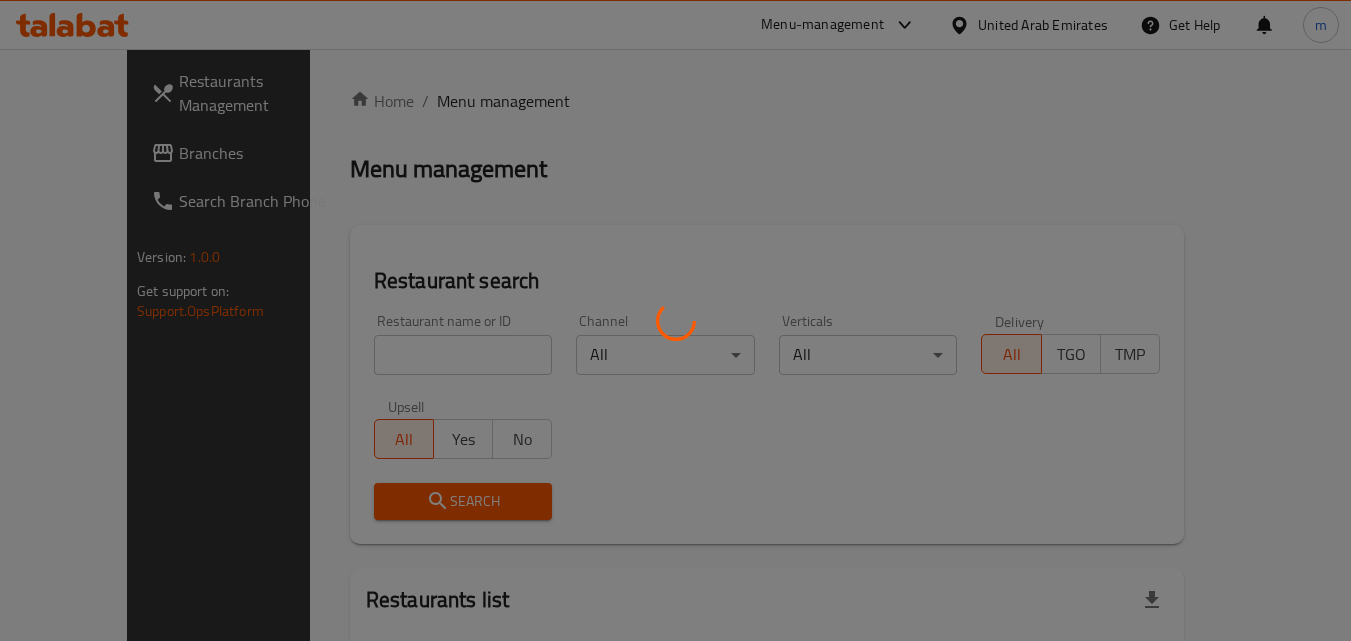 drag, startPoint x: 667, startPoint y: 473, endPoint x: 511, endPoint y: 401, distance: 171.81386 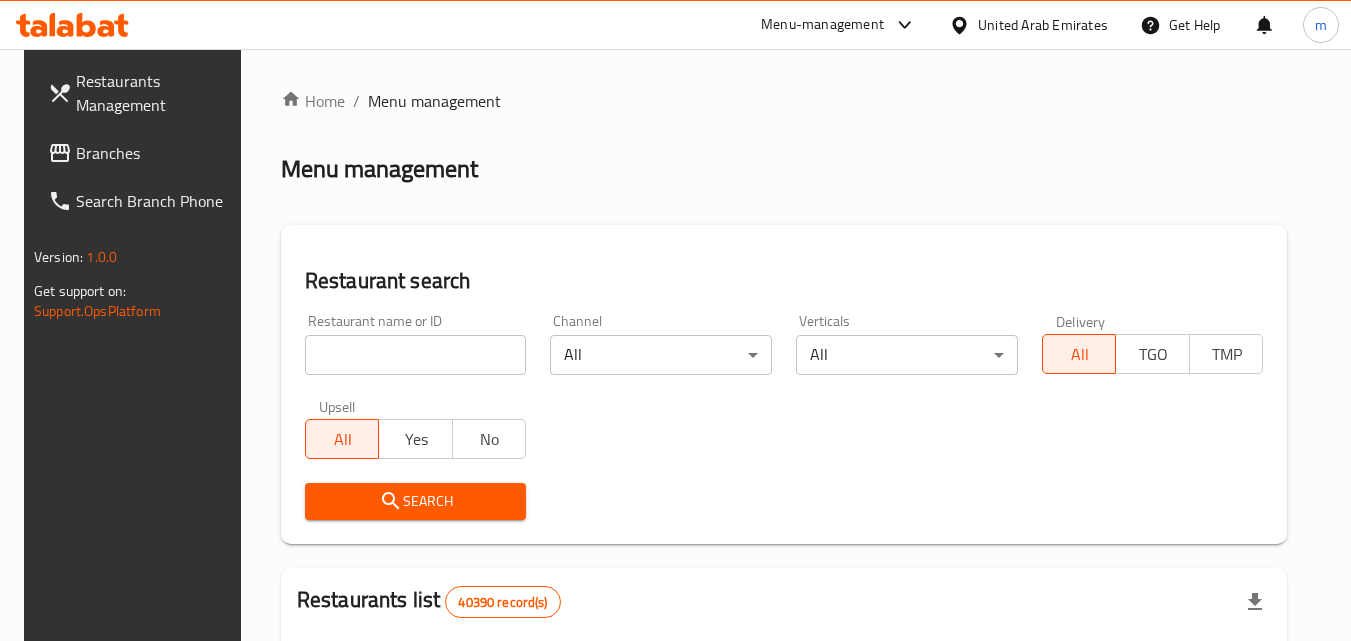 click at bounding box center [416, 355] 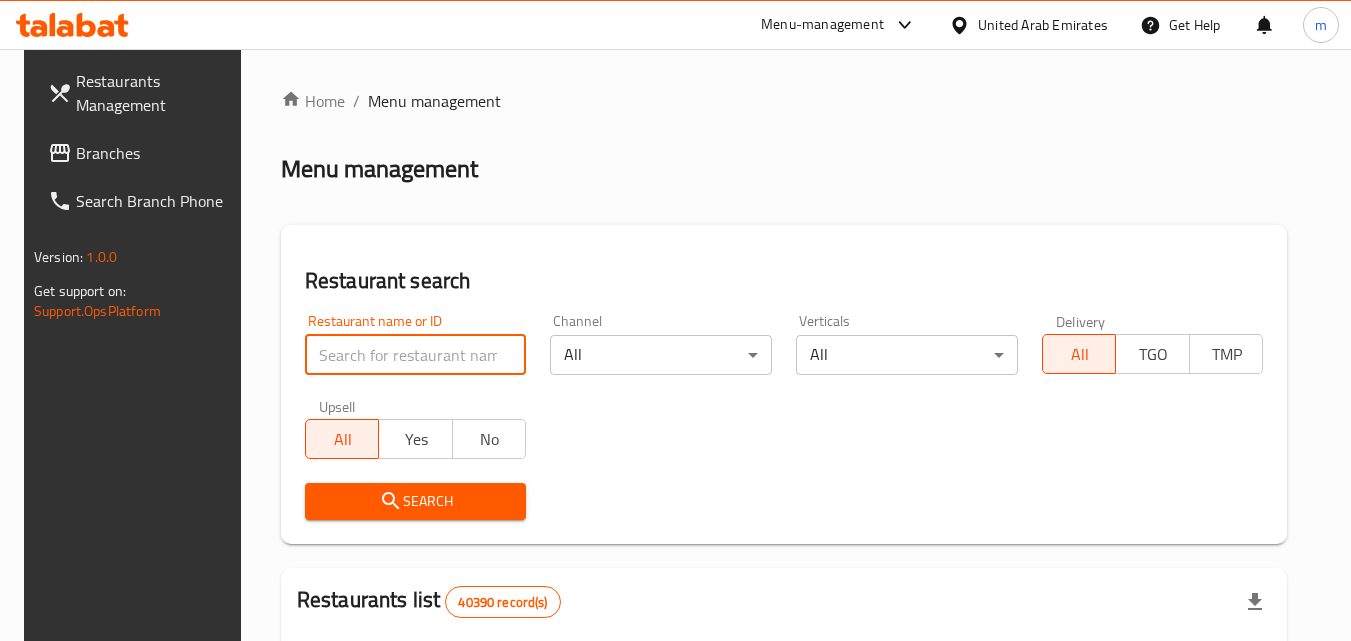 paste on "702345" 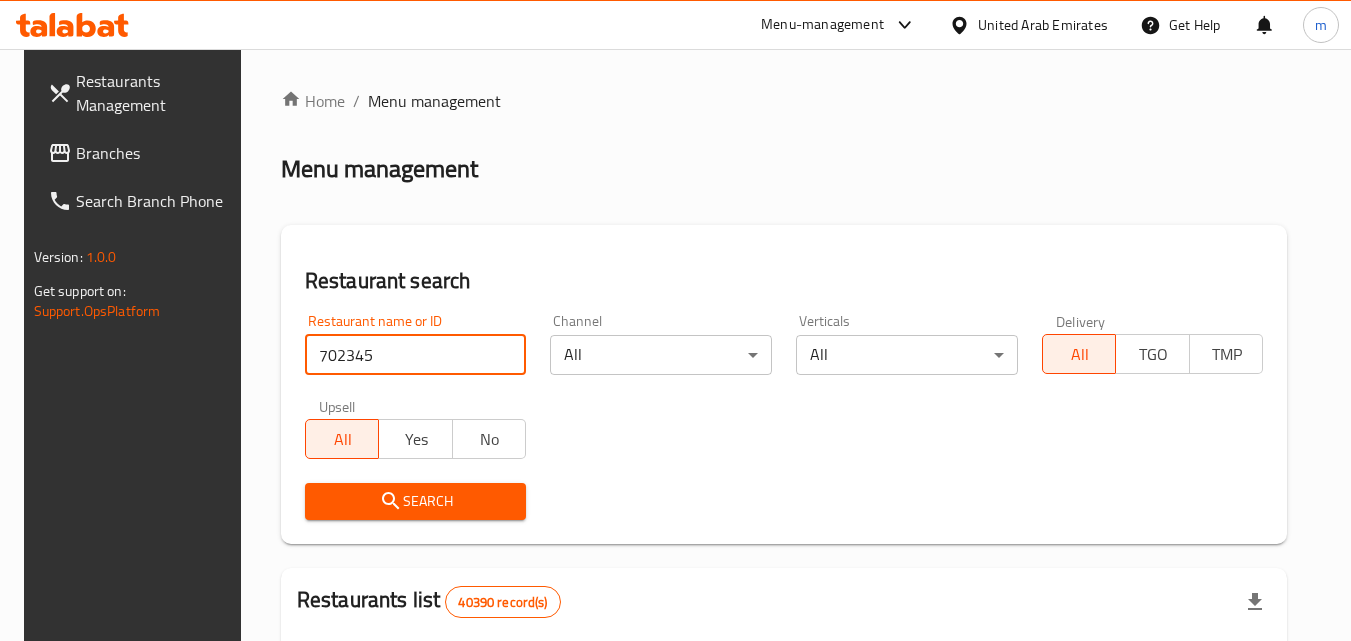 type on "702345" 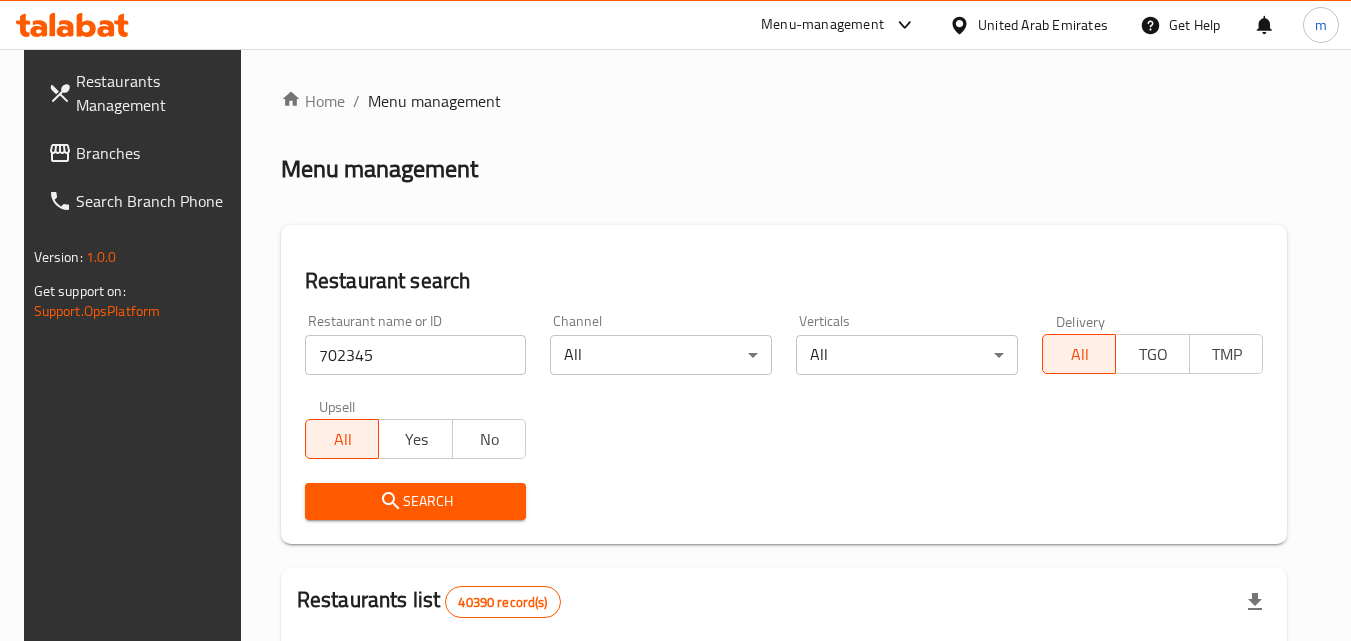 drag, startPoint x: 446, startPoint y: 499, endPoint x: 445, endPoint y: 452, distance: 47.010635 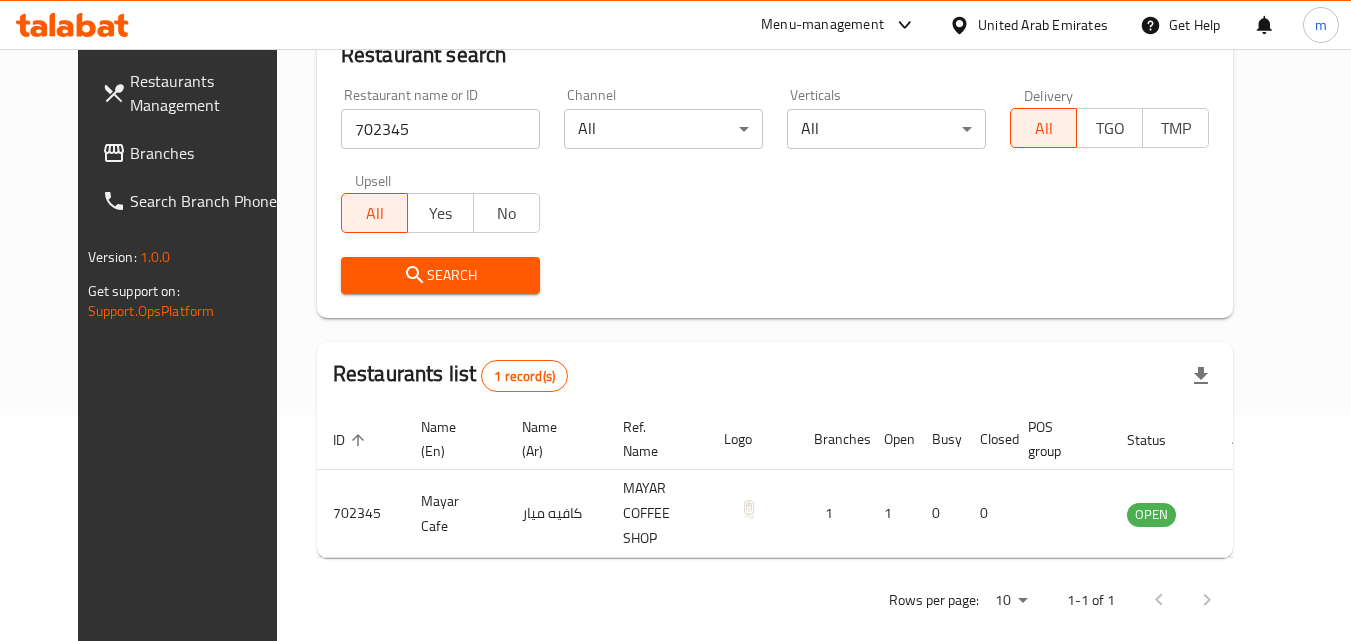 scroll, scrollTop: 234, scrollLeft: 0, axis: vertical 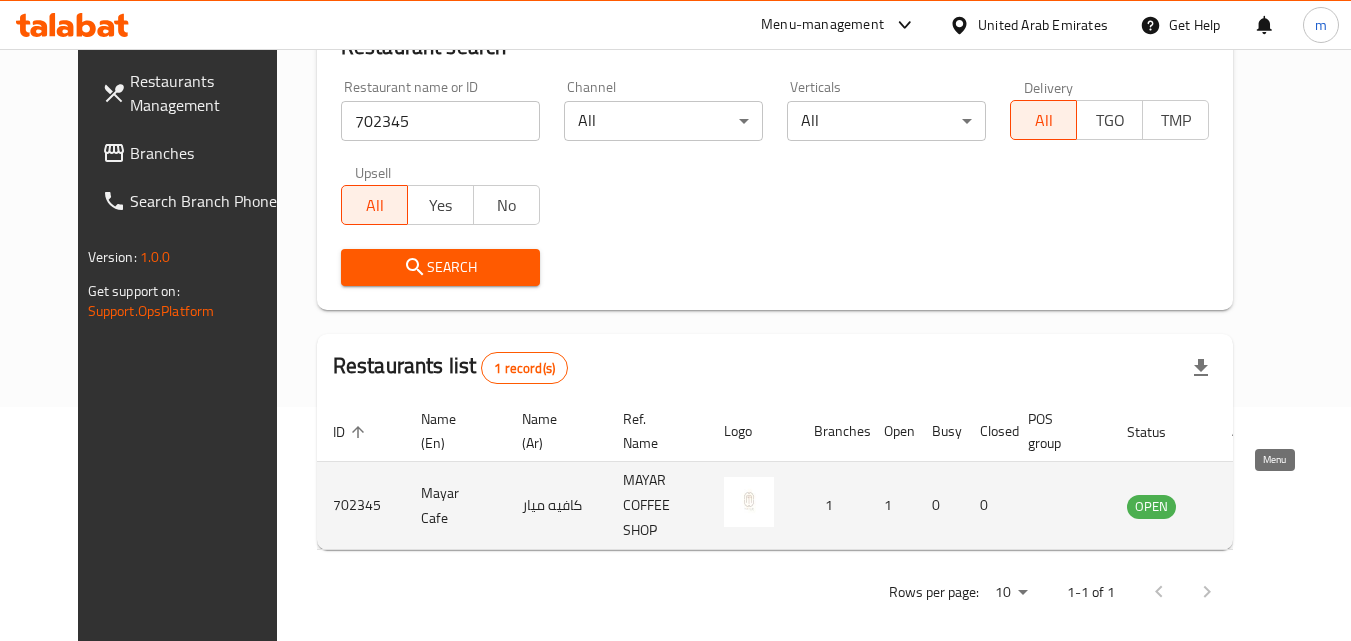 drag, startPoint x: 1271, startPoint y: 491, endPoint x: 986, endPoint y: 451, distance: 287.79333 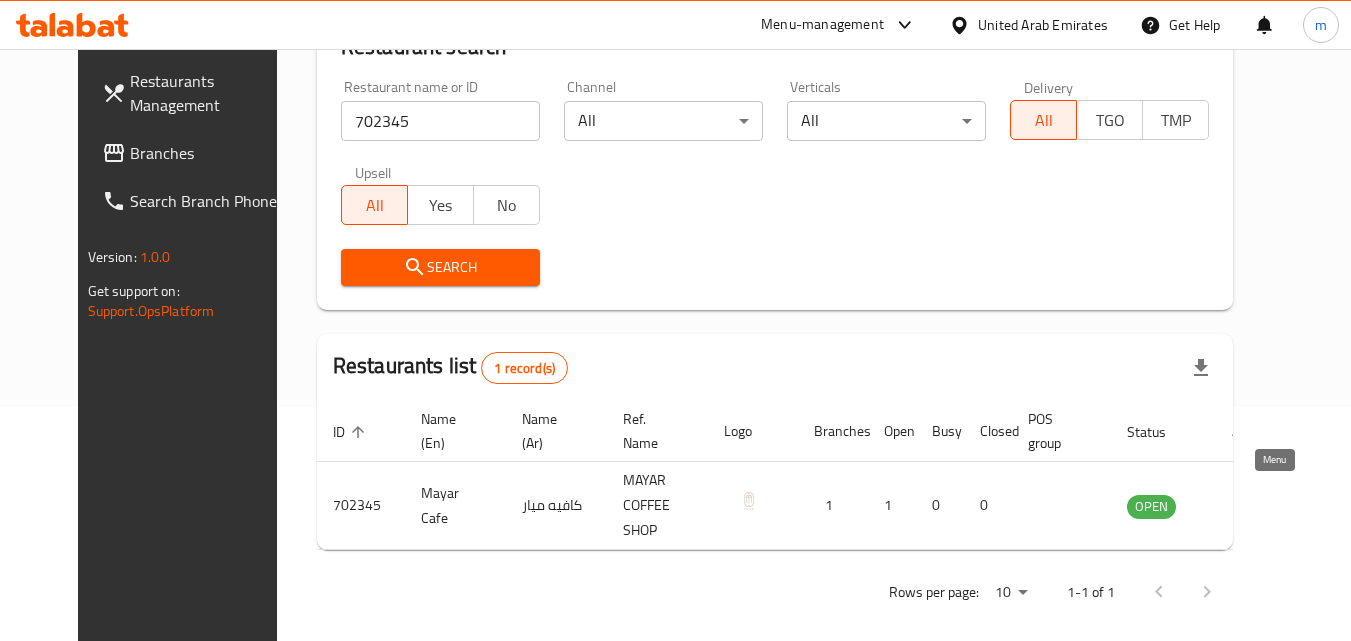 click 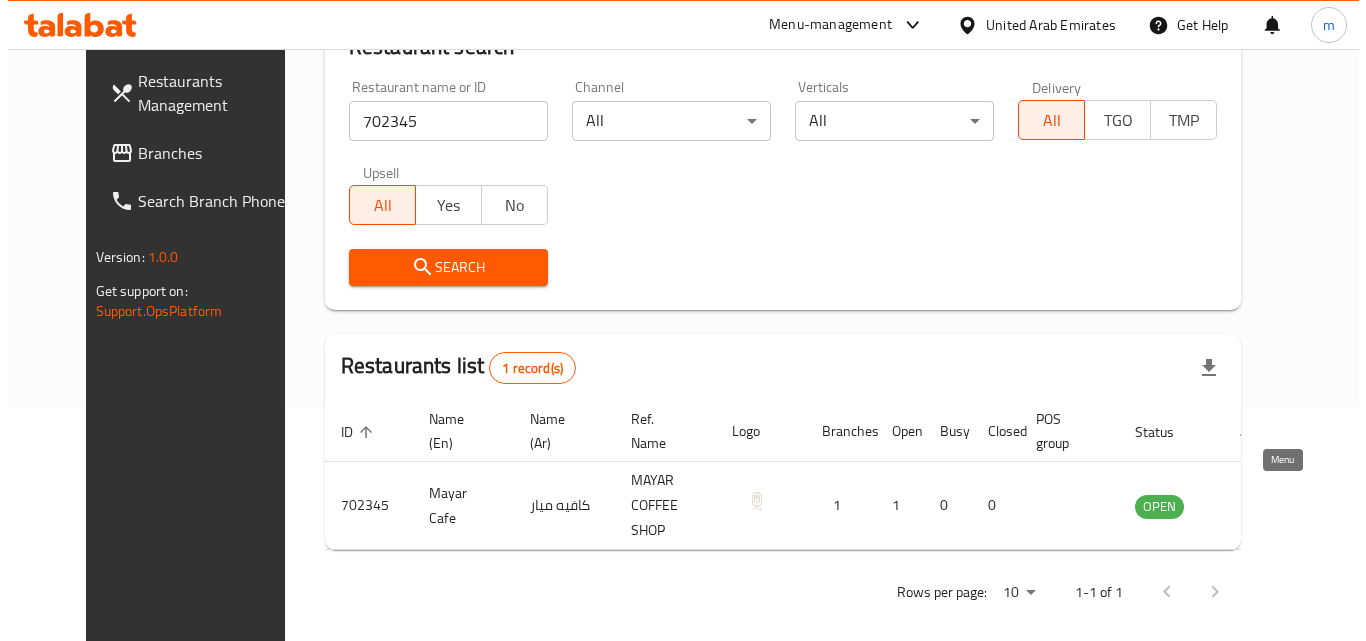 scroll, scrollTop: 0, scrollLeft: 0, axis: both 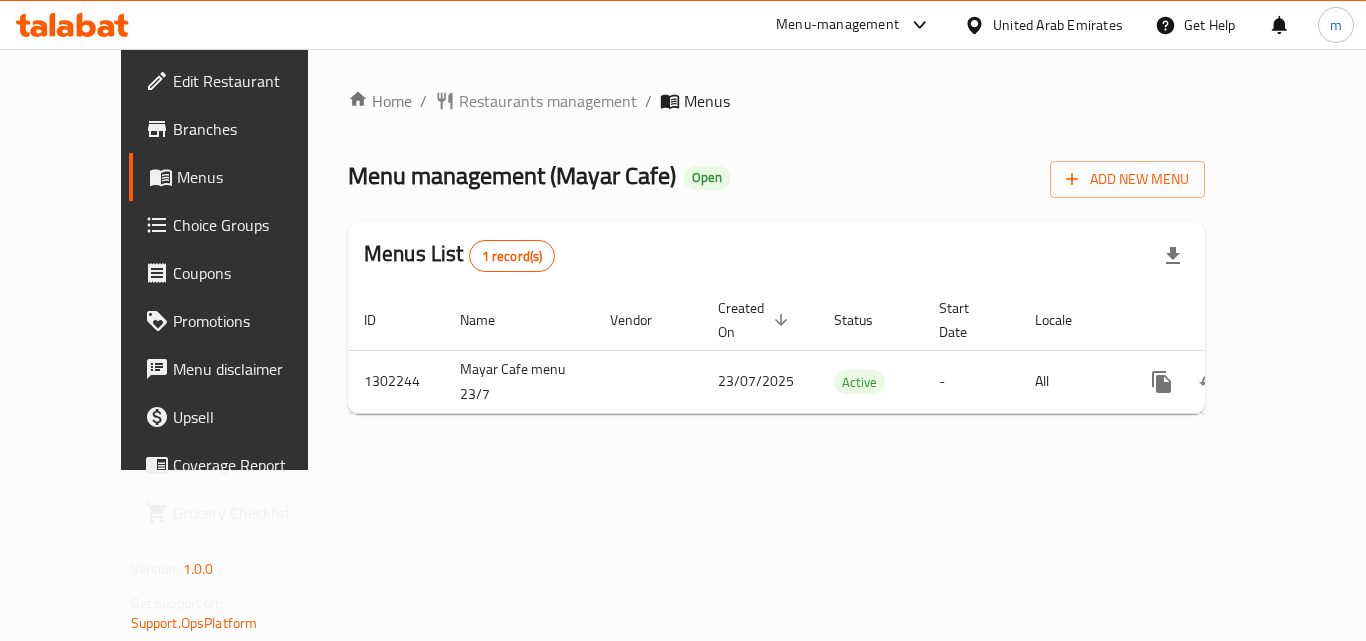 click on "Coupons" at bounding box center (253, 273) 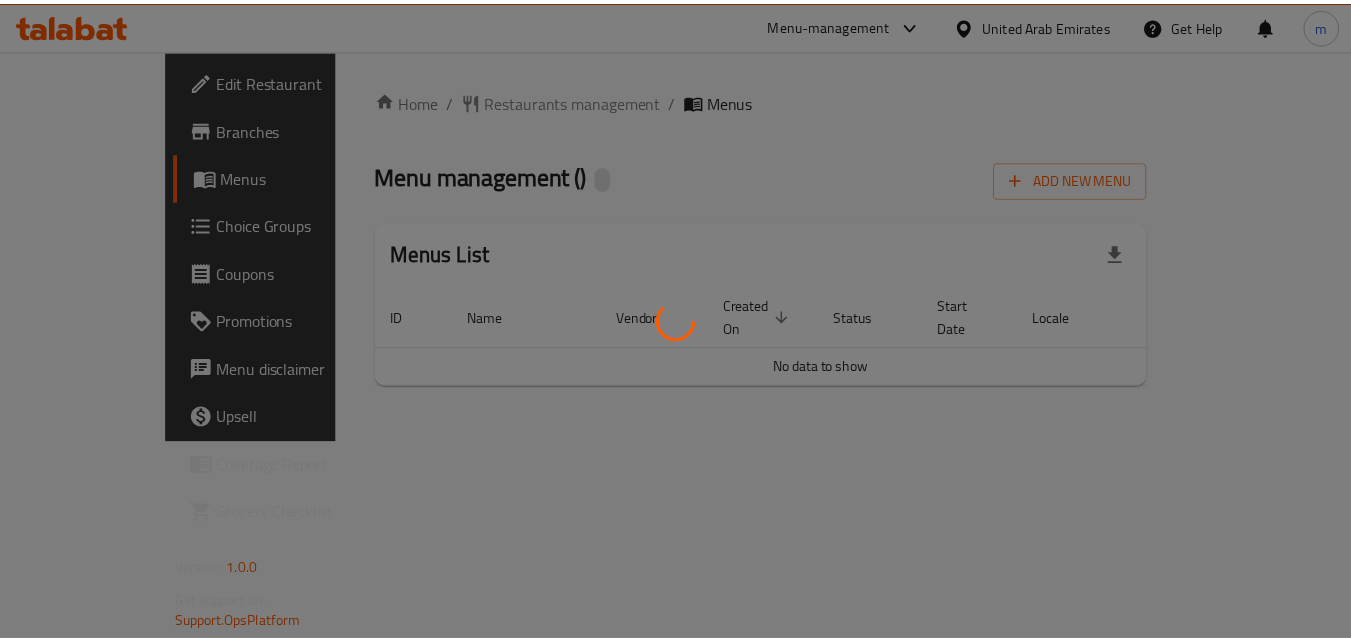 scroll, scrollTop: 0, scrollLeft: 0, axis: both 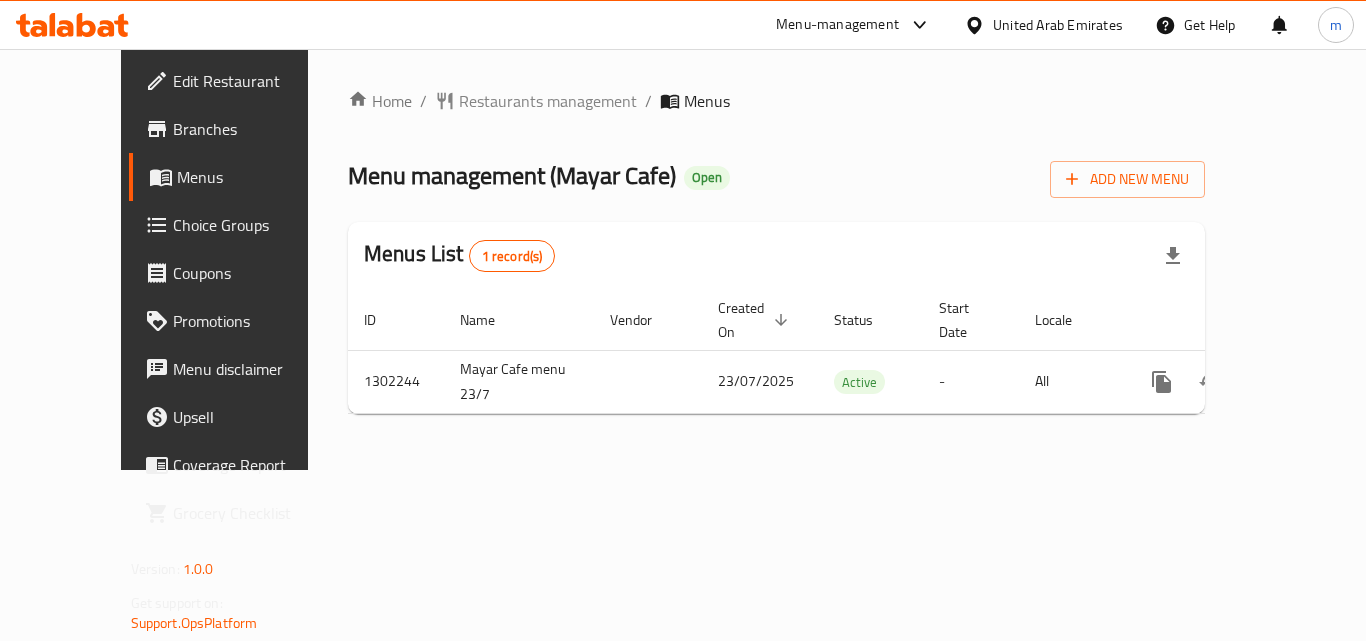 click on "Choice Groups" at bounding box center [253, 225] 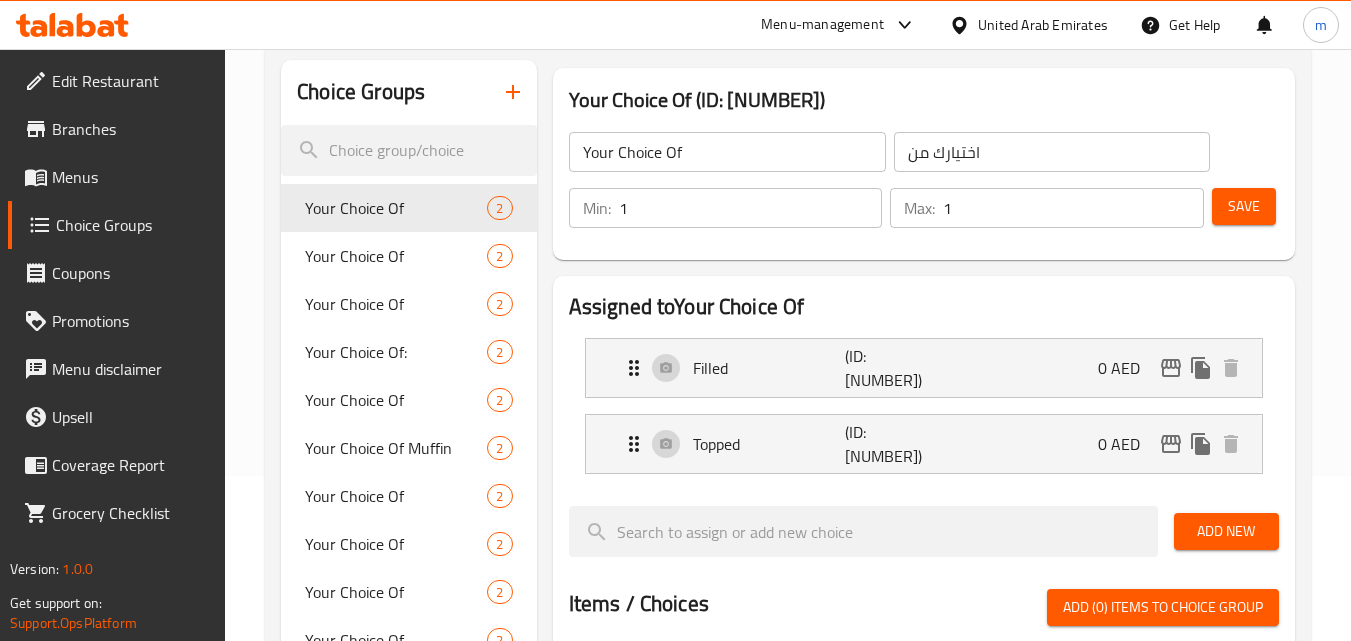 scroll, scrollTop: 200, scrollLeft: 0, axis: vertical 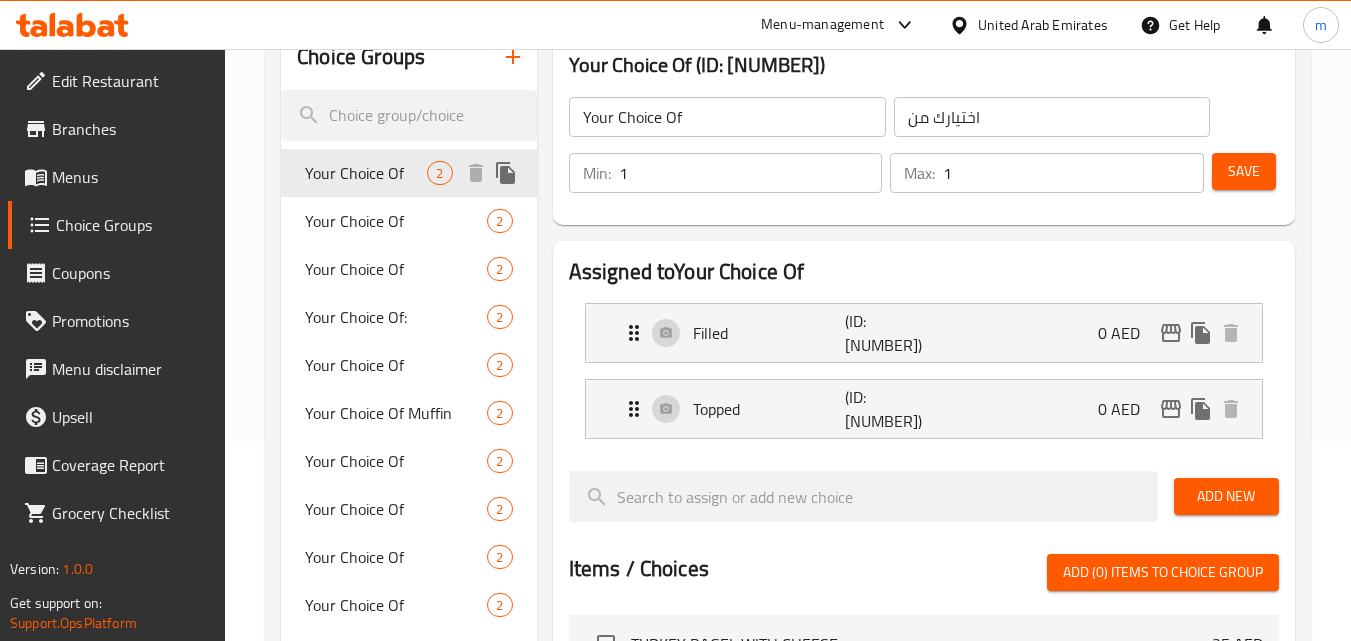 click on "Your Choice Of" at bounding box center (366, 173) 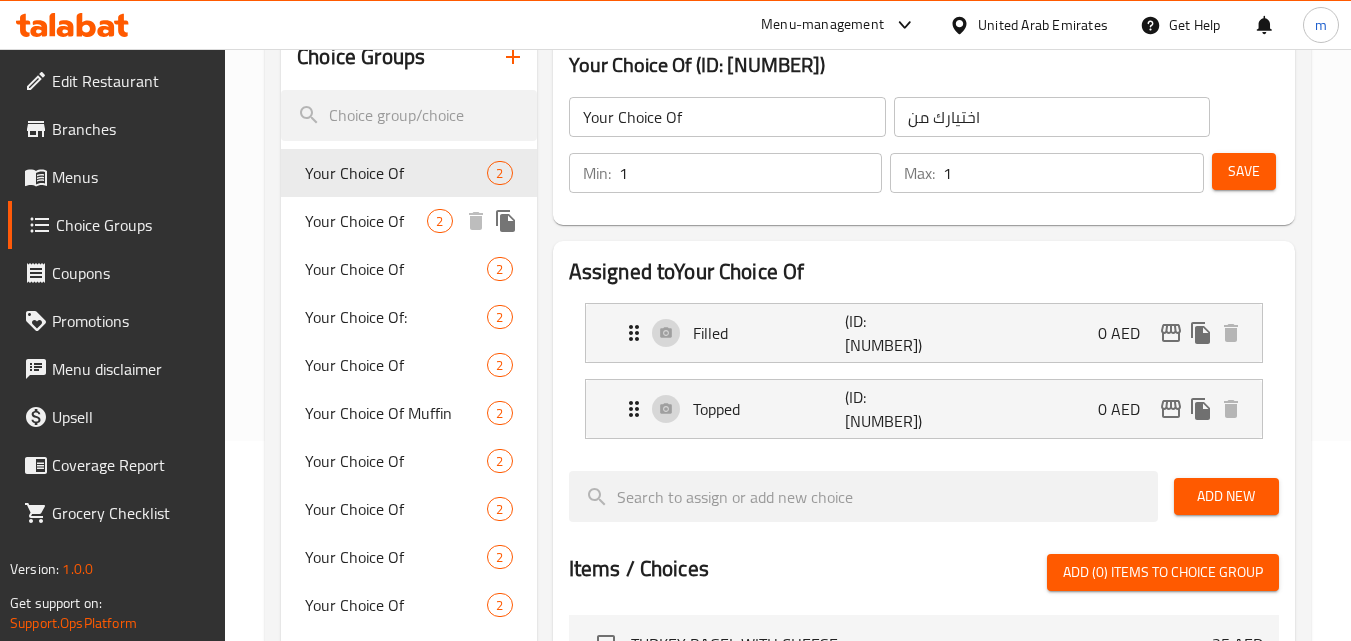 click on "Your Choice Of" at bounding box center [366, 221] 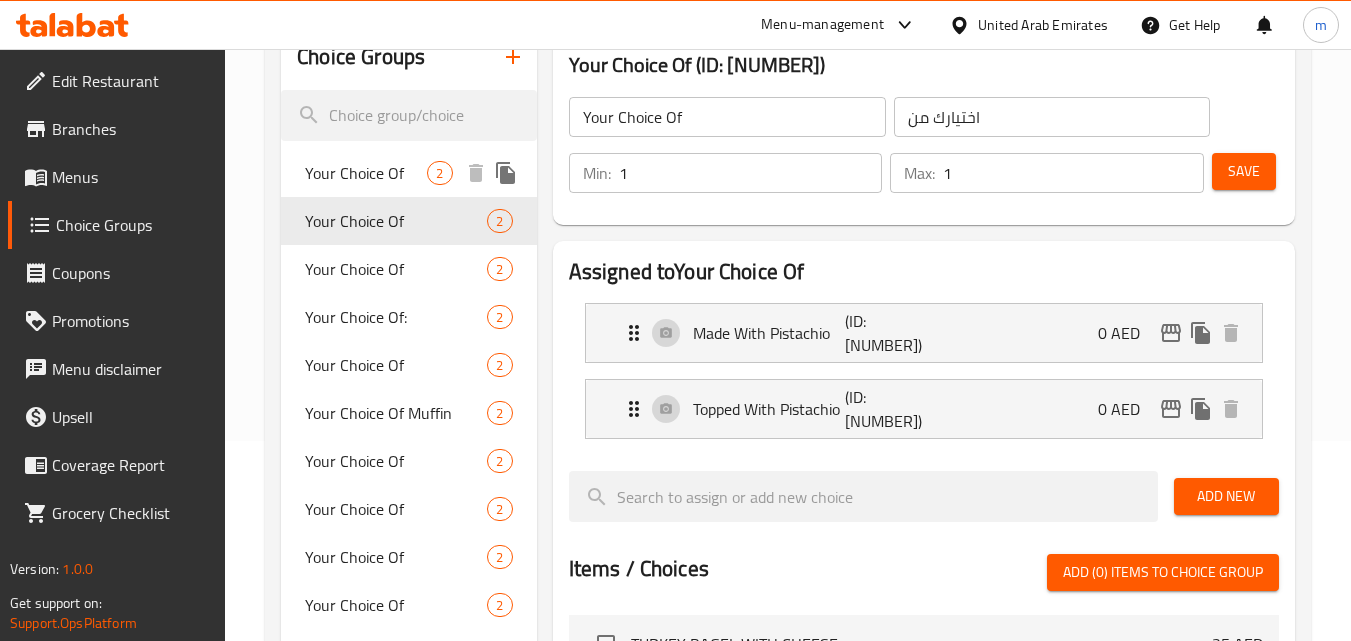 click on "Your Choice Of" at bounding box center (366, 173) 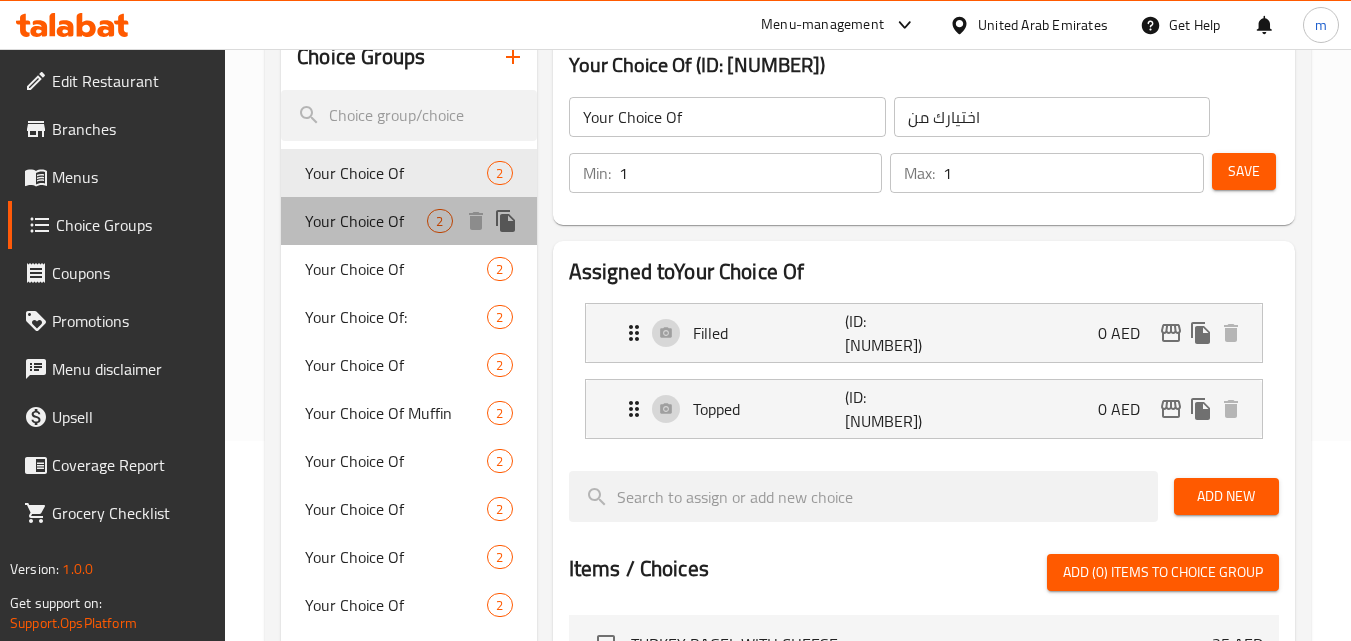 click on "Your Choice Of" at bounding box center [366, 221] 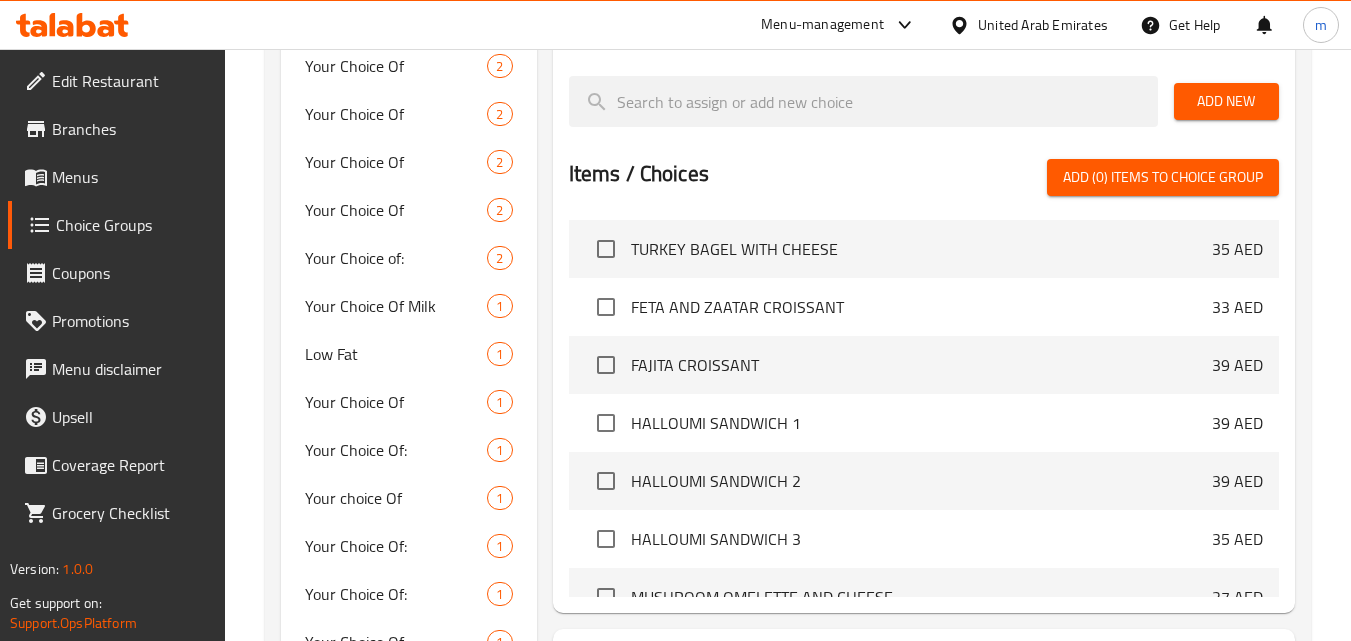 scroll, scrollTop: 600, scrollLeft: 0, axis: vertical 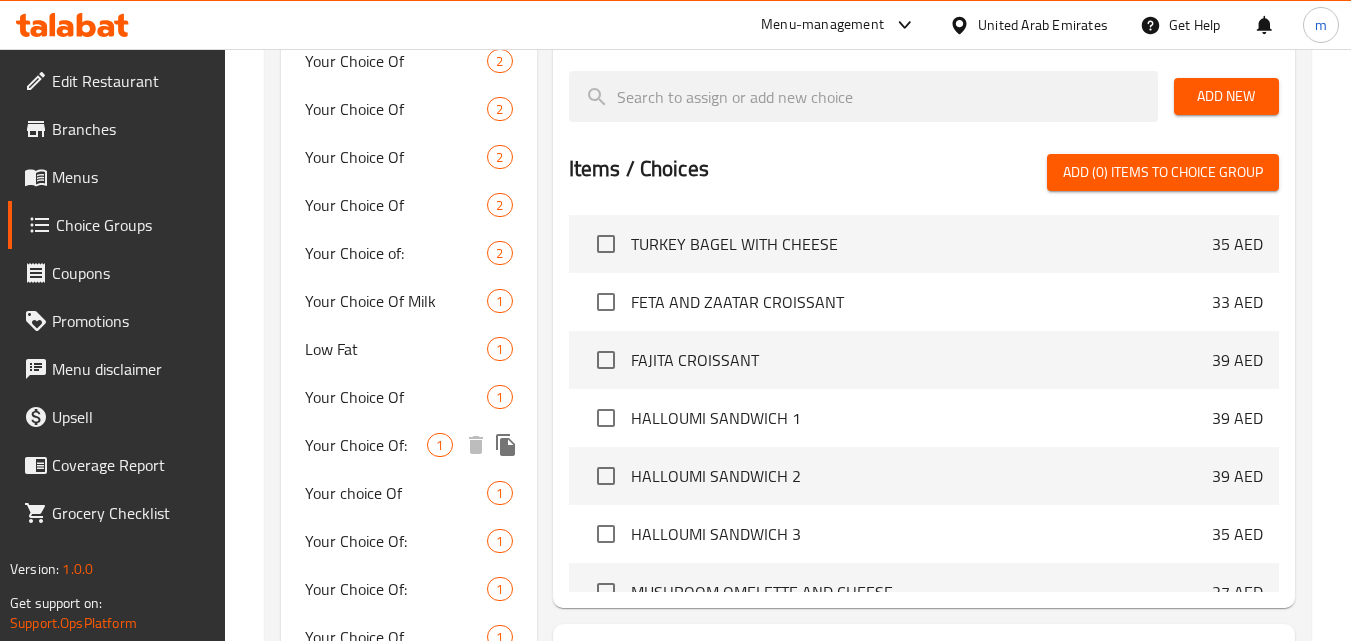click 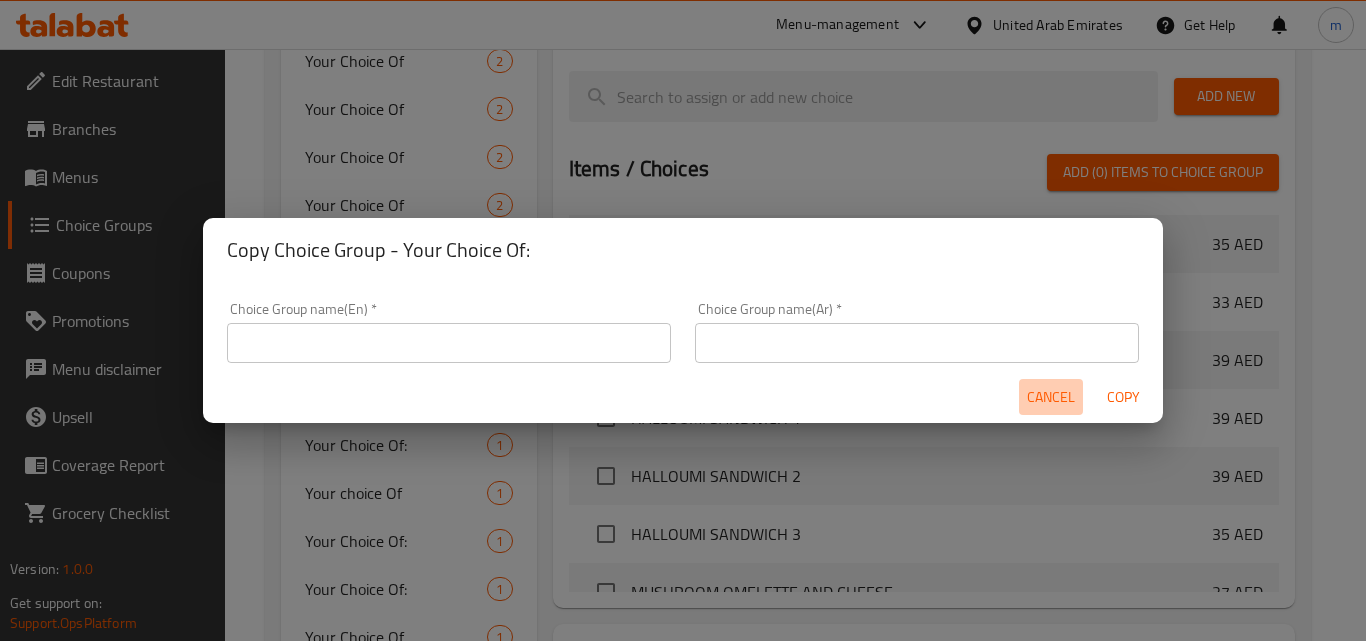 click on "Cancel" at bounding box center [1051, 397] 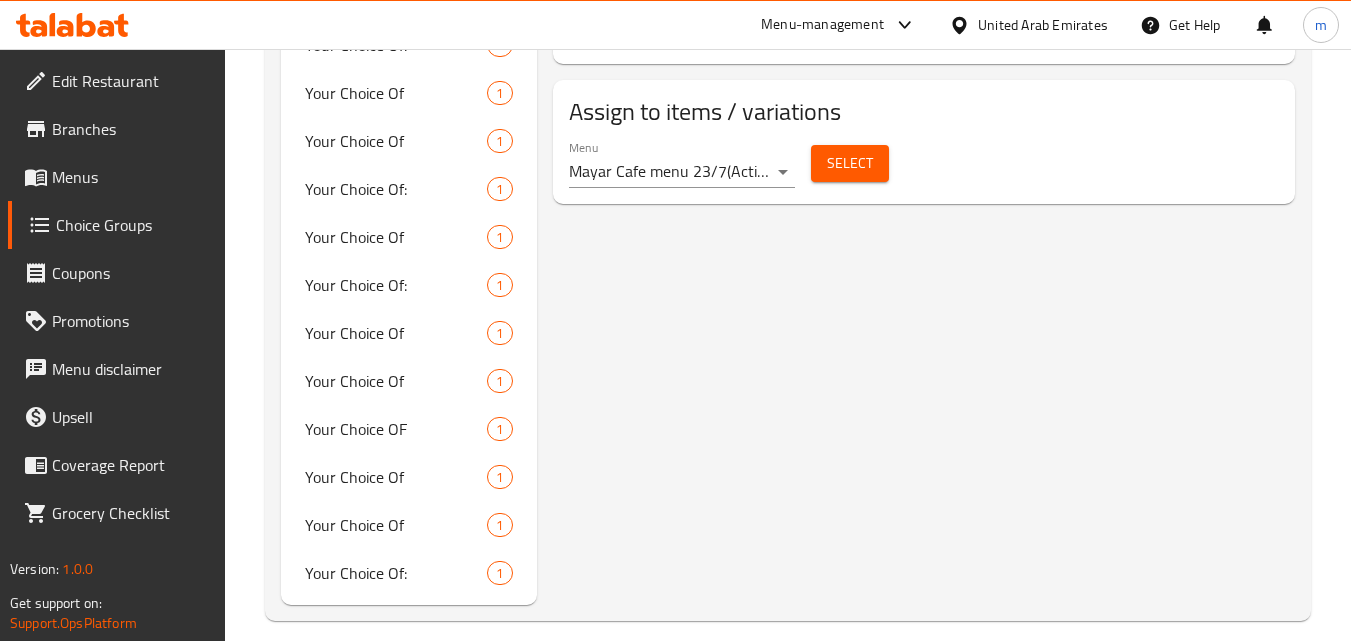 scroll, scrollTop: 1164, scrollLeft: 0, axis: vertical 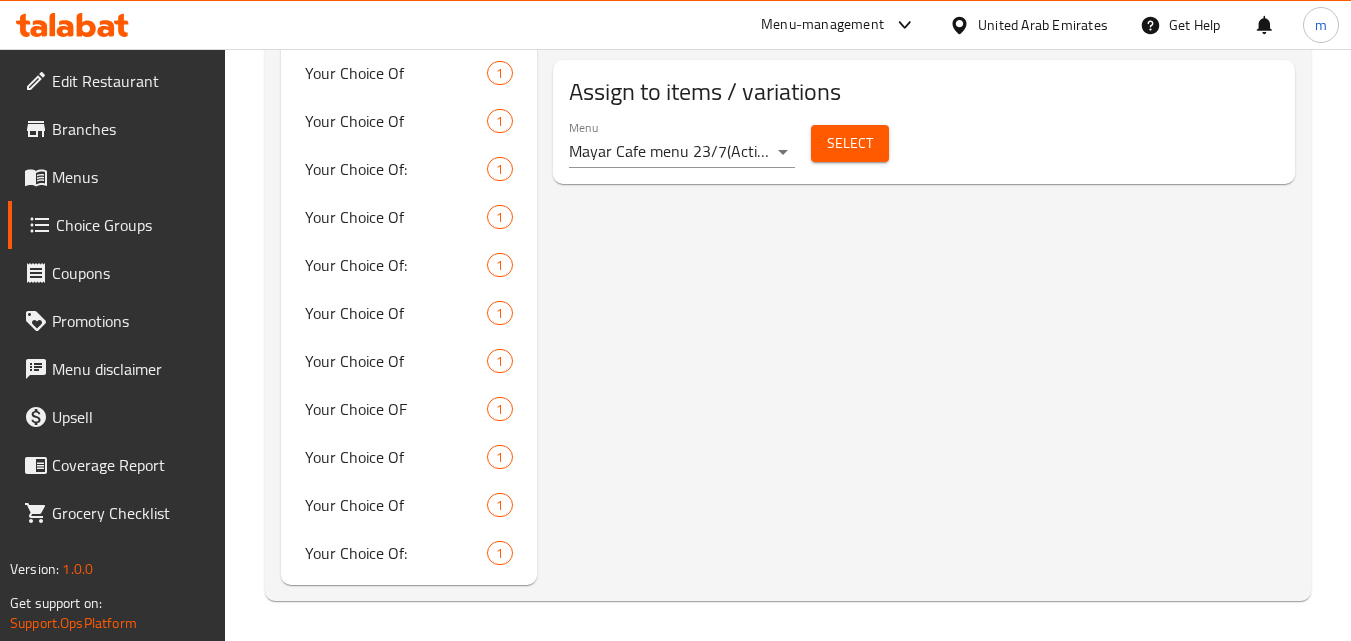 click on "United Arab Emirates" at bounding box center [1043, 25] 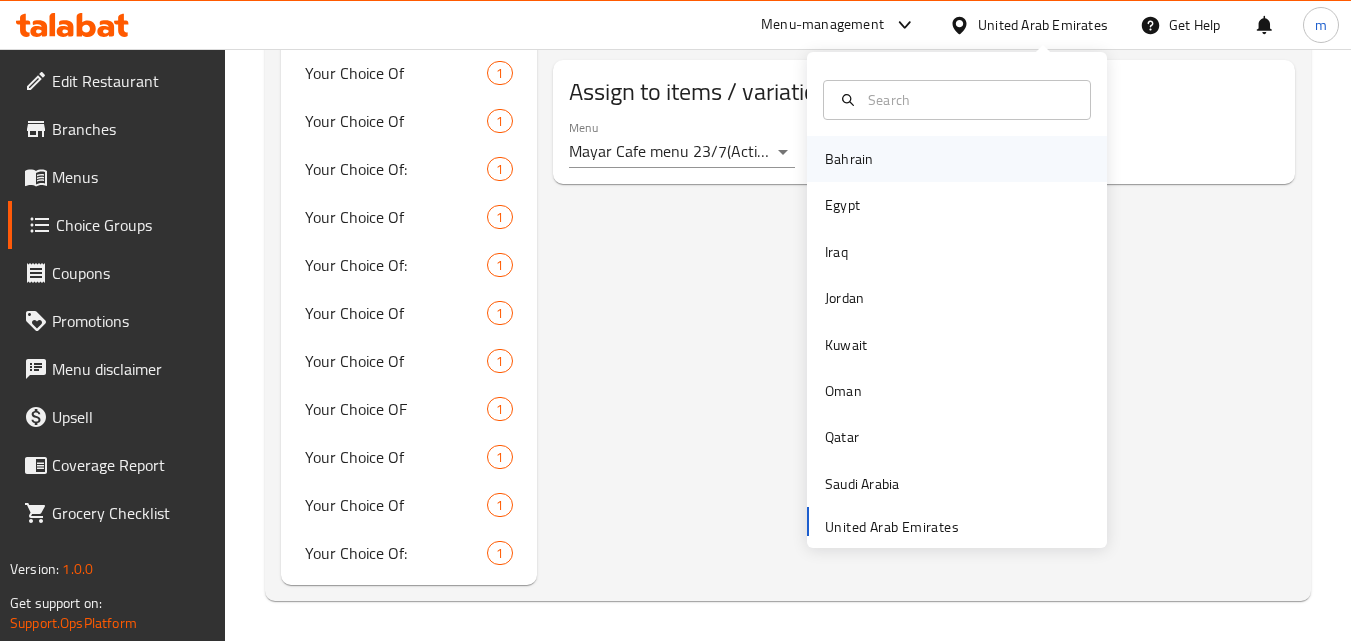 click on "Bahrain" at bounding box center (849, 159) 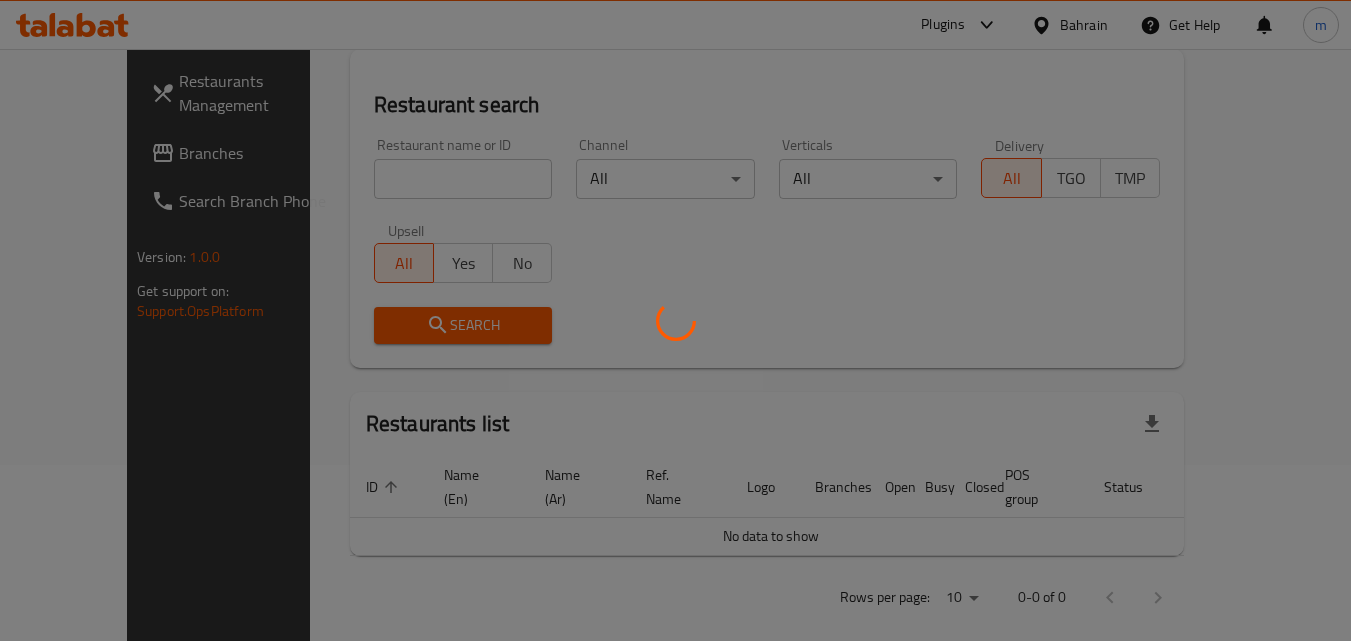 scroll, scrollTop: 873, scrollLeft: 0, axis: vertical 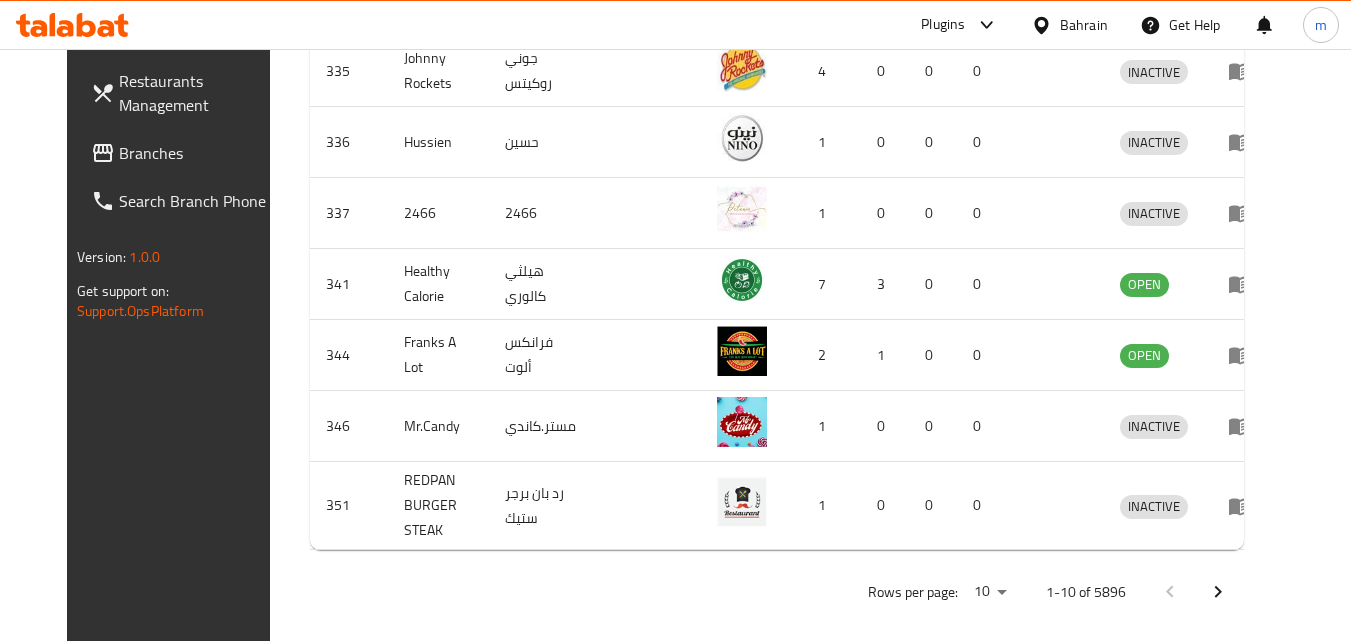click at bounding box center (1045, 25) 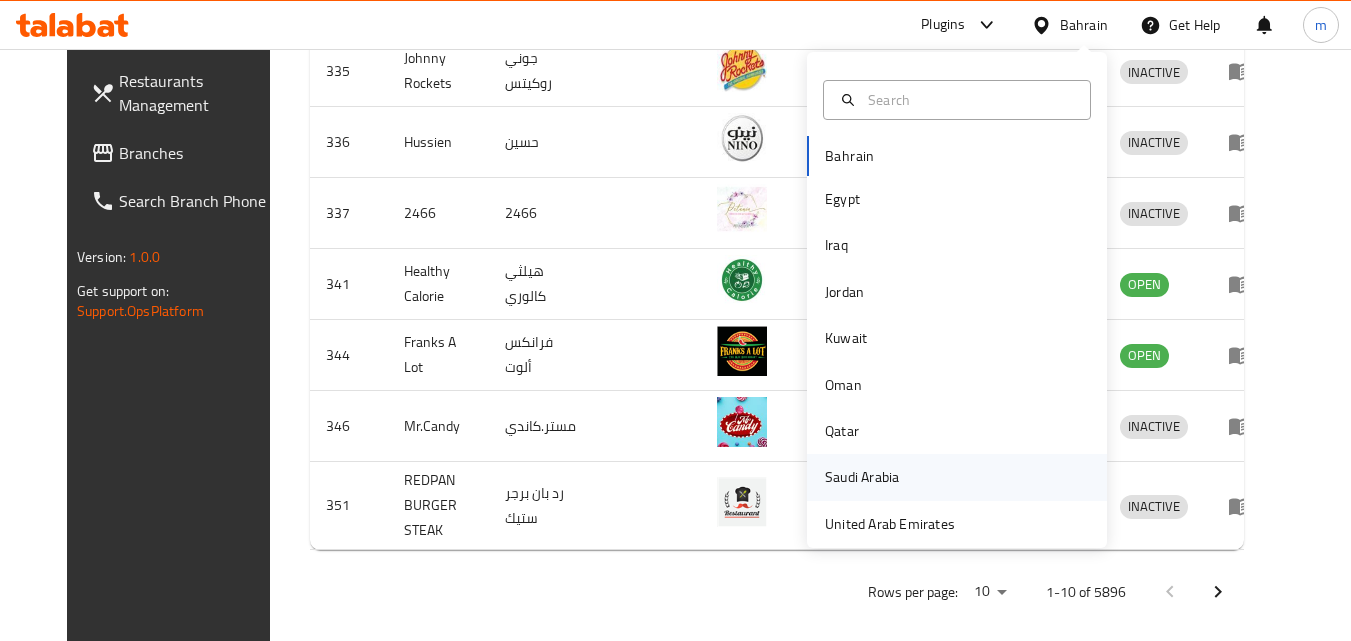 click on "Saudi Arabia" at bounding box center [862, 477] 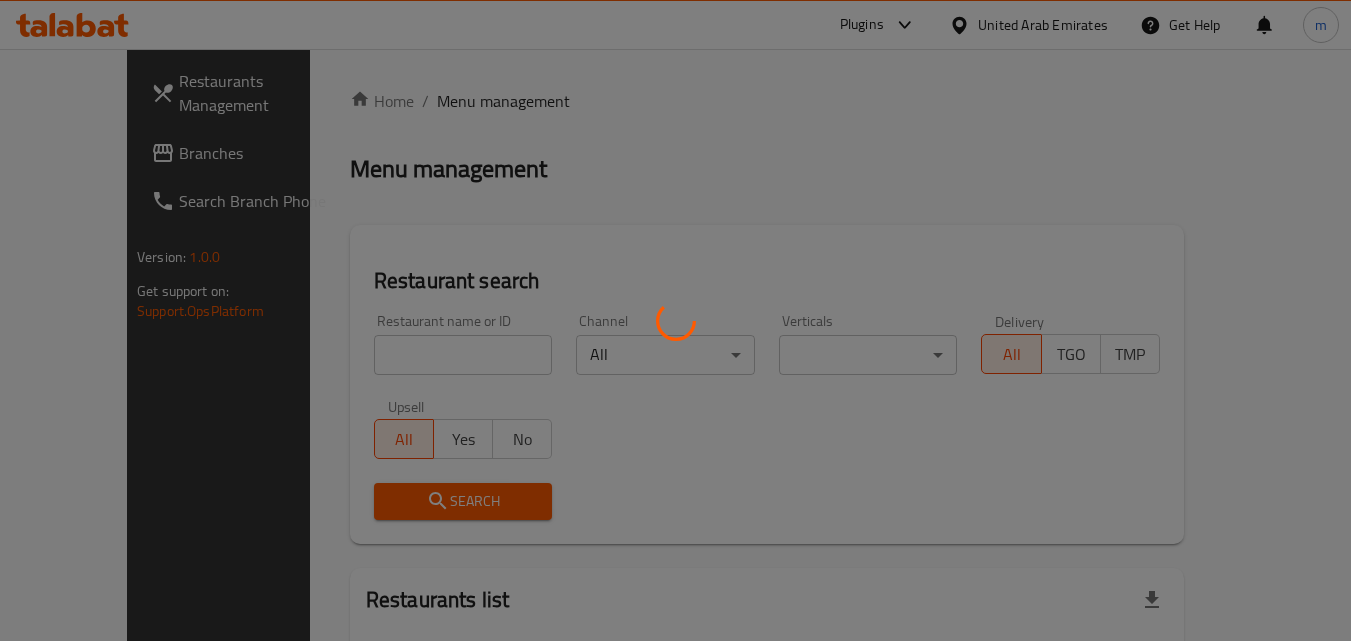 scroll, scrollTop: 0, scrollLeft: 0, axis: both 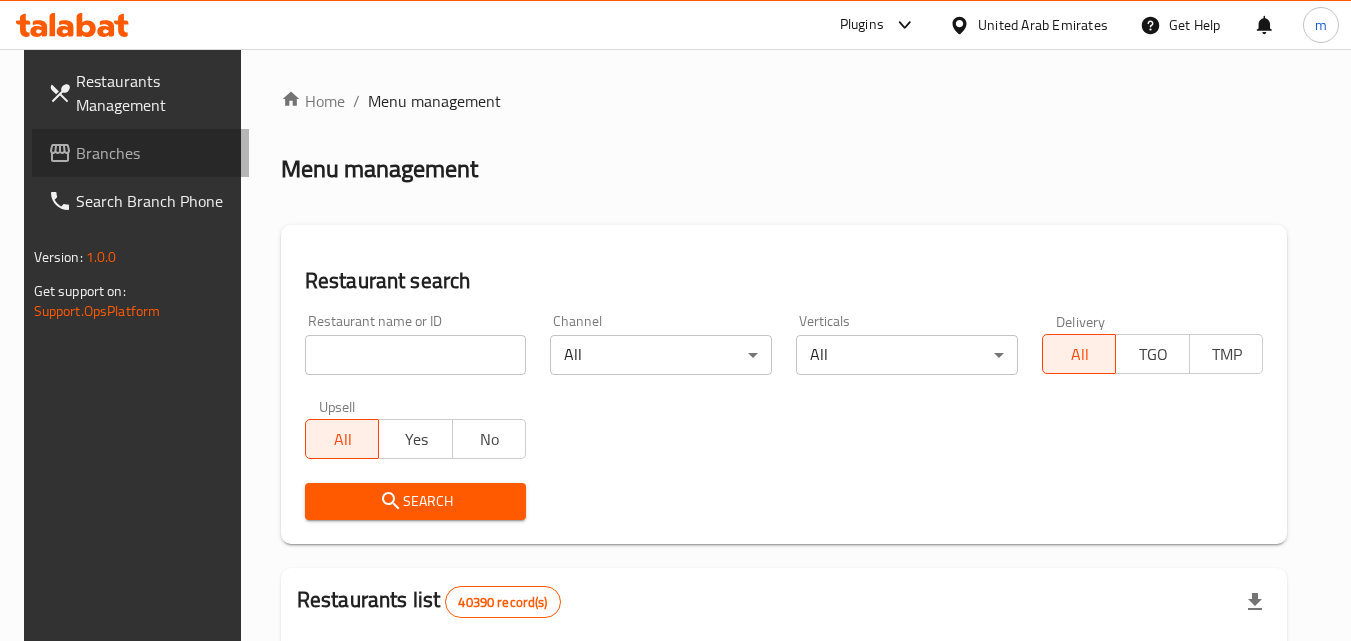 click on "Branches" at bounding box center (155, 153) 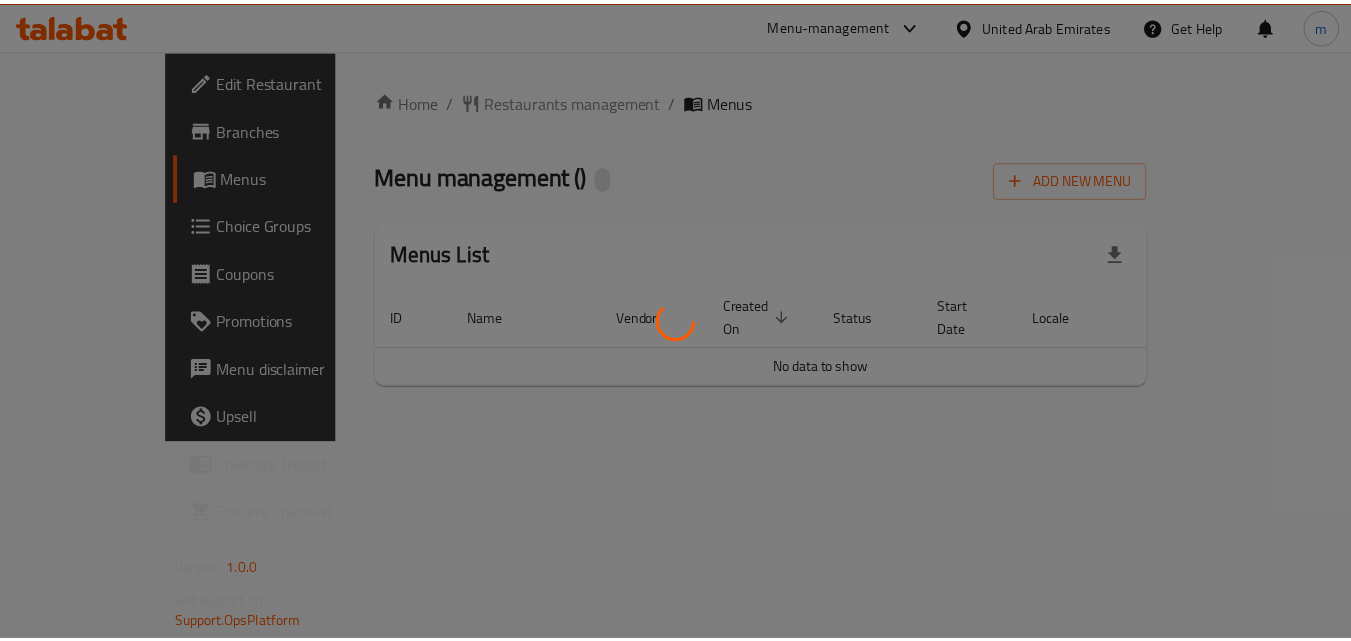 scroll, scrollTop: 0, scrollLeft: 0, axis: both 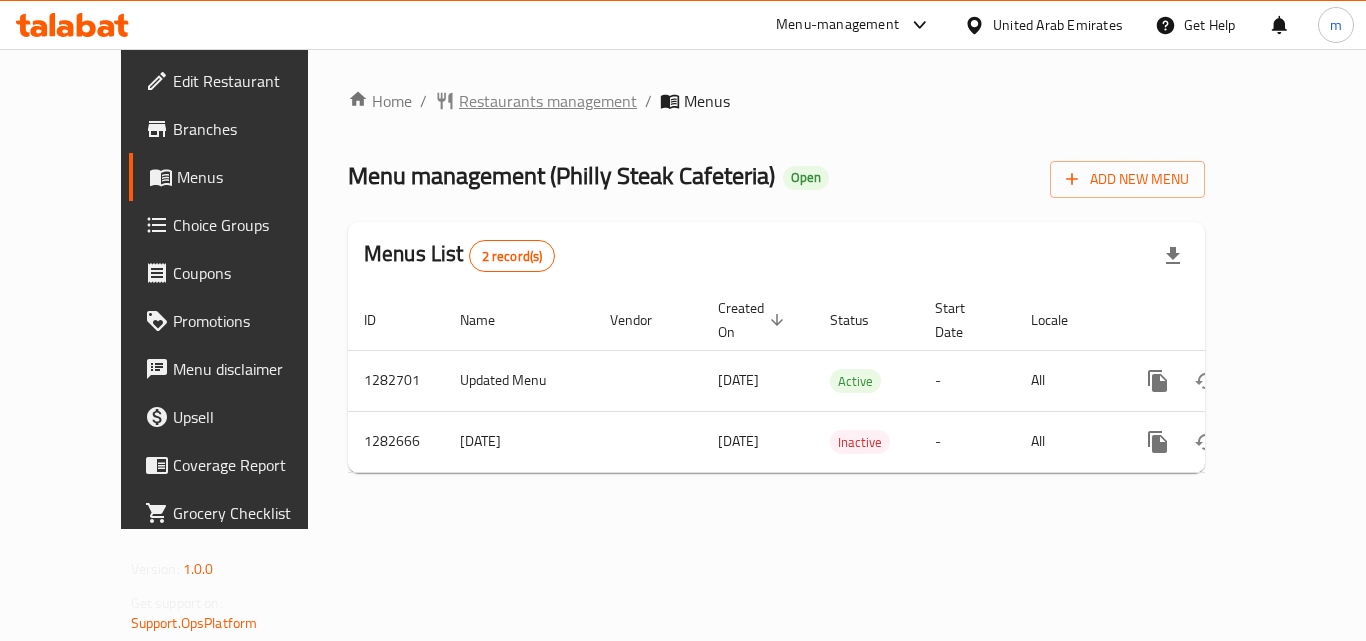 click on "Restaurants management" at bounding box center (548, 101) 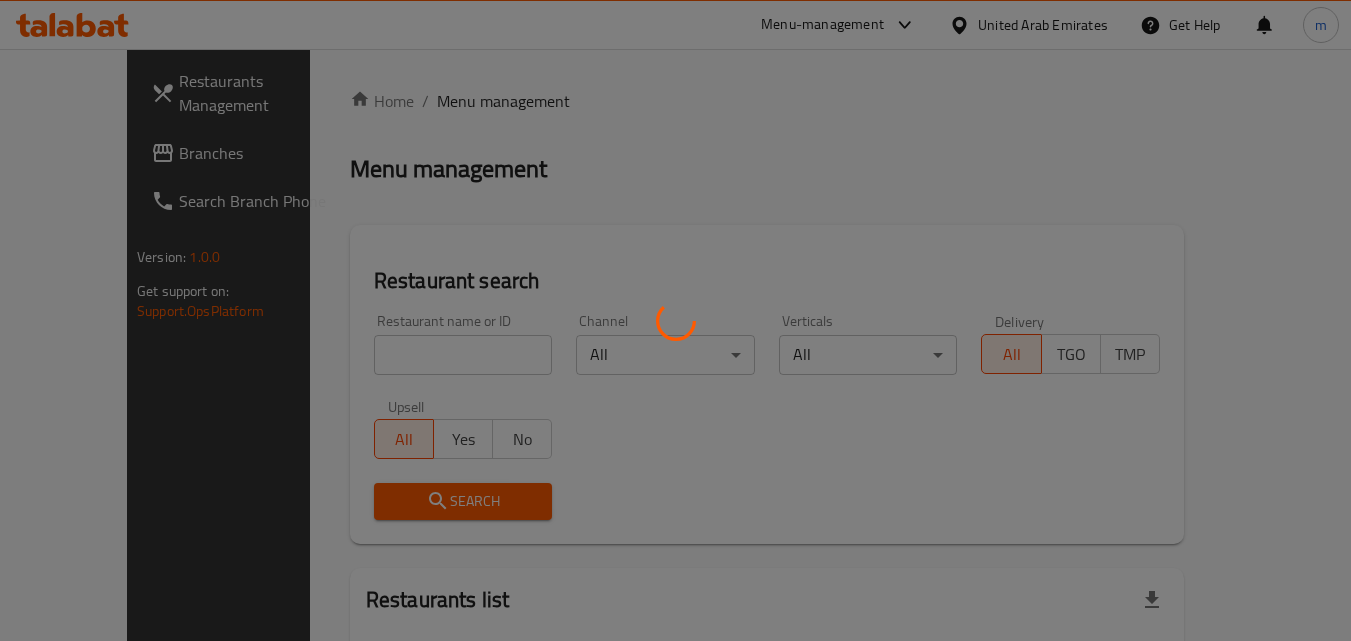 click at bounding box center (675, 320) 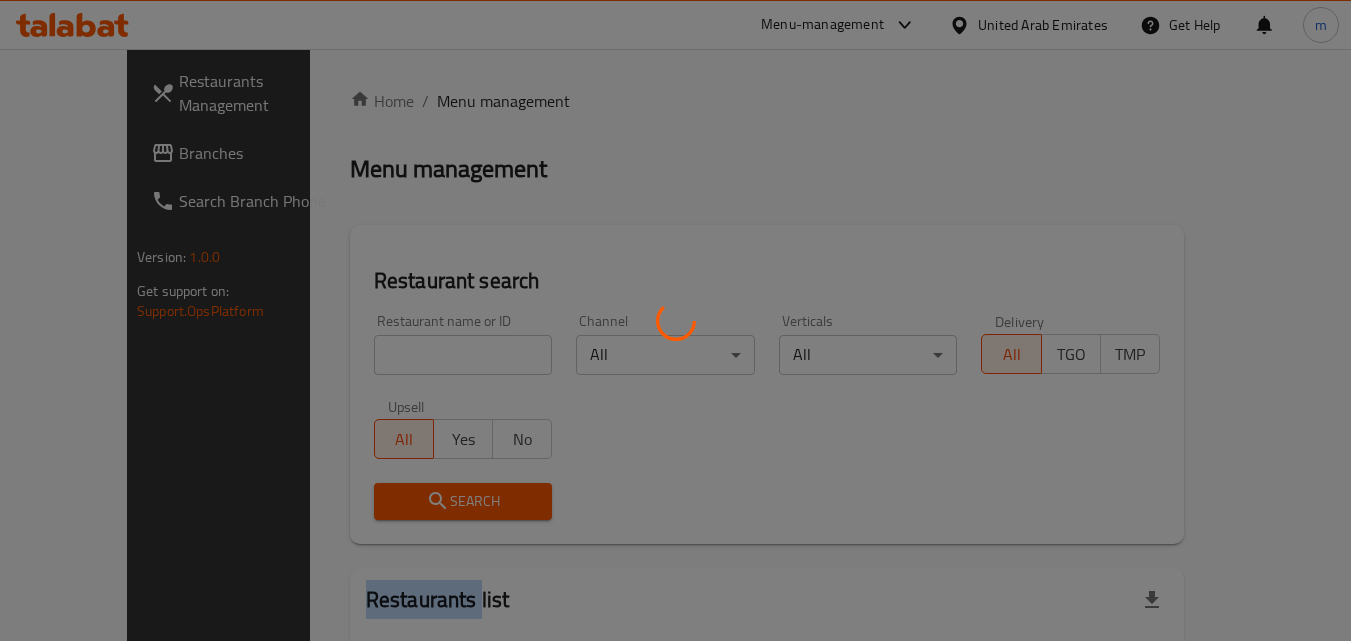 click at bounding box center [675, 320] 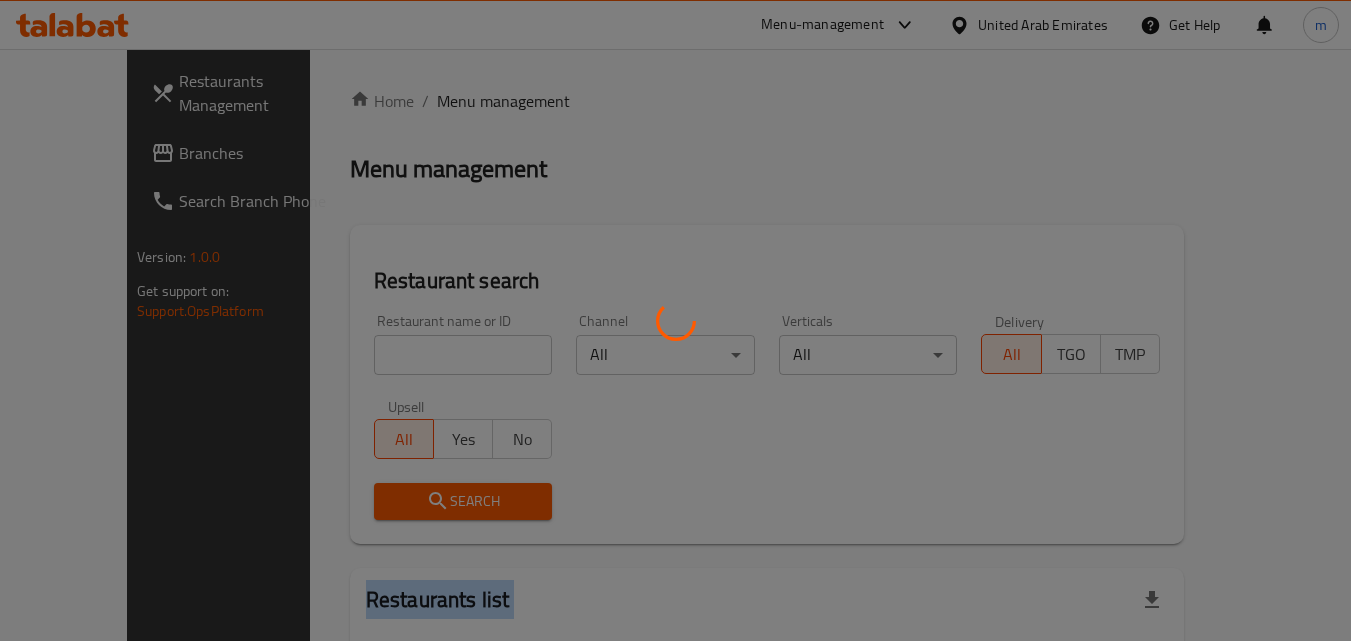 click at bounding box center [675, 320] 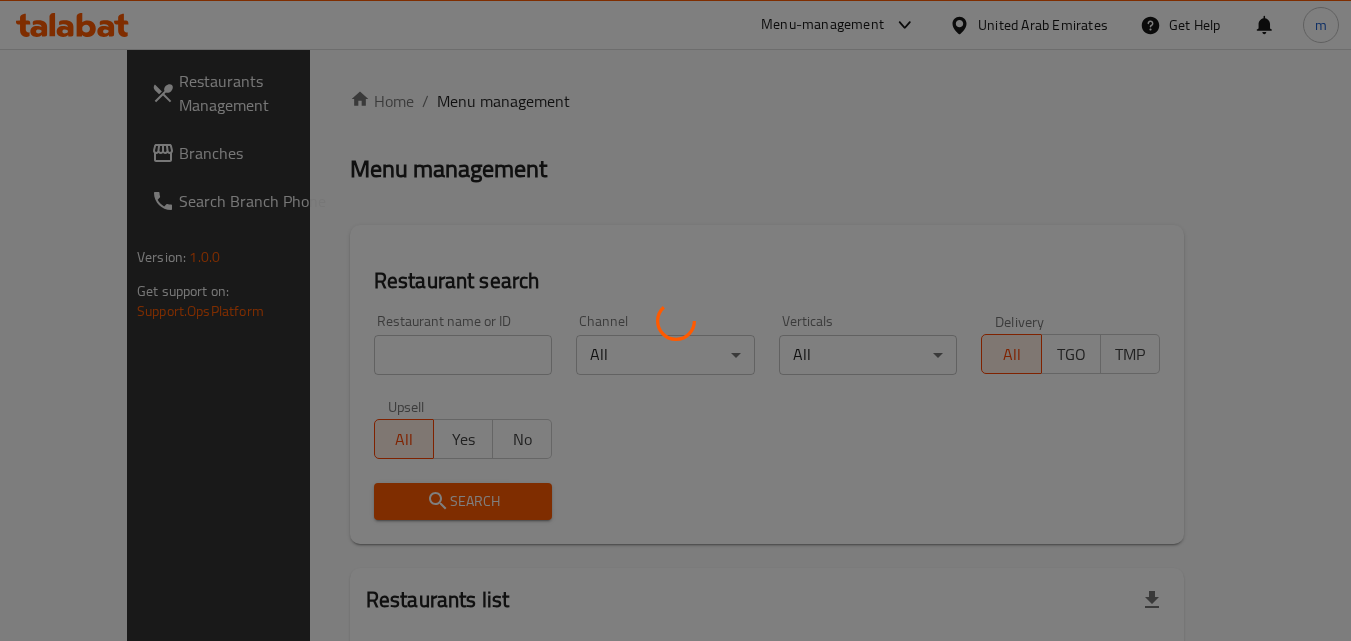 click at bounding box center (675, 320) 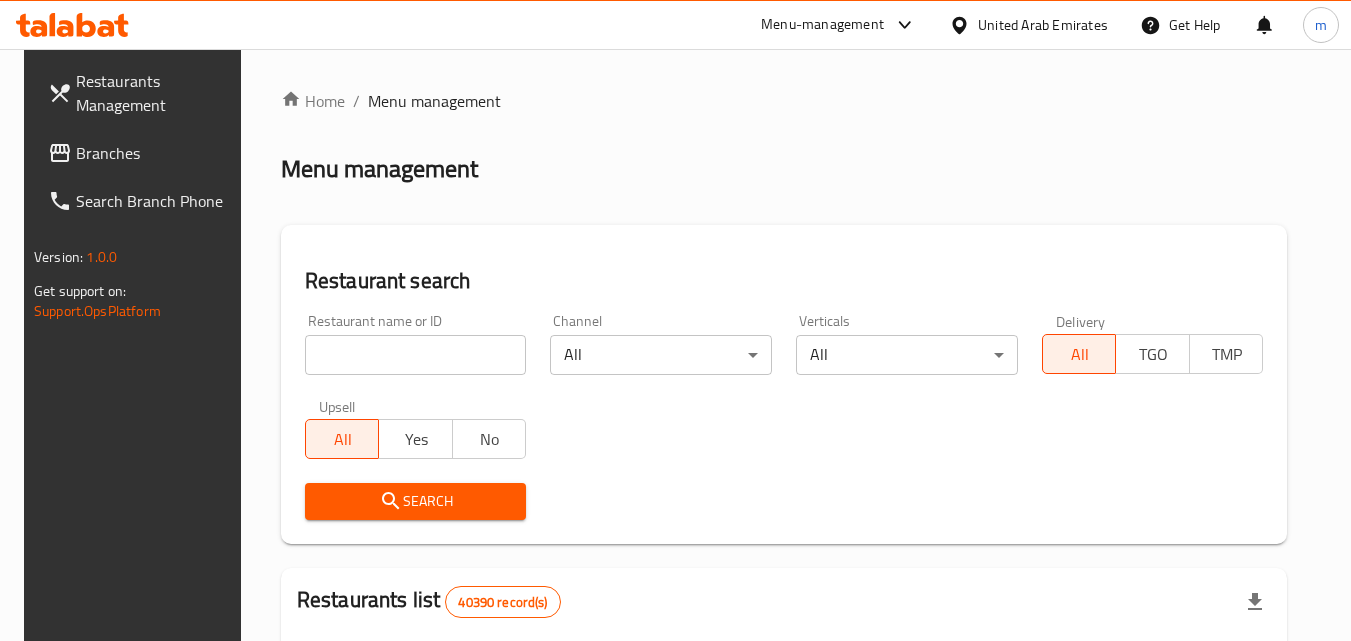 click at bounding box center (416, 355) 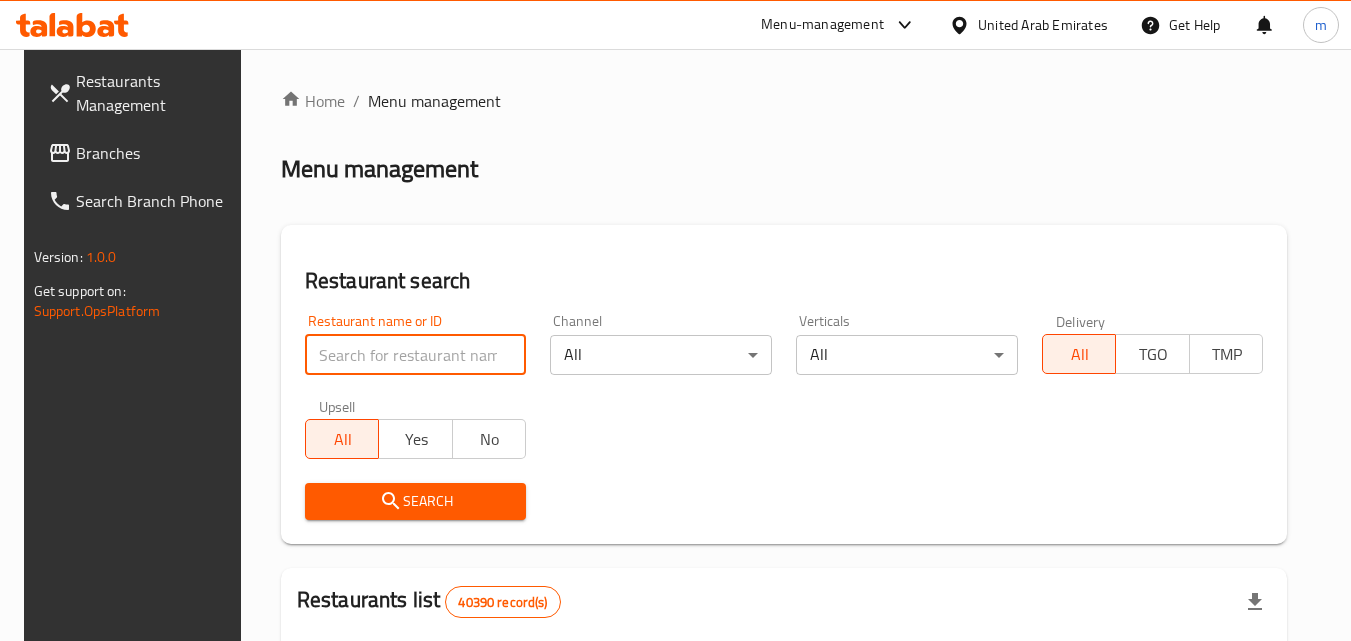 paste on "694930" 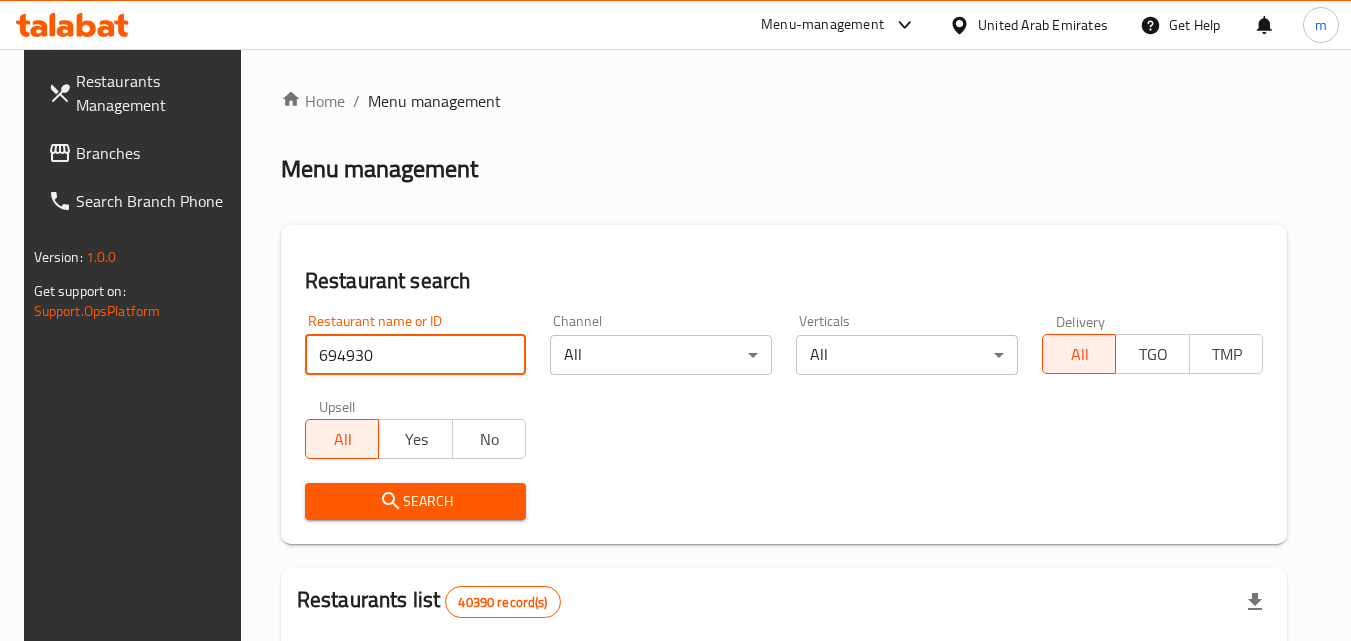 type on "694930" 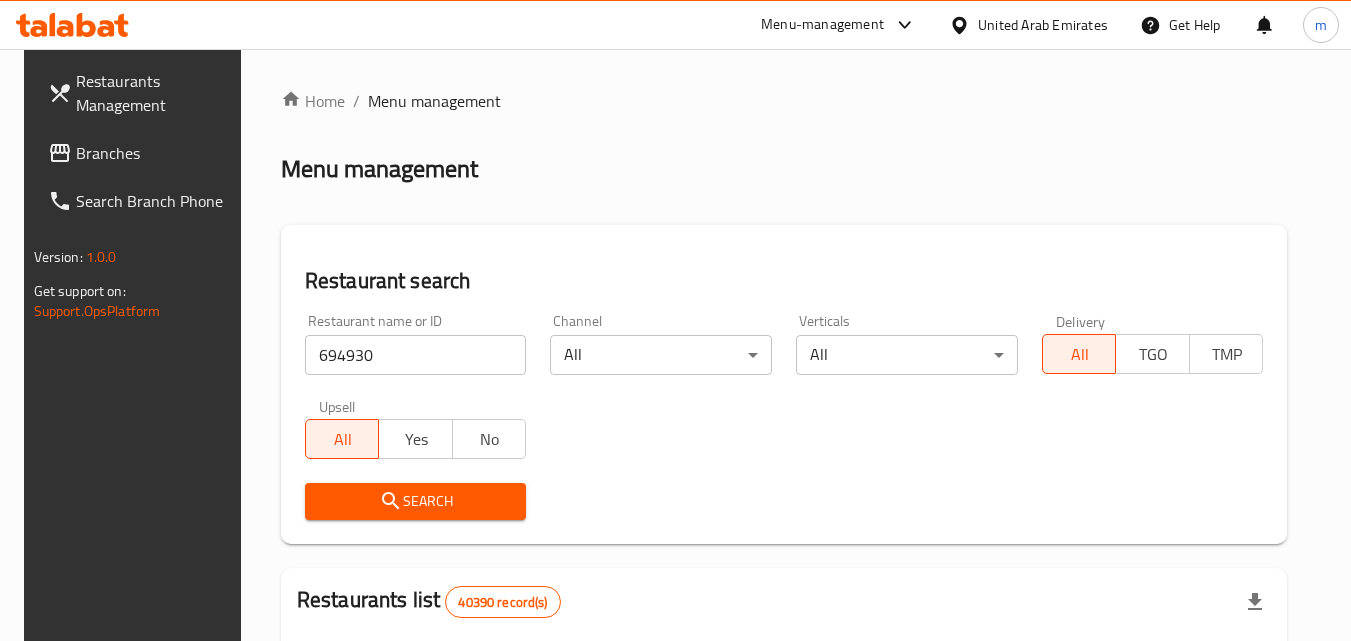 click on "Search" at bounding box center [416, 501] 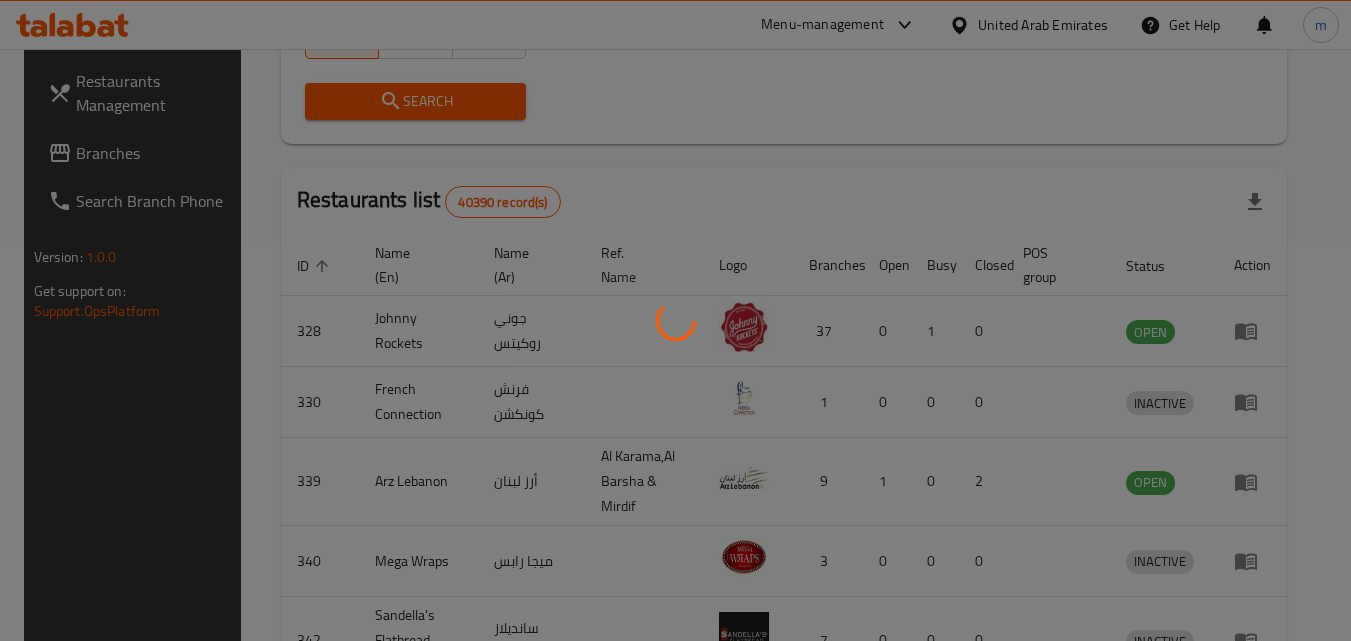 scroll, scrollTop: 234, scrollLeft: 0, axis: vertical 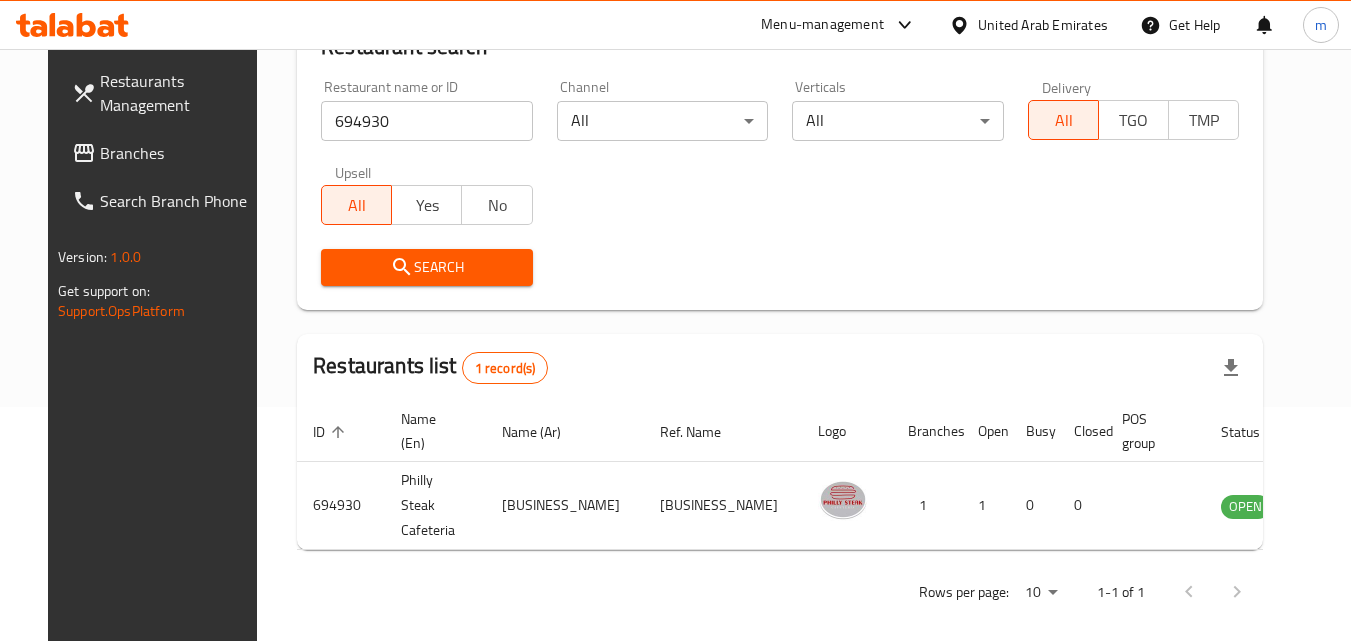 drag, startPoint x: 1064, startPoint y: 18, endPoint x: 1039, endPoint y: 20, distance: 25.079872 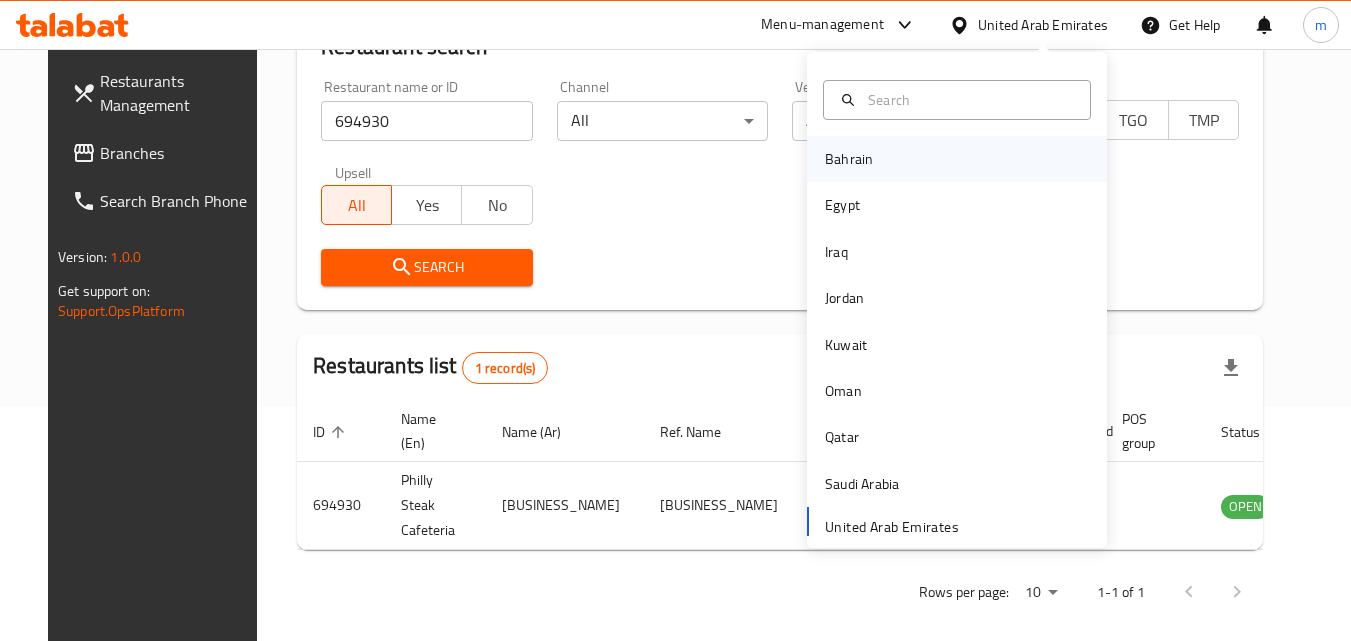 click on "Bahrain" at bounding box center [957, 159] 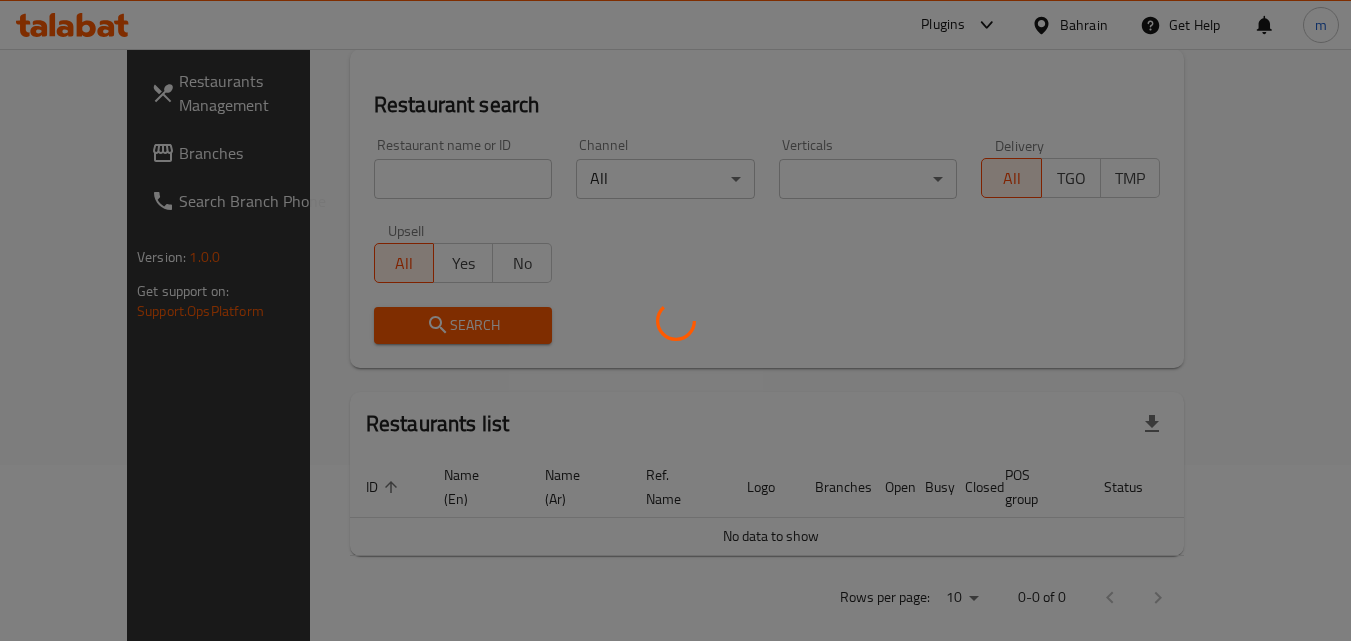 scroll, scrollTop: 234, scrollLeft: 0, axis: vertical 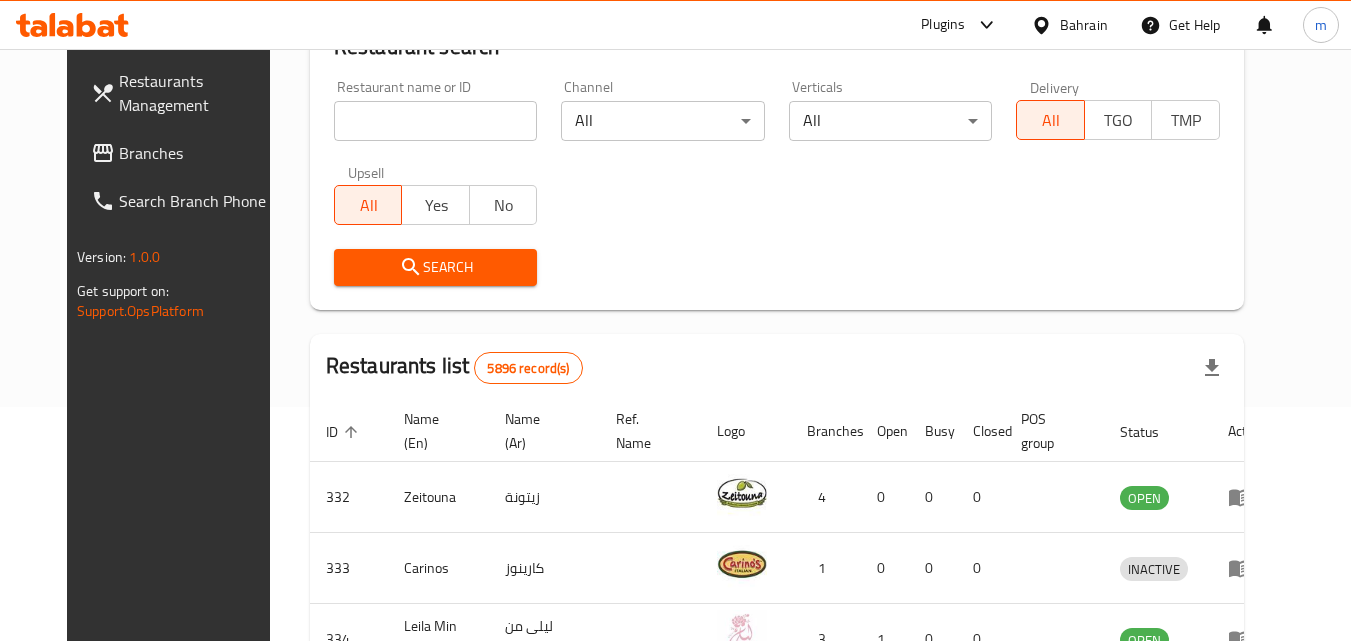 click on "Branches" at bounding box center [198, 153] 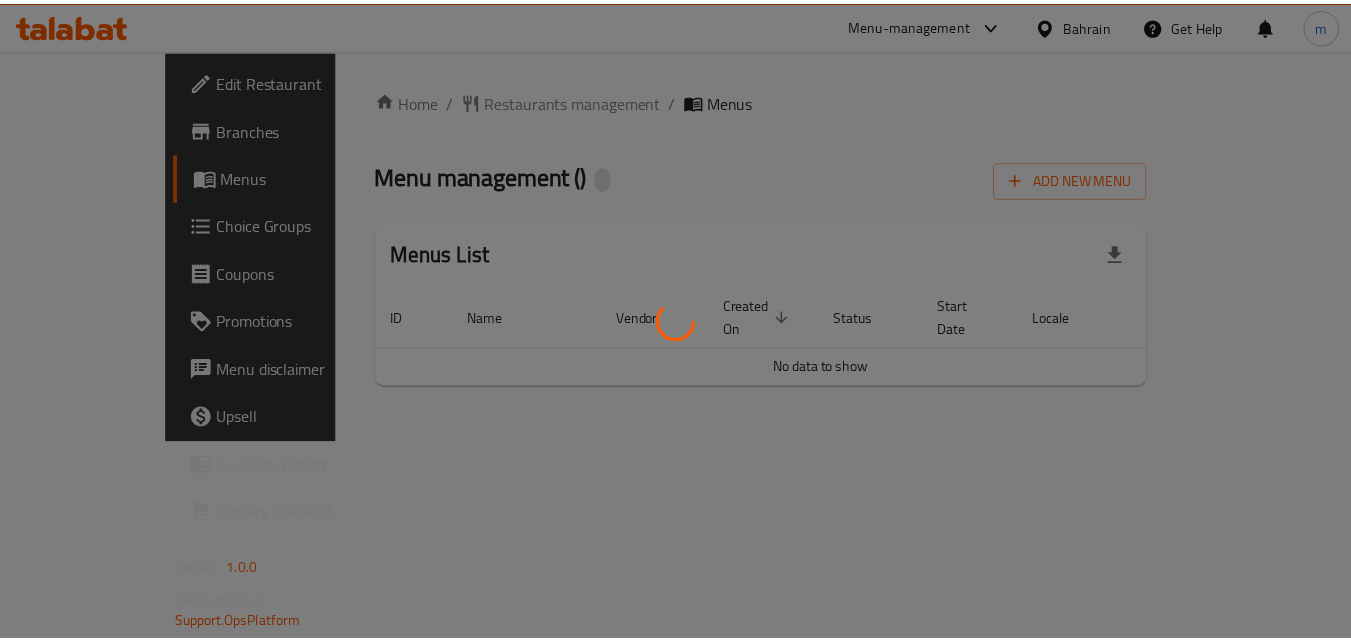 scroll, scrollTop: 0, scrollLeft: 0, axis: both 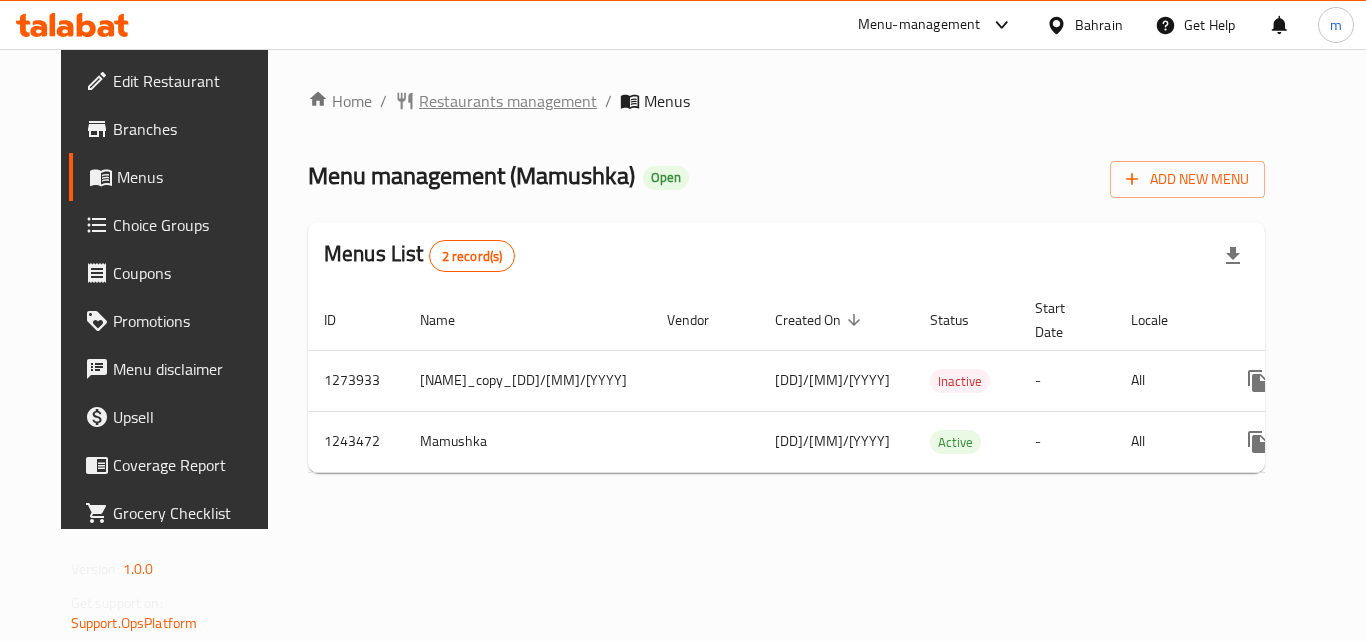 click on "Restaurants management" at bounding box center [508, 101] 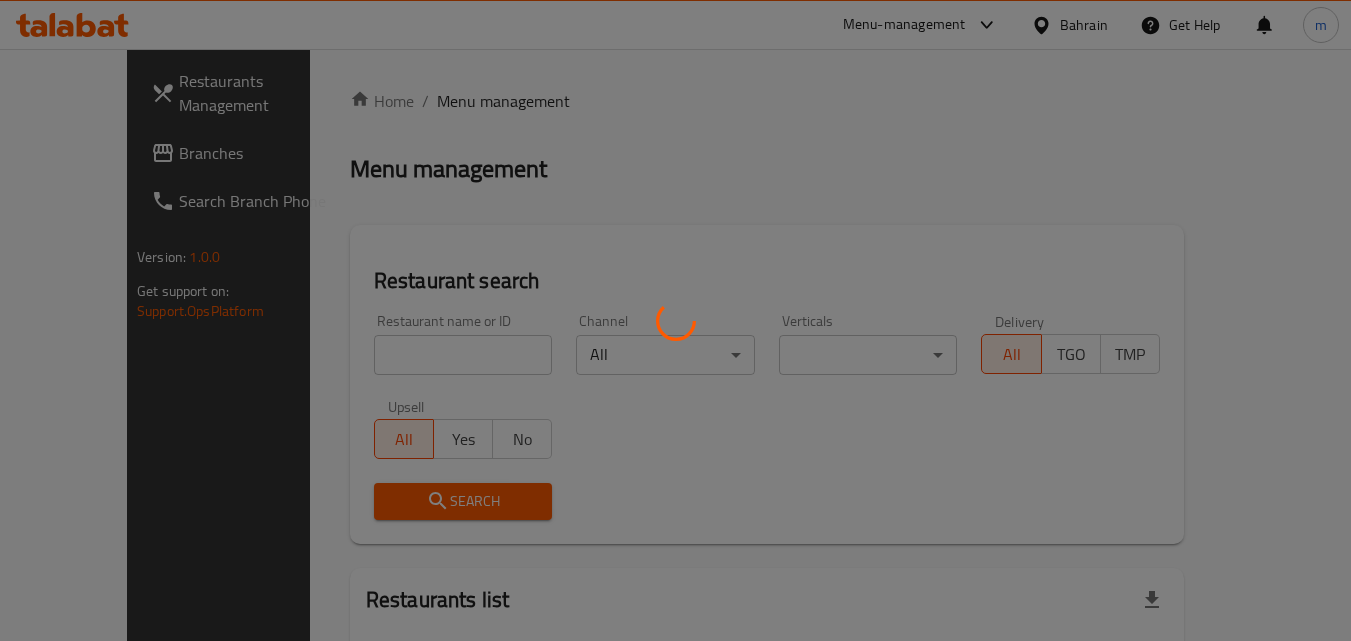 click at bounding box center [675, 320] 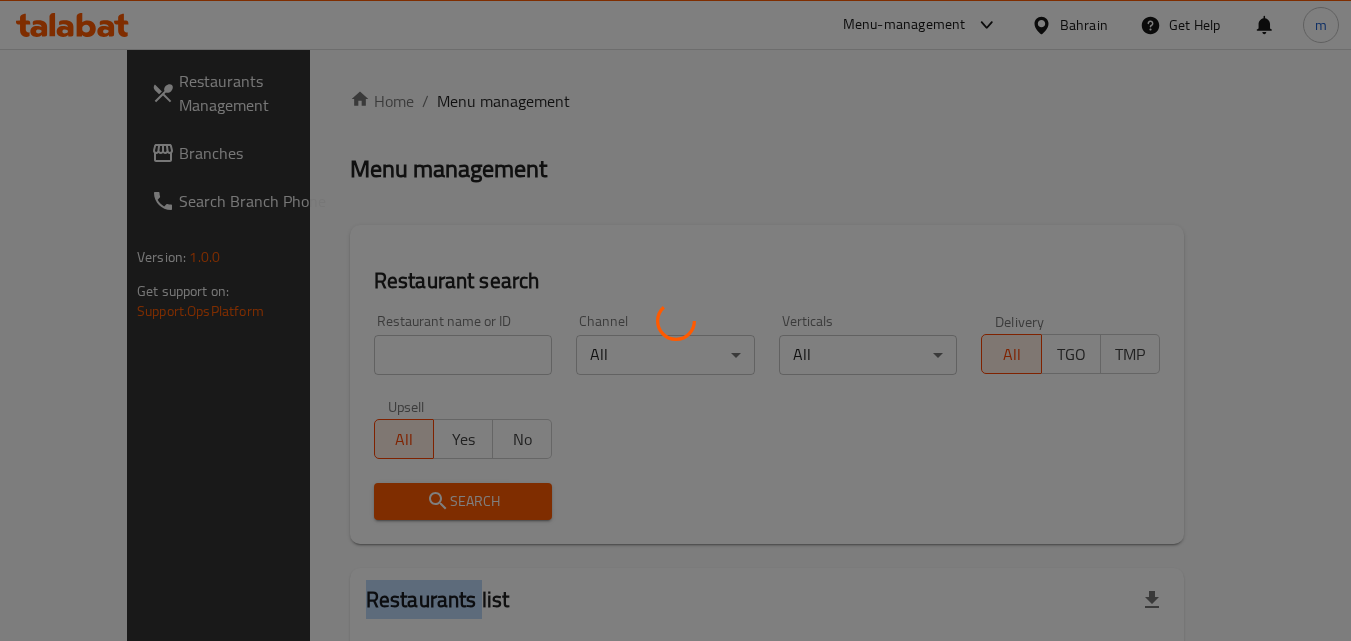 click at bounding box center [675, 320] 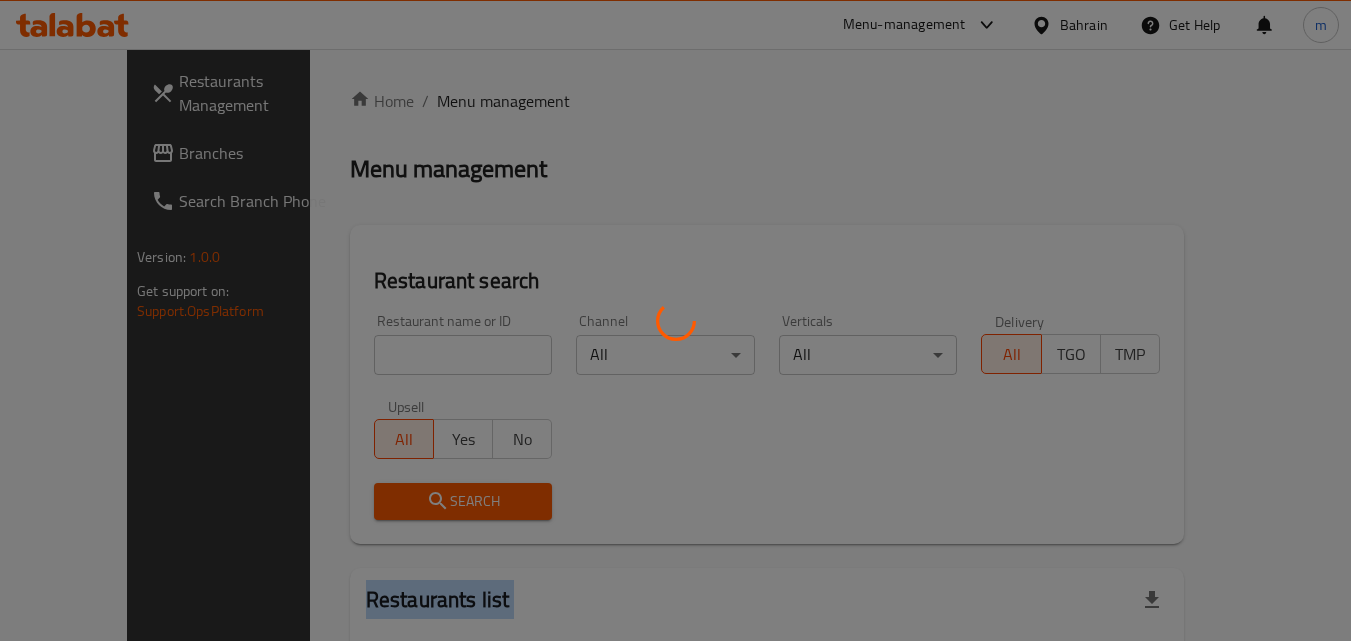 click at bounding box center (675, 320) 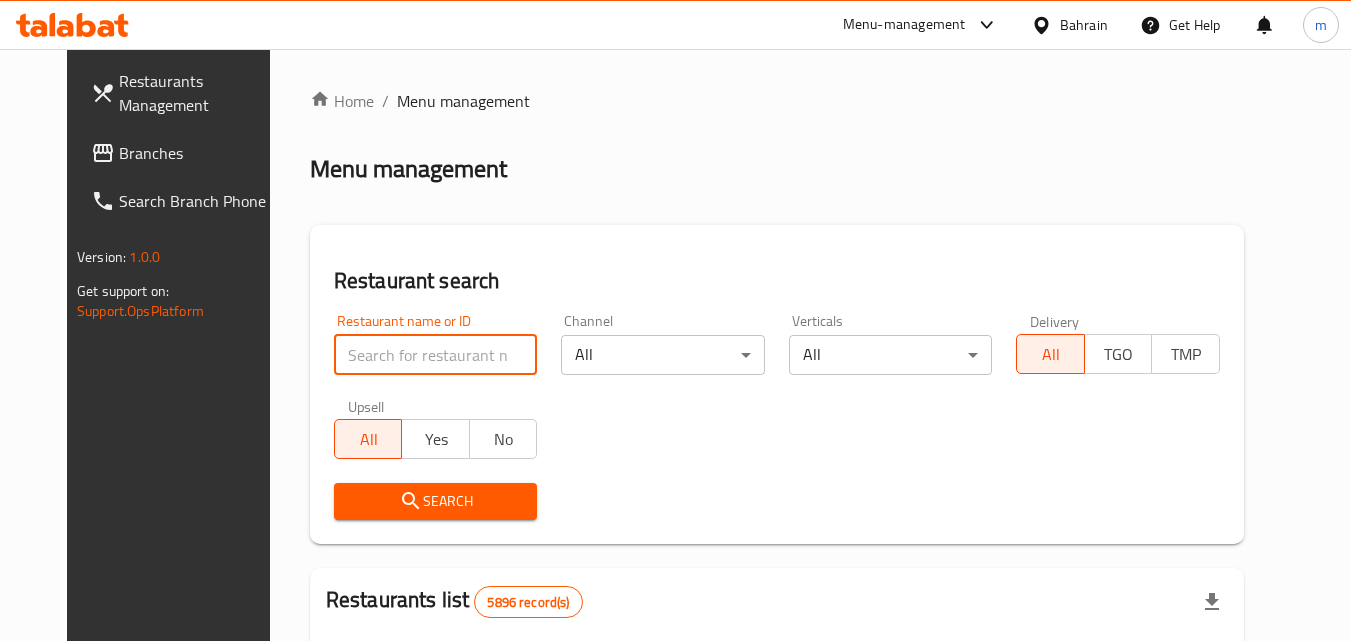 click at bounding box center [436, 355] 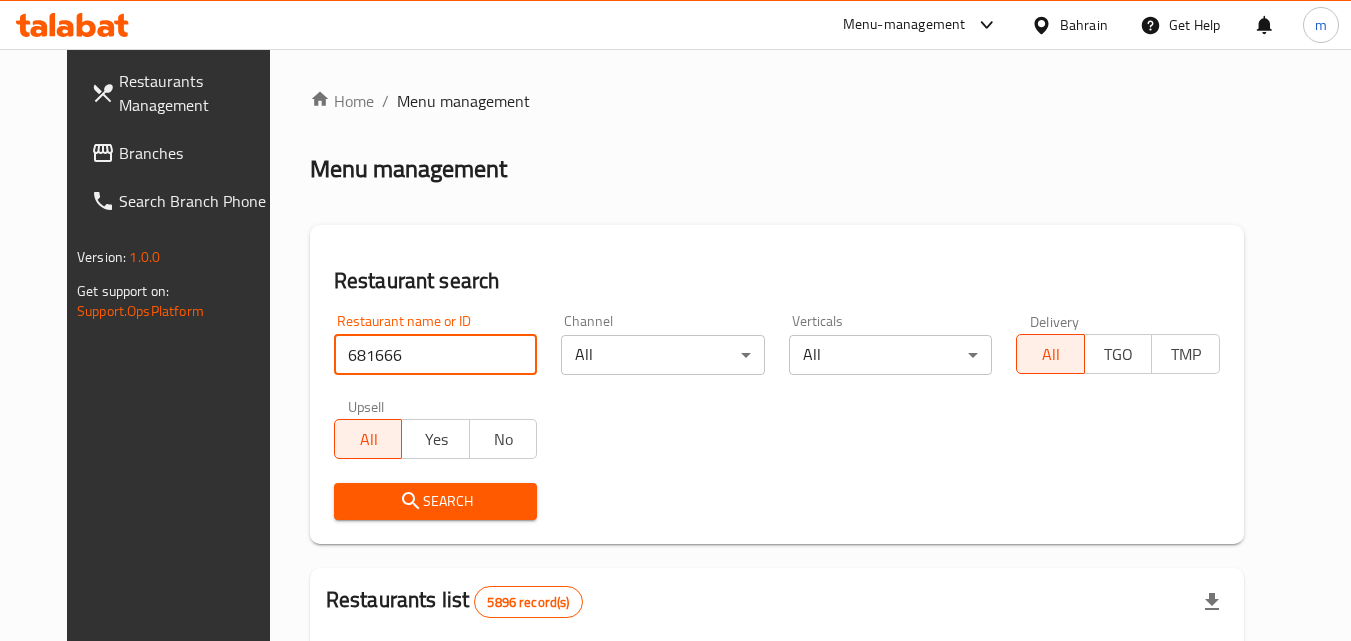 type on "681666" 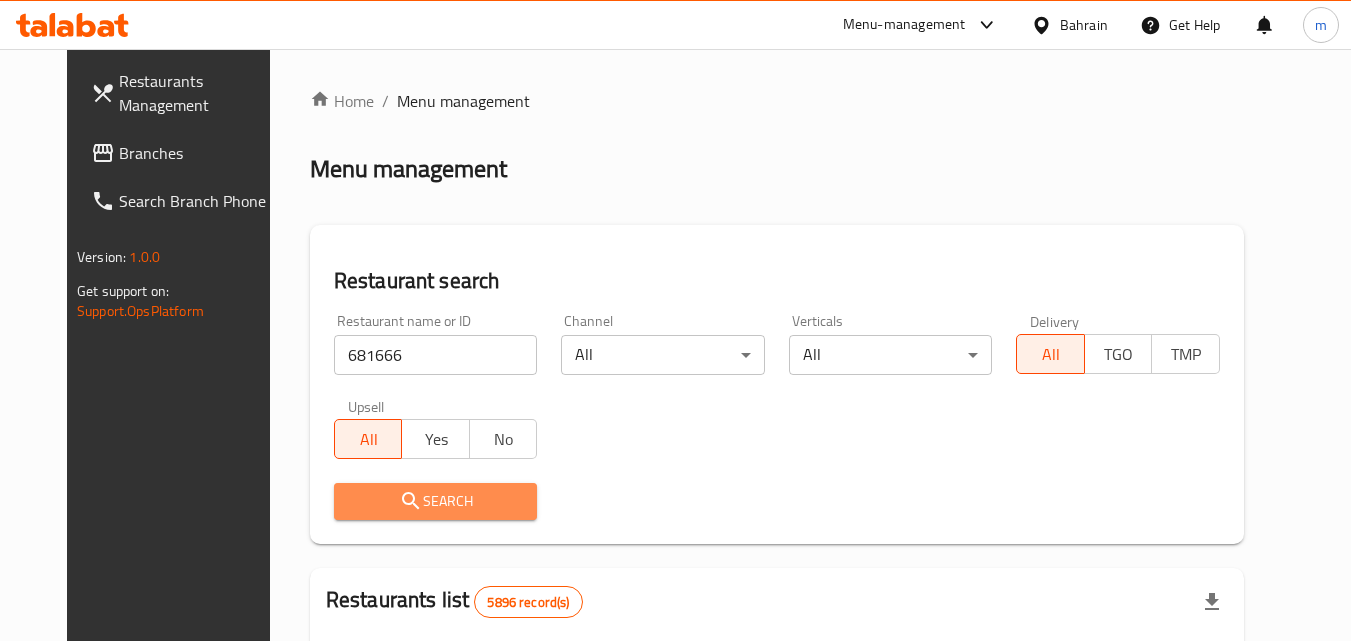 click on "Search" at bounding box center [436, 501] 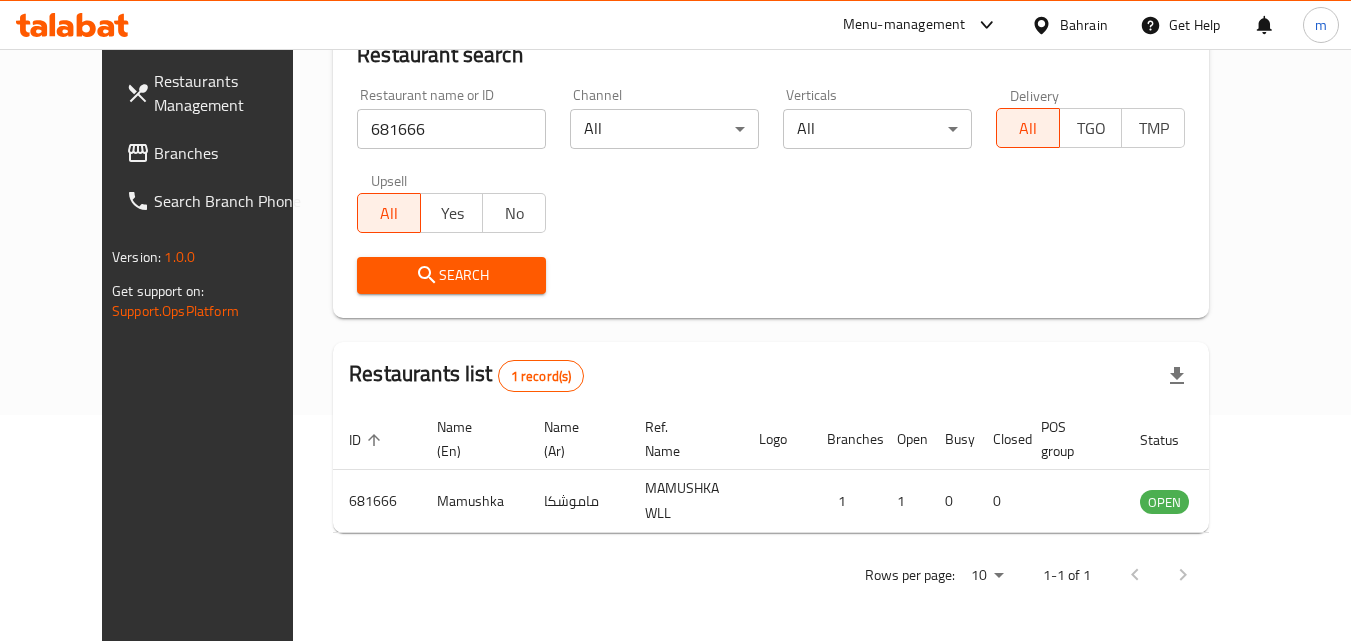 scroll, scrollTop: 234, scrollLeft: 0, axis: vertical 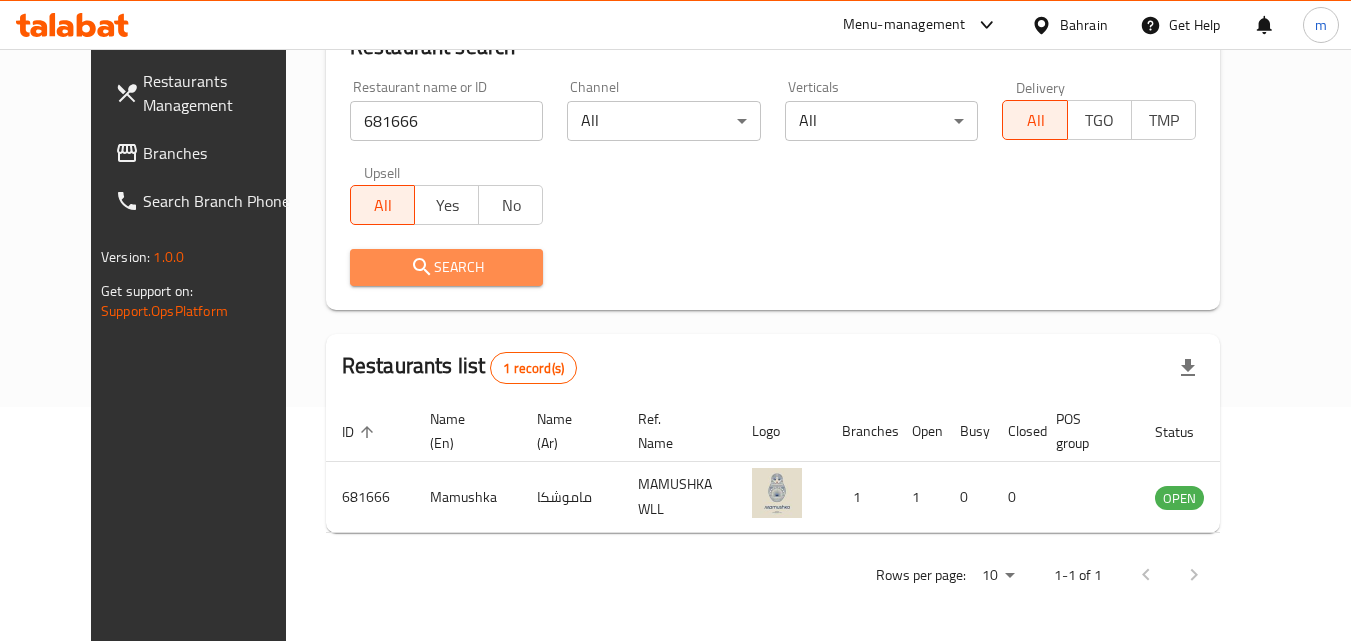 click on "Search" at bounding box center [447, 267] 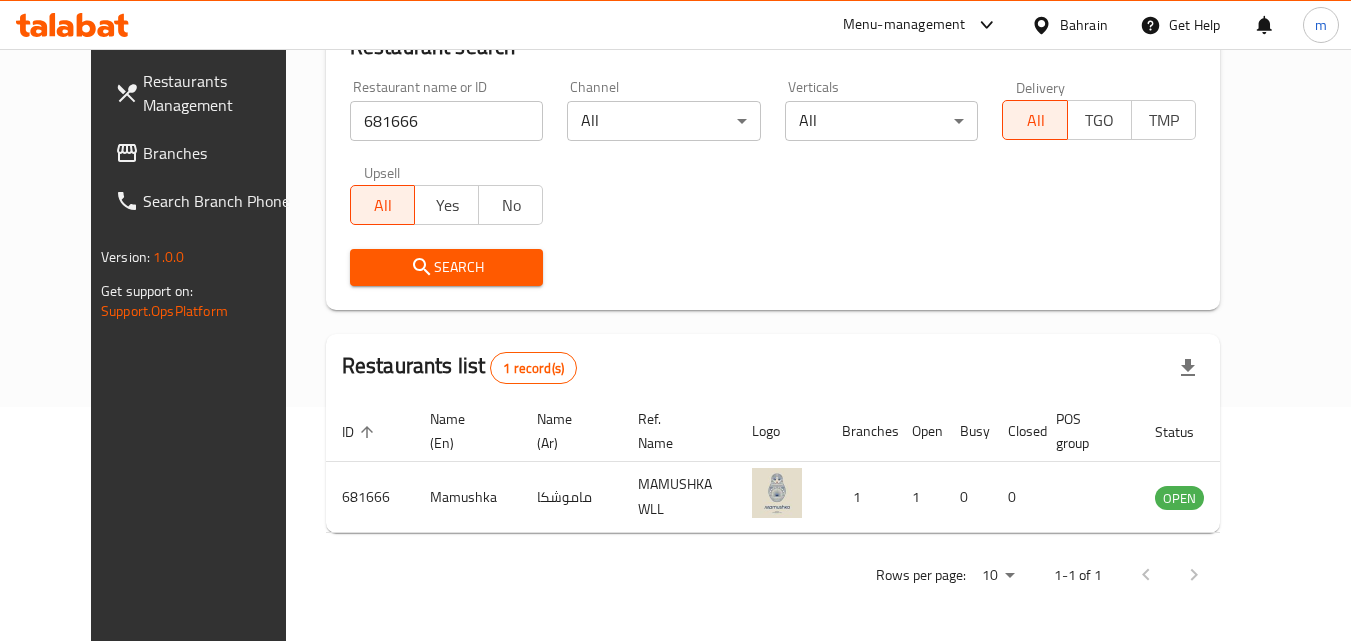 click on "Bahrain" at bounding box center (1084, 25) 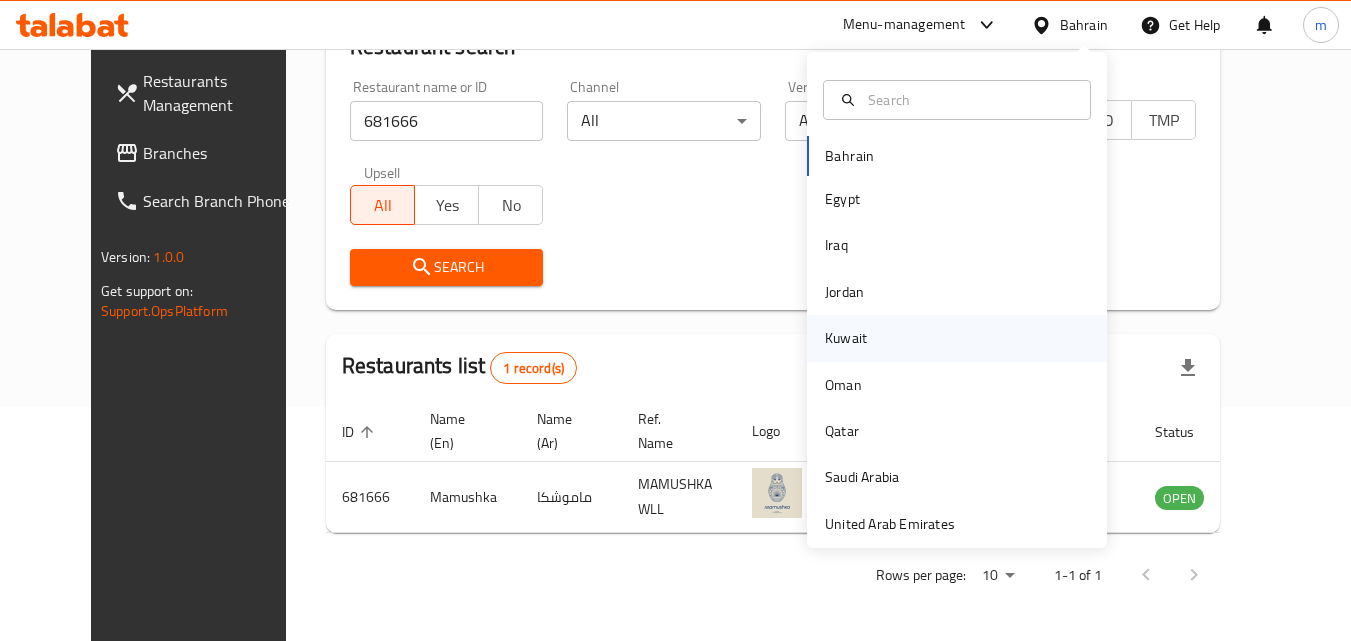 click on "Kuwait" at bounding box center (846, 338) 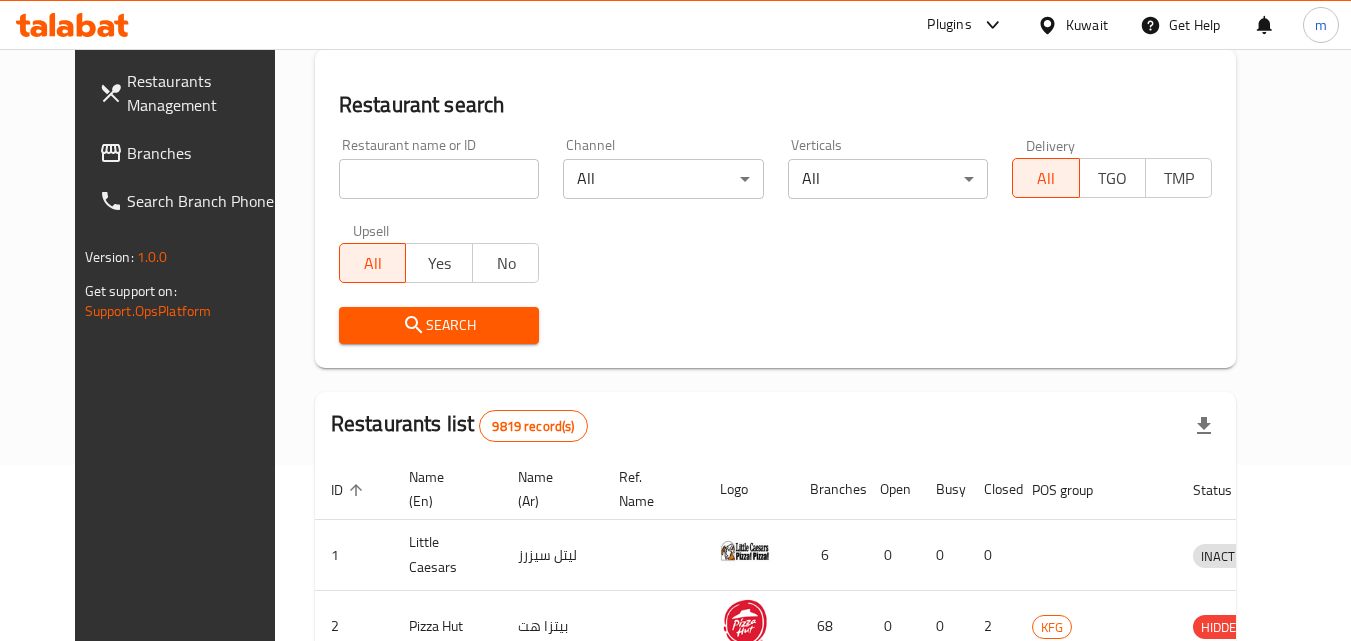 scroll, scrollTop: 234, scrollLeft: 0, axis: vertical 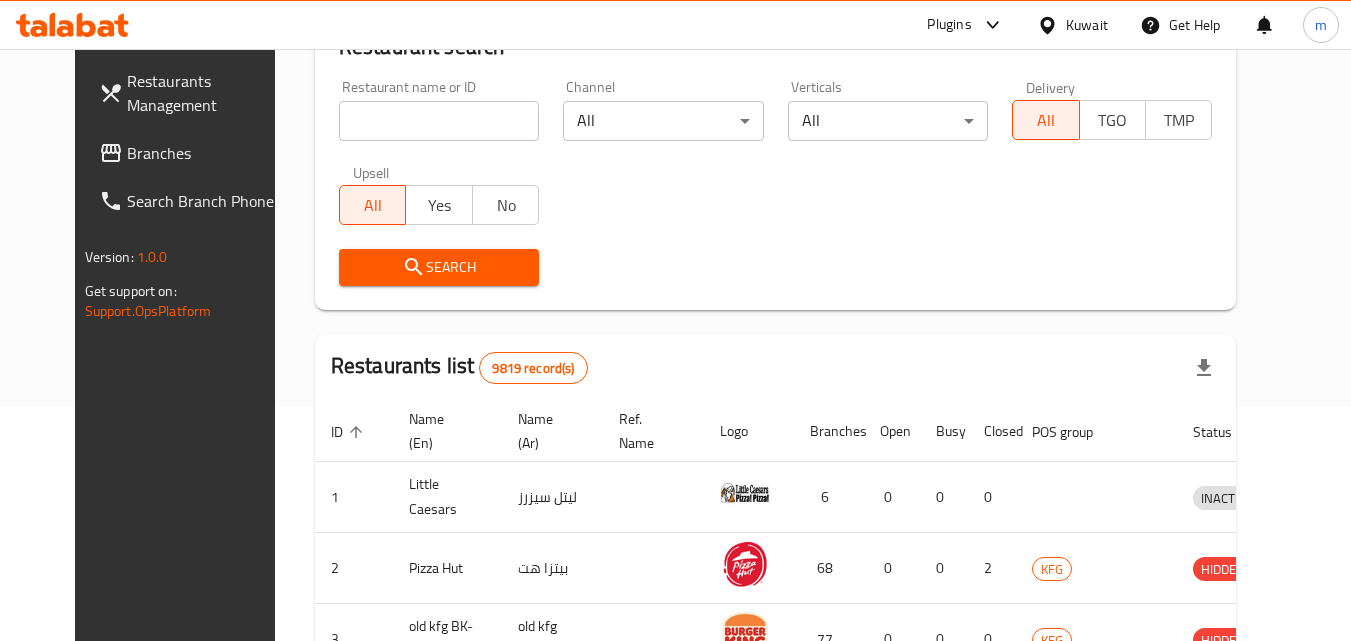 click on "Branches" at bounding box center (206, 153) 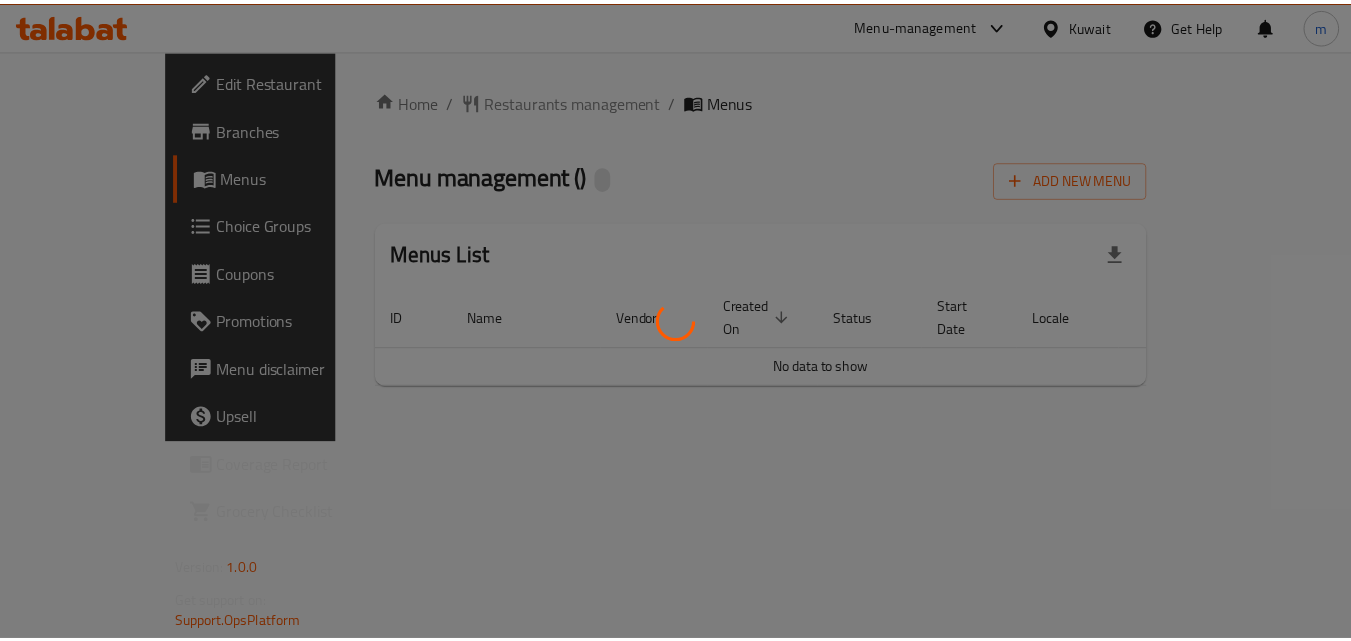 scroll, scrollTop: 0, scrollLeft: 0, axis: both 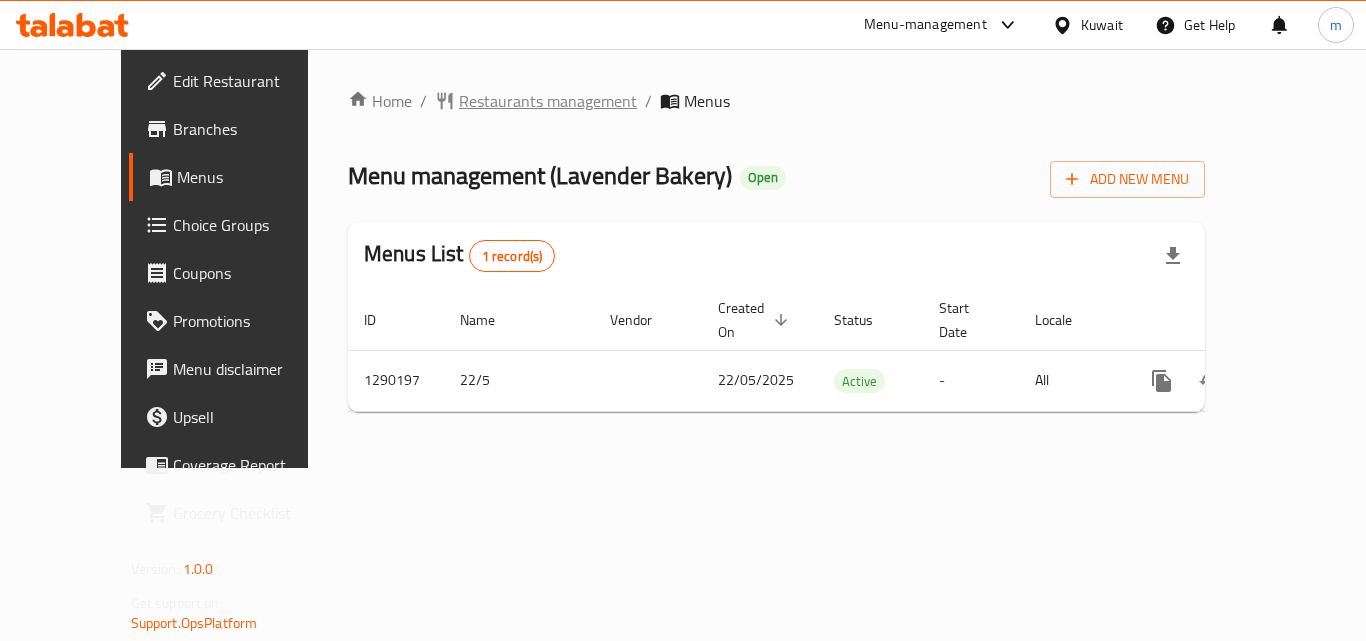click on "Restaurants management" at bounding box center (548, 101) 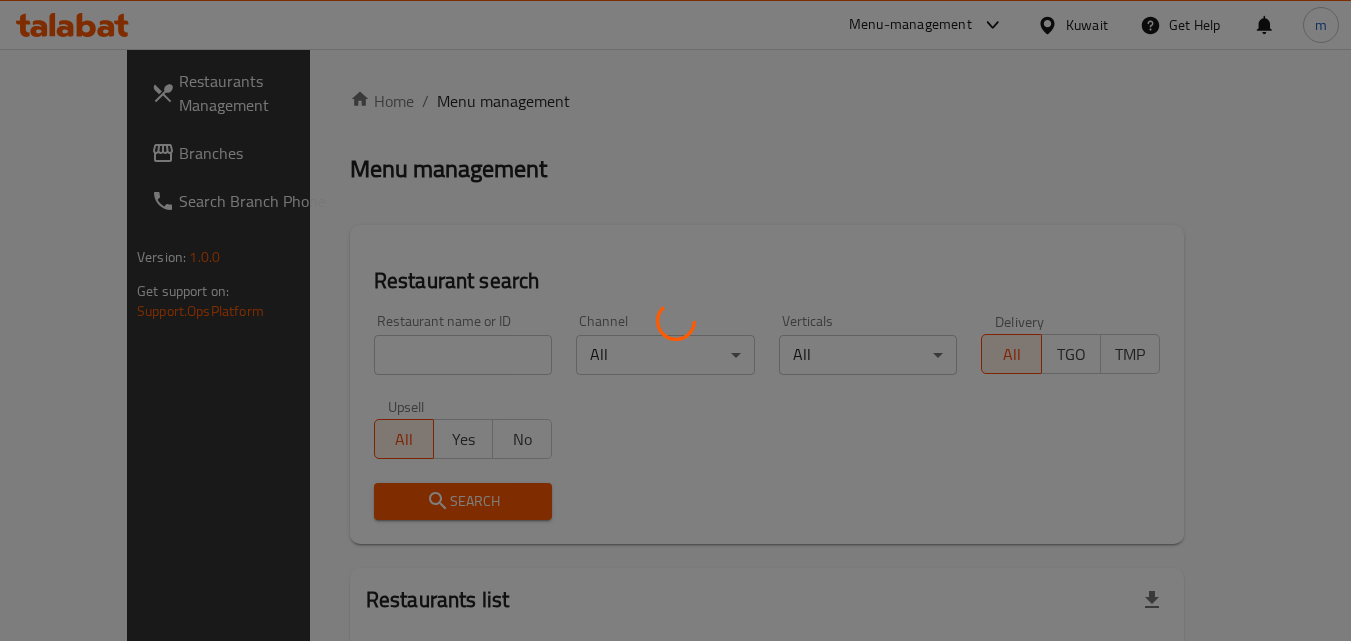 click at bounding box center (675, 320) 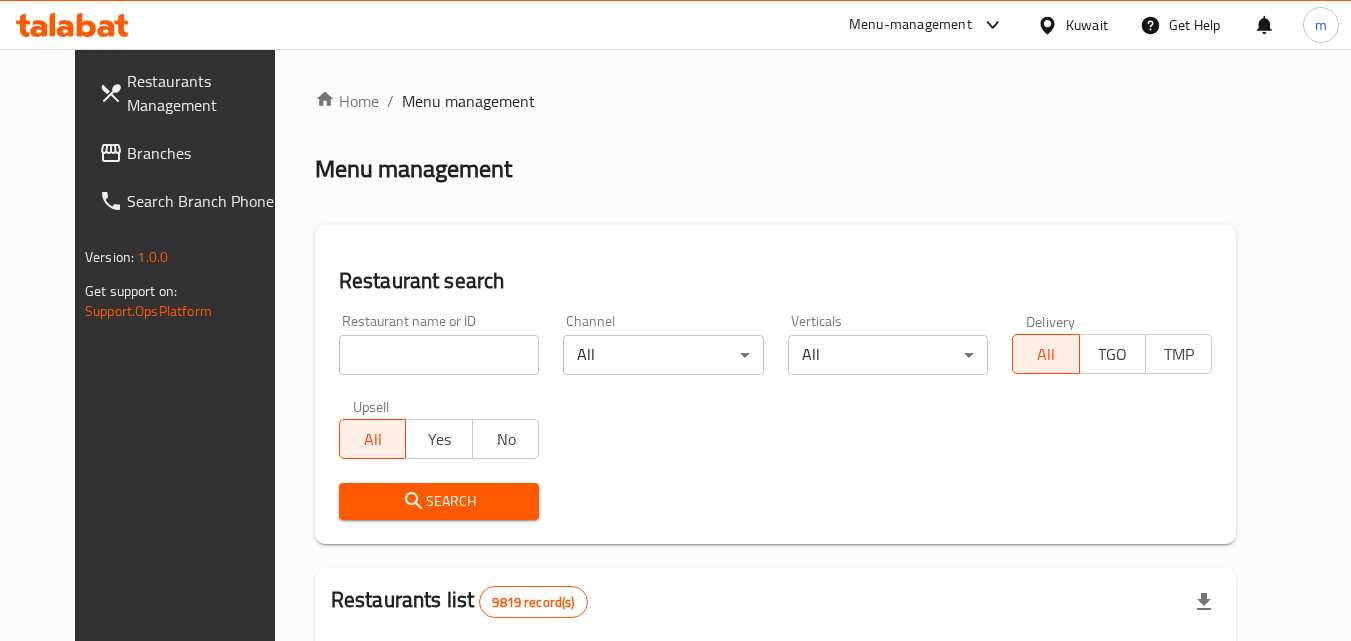 click at bounding box center [675, 320] 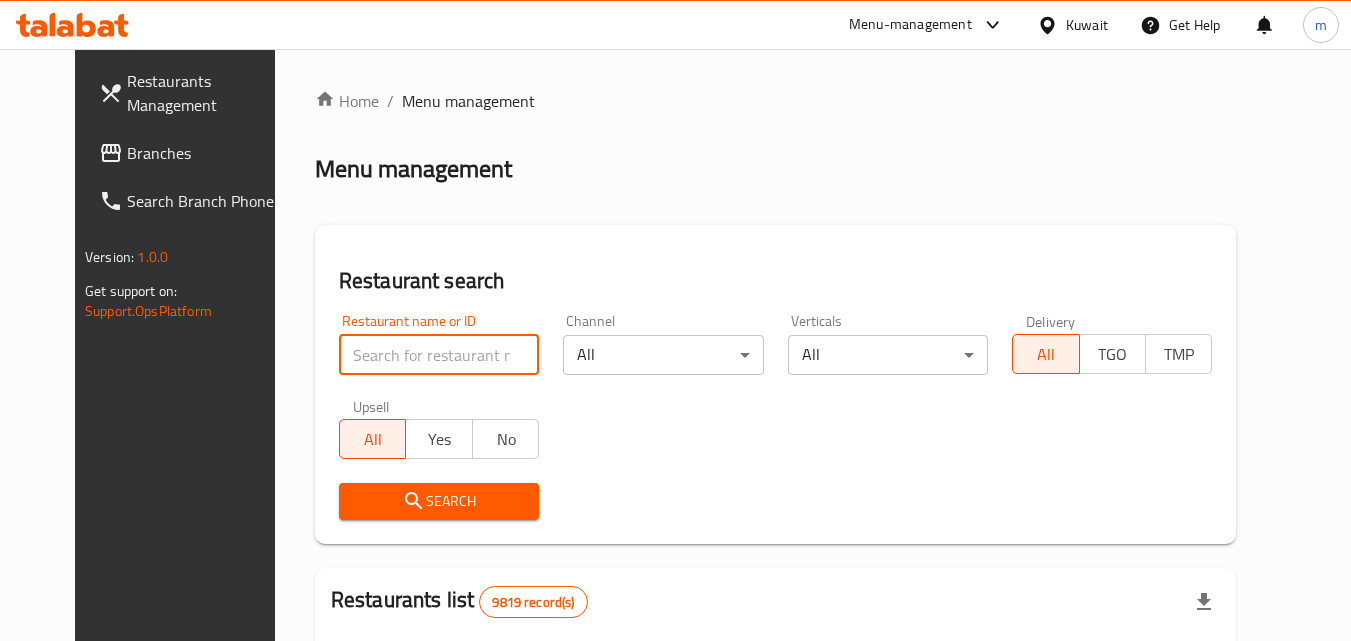 click at bounding box center (439, 355) 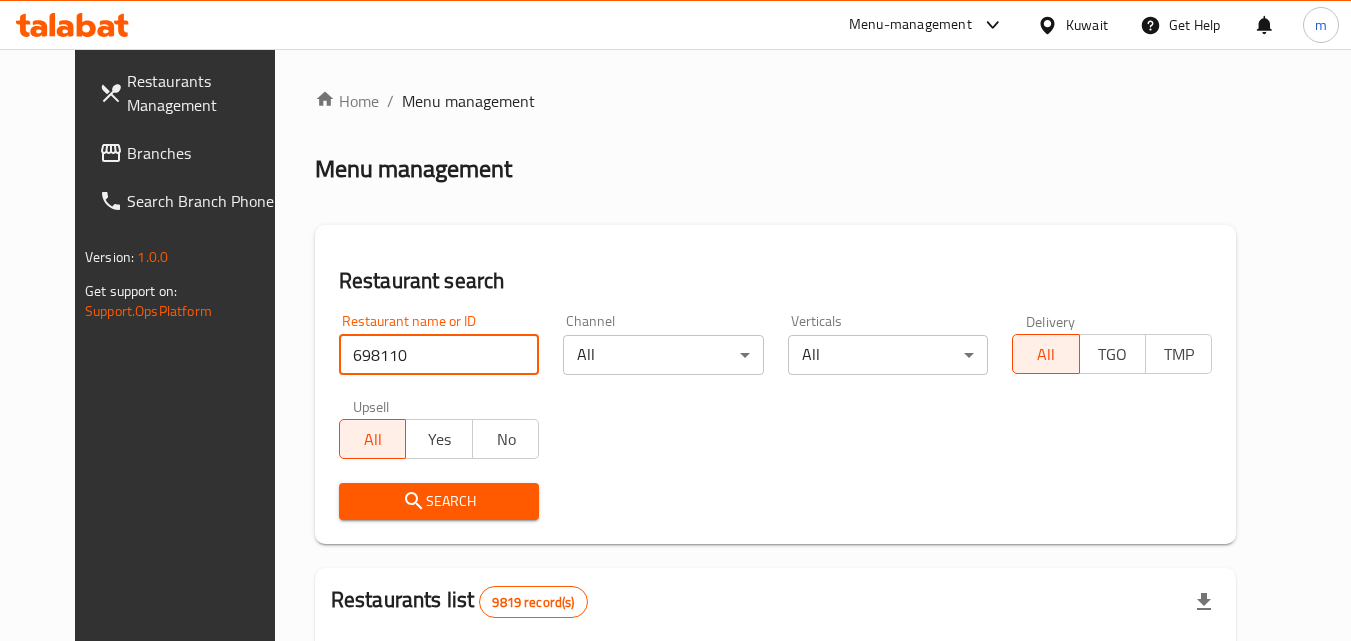 type on "698110" 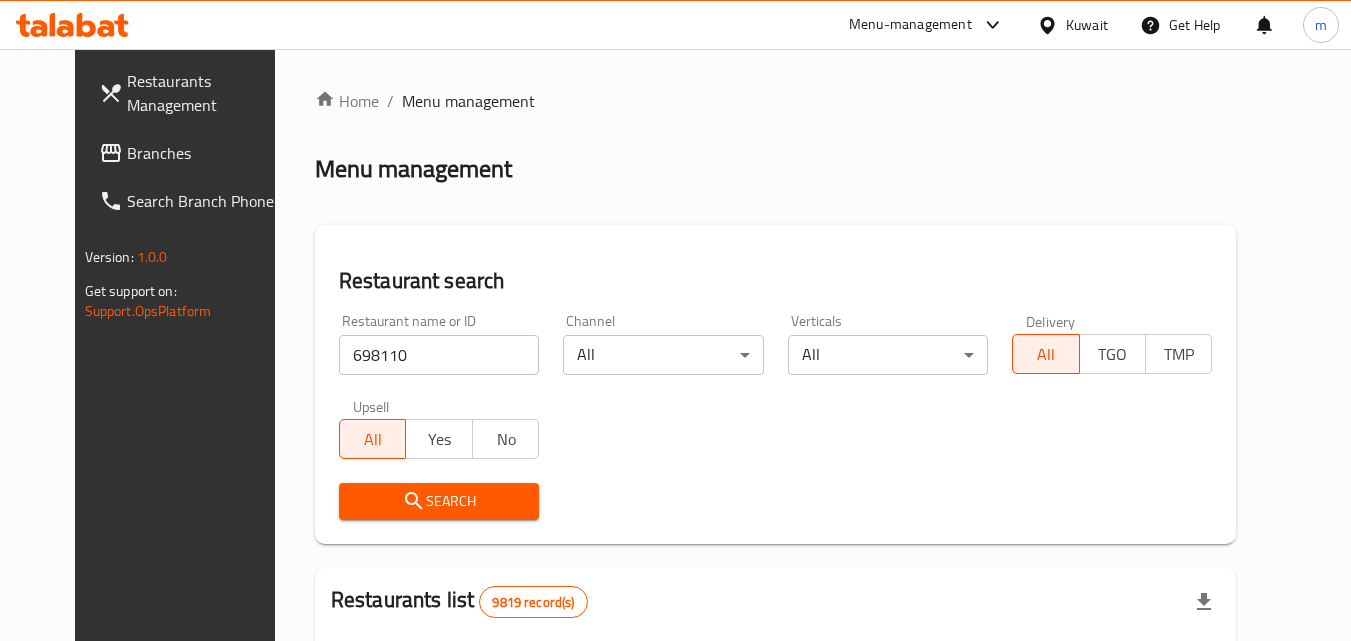 scroll, scrollTop: 300, scrollLeft: 0, axis: vertical 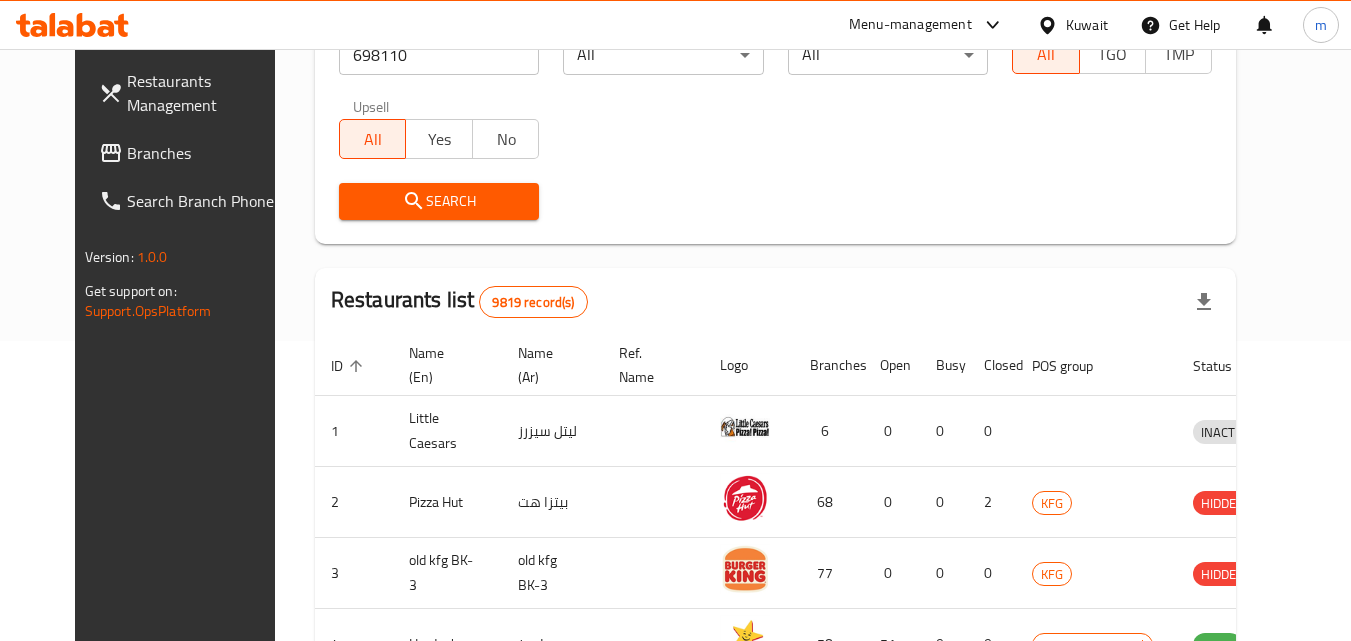 click on "Search" at bounding box center [439, 201] 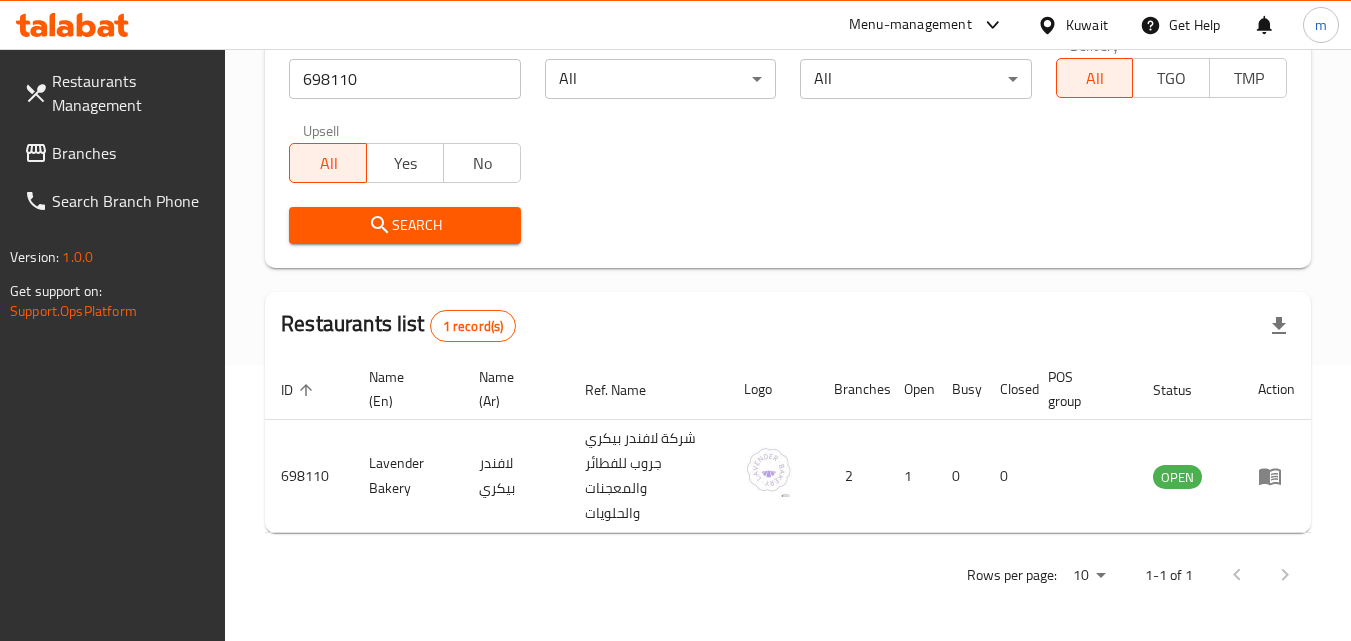 scroll, scrollTop: 251, scrollLeft: 0, axis: vertical 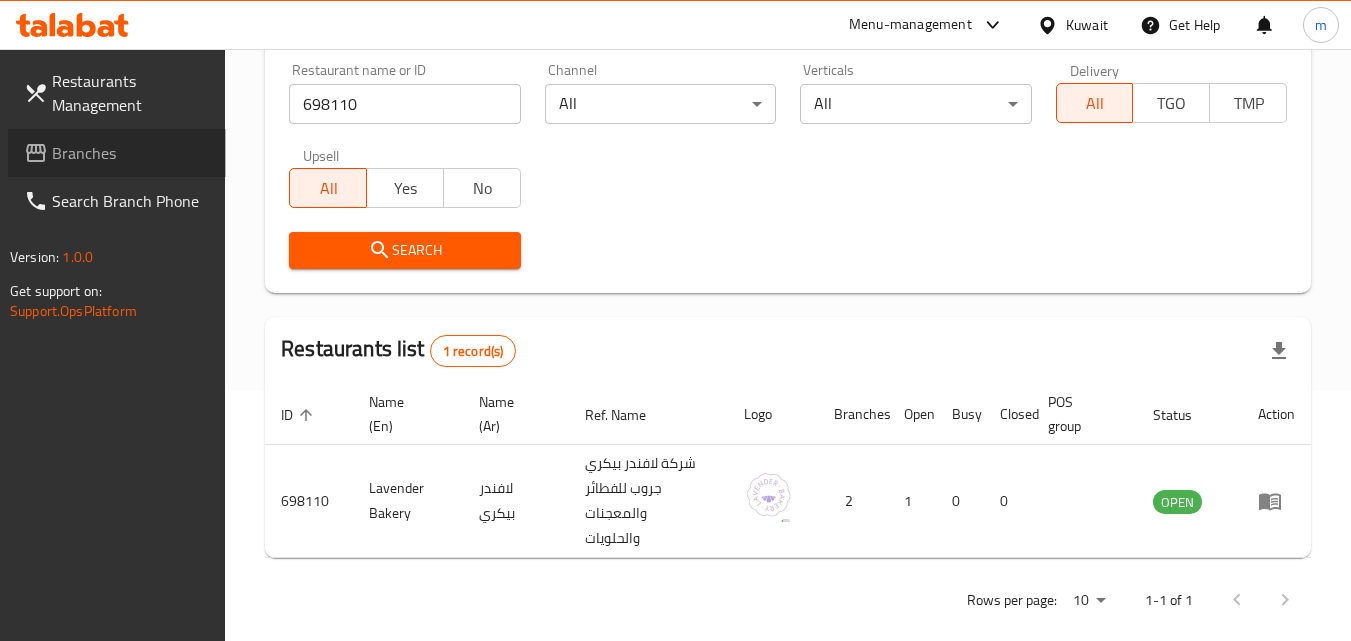 click on "Branches" at bounding box center (131, 153) 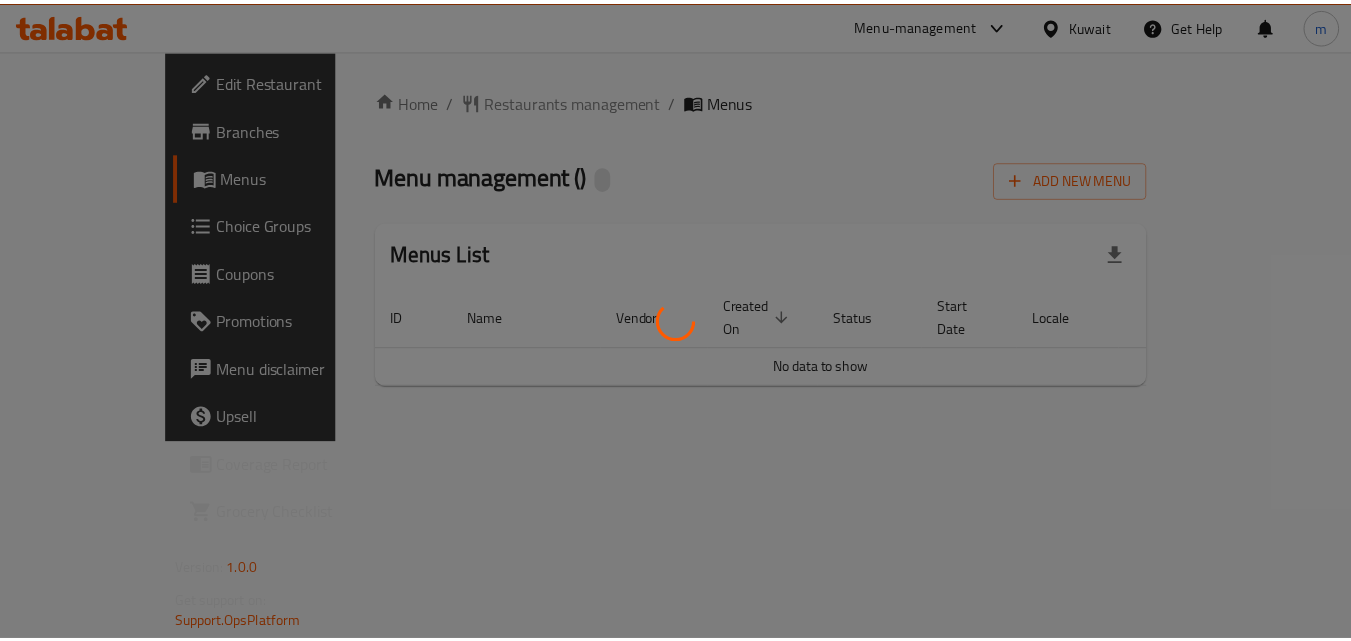 scroll, scrollTop: 0, scrollLeft: 0, axis: both 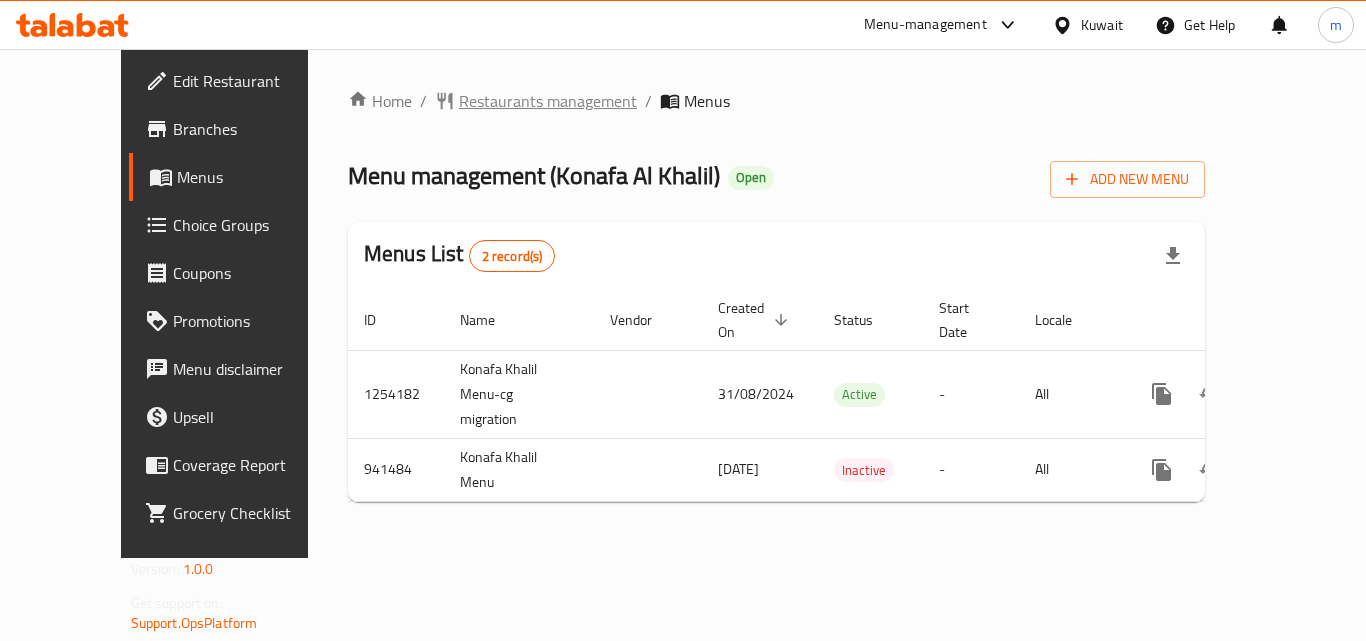 click on "Restaurants management" at bounding box center (548, 101) 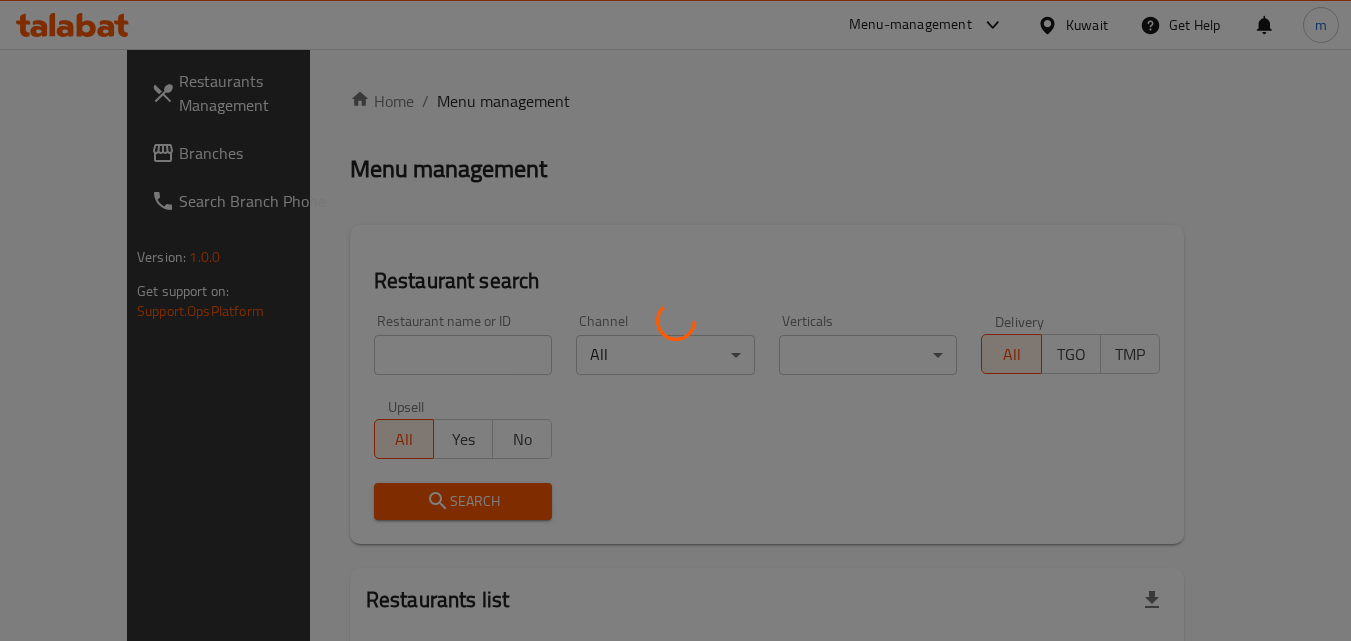 click at bounding box center (675, 320) 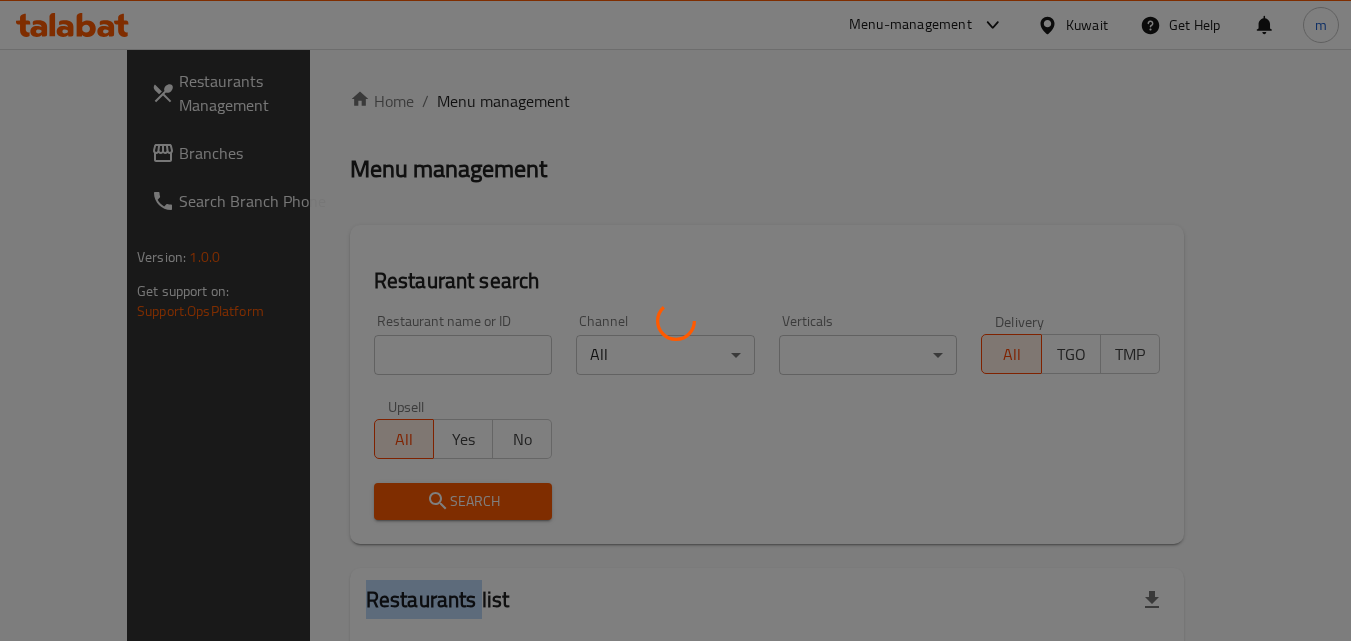 click at bounding box center [675, 320] 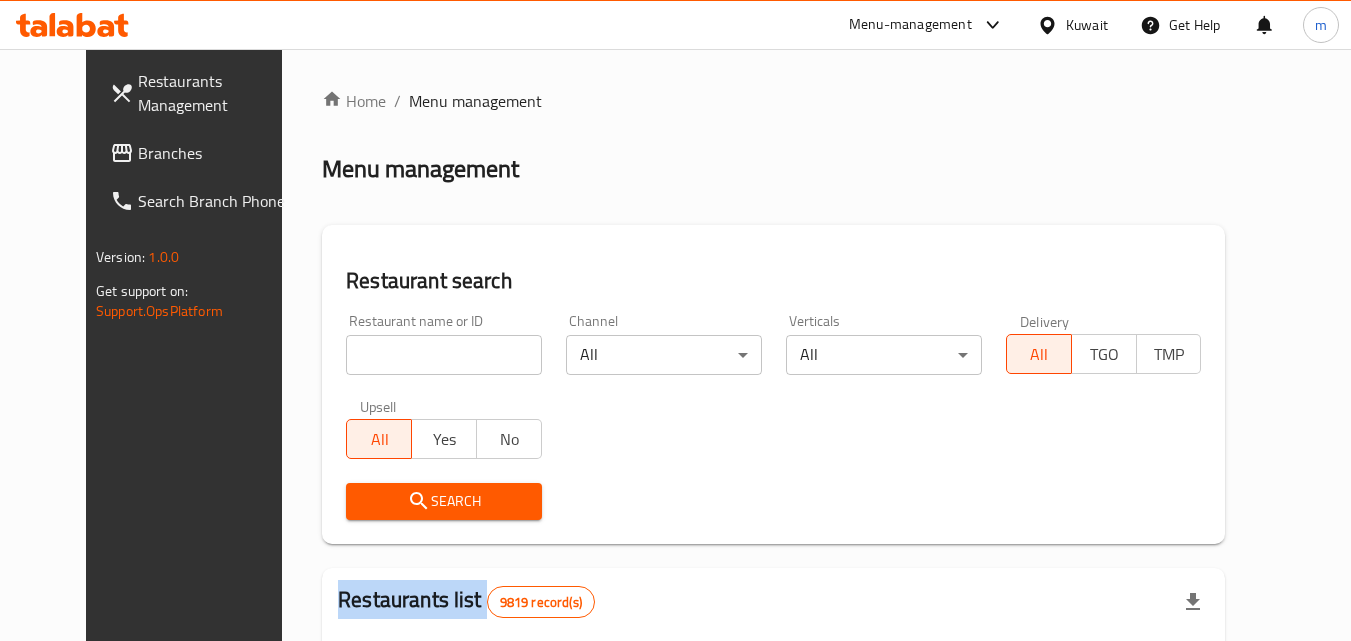 click at bounding box center [675, 320] 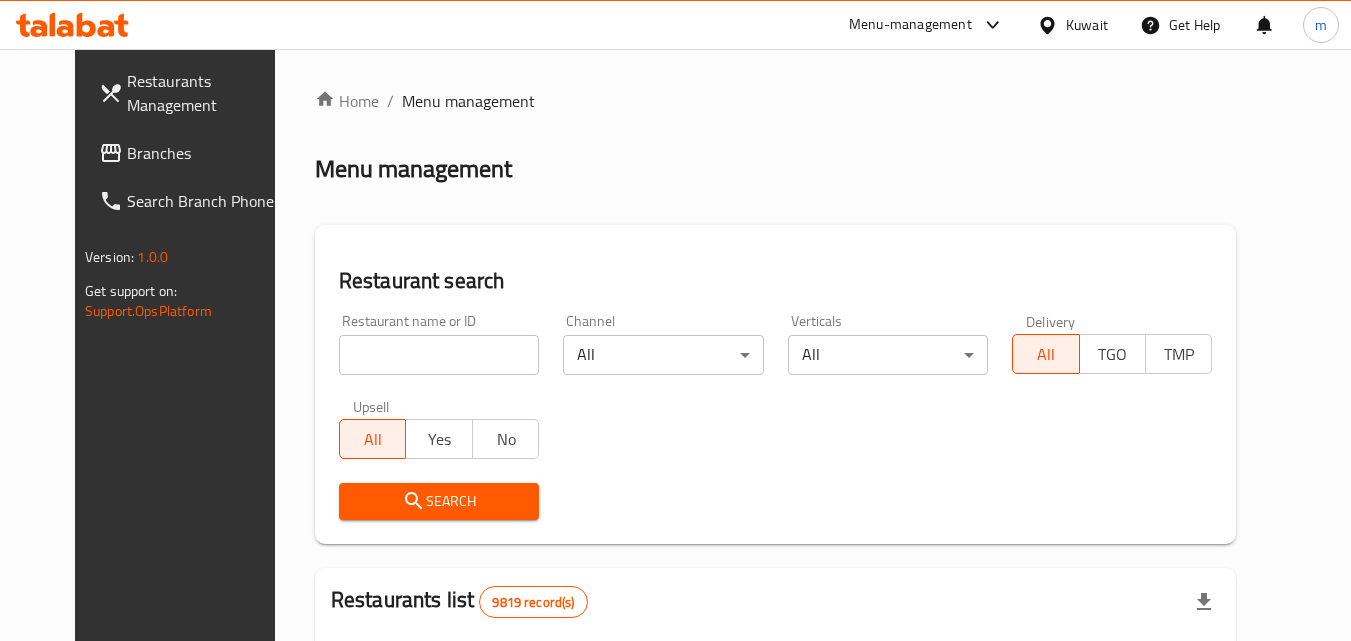 click at bounding box center [439, 355] 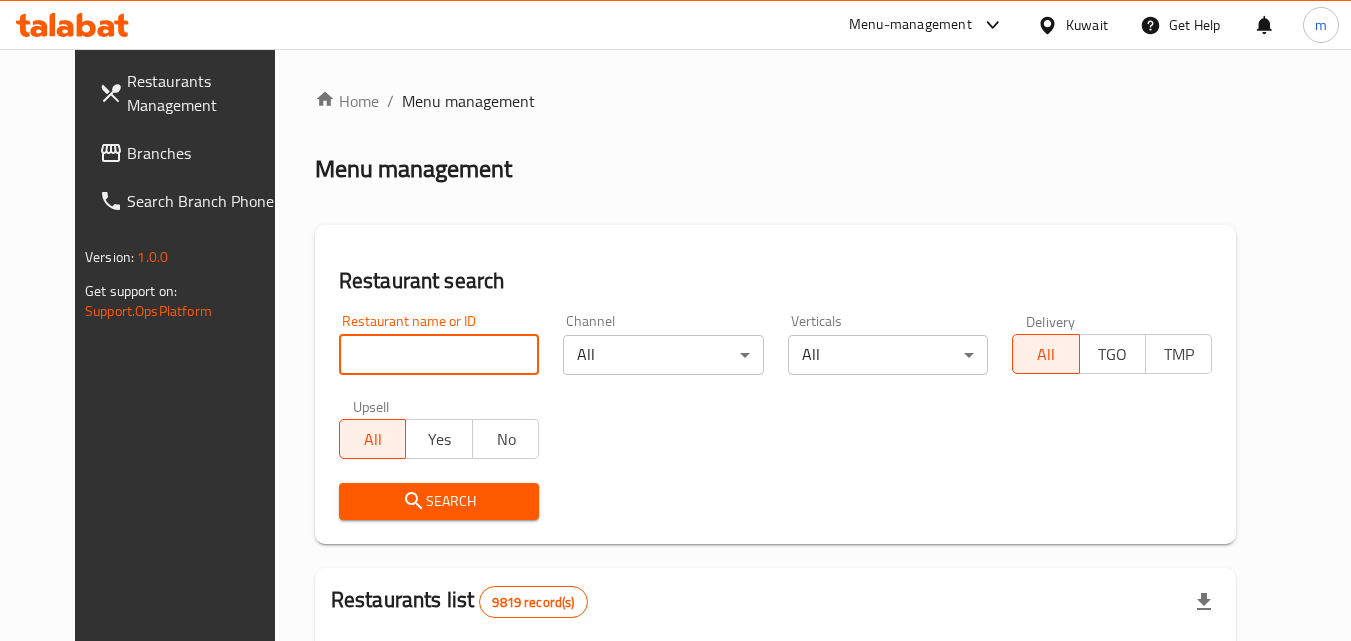paste on "659151" 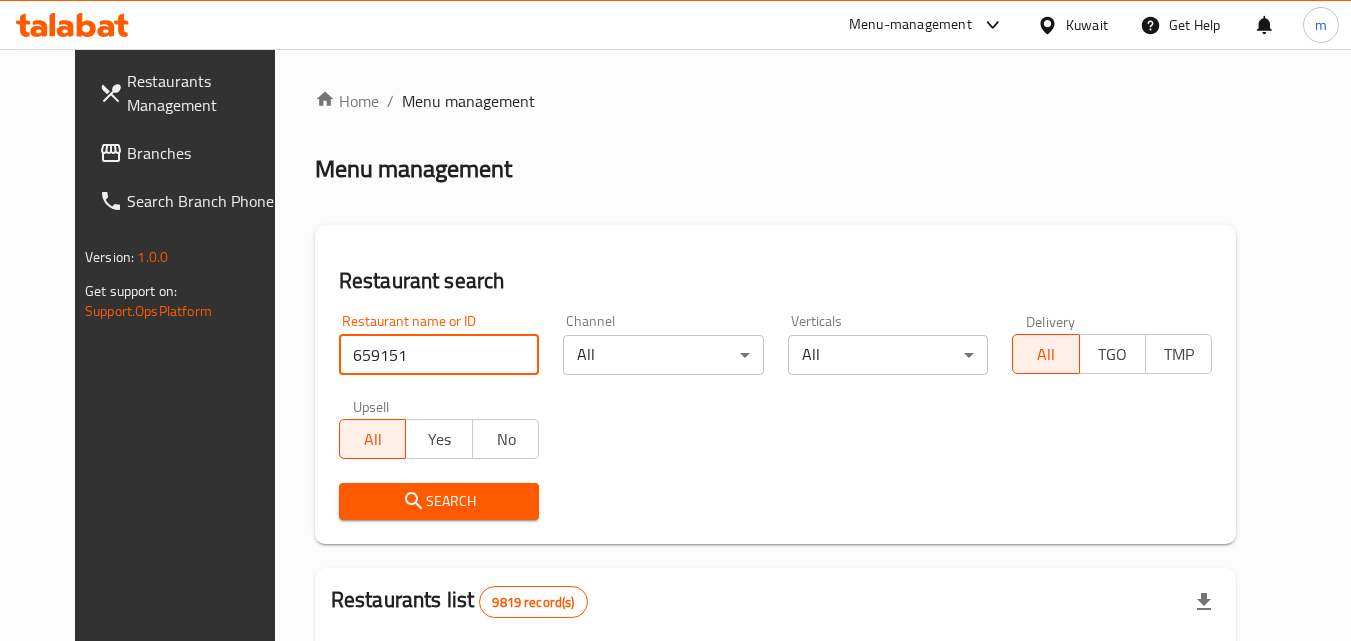 click on "659151" at bounding box center [439, 355] 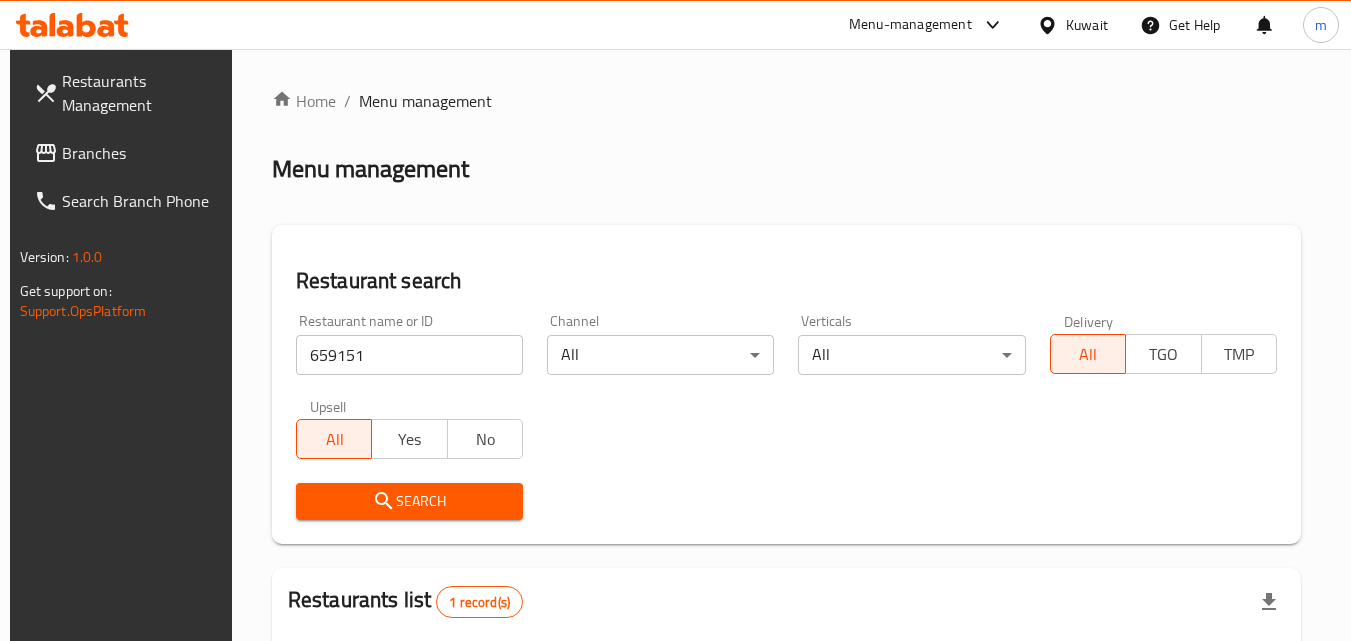 drag, startPoint x: 521, startPoint y: 287, endPoint x: 546, endPoint y: 180, distance: 109.88175 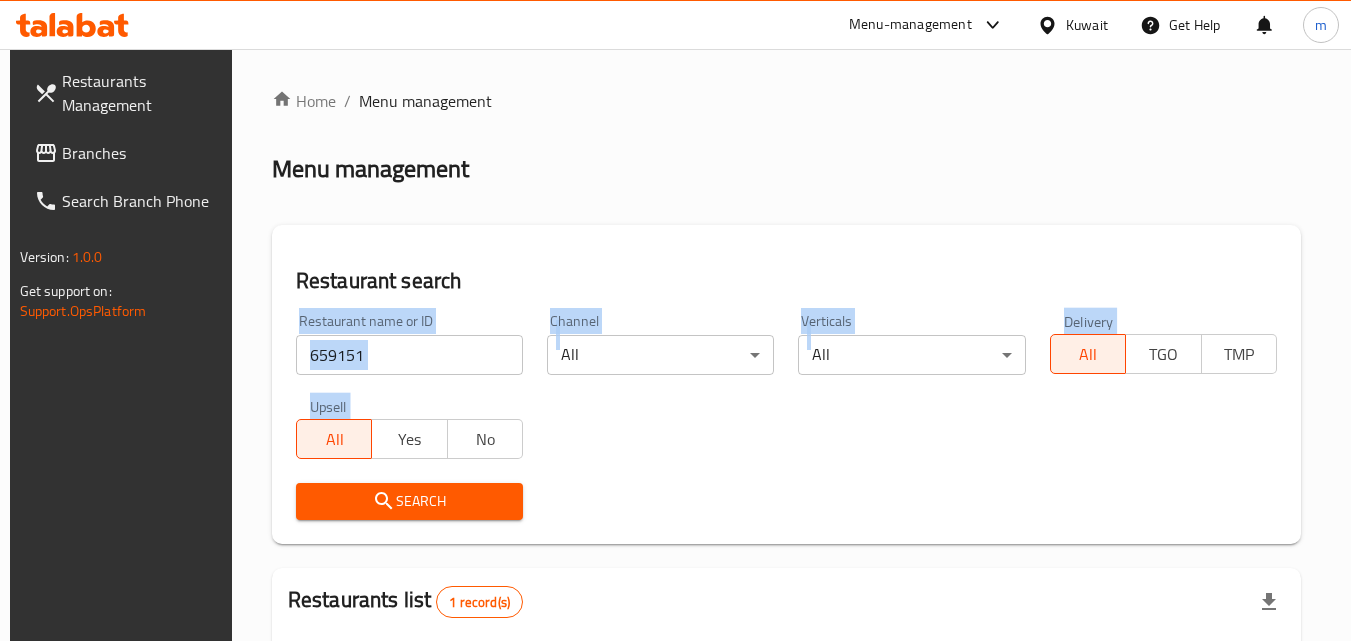 click on "Home / Menu management Menu management Restaurant search Restaurant name or ID 659151 Restaurant name or ID Channel All ​ Verticals All ​ Delivery All TGO TMP Upsell All Yes No   Search Restaurants list   1 record(s) ID sorted ascending Name (En) Name (Ar) Ref. Name Logo Branches Open Busy Closed POS group Status Action 659151 Konafa Al Khalil  كنافة  الخليل شركه كنافه الخليل للفطائر و المعجنات و الحلويات 2 2 0 0 OPEN Rows per page: 10 1-1 of 1" at bounding box center (786, 470) 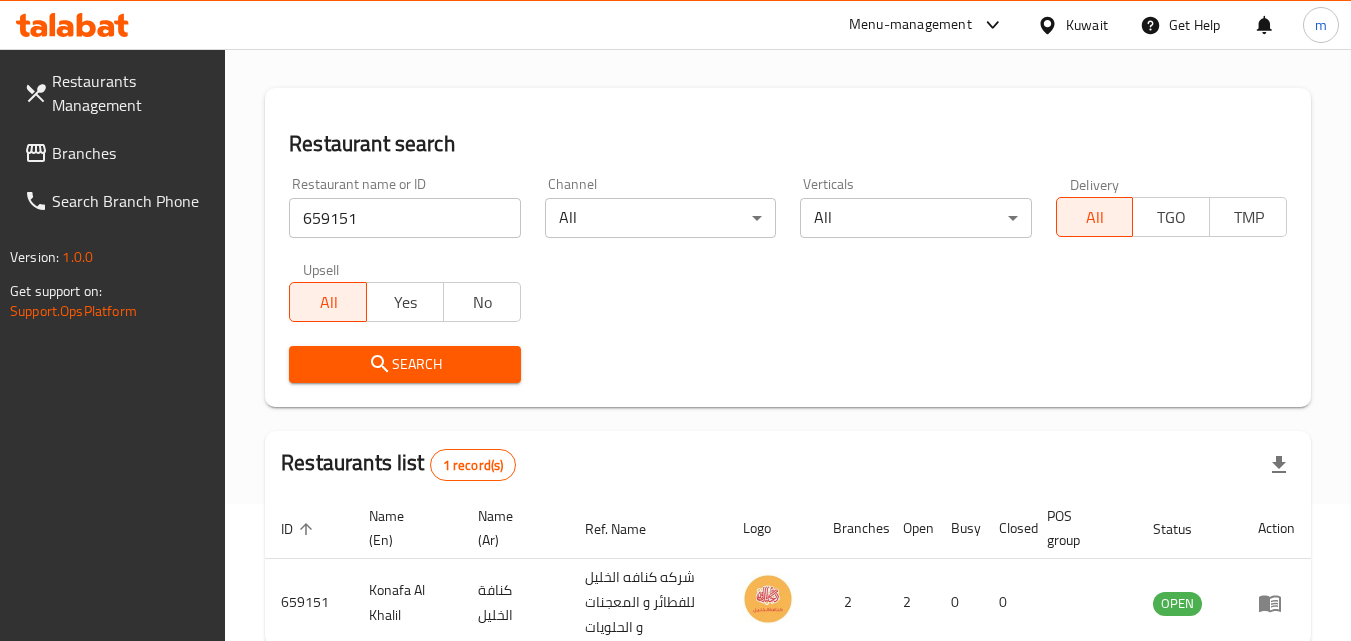 scroll, scrollTop: 251, scrollLeft: 0, axis: vertical 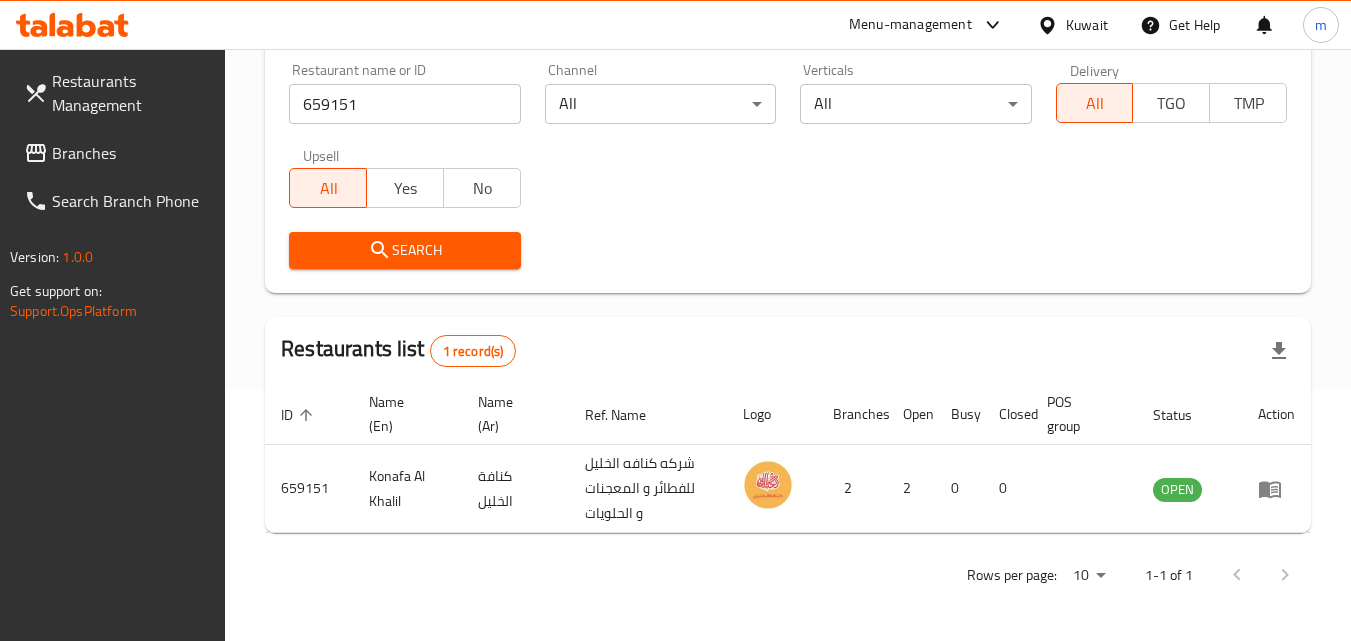 click on "Kuwait" at bounding box center (1072, 25) 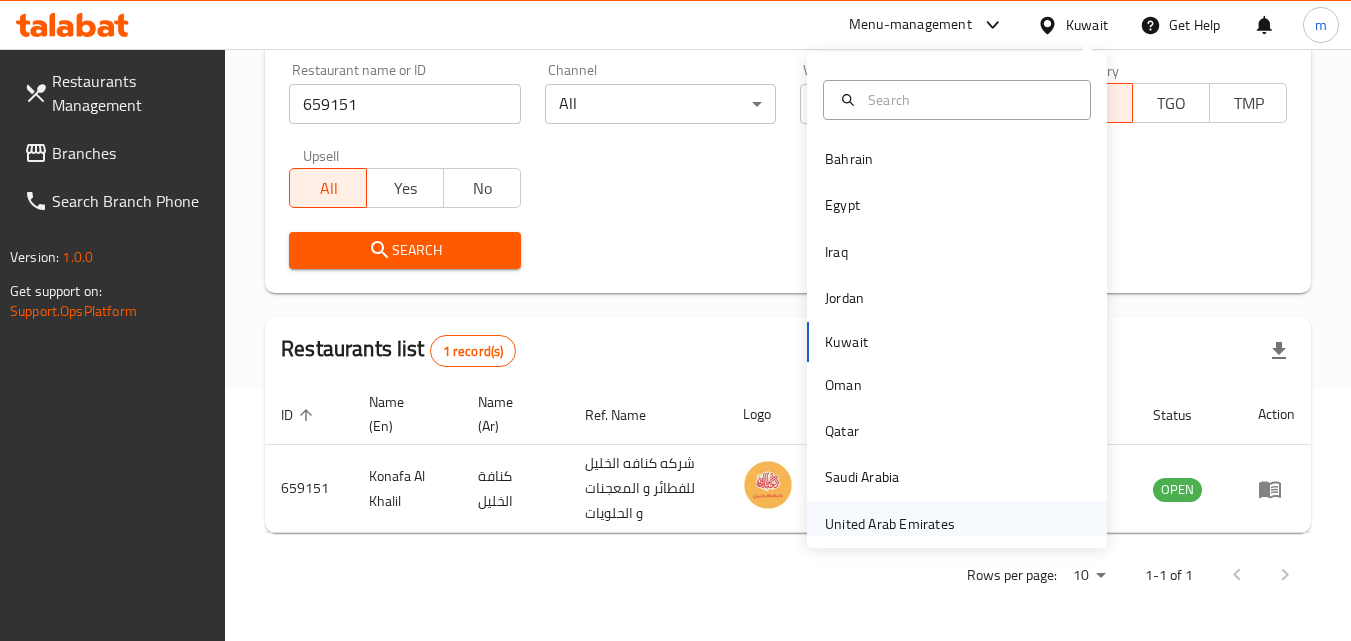 click on "United Arab Emirates" at bounding box center (890, 524) 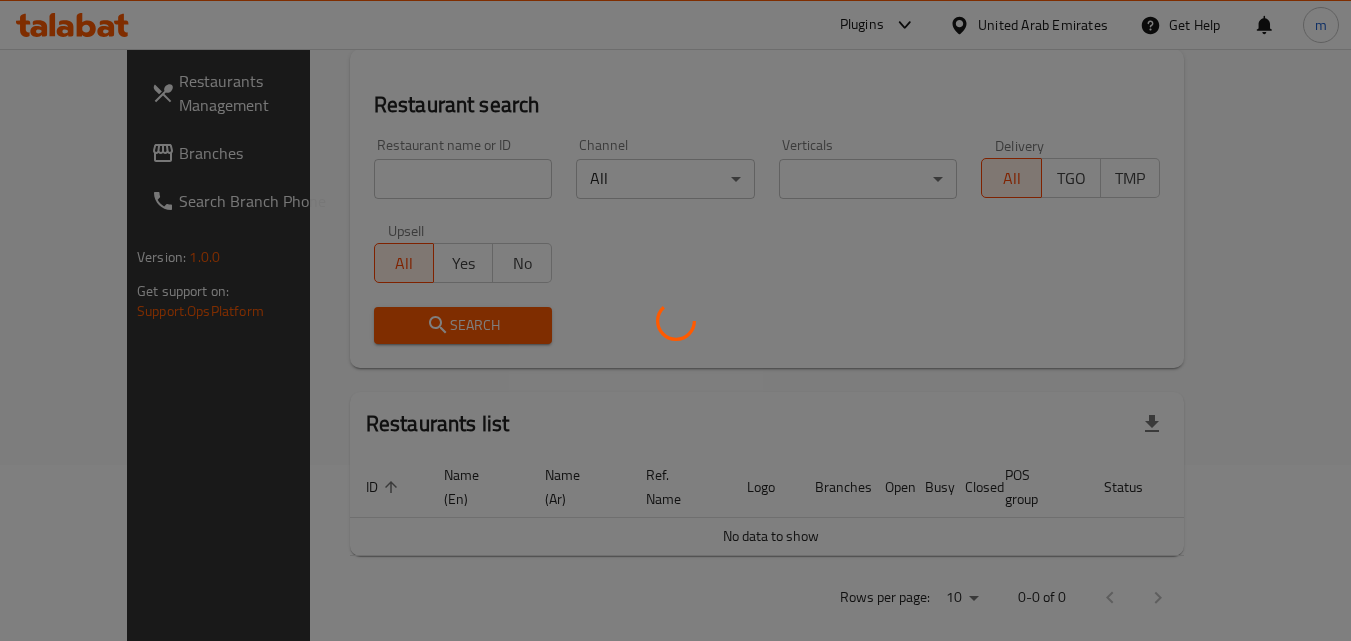 scroll, scrollTop: 251, scrollLeft: 0, axis: vertical 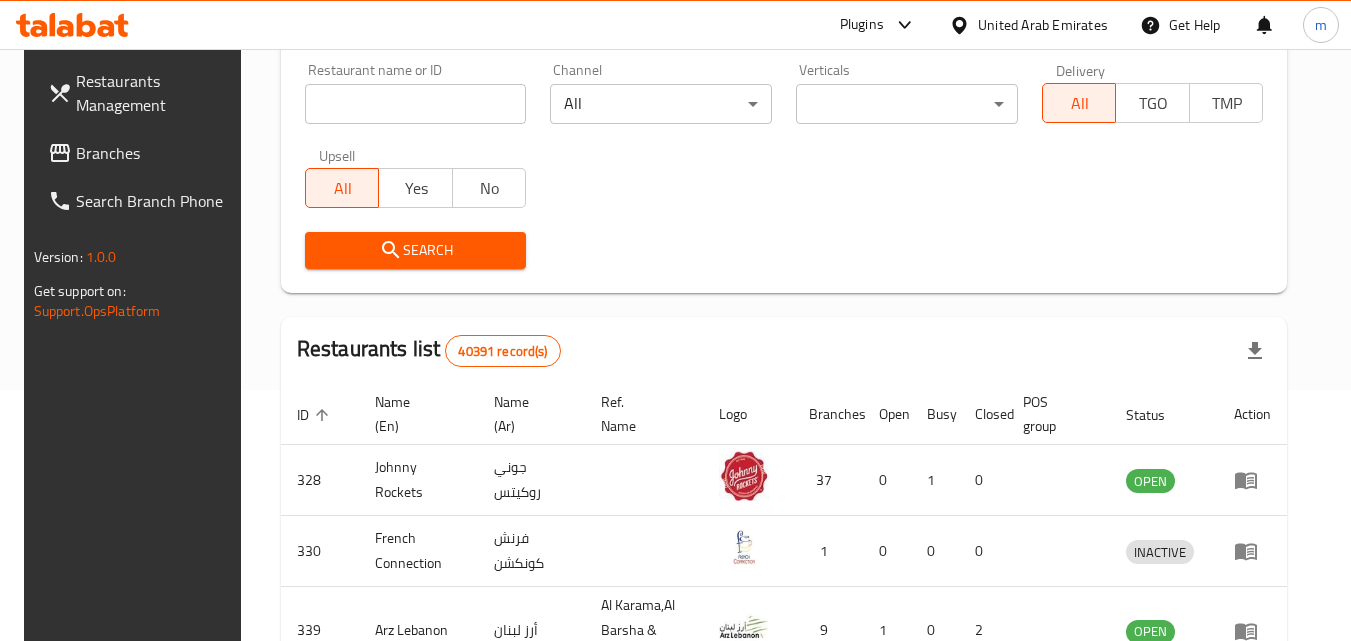 click on "Restaurants Management" at bounding box center (141, 93) 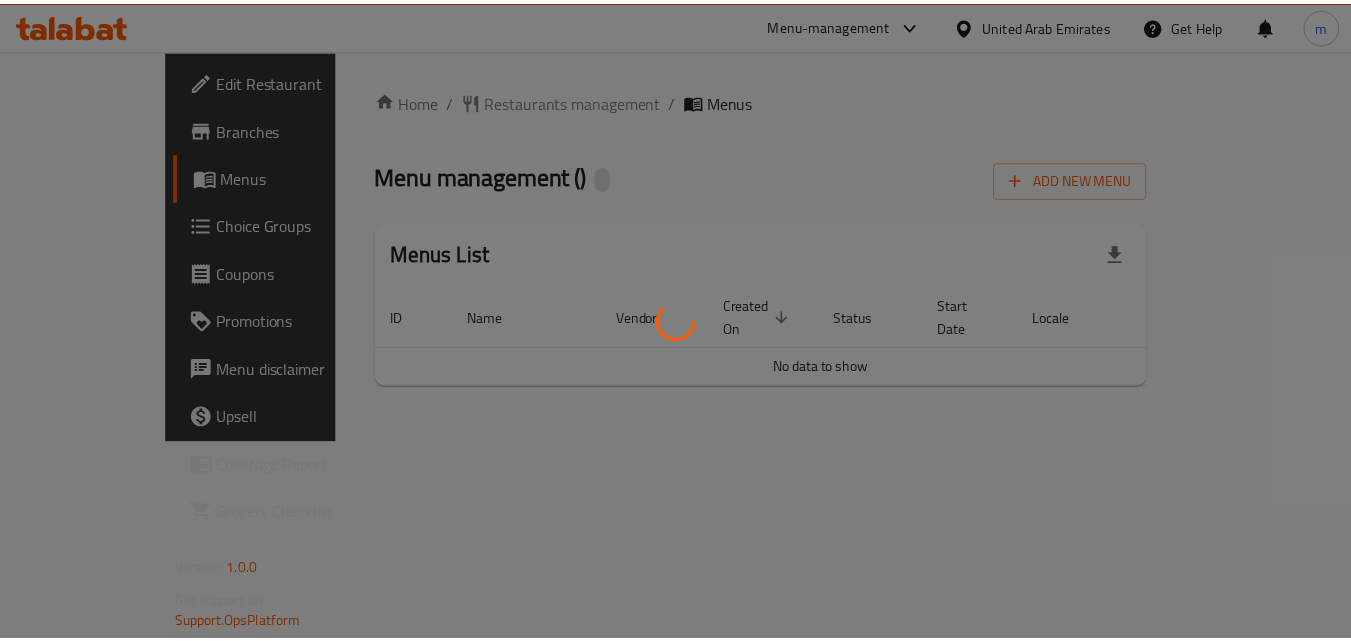 scroll, scrollTop: 0, scrollLeft: 0, axis: both 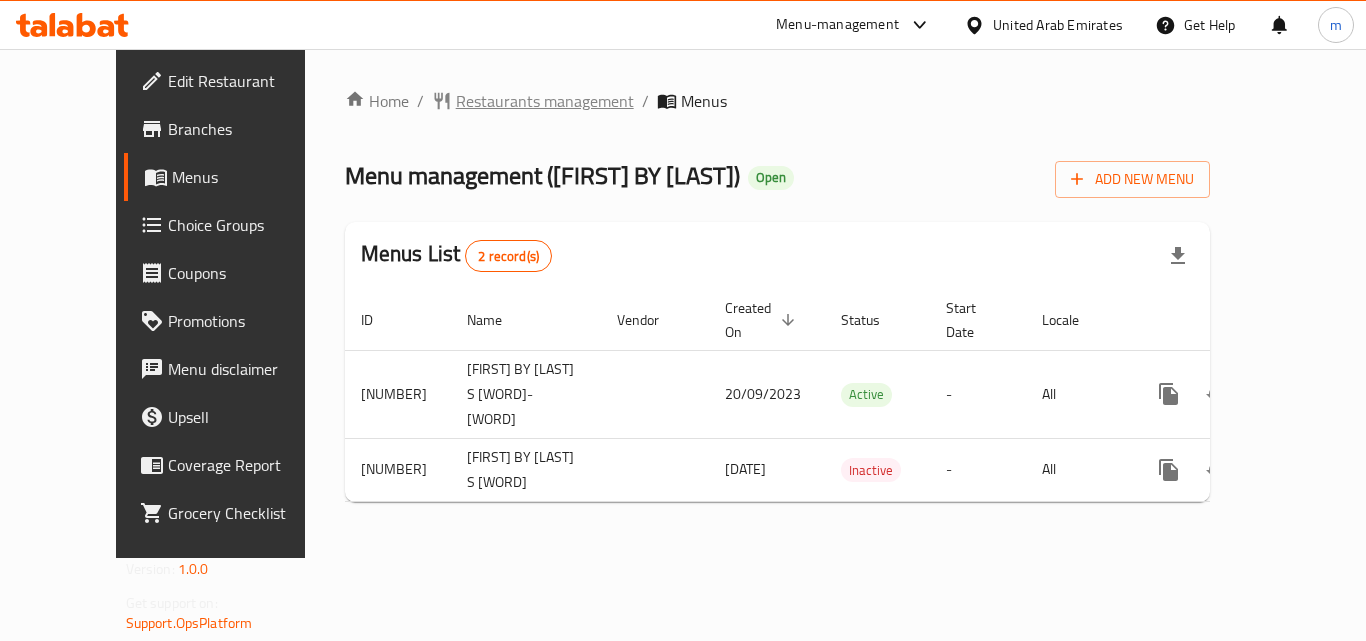 click on "Restaurants management" at bounding box center [545, 101] 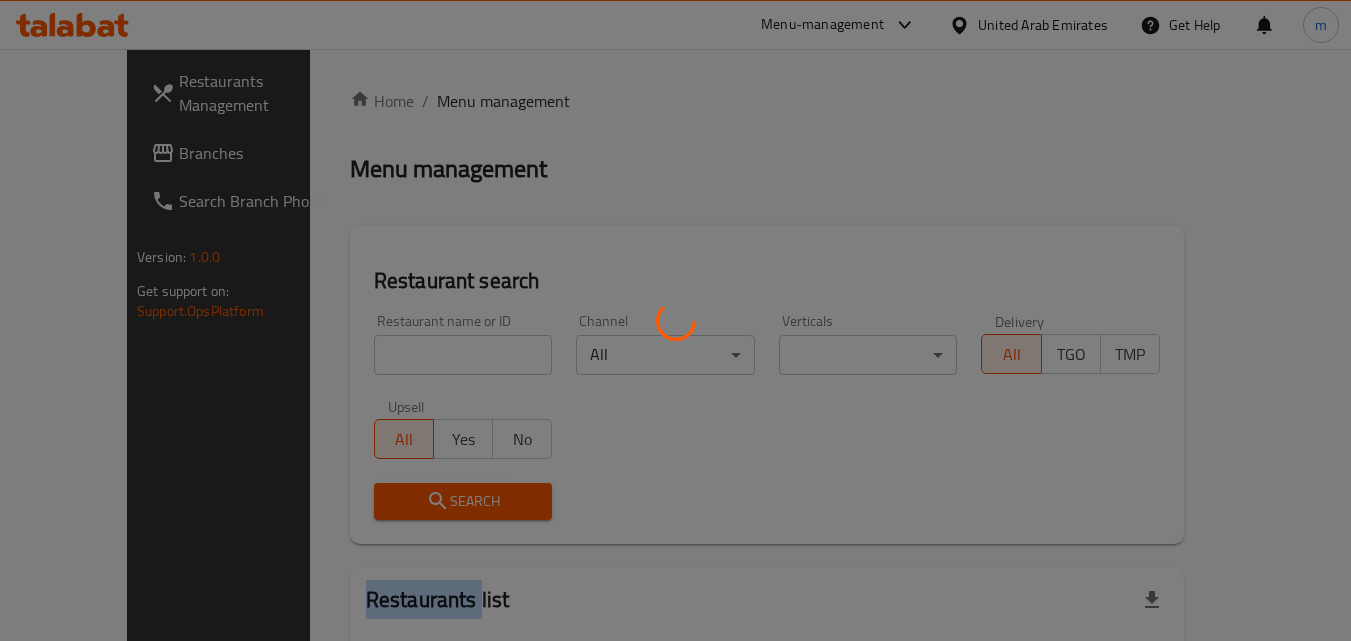 click at bounding box center (675, 320) 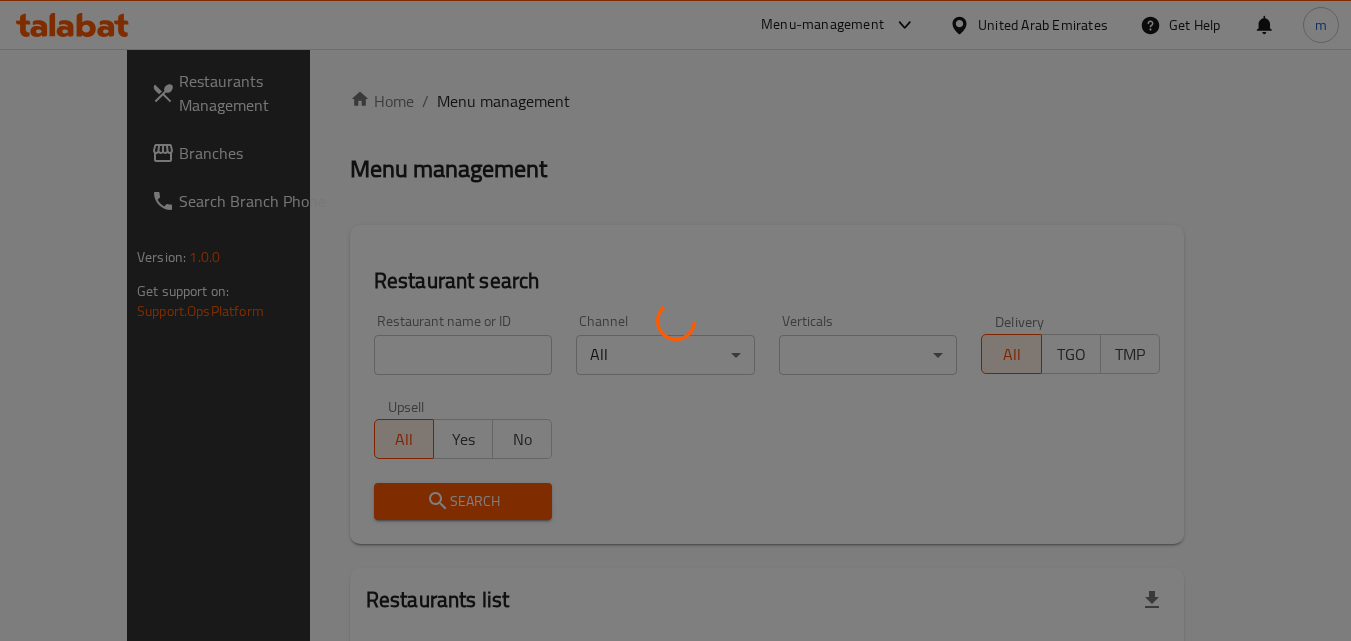 click at bounding box center (675, 320) 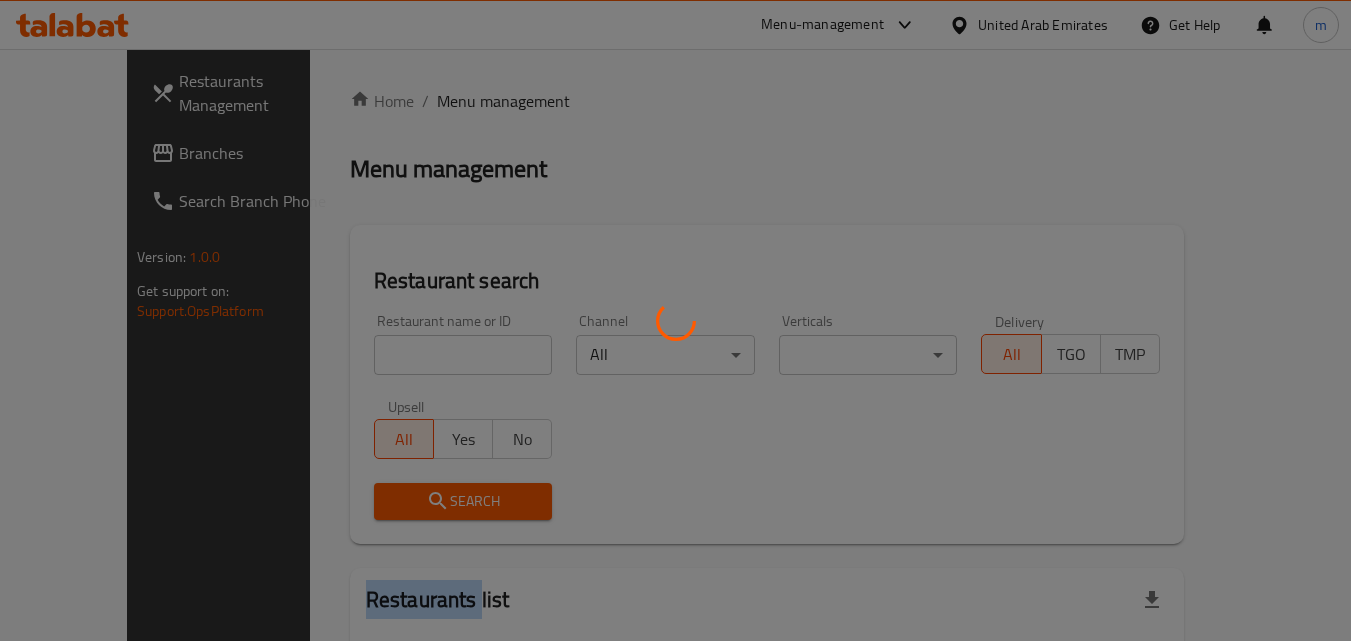 click at bounding box center (675, 320) 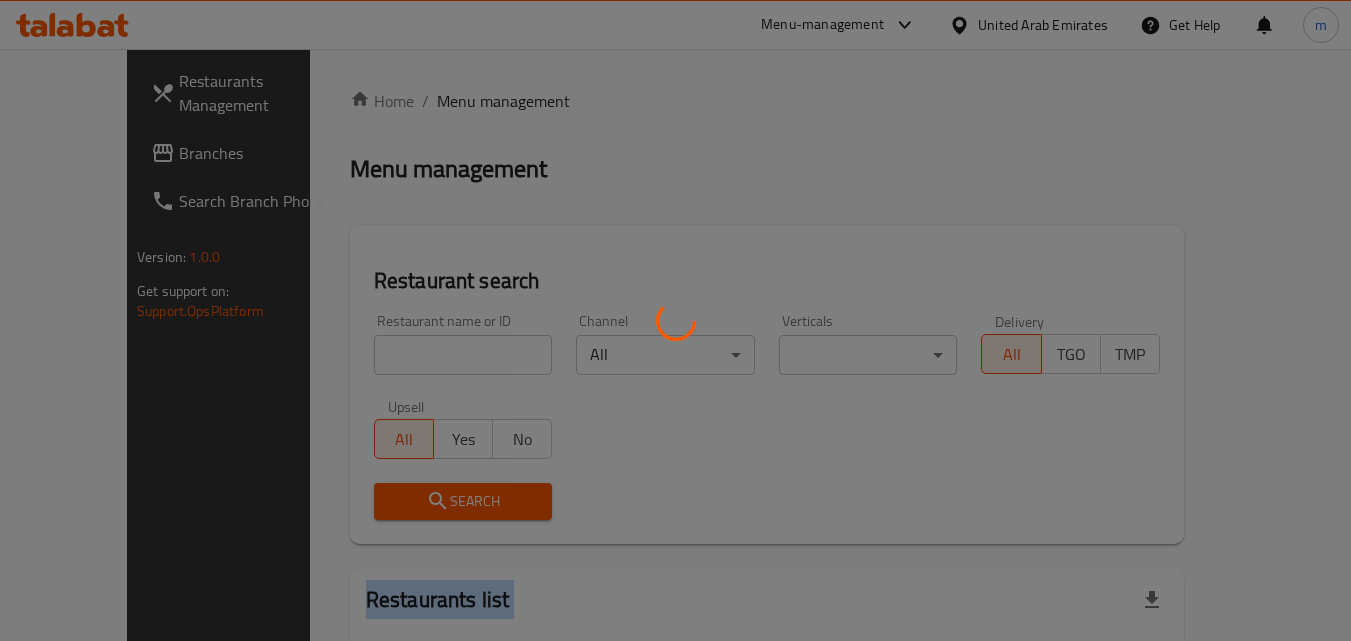 click at bounding box center (675, 320) 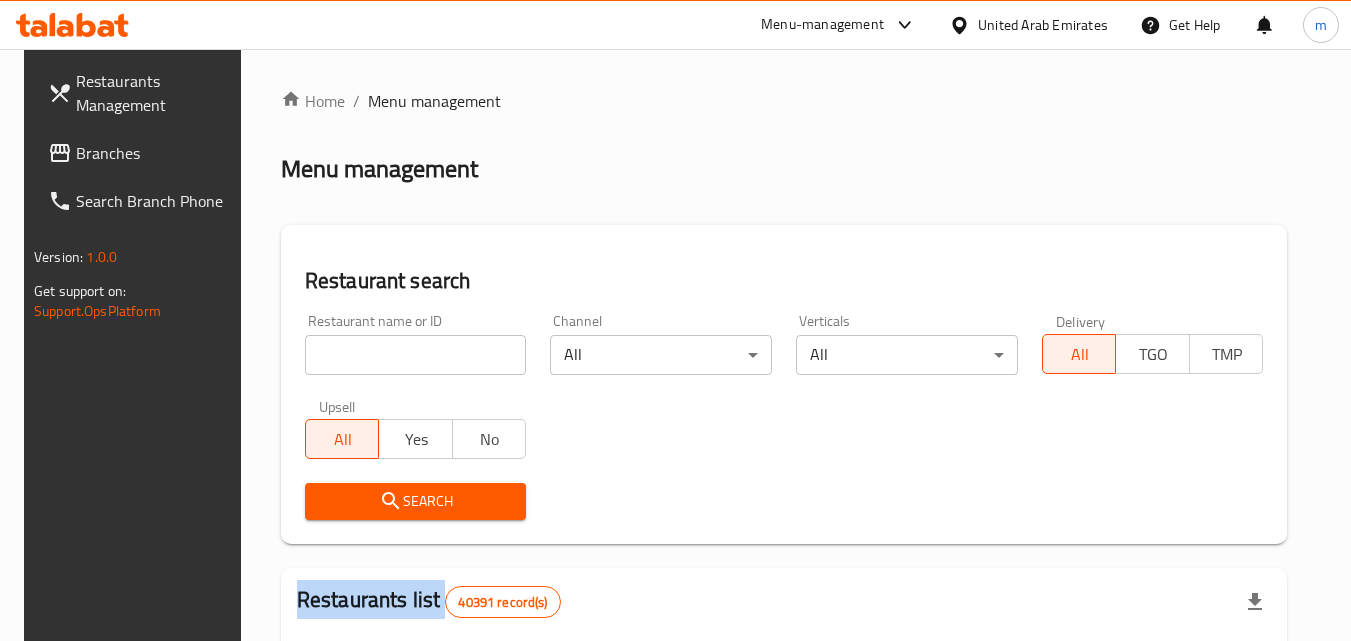 click at bounding box center [675, 320] 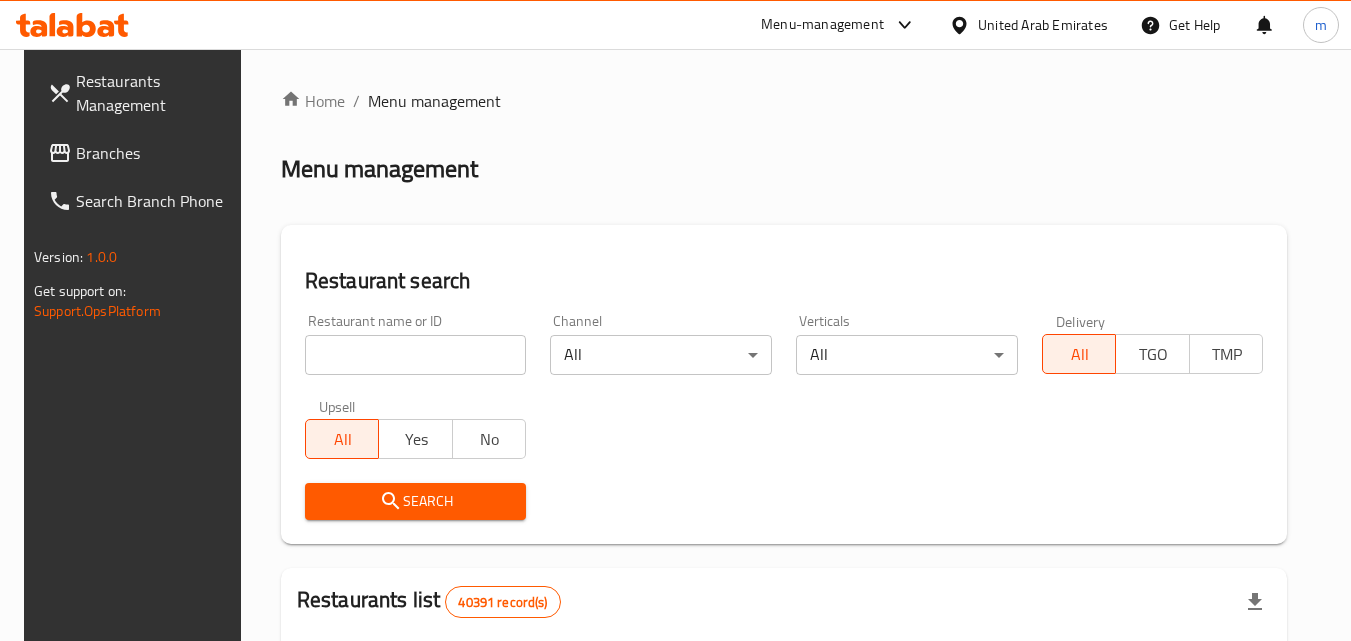 click at bounding box center [416, 355] 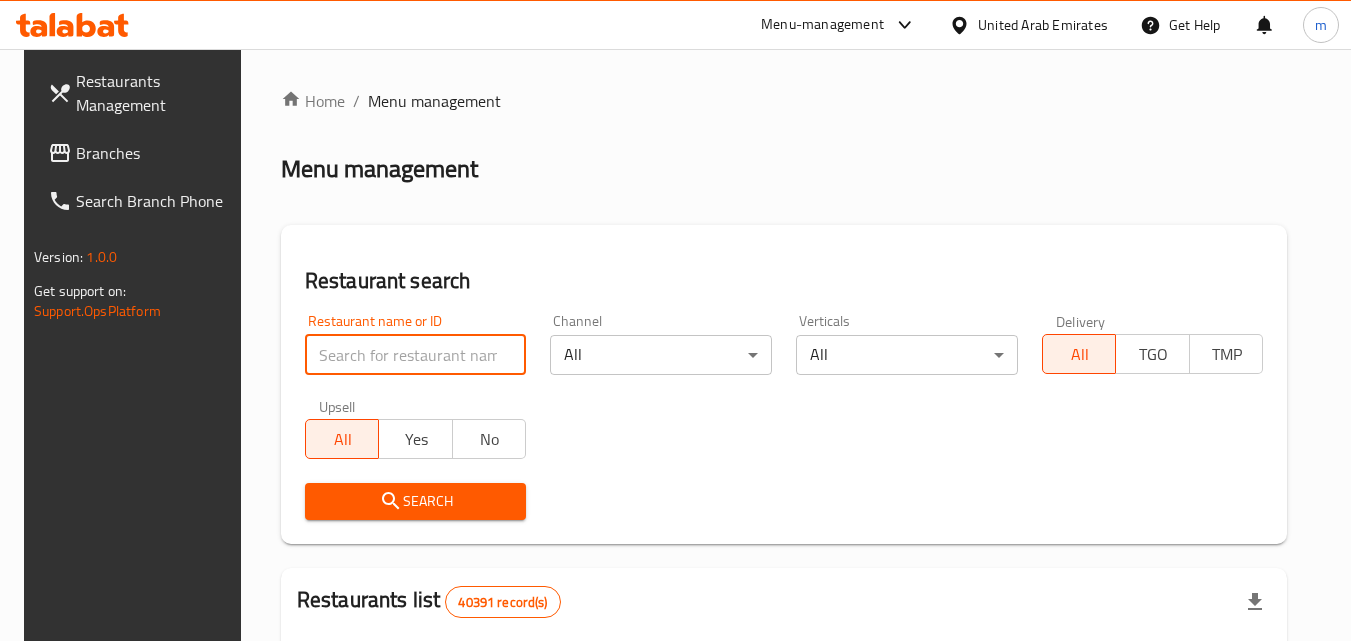 click at bounding box center (416, 355) 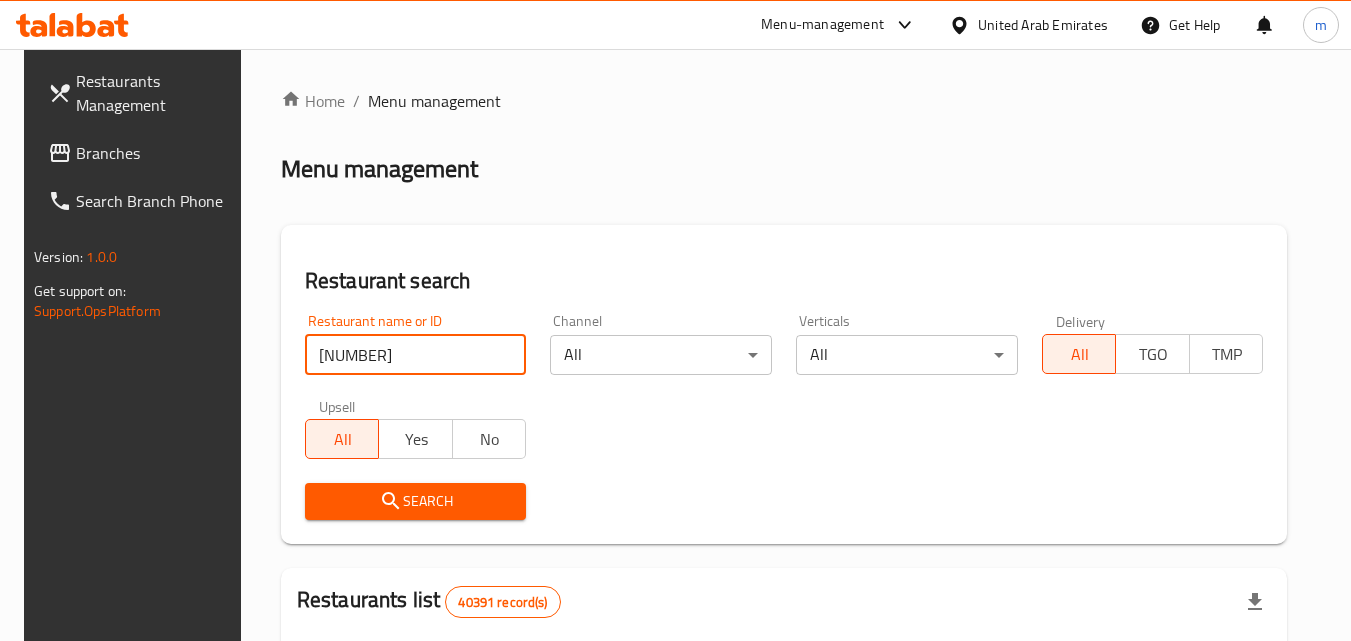 type on "640318" 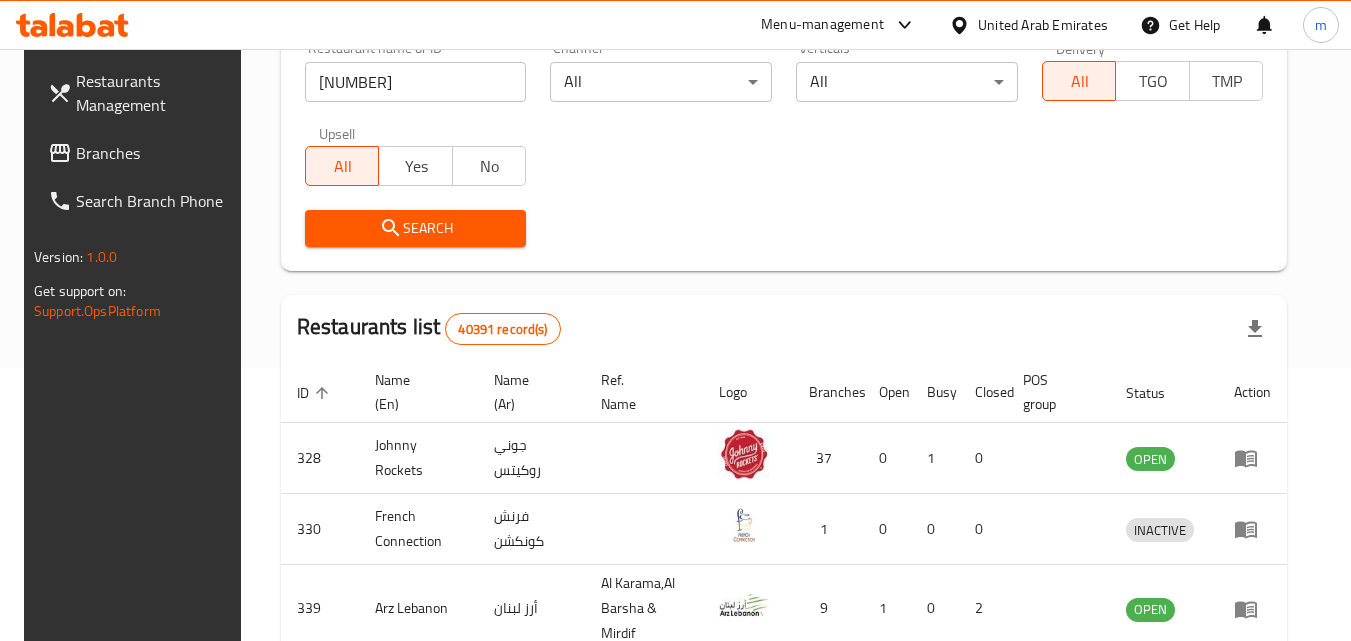 scroll, scrollTop: 300, scrollLeft: 0, axis: vertical 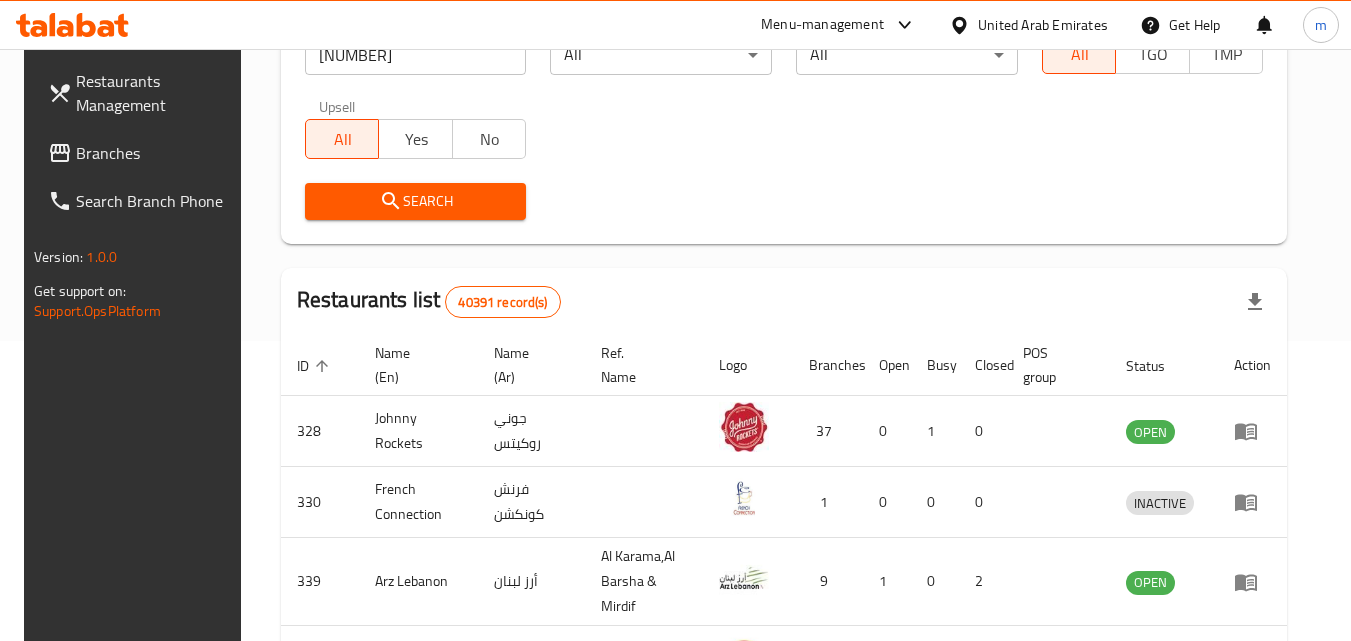 click on "Search" at bounding box center (416, 201) 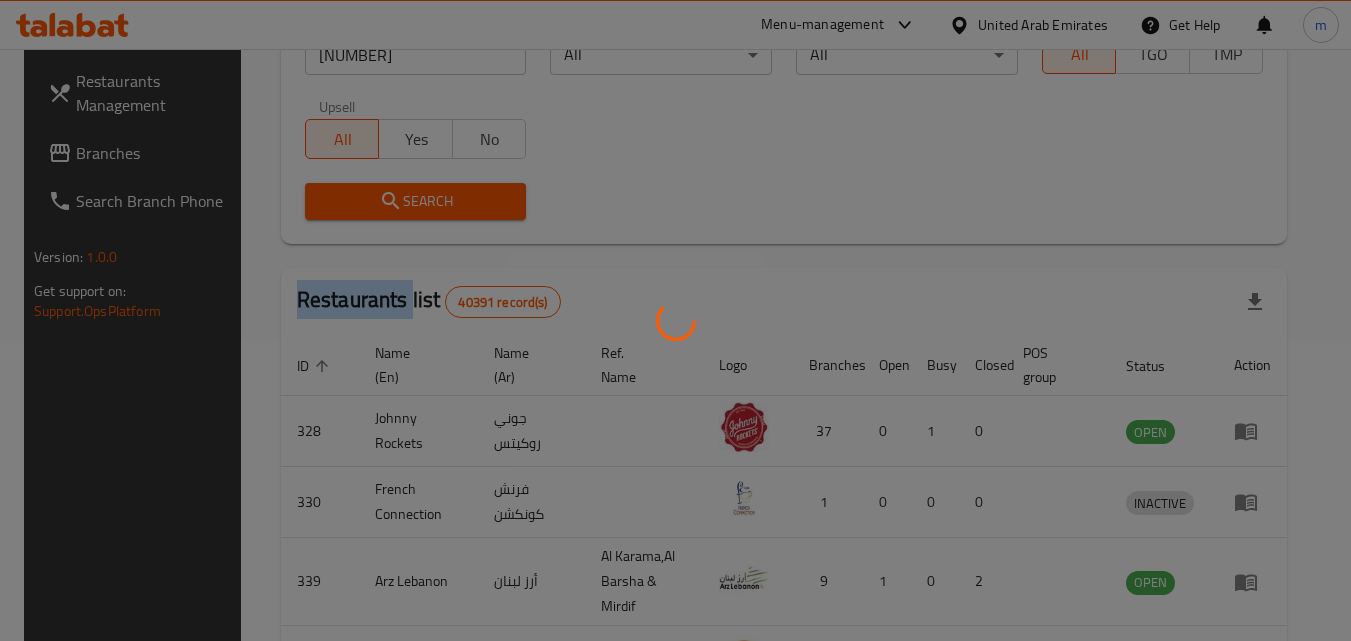 click at bounding box center [675, 320] 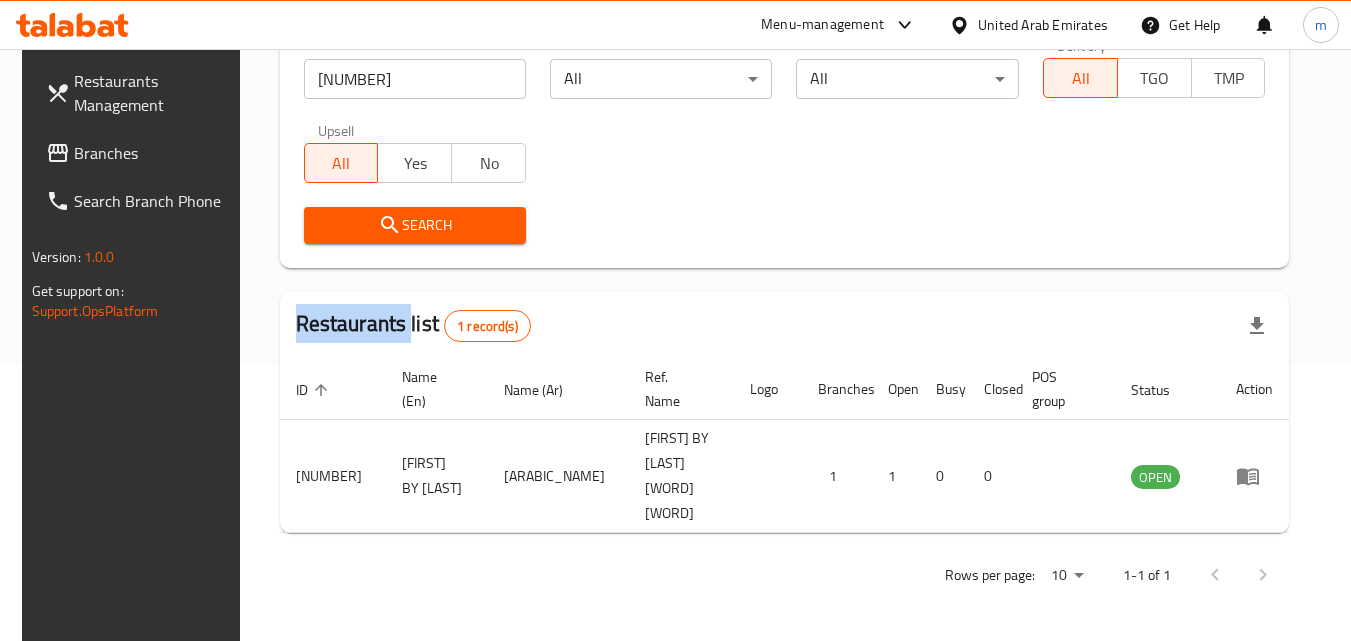 scroll, scrollTop: 251, scrollLeft: 0, axis: vertical 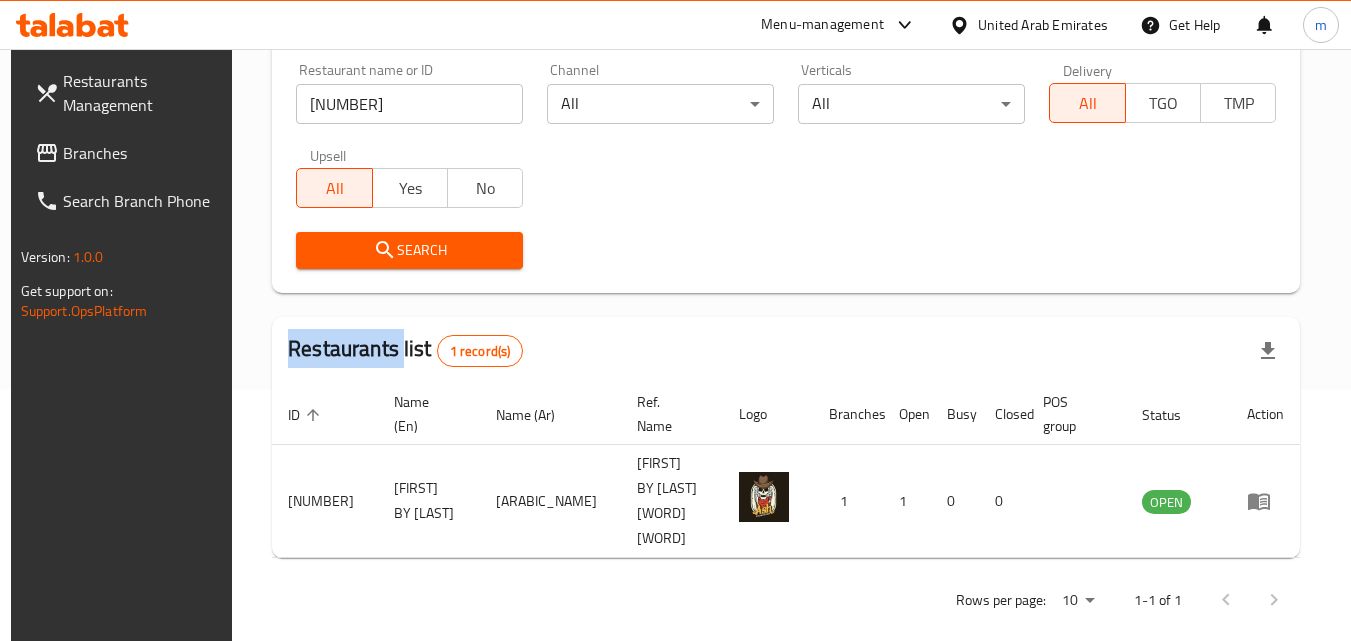 click 